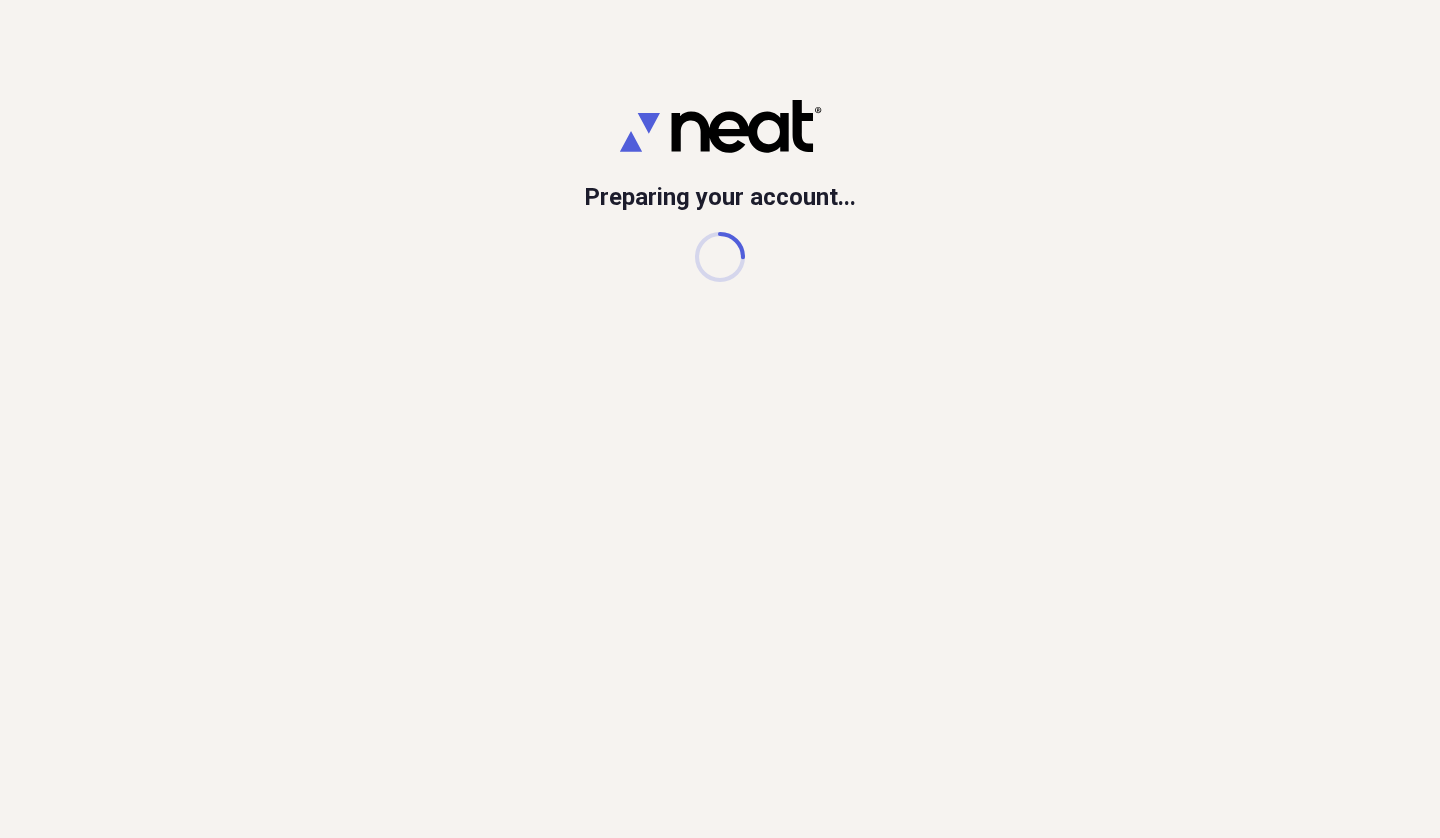 scroll, scrollTop: 0, scrollLeft: 0, axis: both 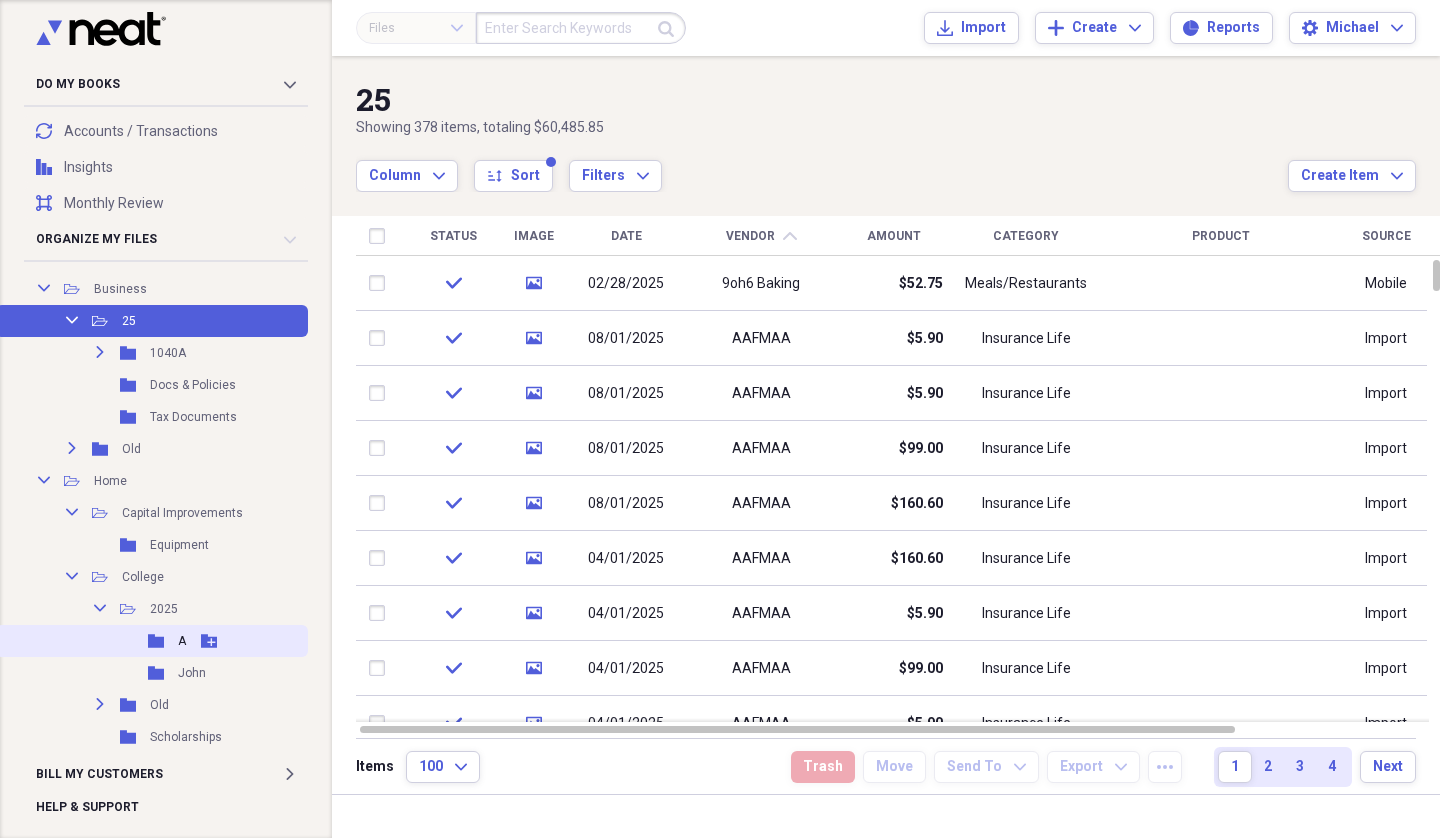 click on "Folder A Add Folder" at bounding box center [152, 641] 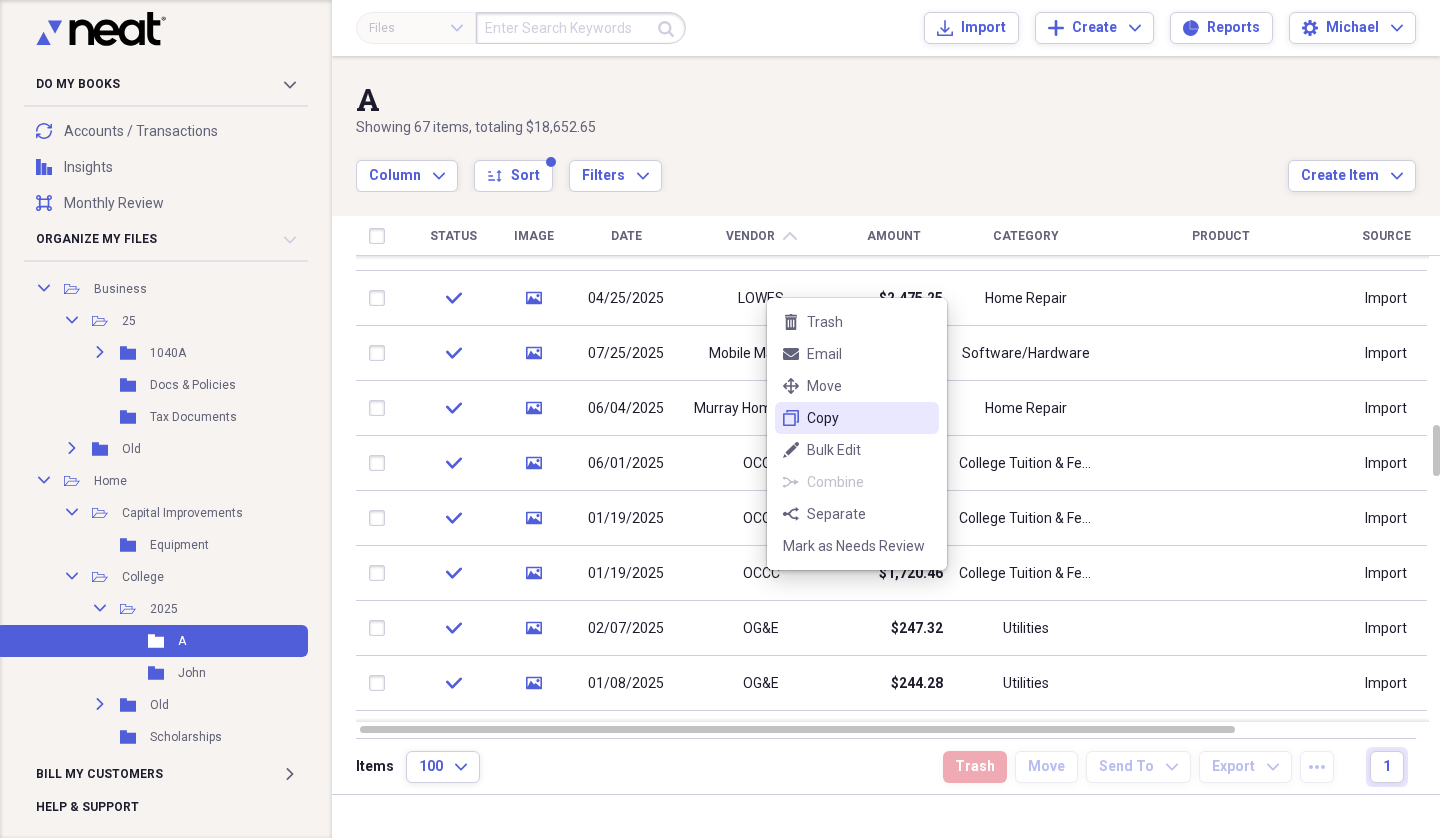 click on "duplicate Copy" at bounding box center [857, 418] 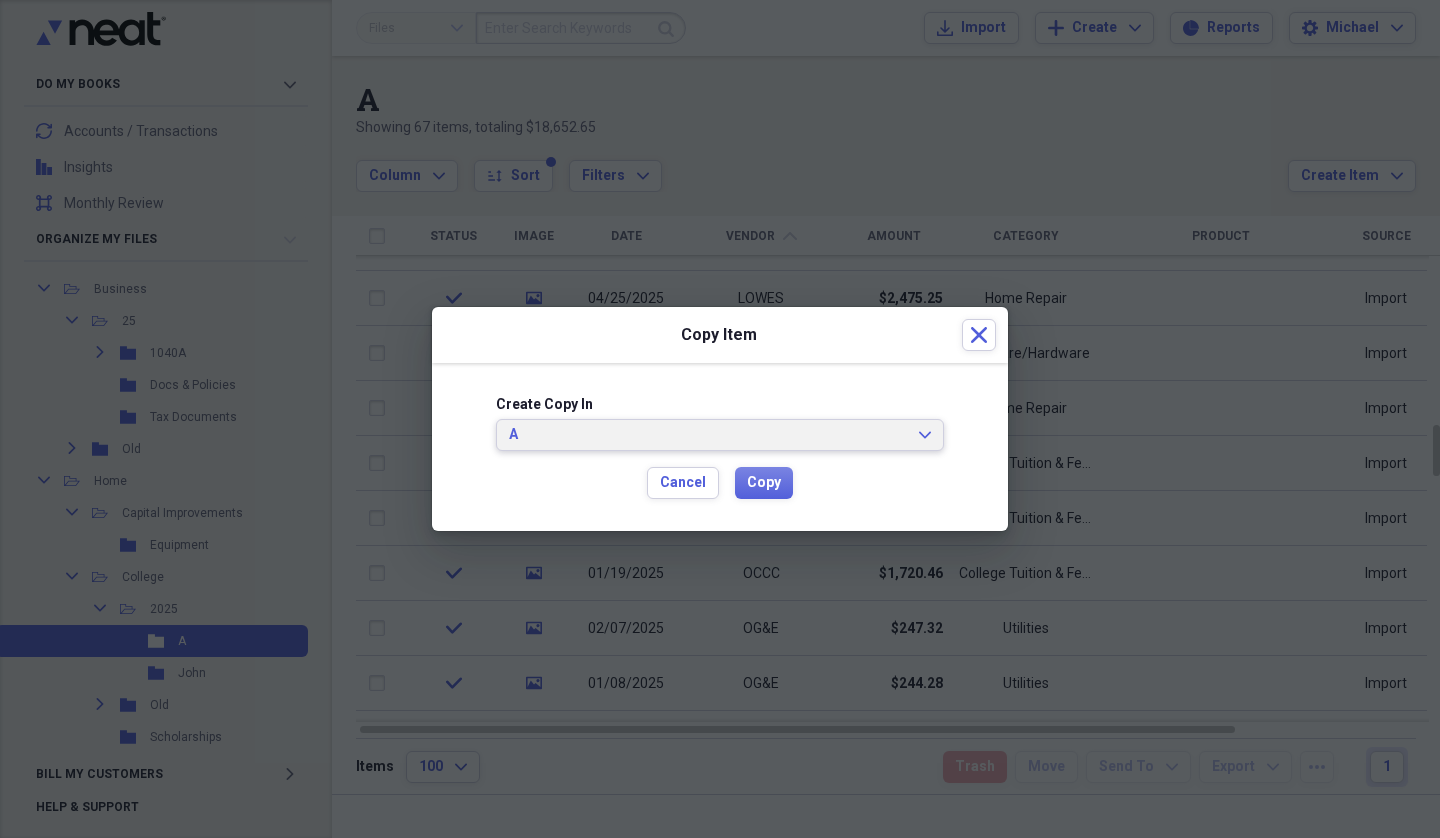 click on "Expand" 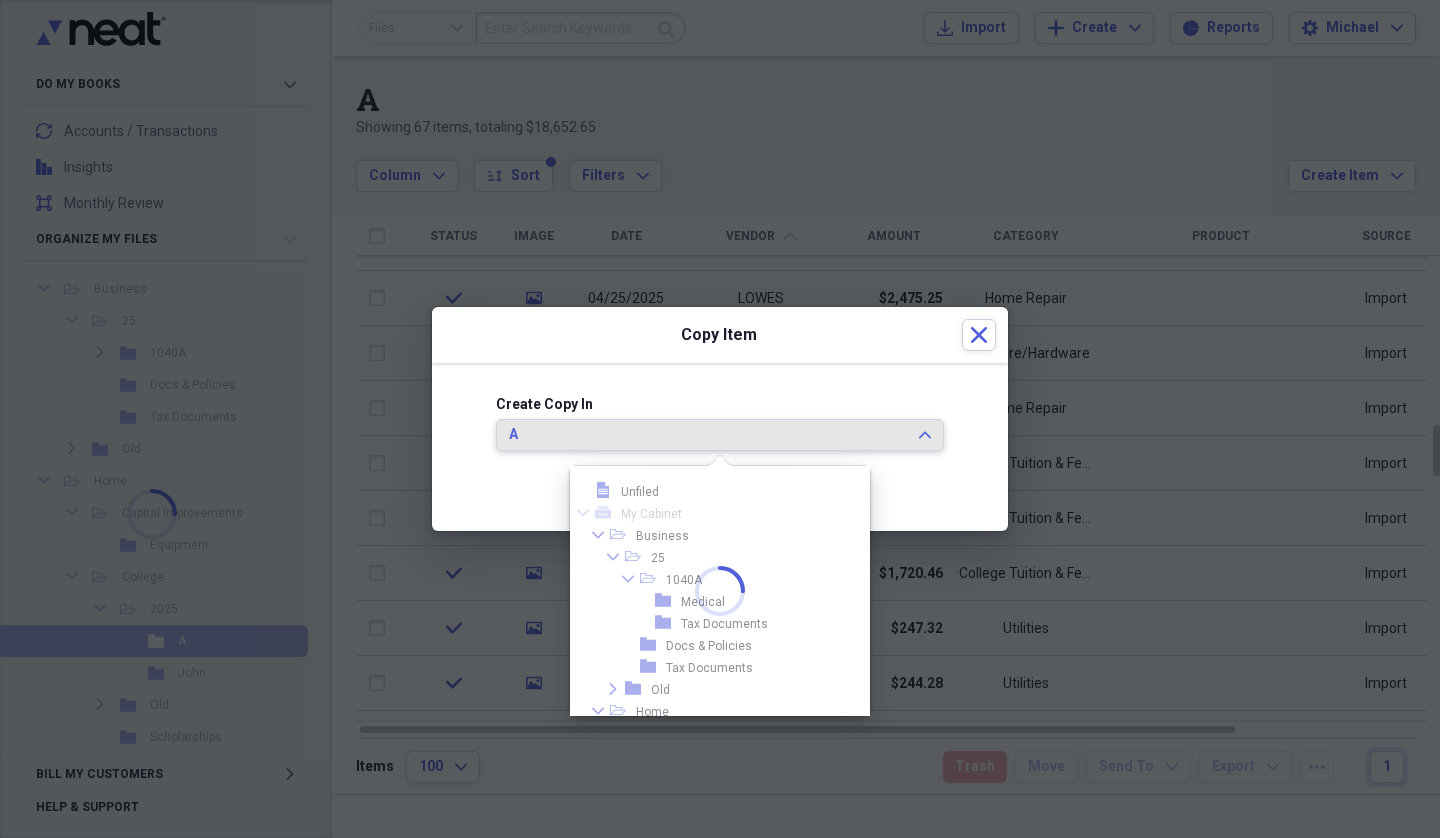 scroll, scrollTop: 187, scrollLeft: 0, axis: vertical 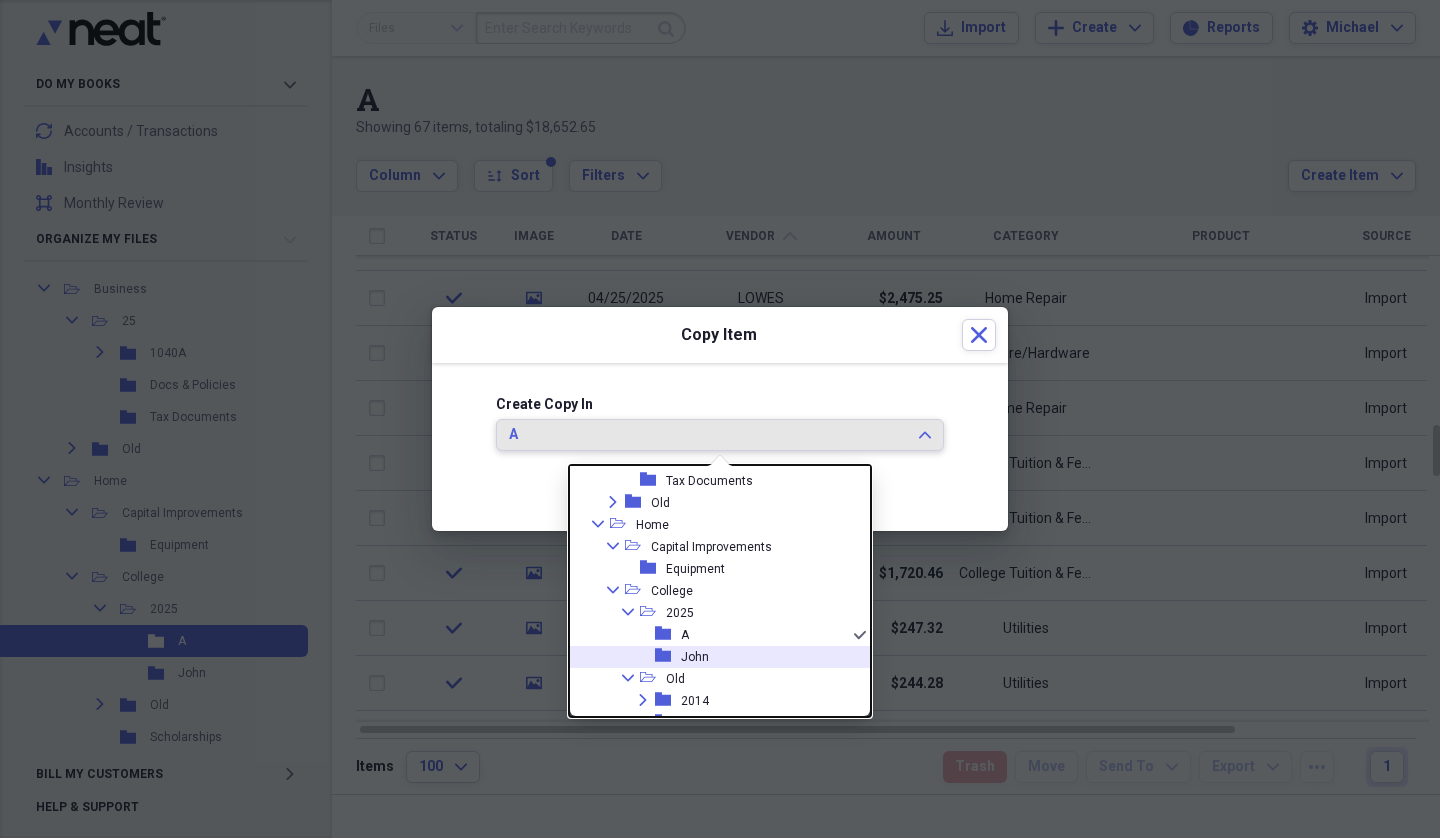 click on "John" at bounding box center [695, 657] 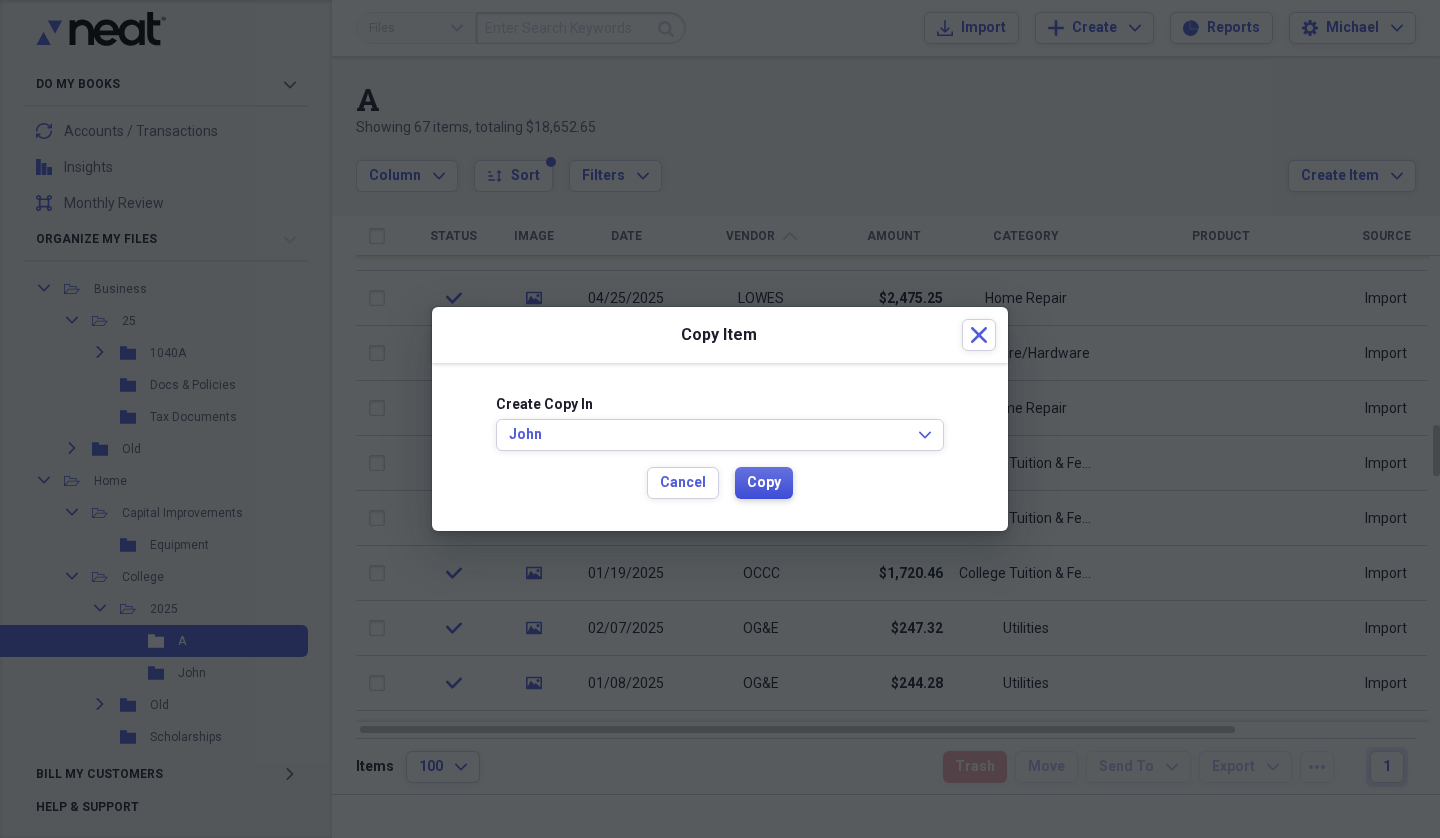 click on "Copy" at bounding box center [764, 483] 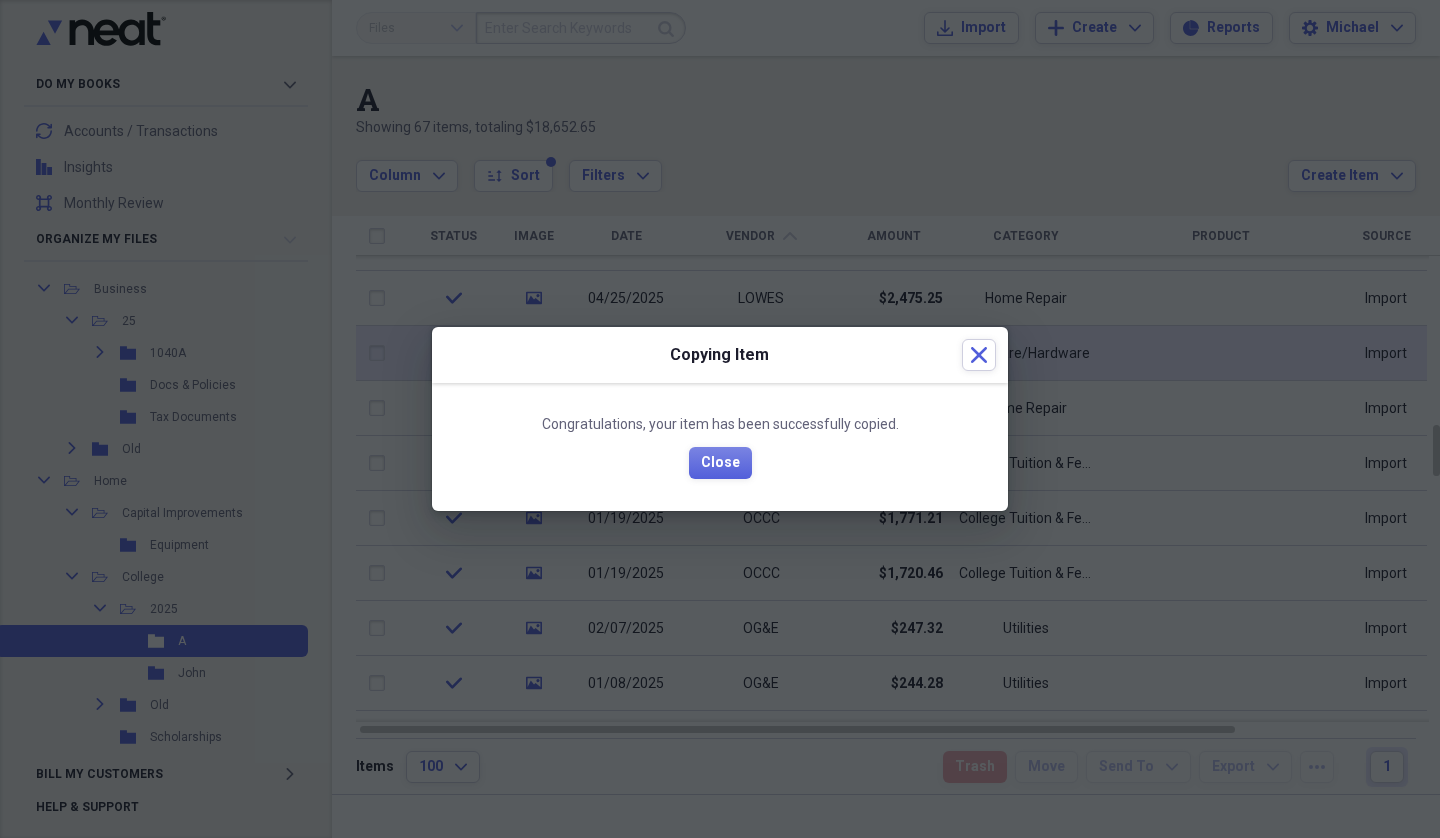 click on "Close" at bounding box center (979, 355) 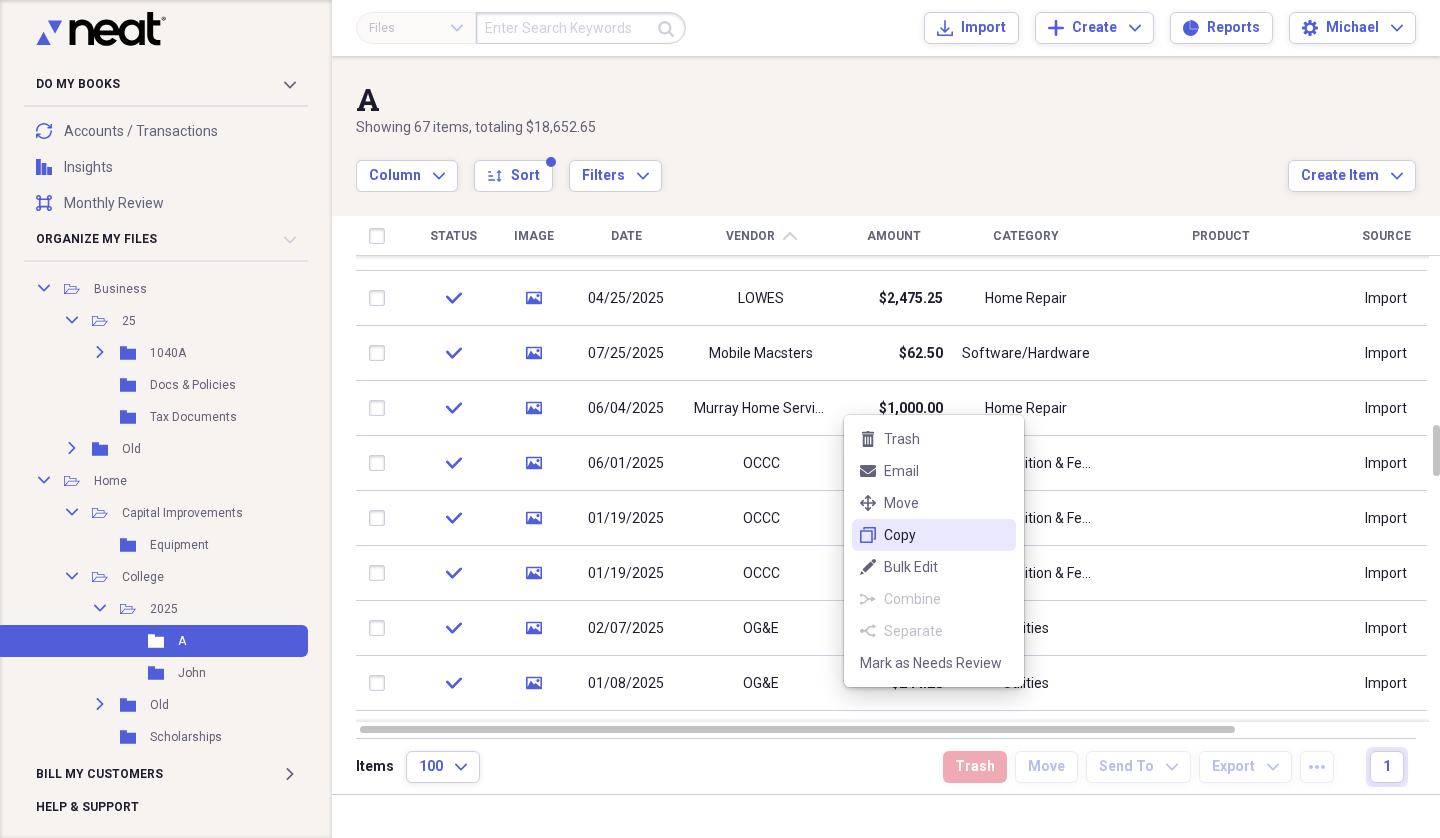click on "duplicate Copy" at bounding box center (934, 535) 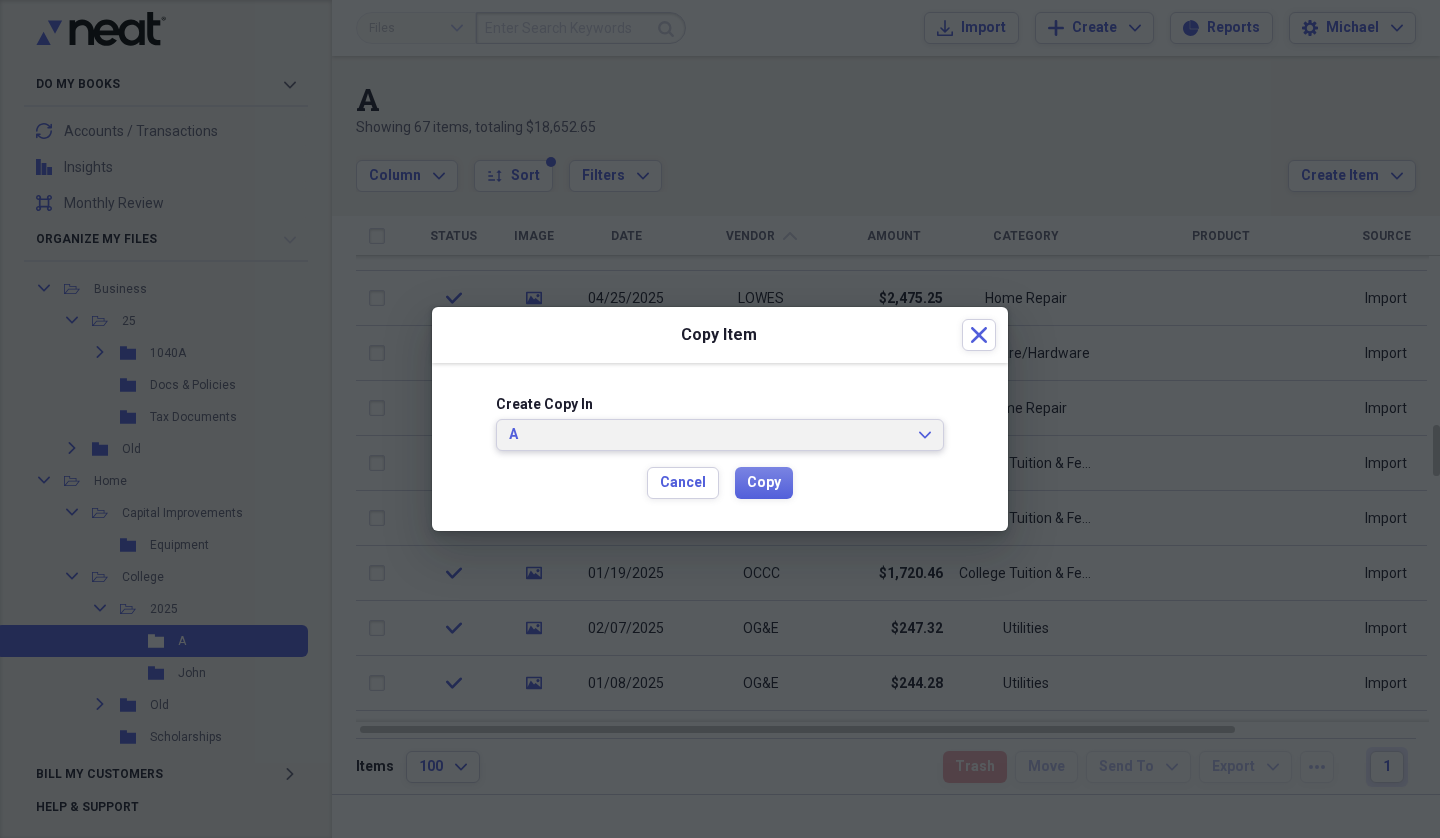 click on "A Expand" at bounding box center [720, 435] 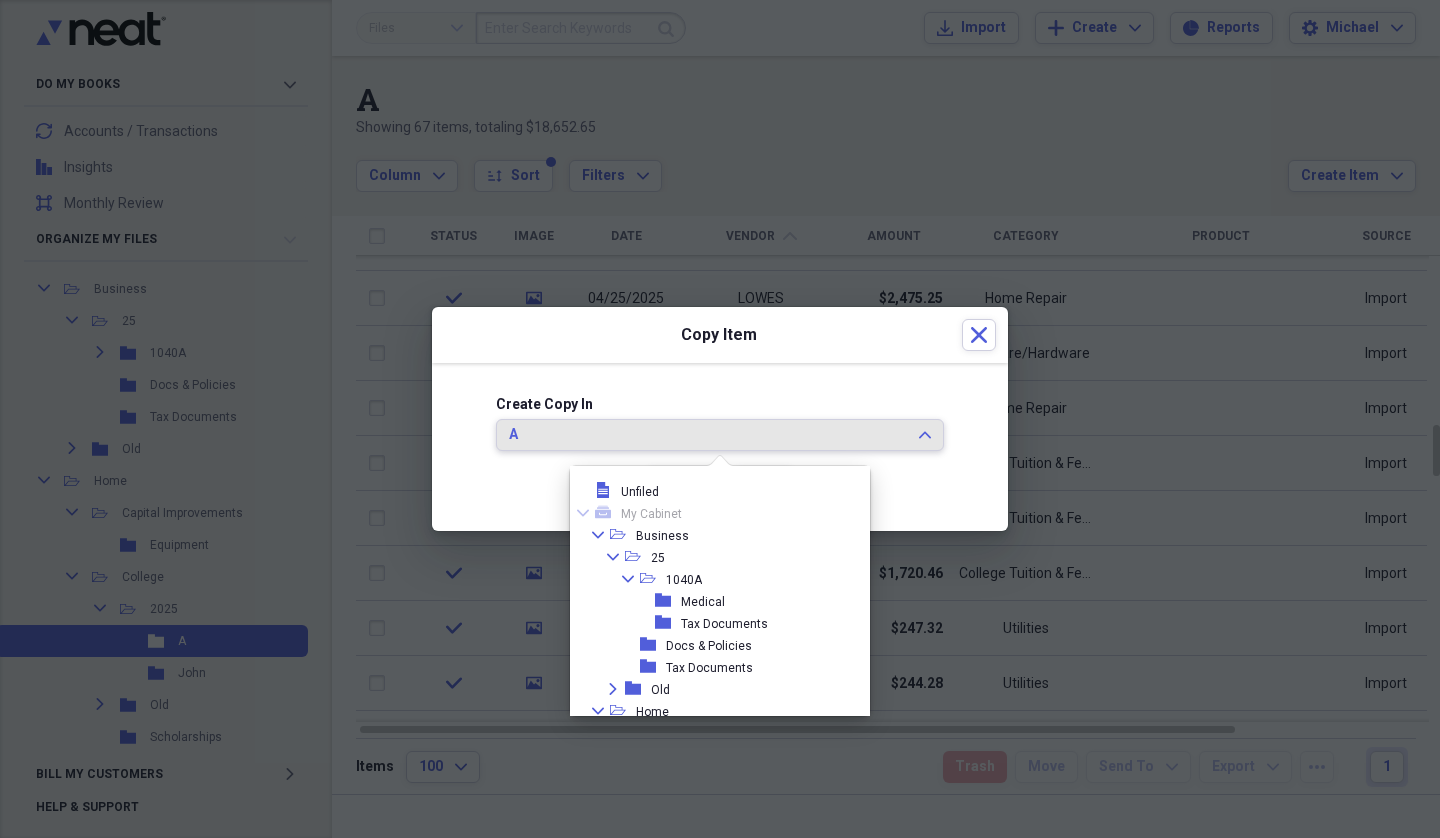 scroll, scrollTop: 231, scrollLeft: 0, axis: vertical 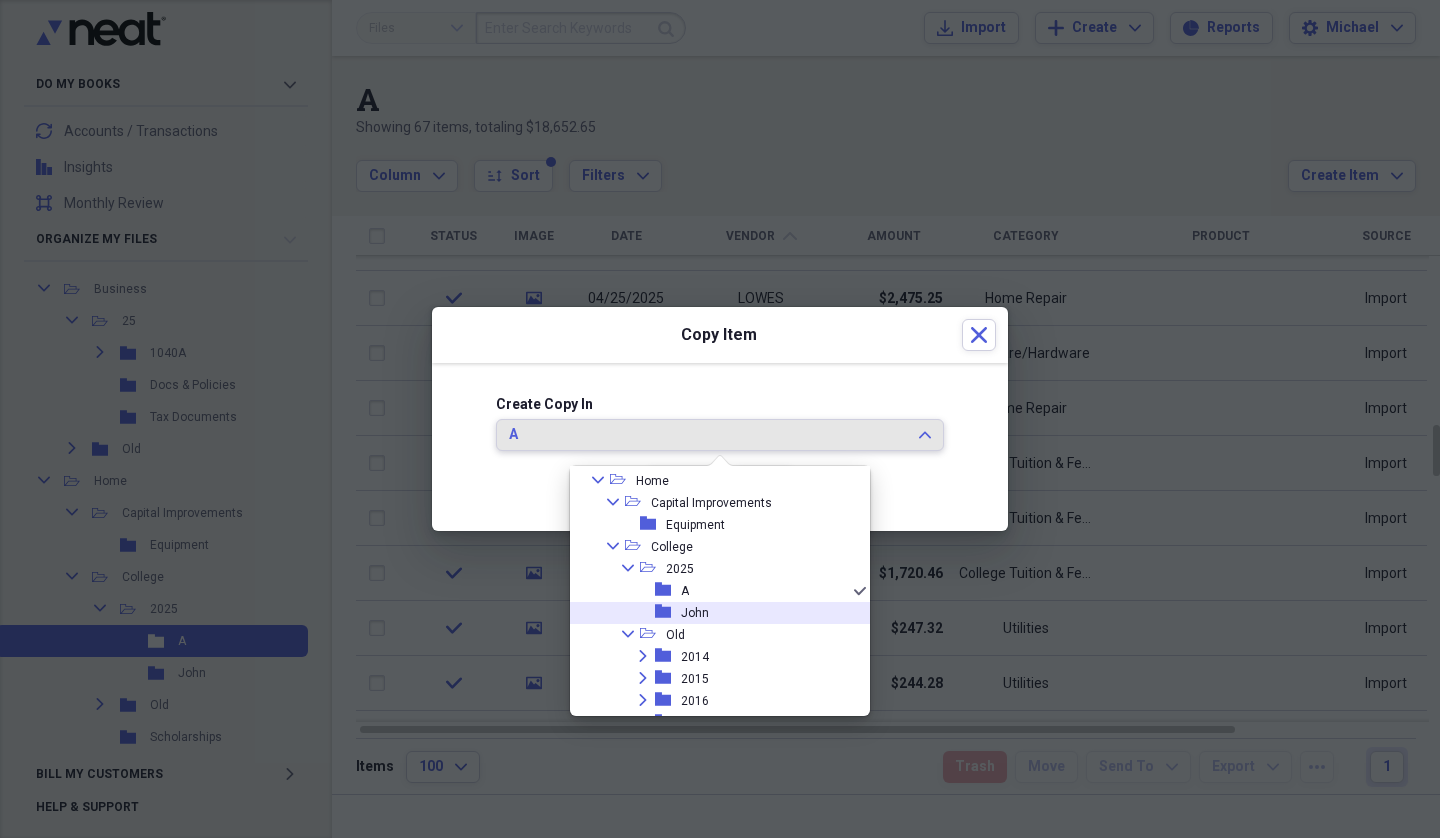 click on "John" at bounding box center (695, 613) 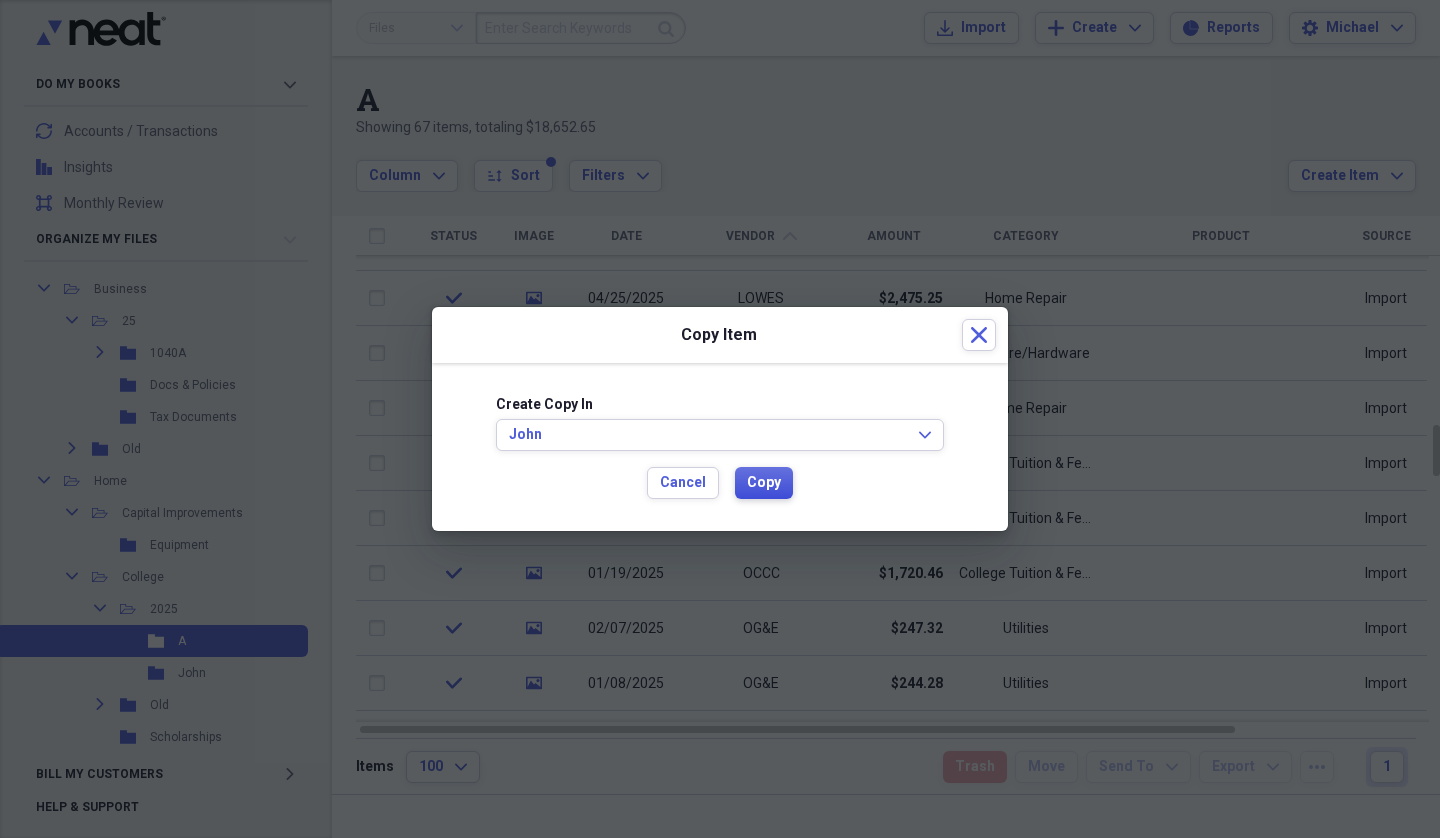 click on "Copy" at bounding box center [764, 483] 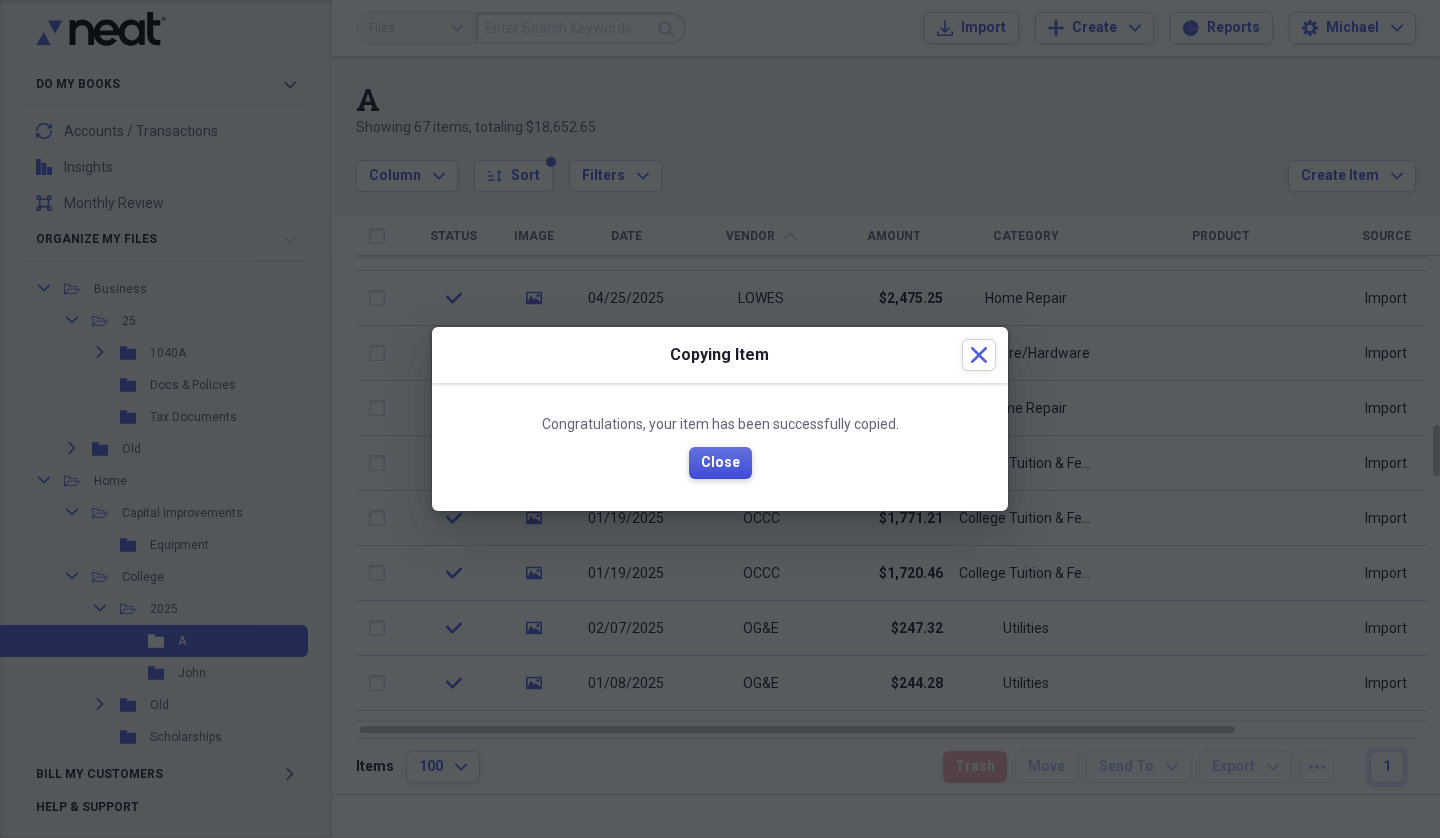 click on "Close" at bounding box center [720, 463] 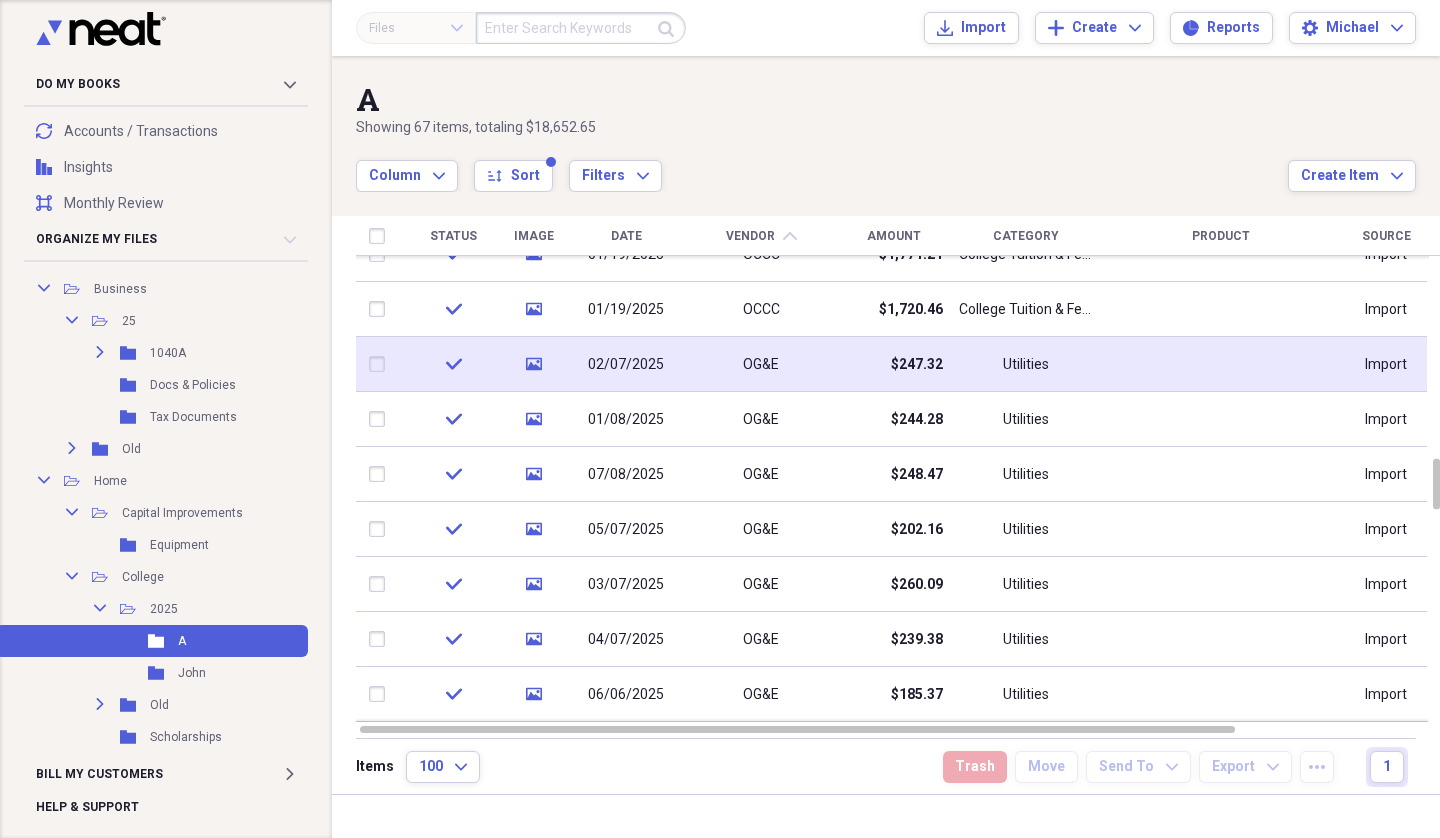 click at bounding box center [381, 364] 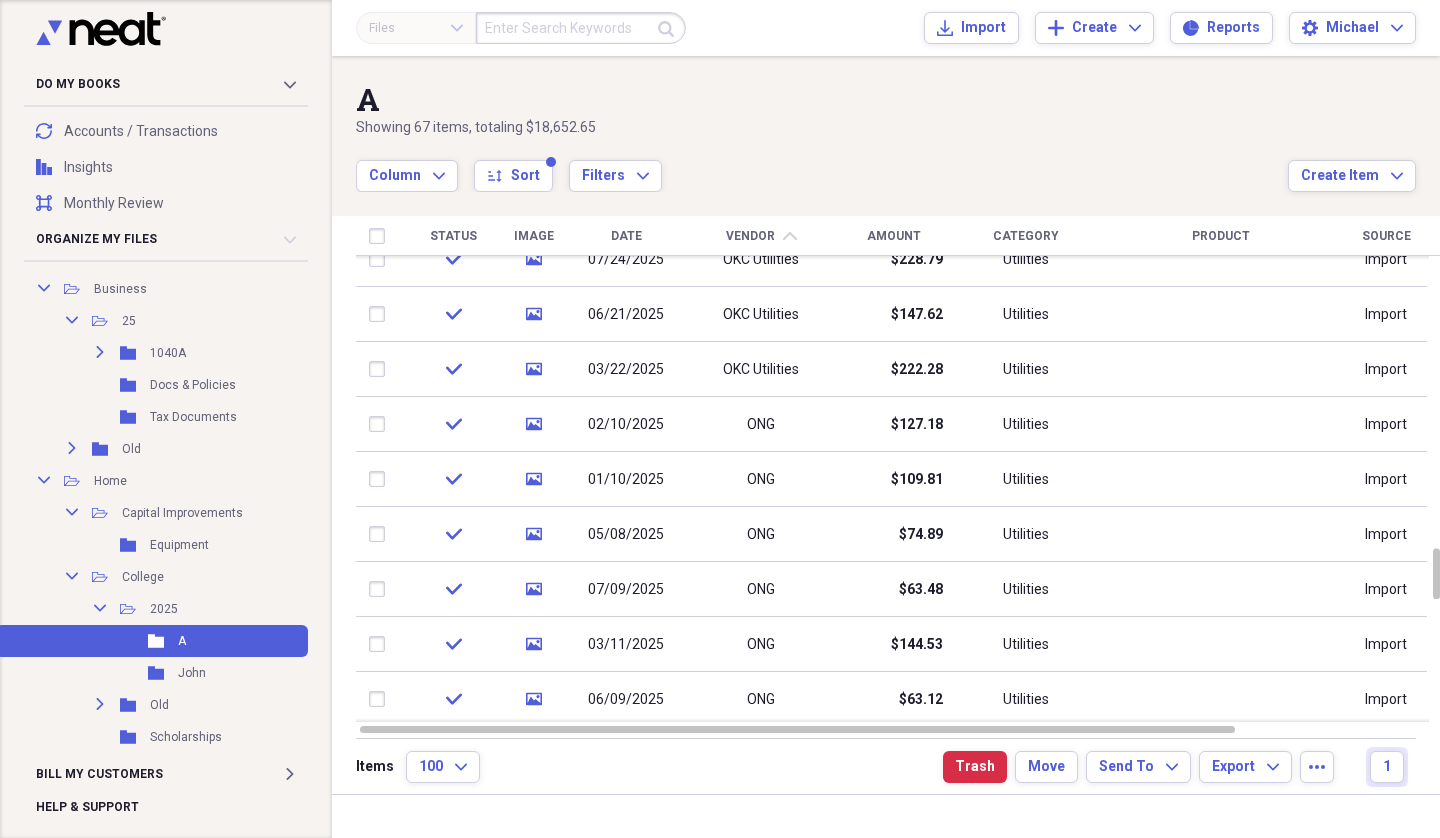 checkbox on "false" 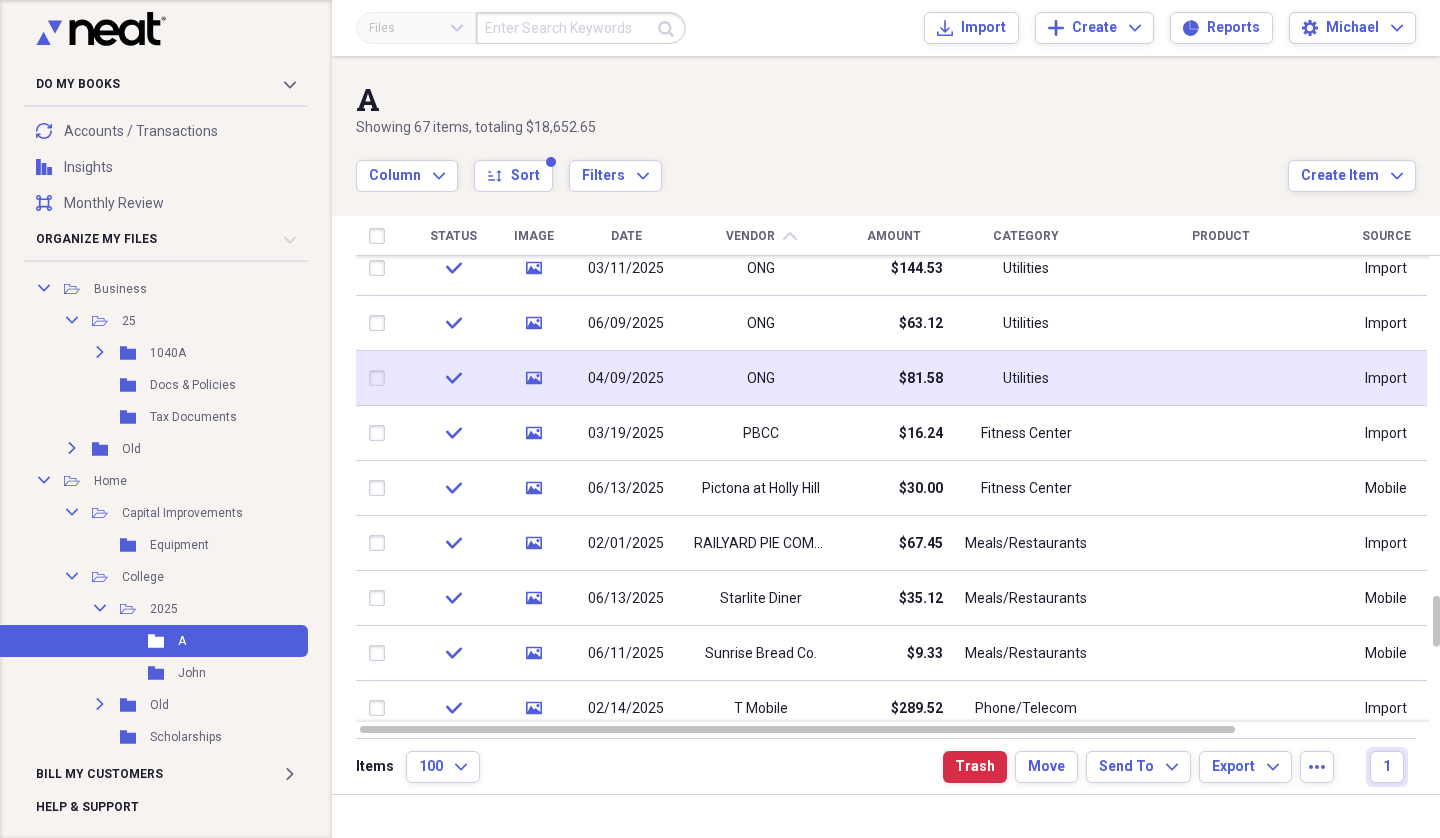 click at bounding box center [381, 378] 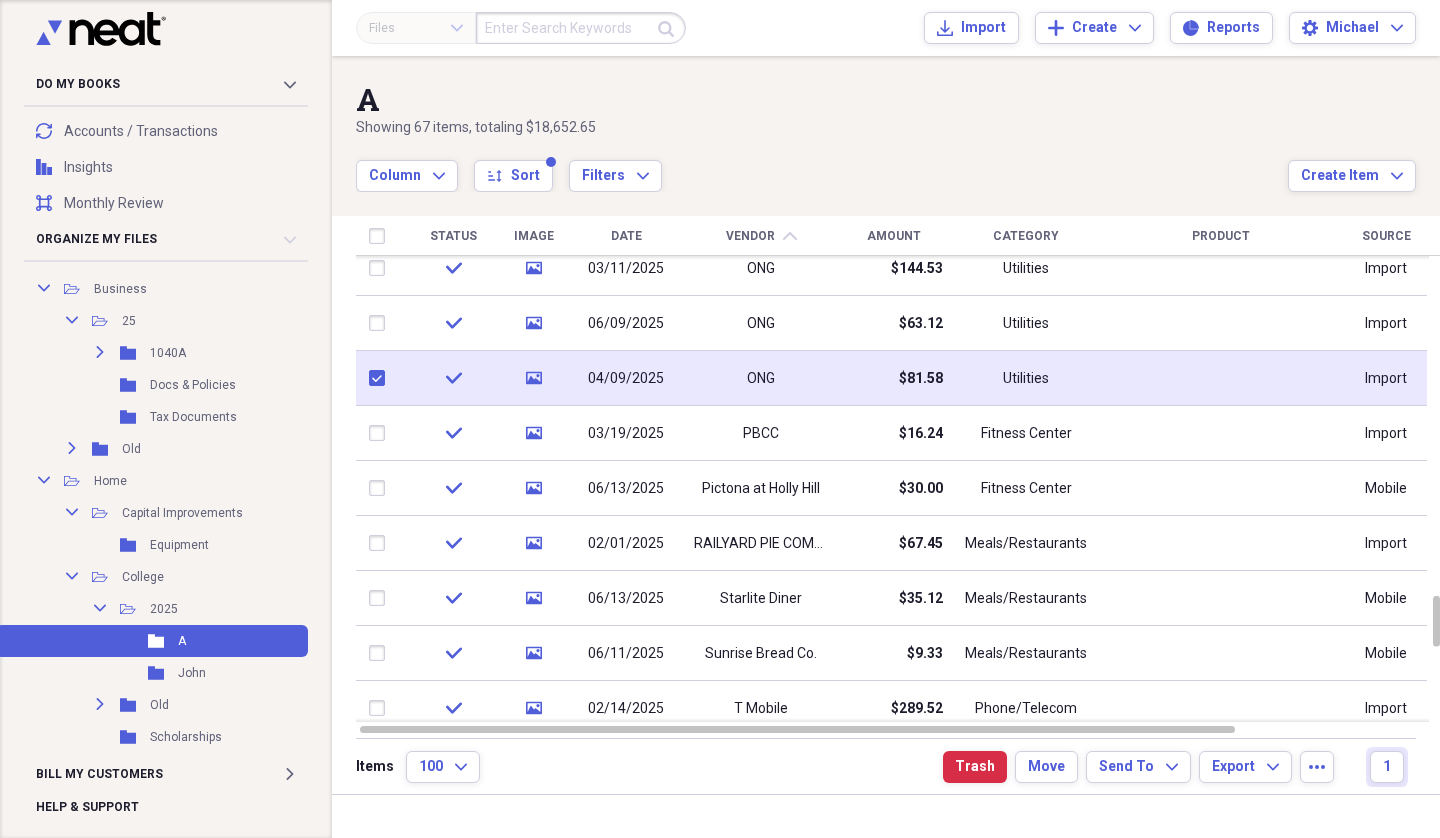 checkbox on "true" 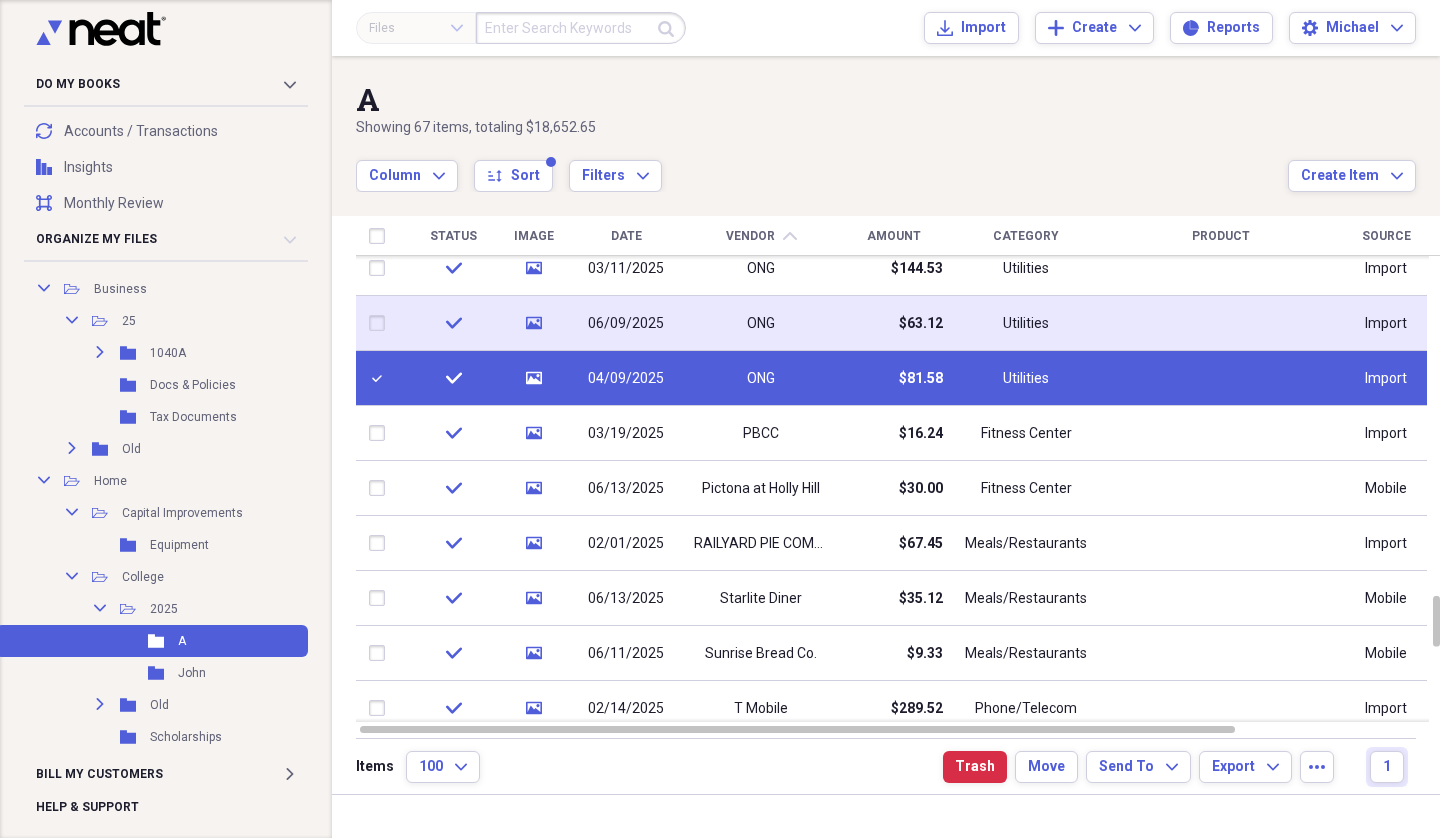 click at bounding box center (381, 323) 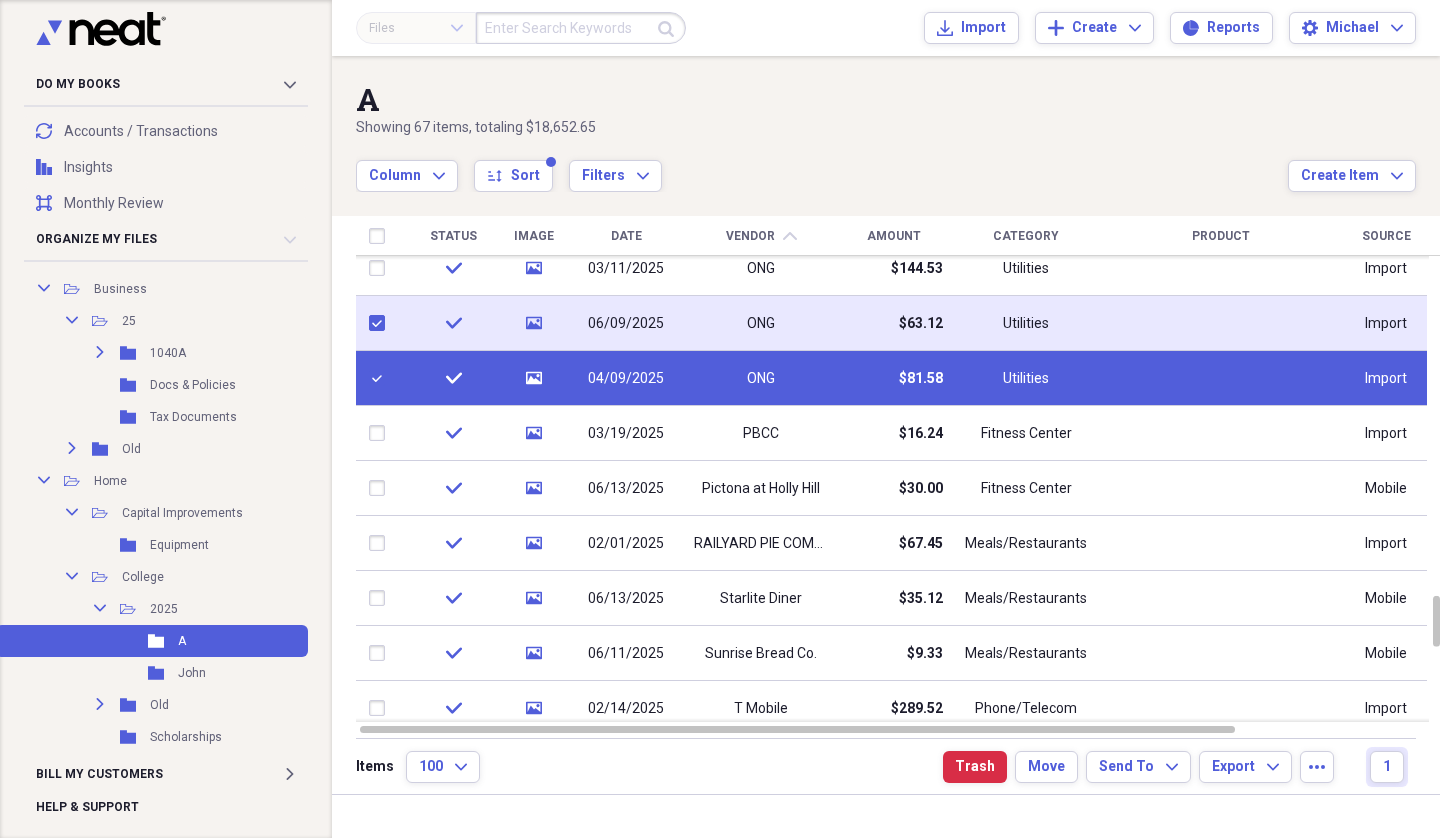 checkbox on "true" 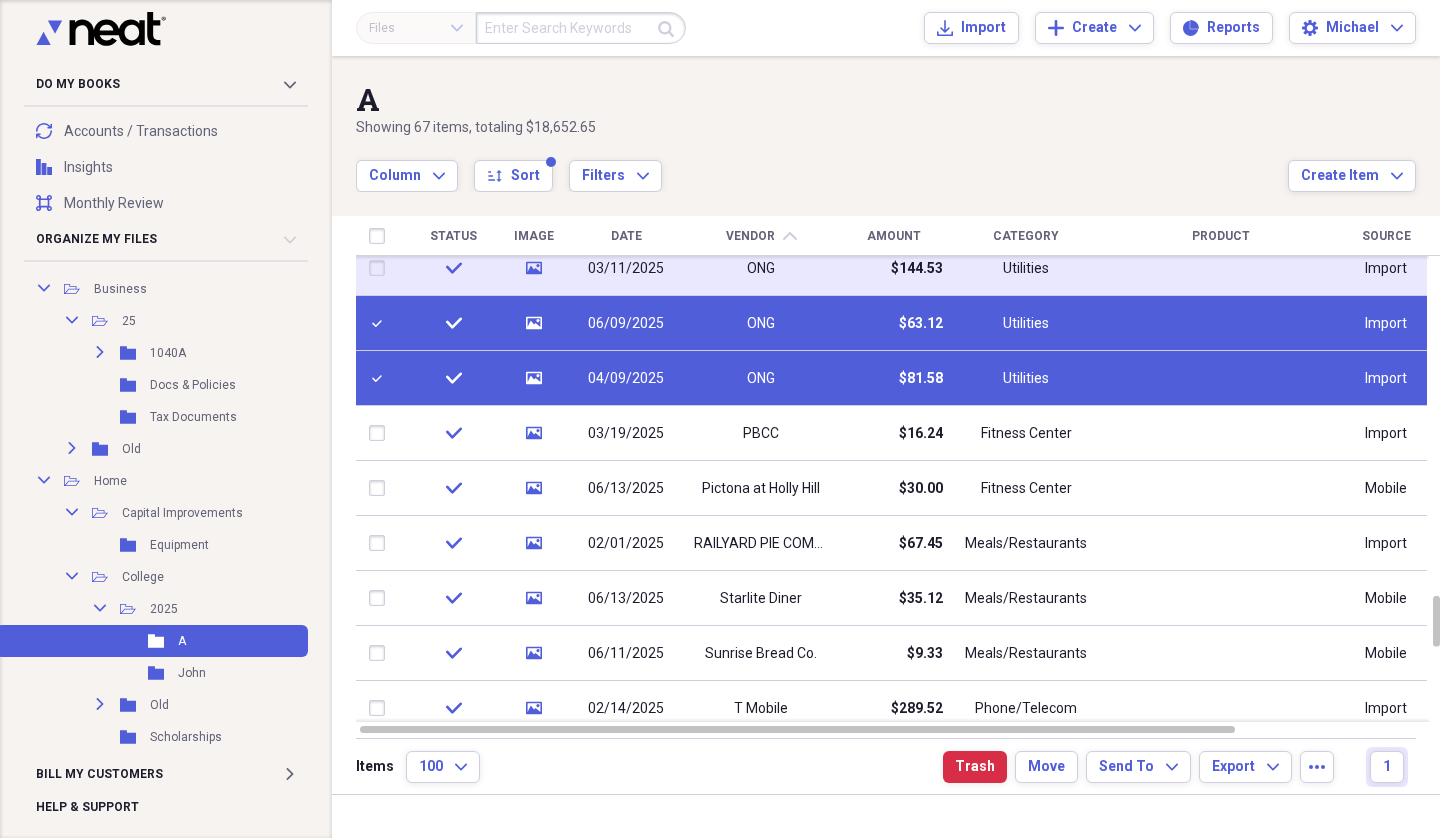 click at bounding box center [381, 268] 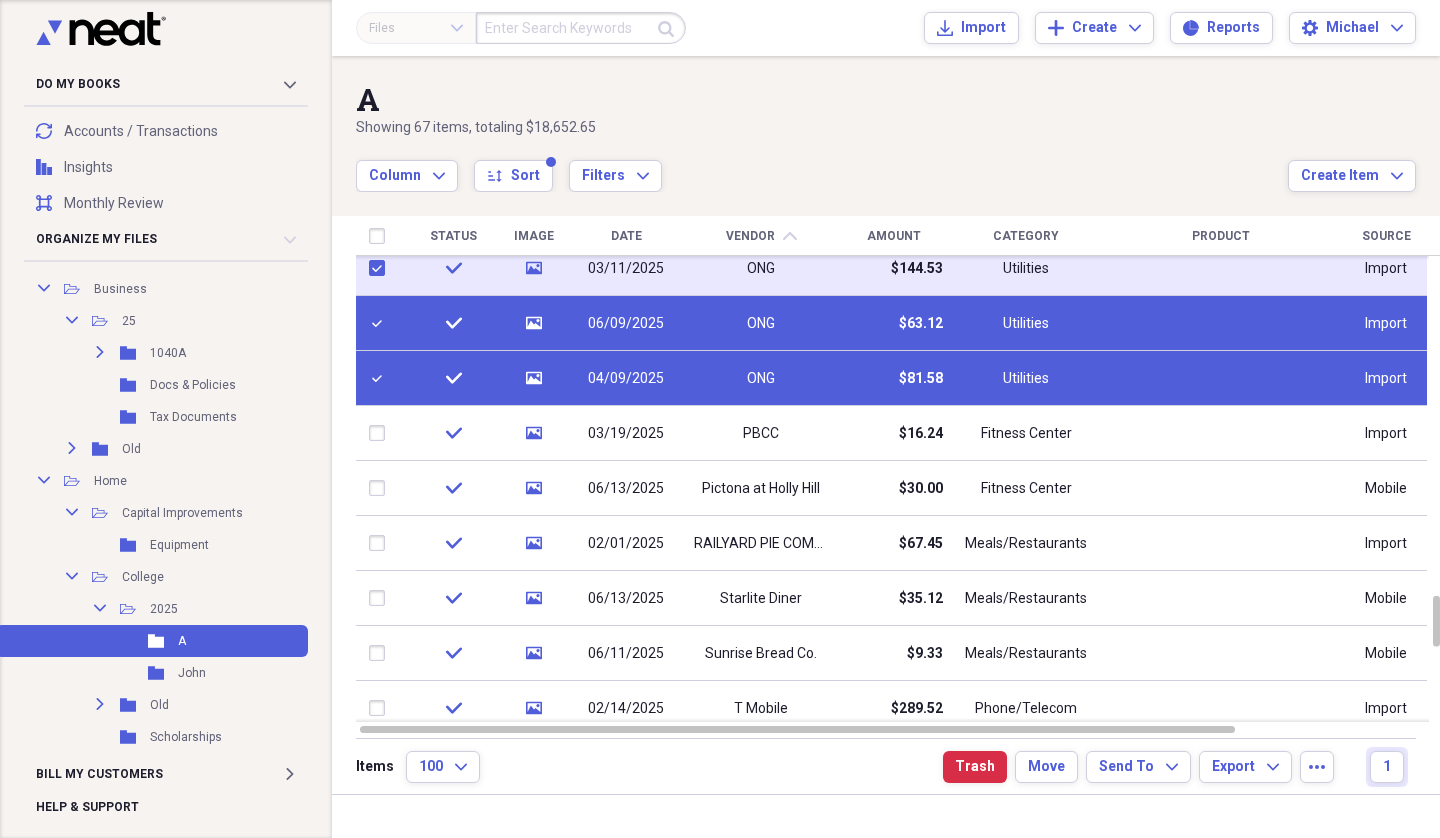 checkbox on "true" 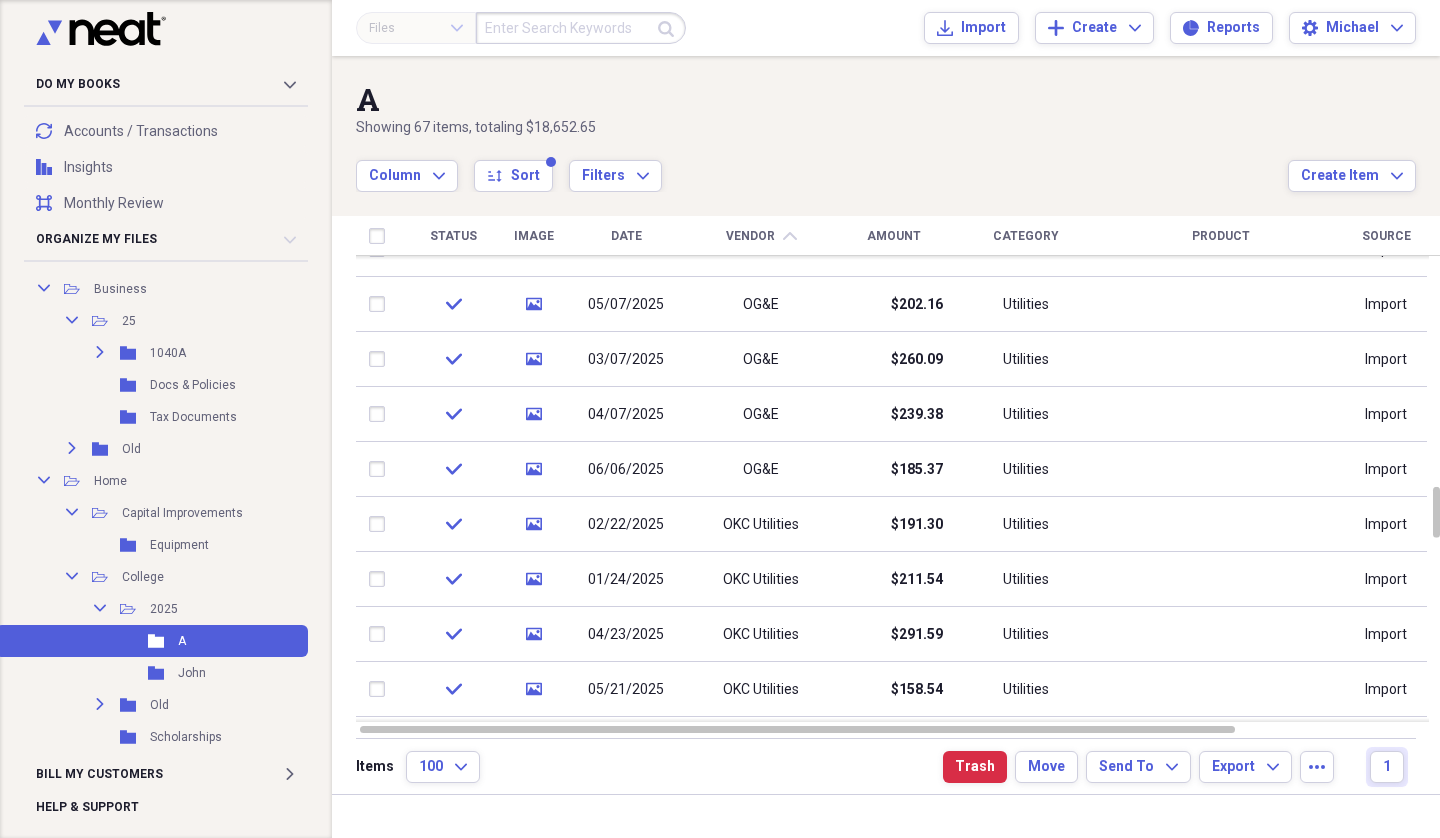 checkbox on "false" 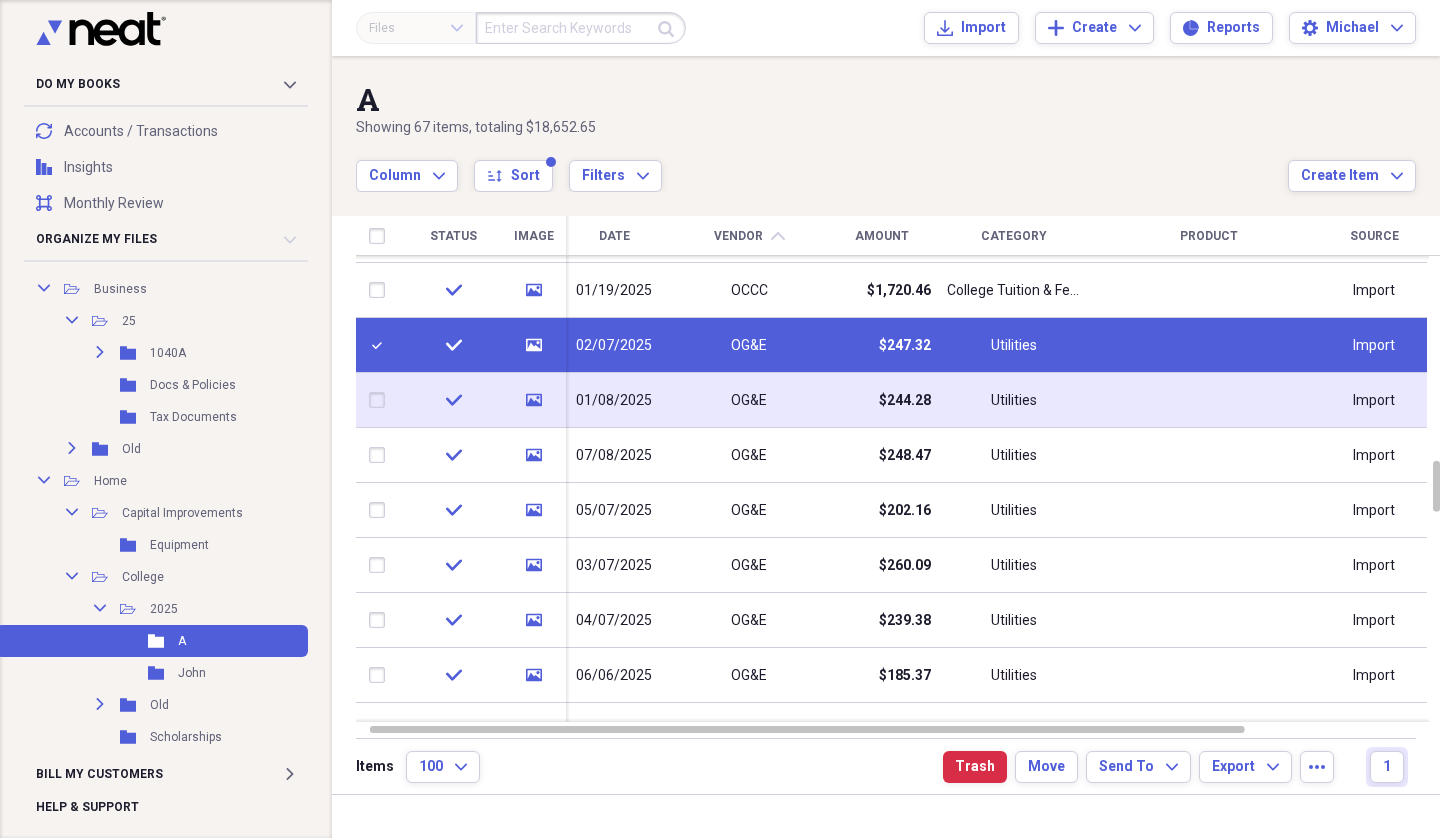 click at bounding box center (381, 400) 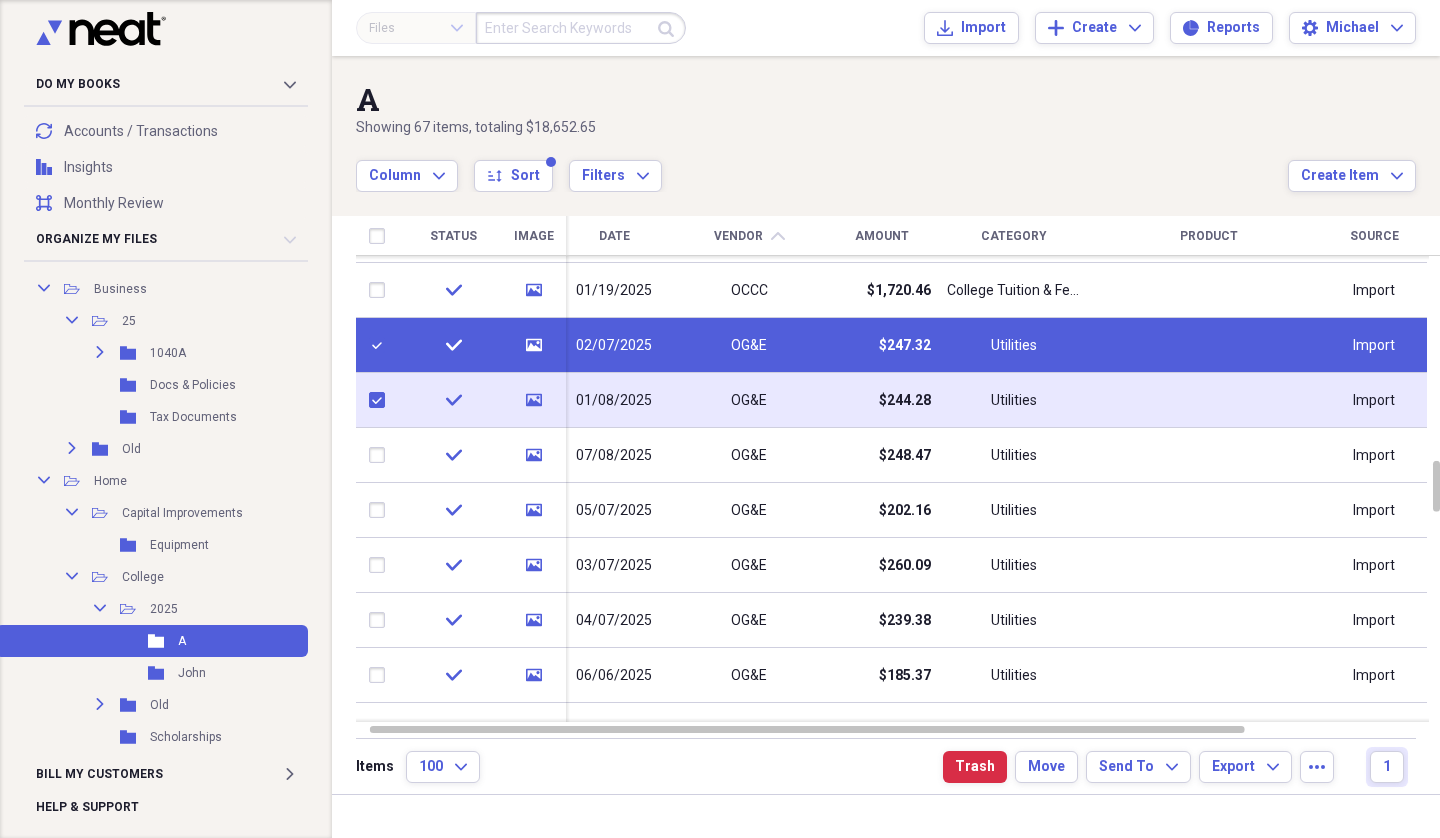 checkbox on "true" 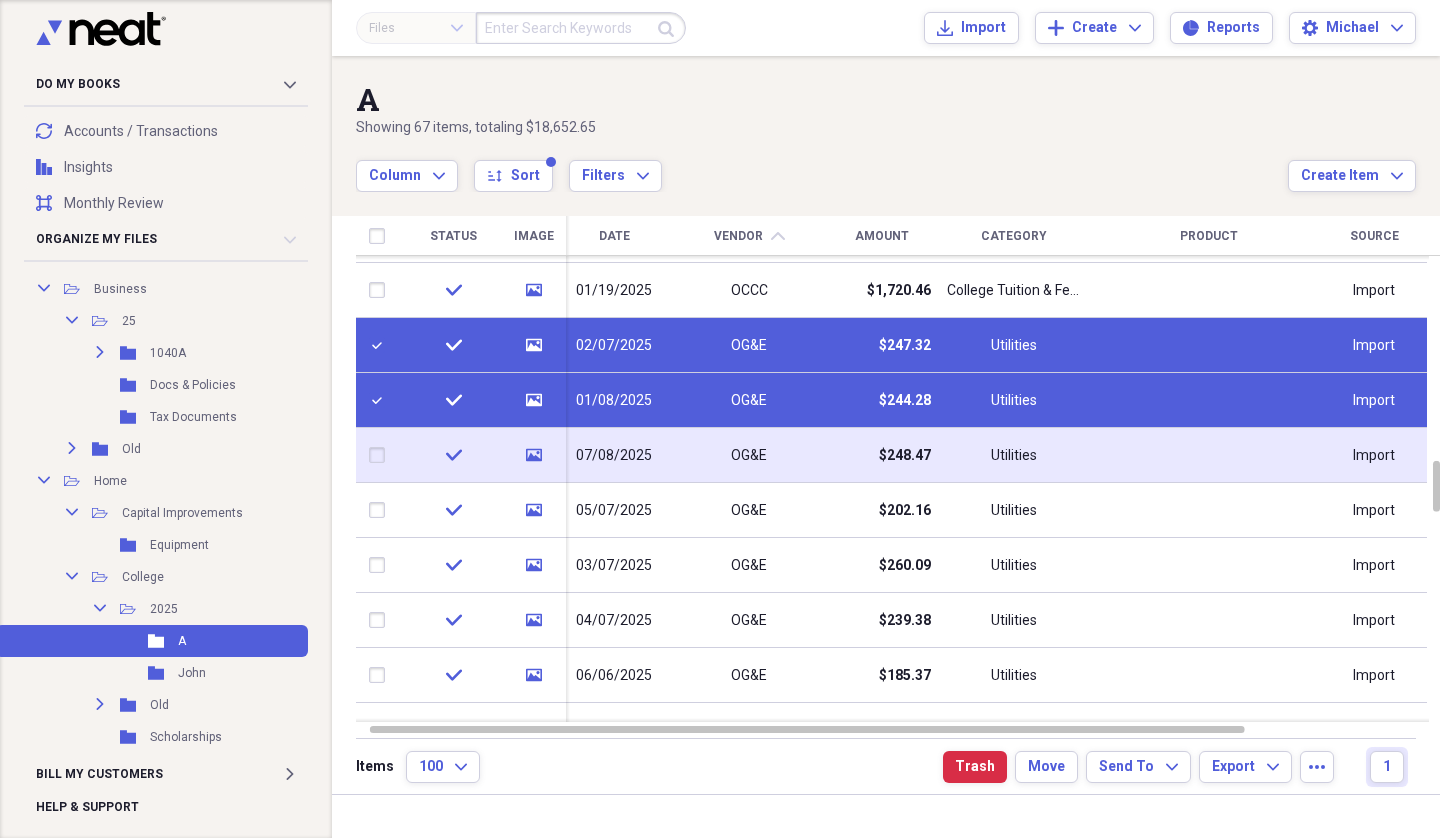 click at bounding box center (381, 455) 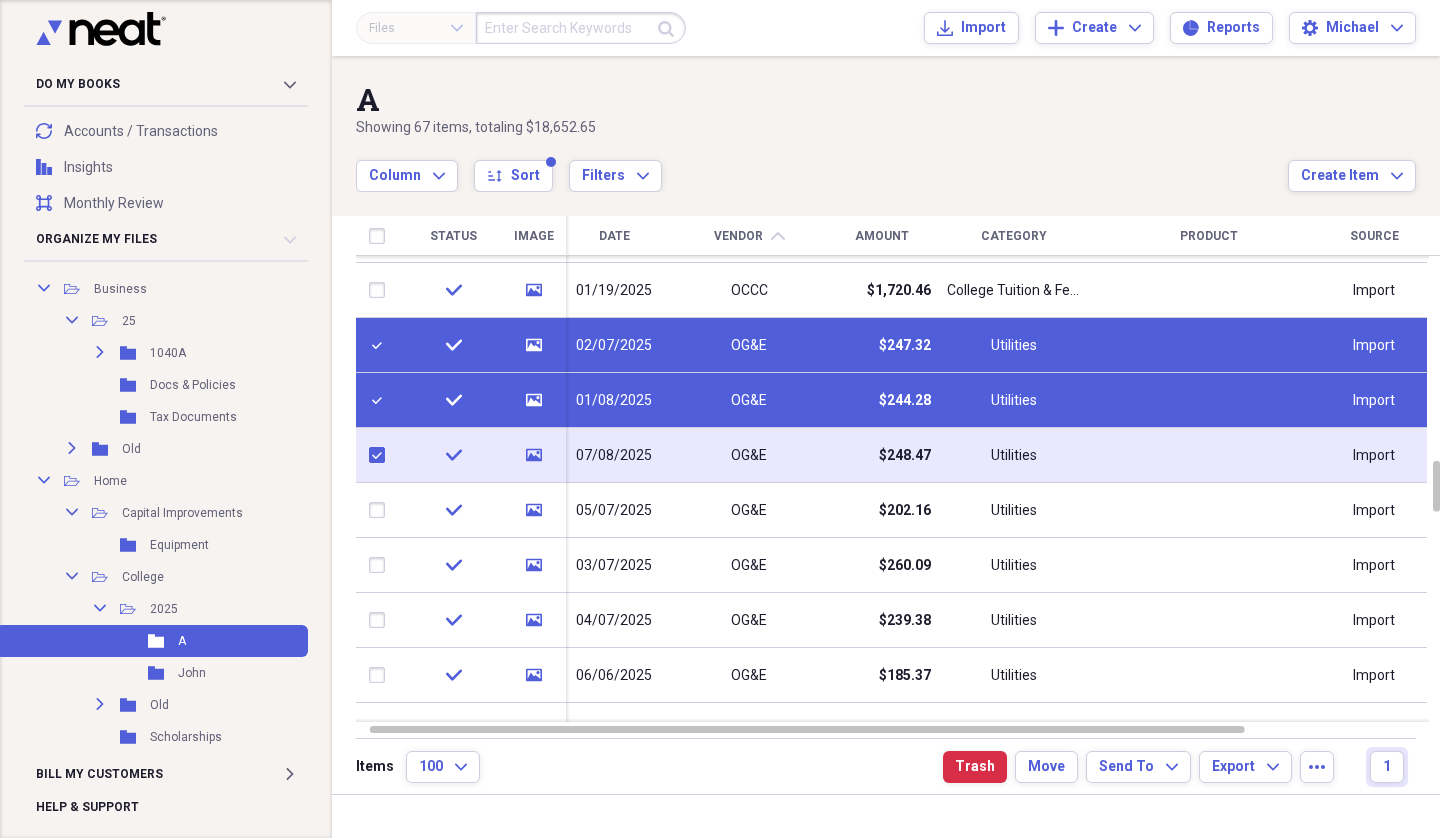 checkbox on "true" 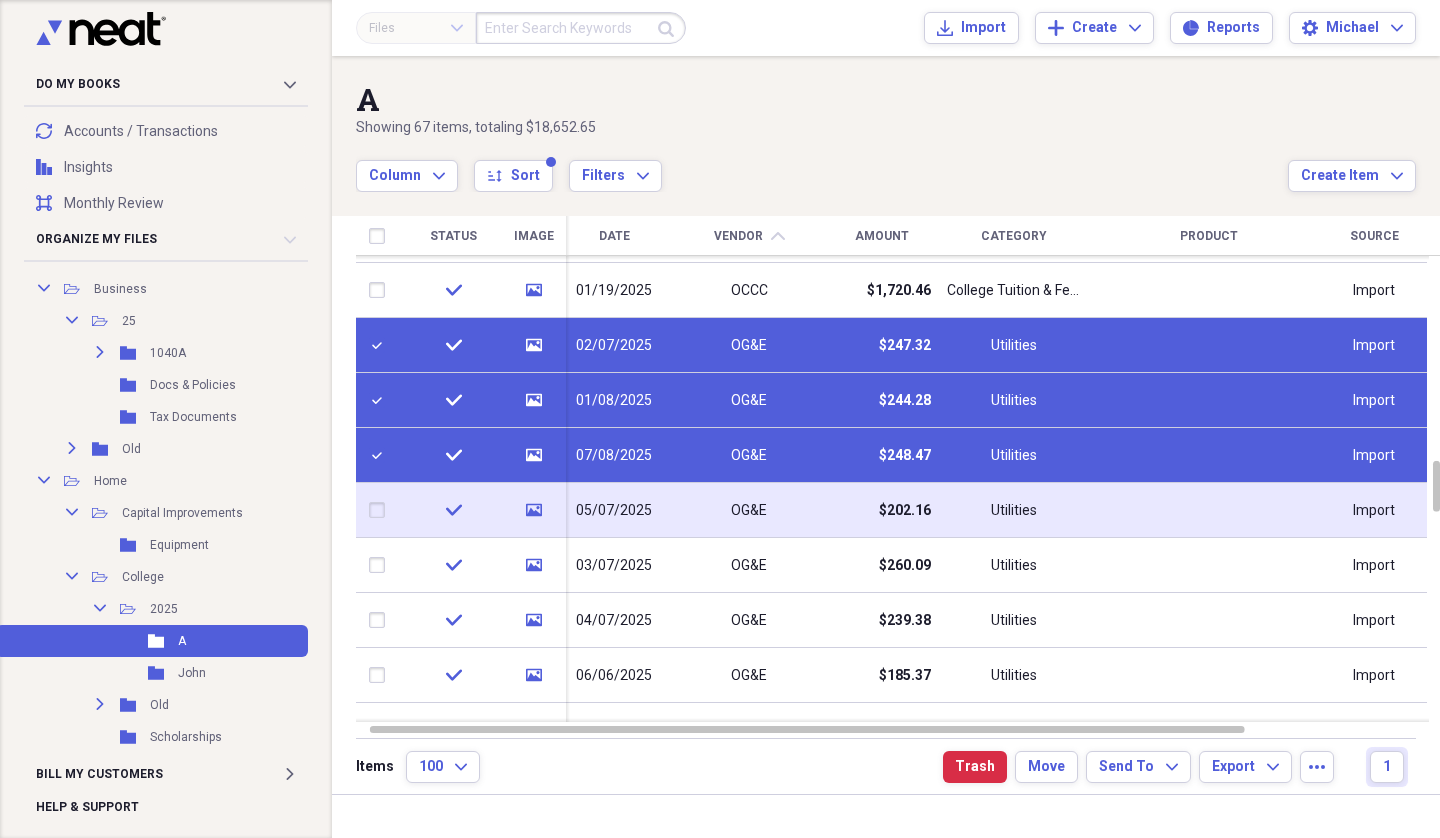 click at bounding box center [381, 510] 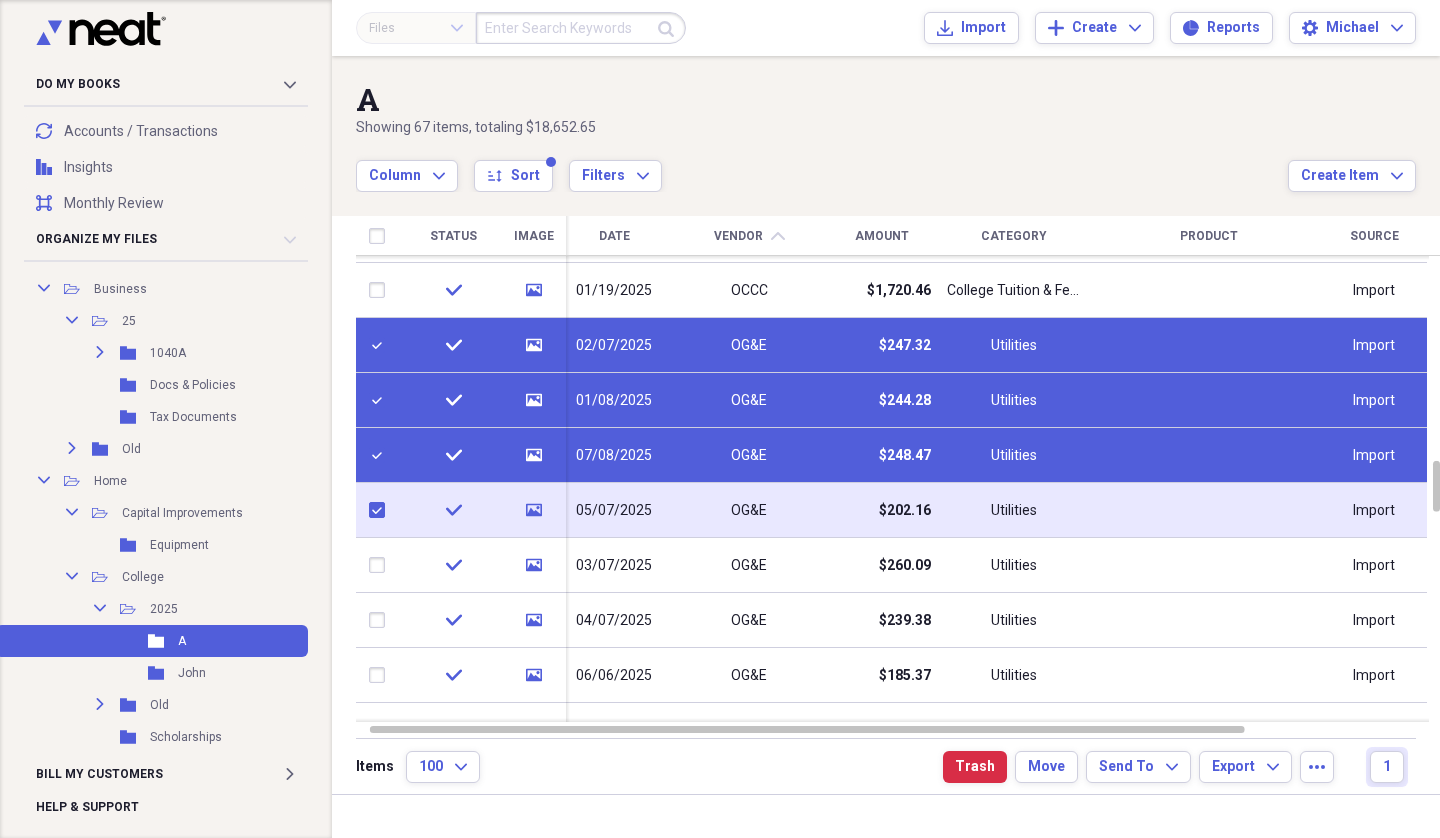 checkbox on "true" 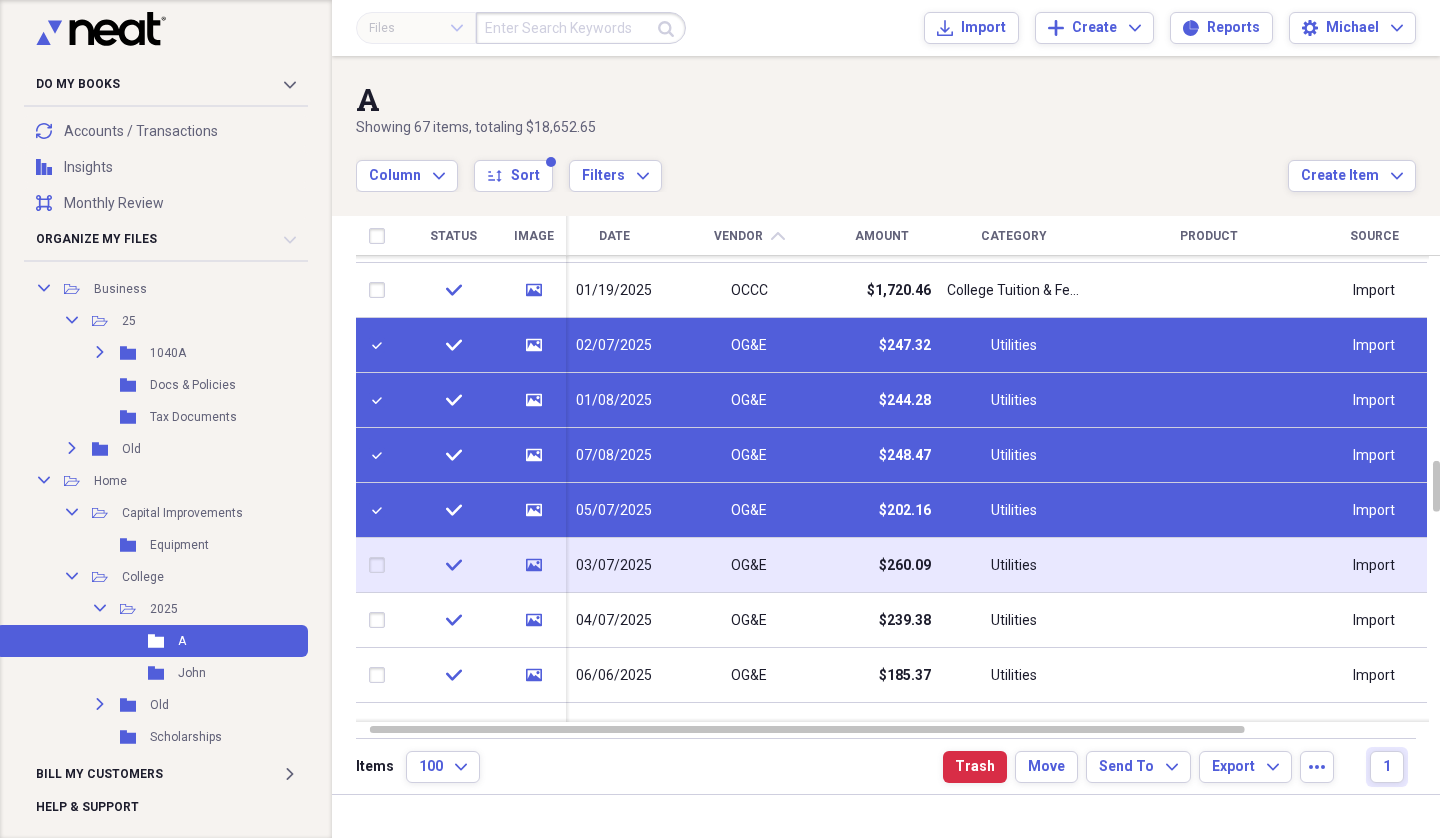 click at bounding box center [381, 565] 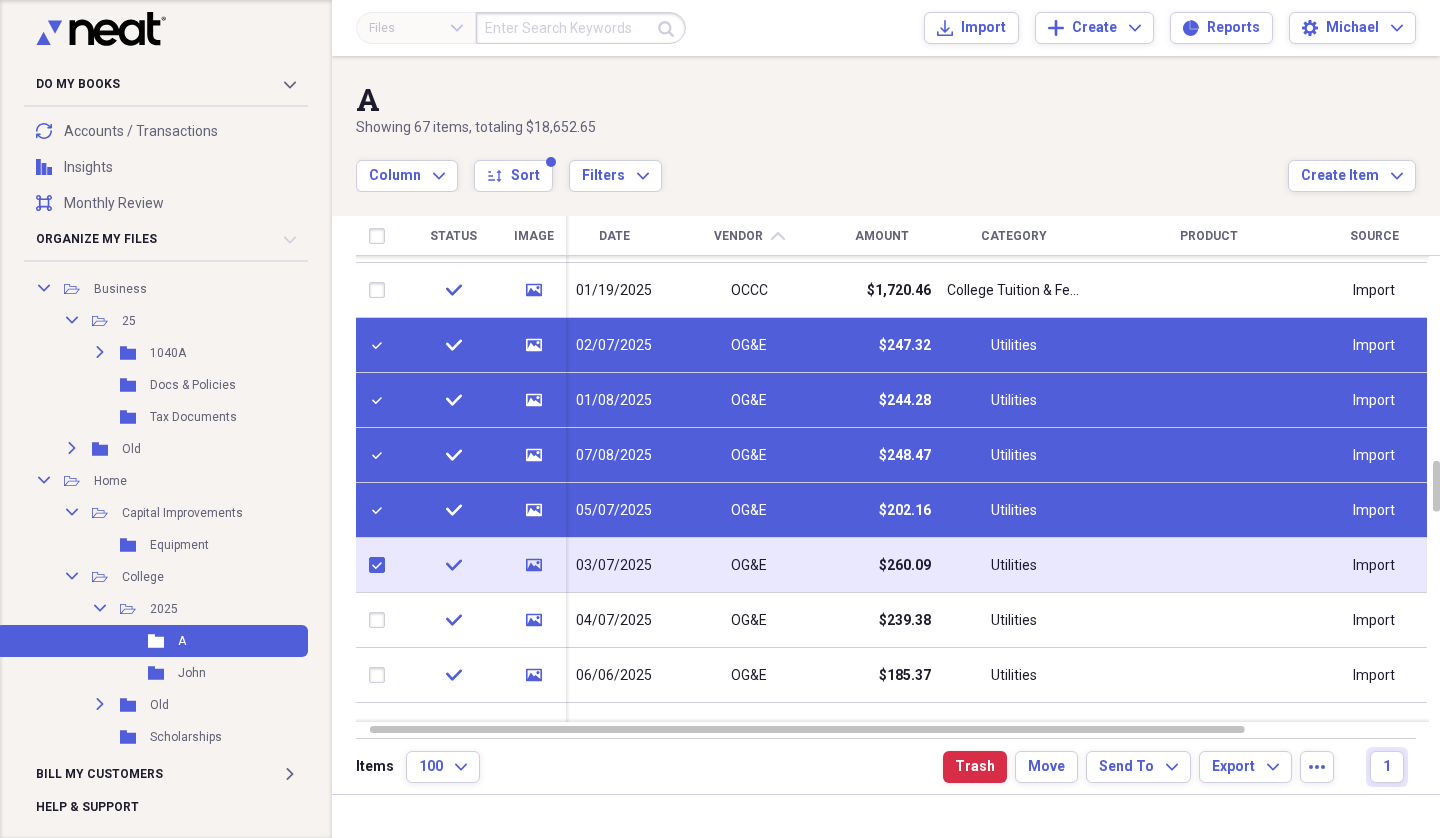 checkbox on "true" 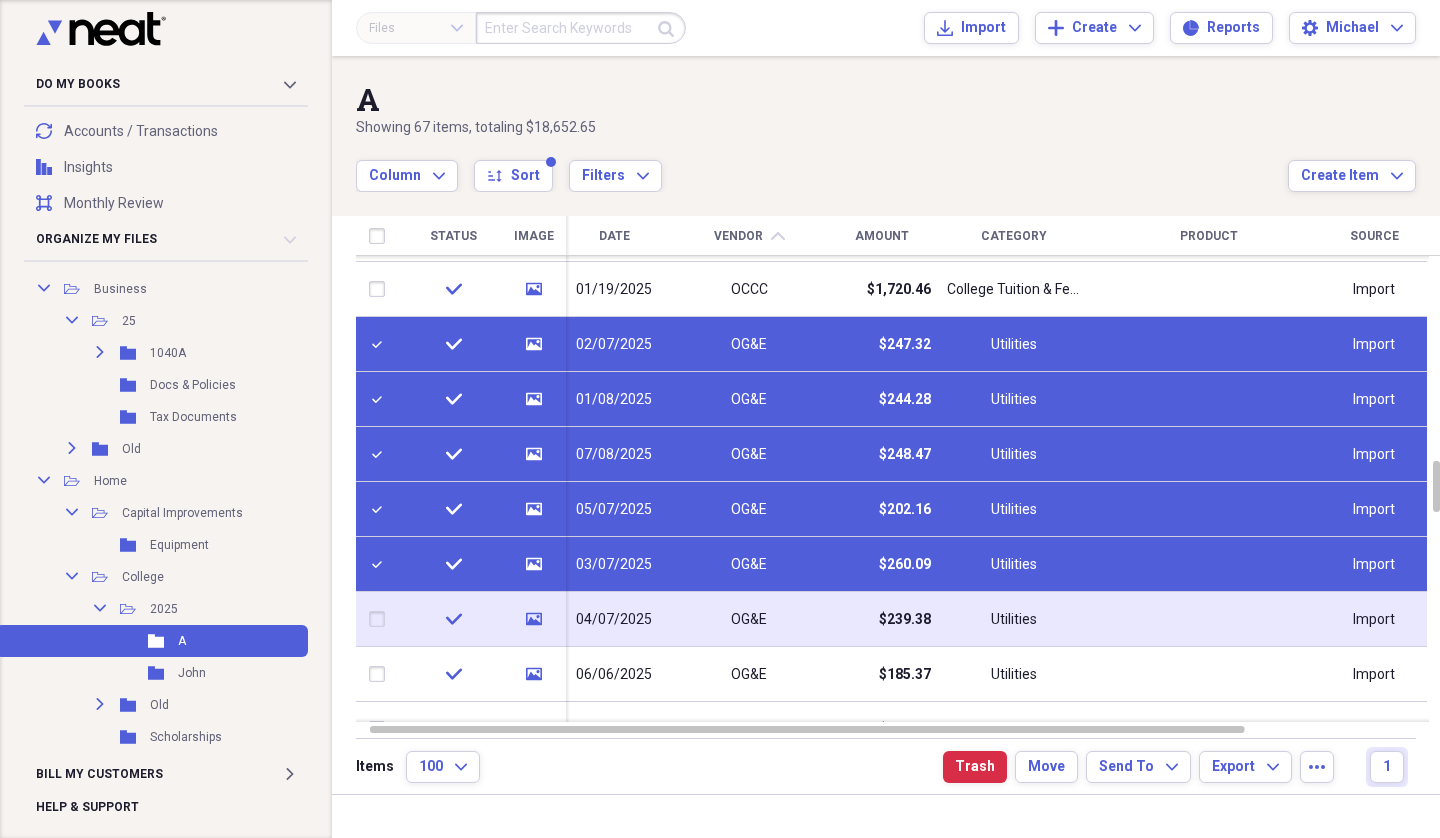 click at bounding box center (381, 619) 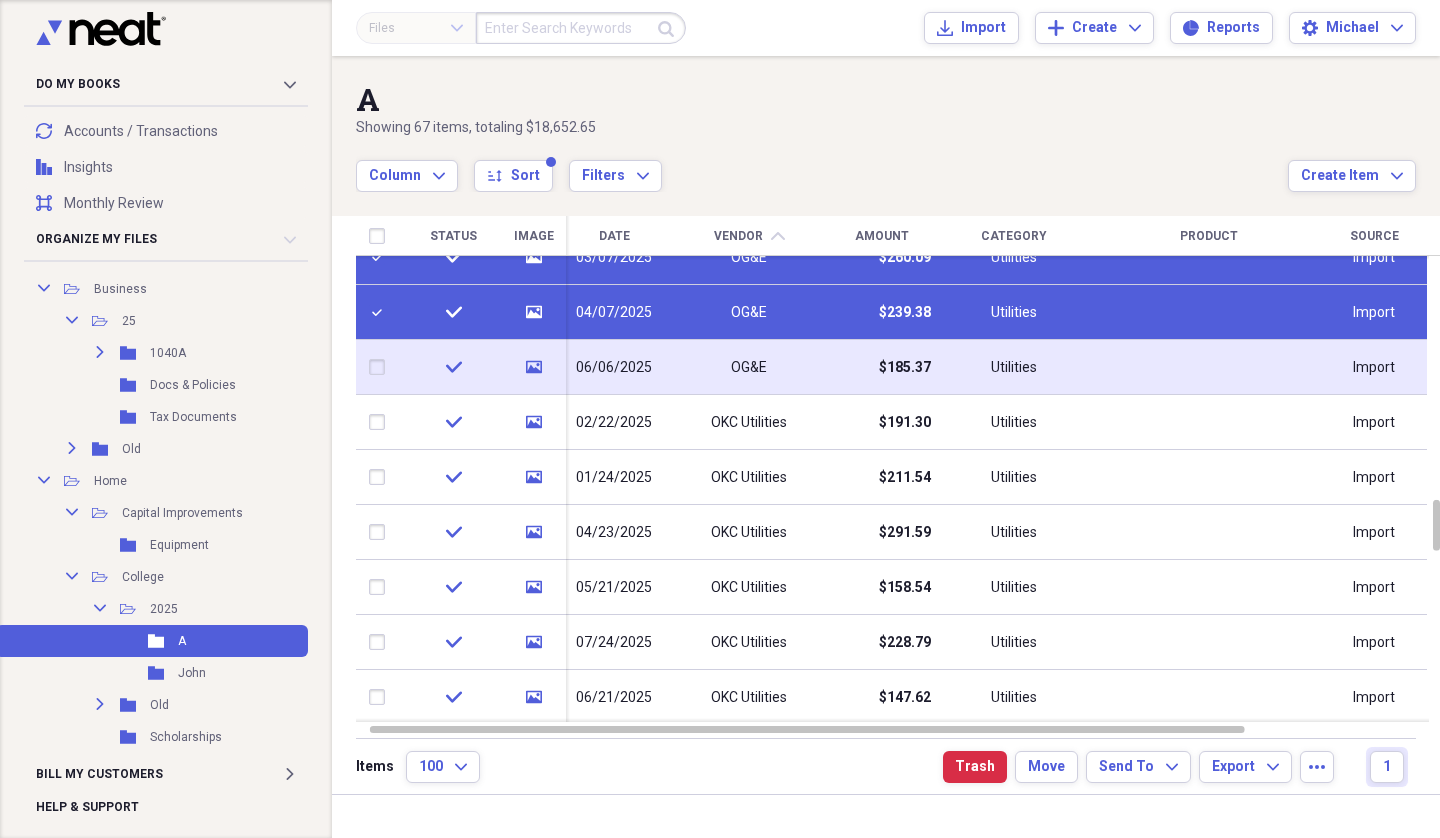 click at bounding box center [381, 367] 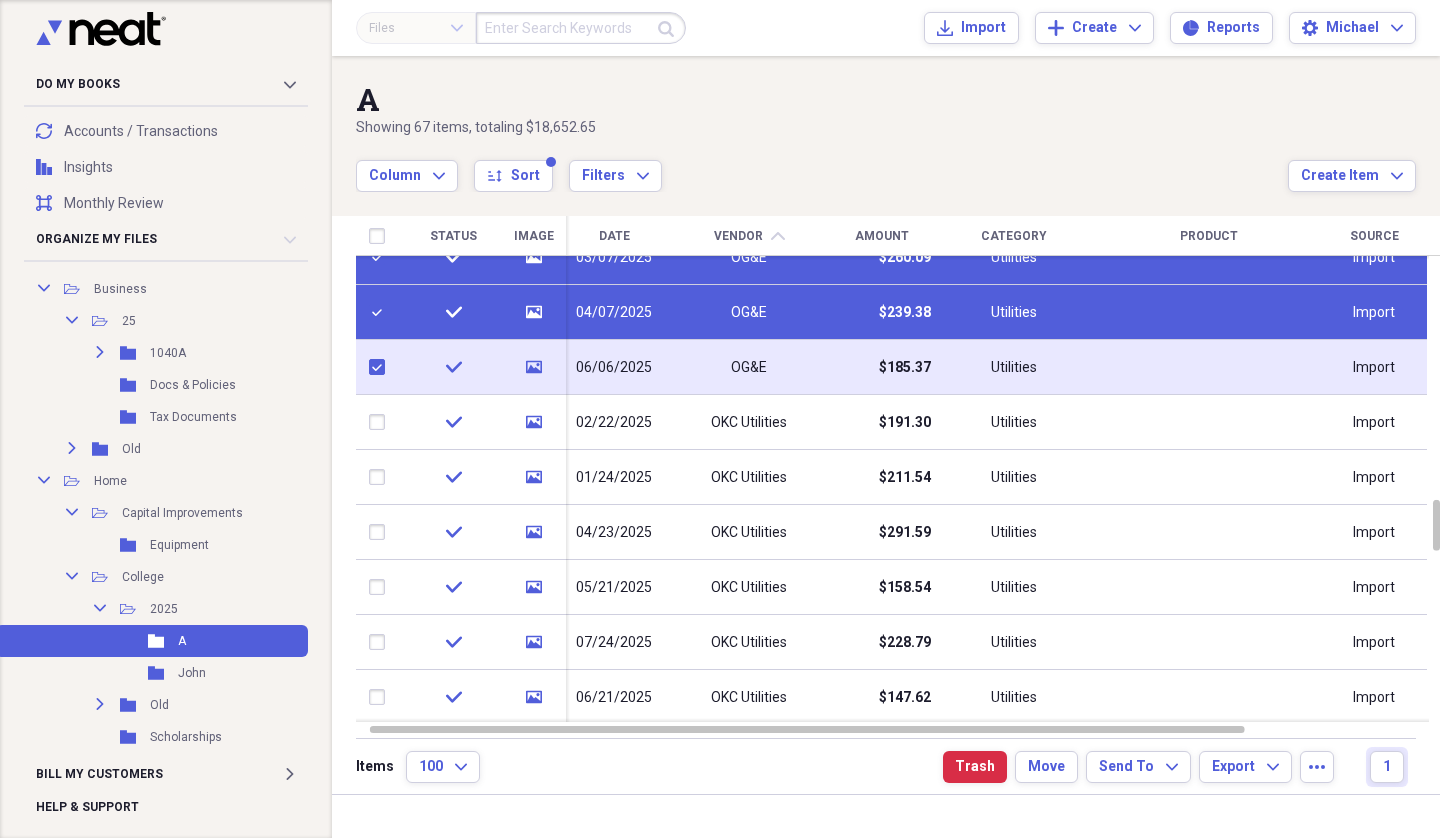 checkbox on "true" 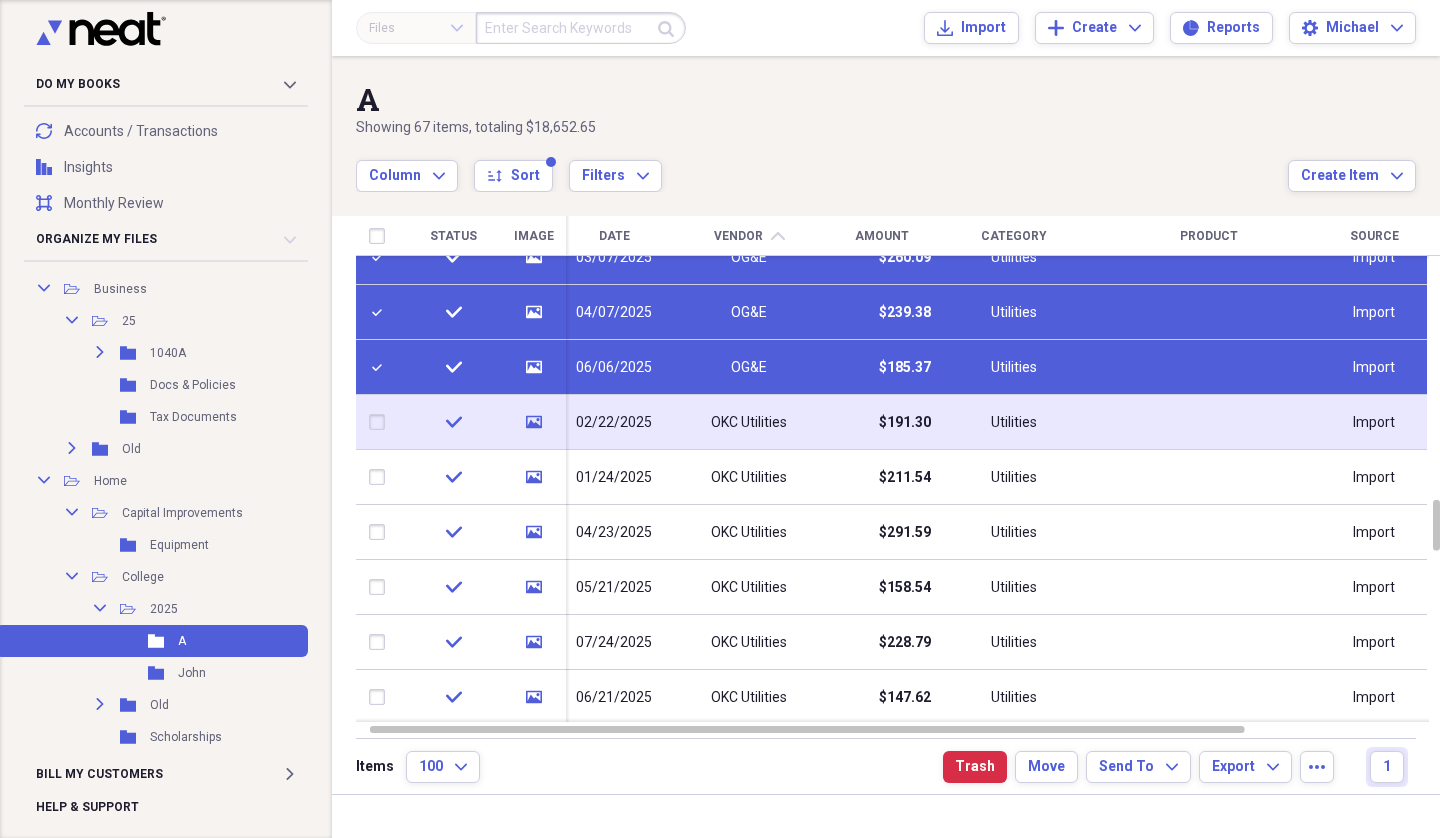 click at bounding box center [381, 422] 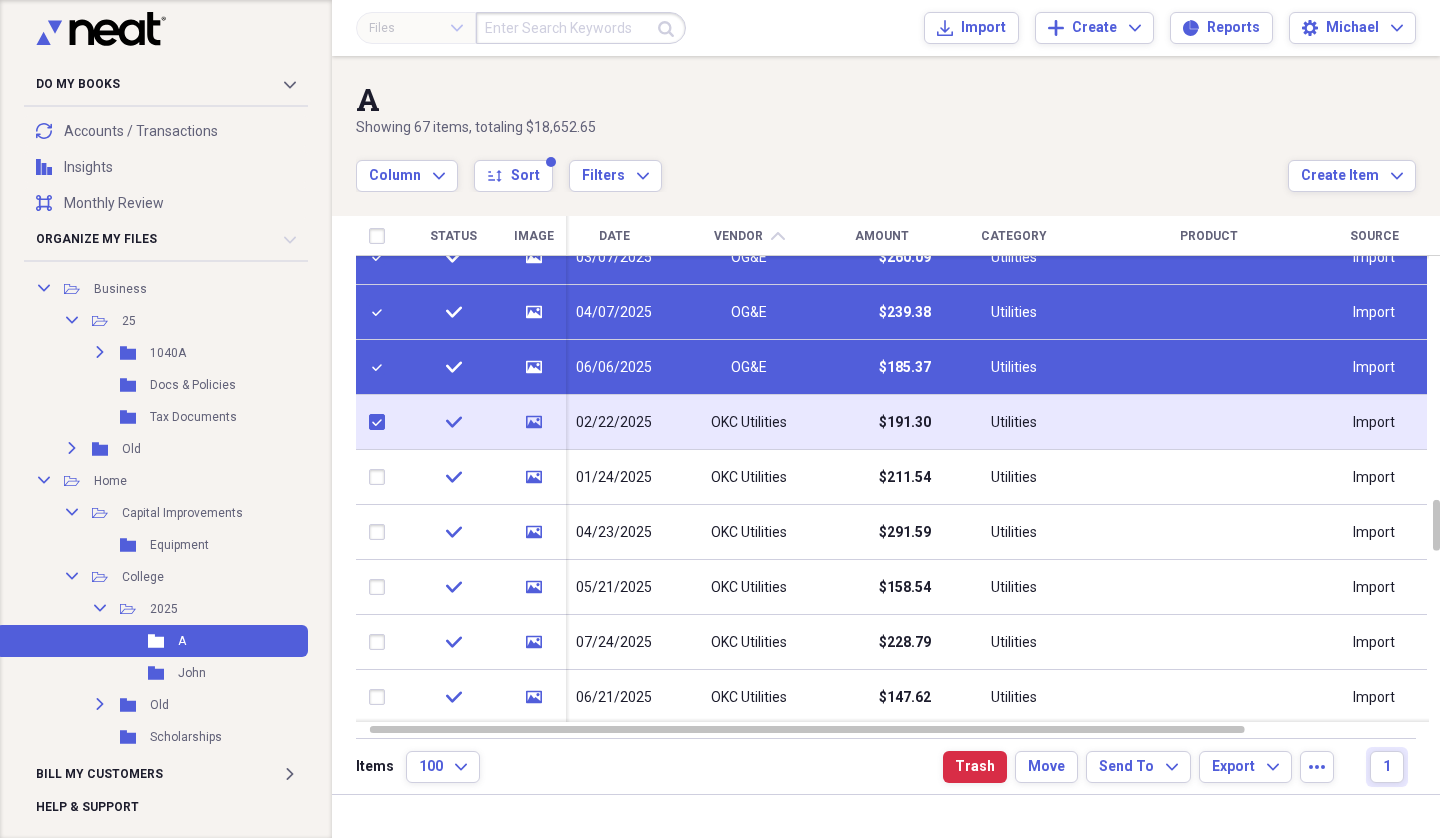checkbox on "true" 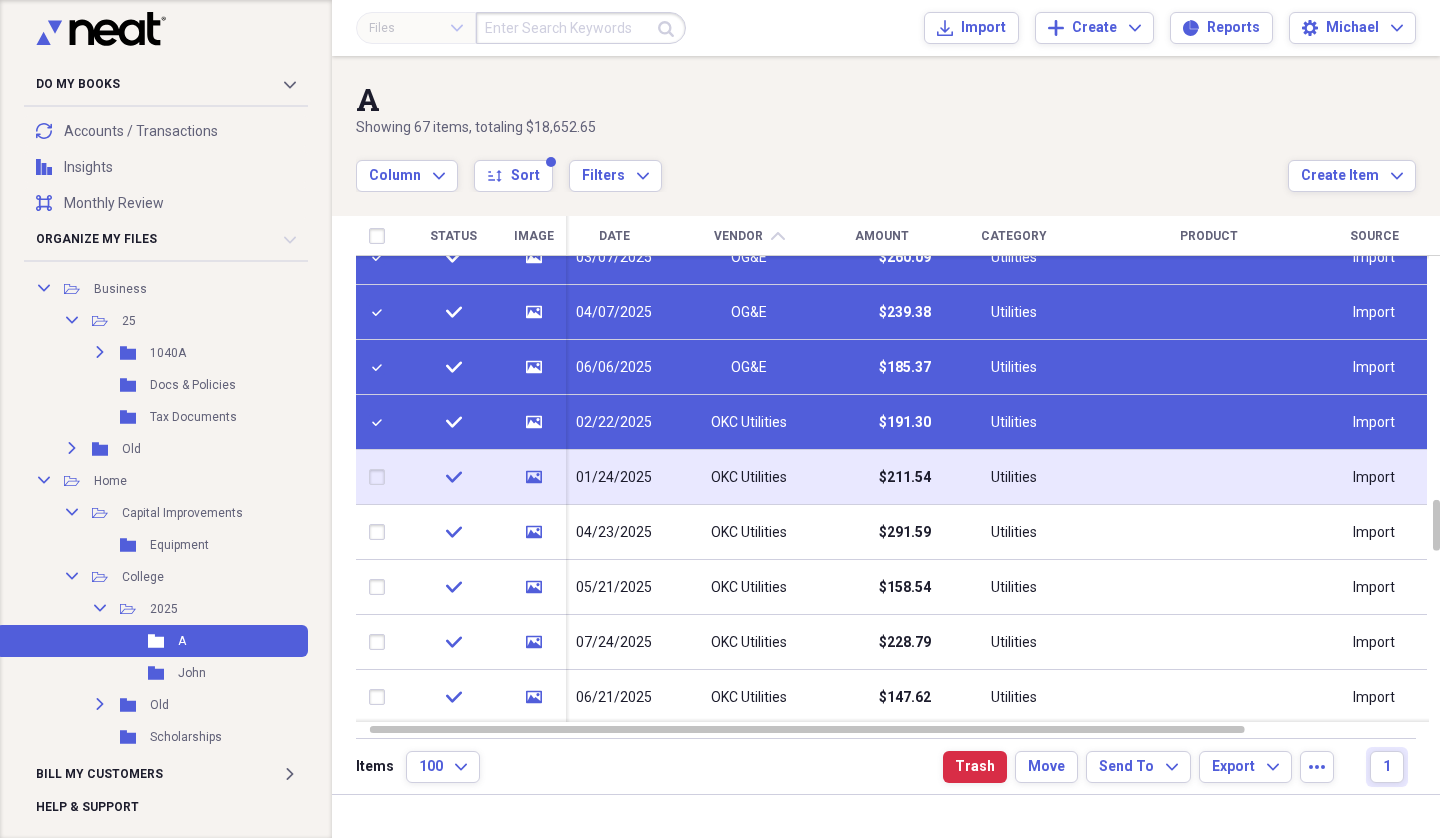 drag, startPoint x: 377, startPoint y: 482, endPoint x: 376, endPoint y: 503, distance: 21.023796 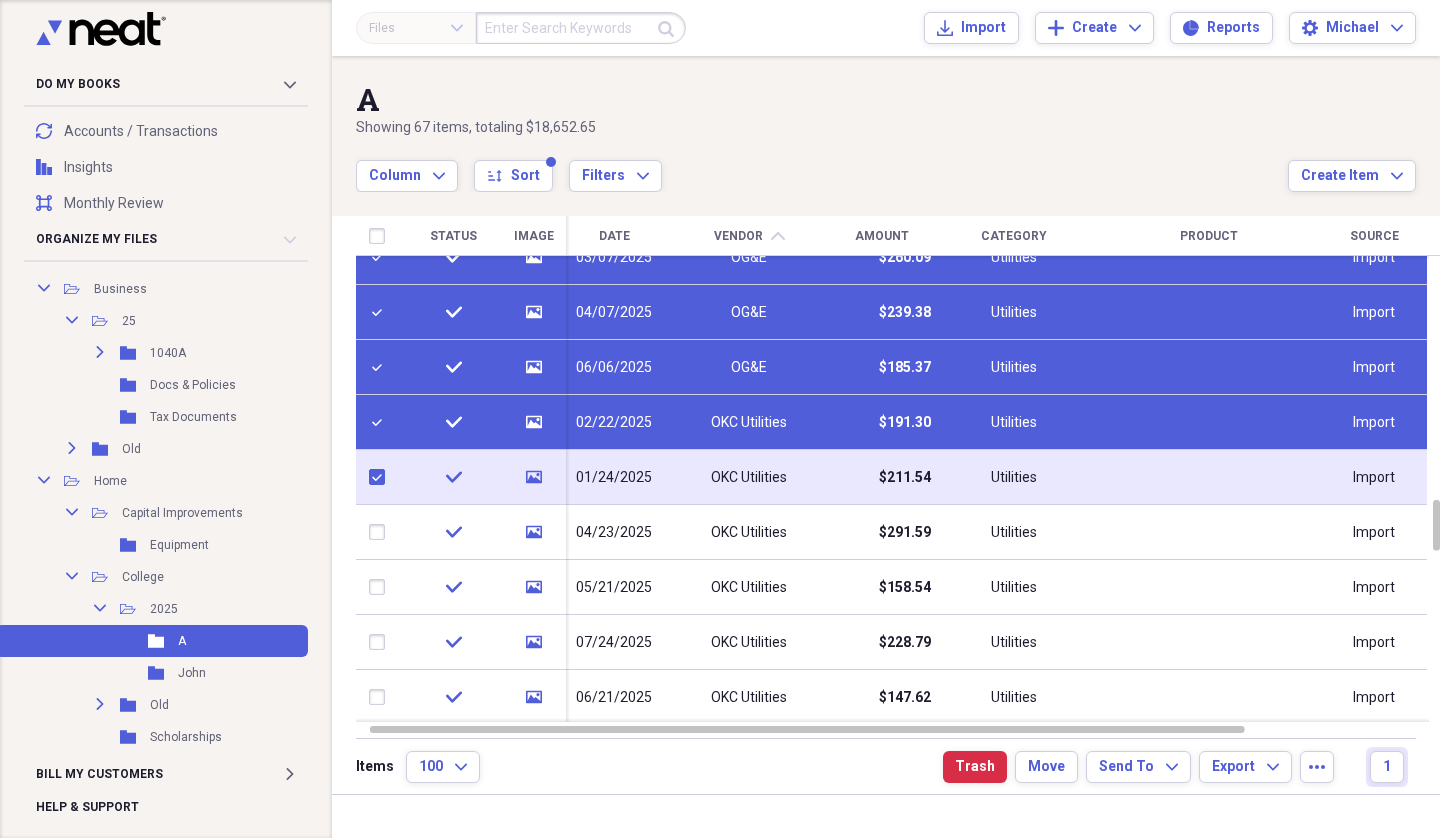 checkbox on "true" 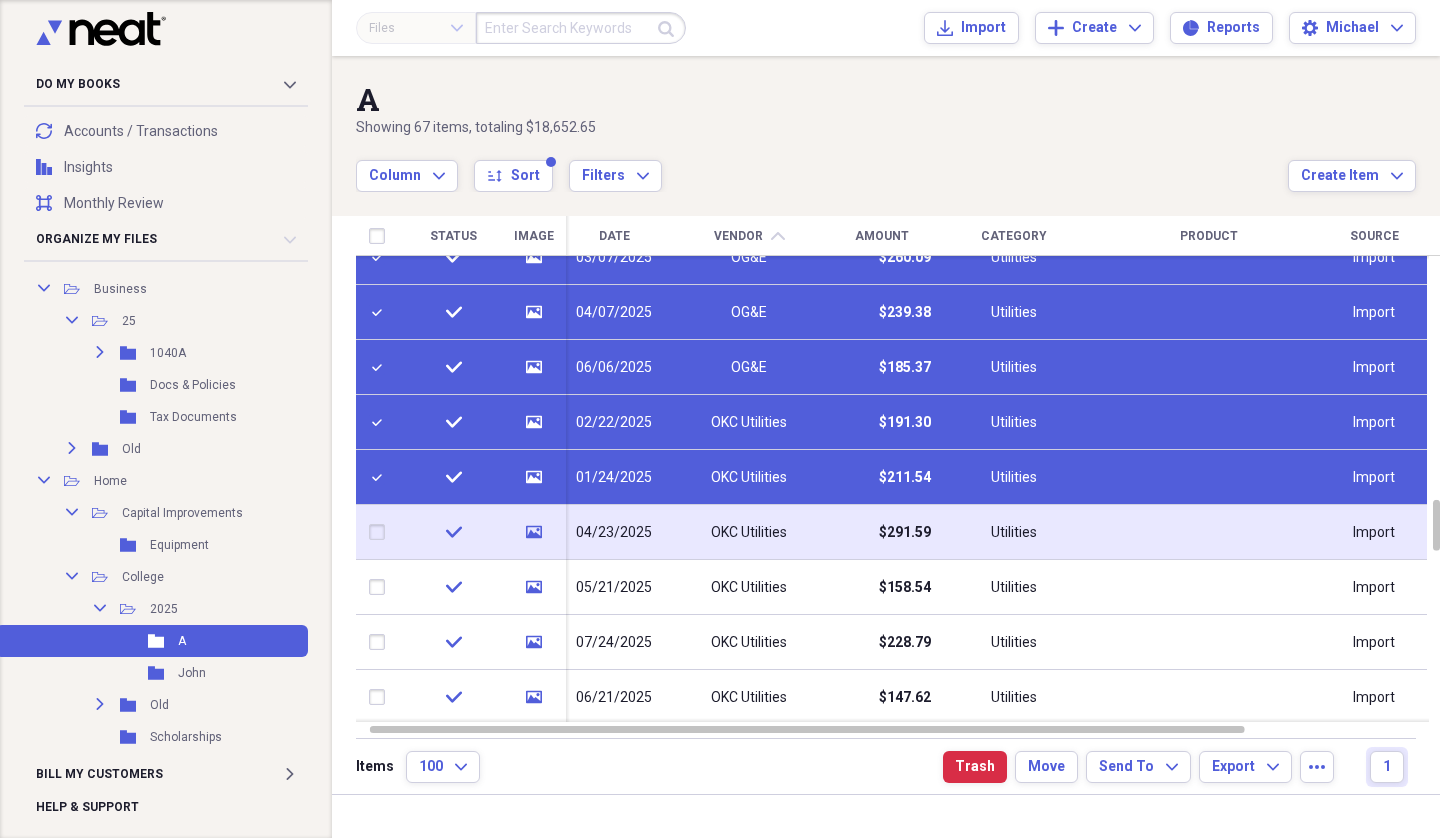 click at bounding box center [381, 532] 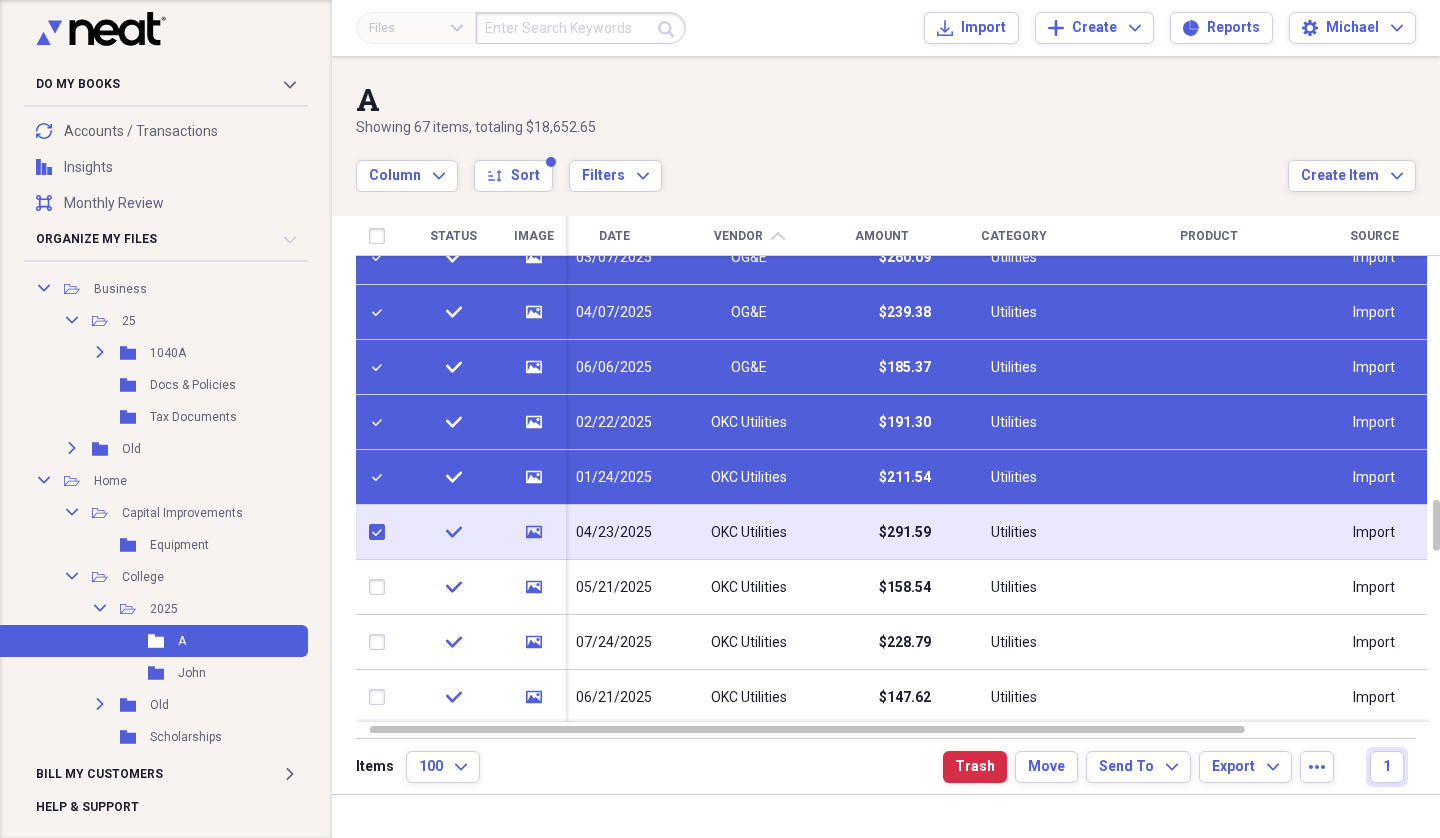 checkbox on "true" 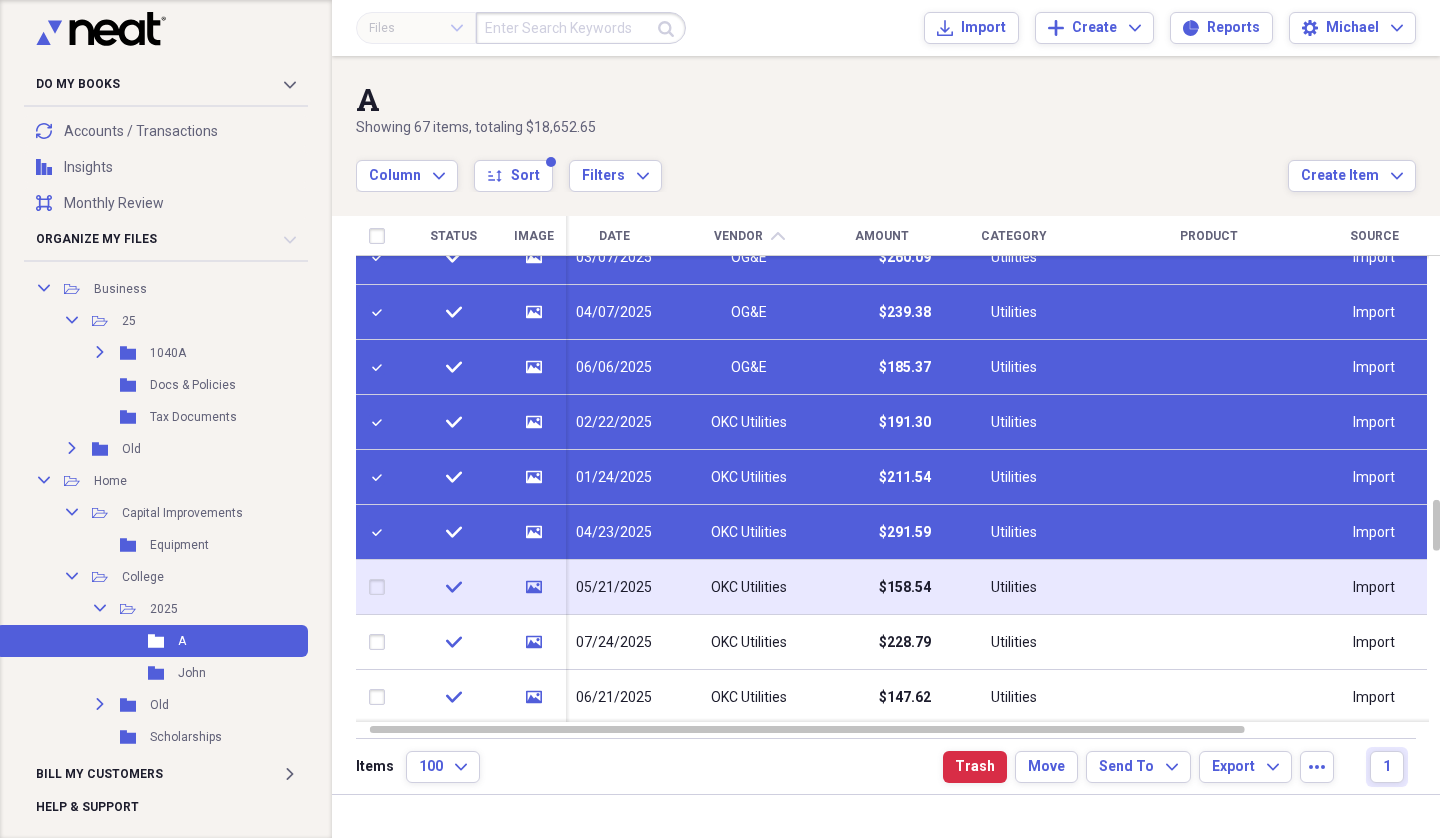 click at bounding box center (381, 587) 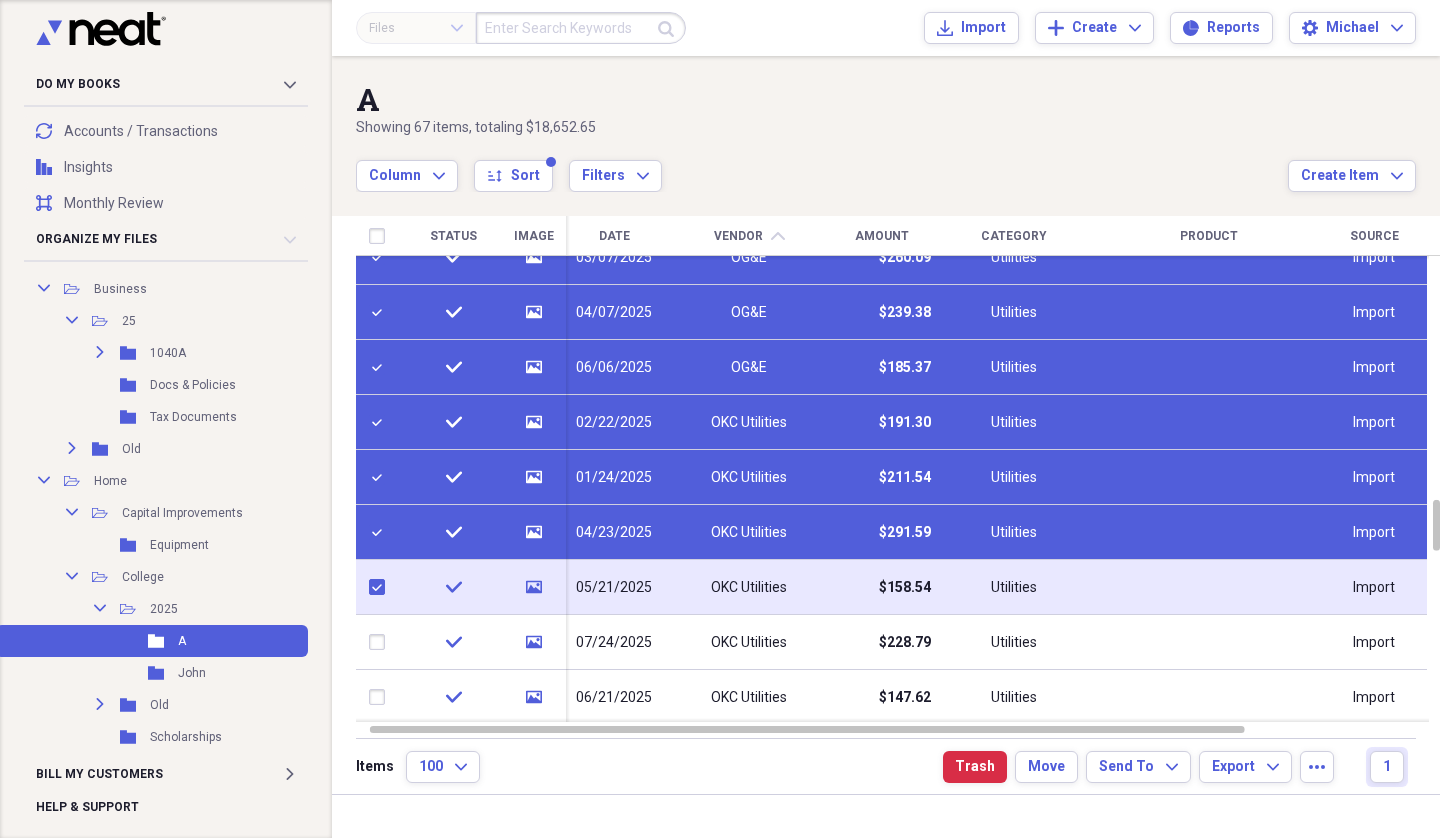 checkbox on "true" 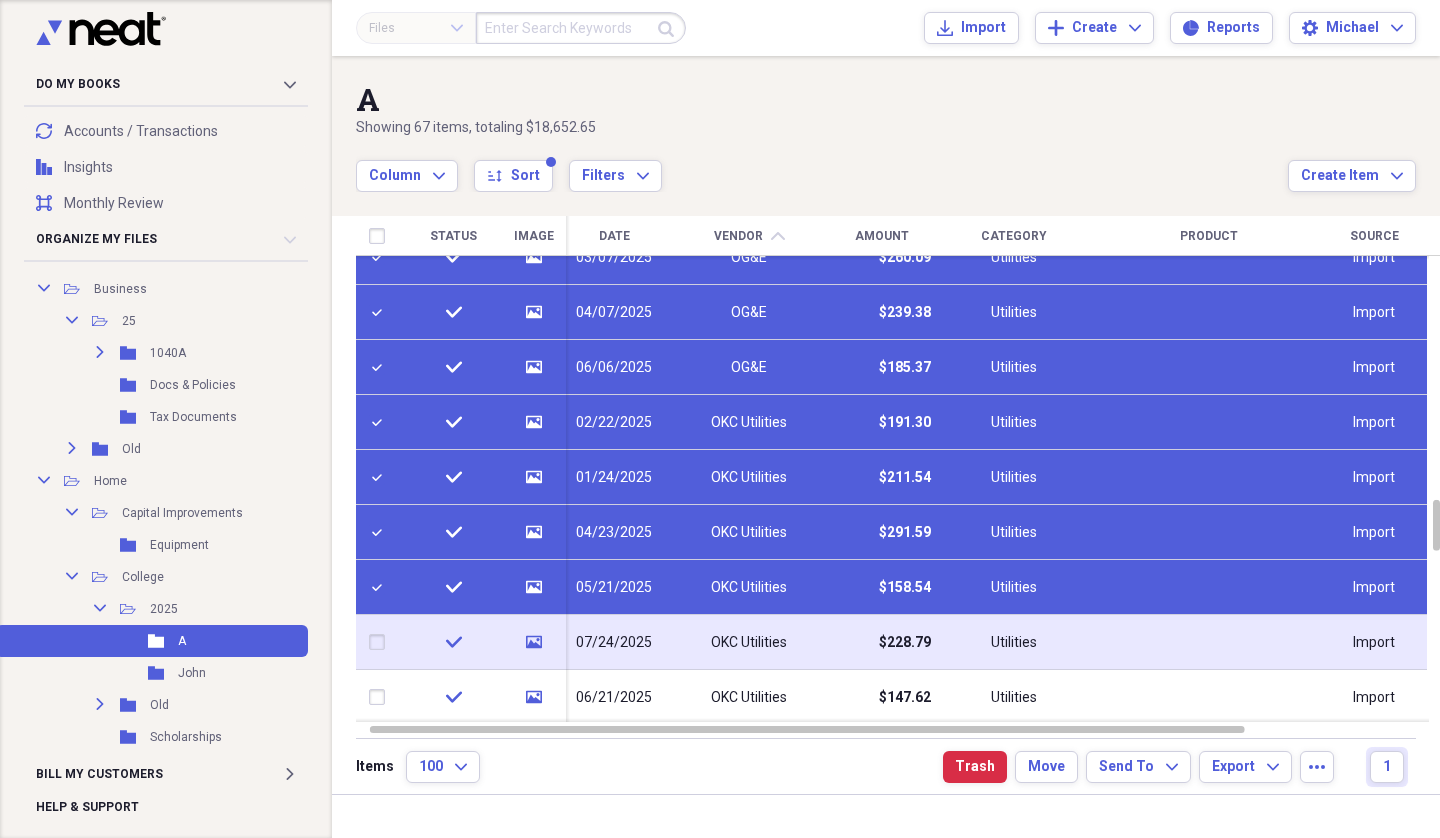 click at bounding box center (381, 642) 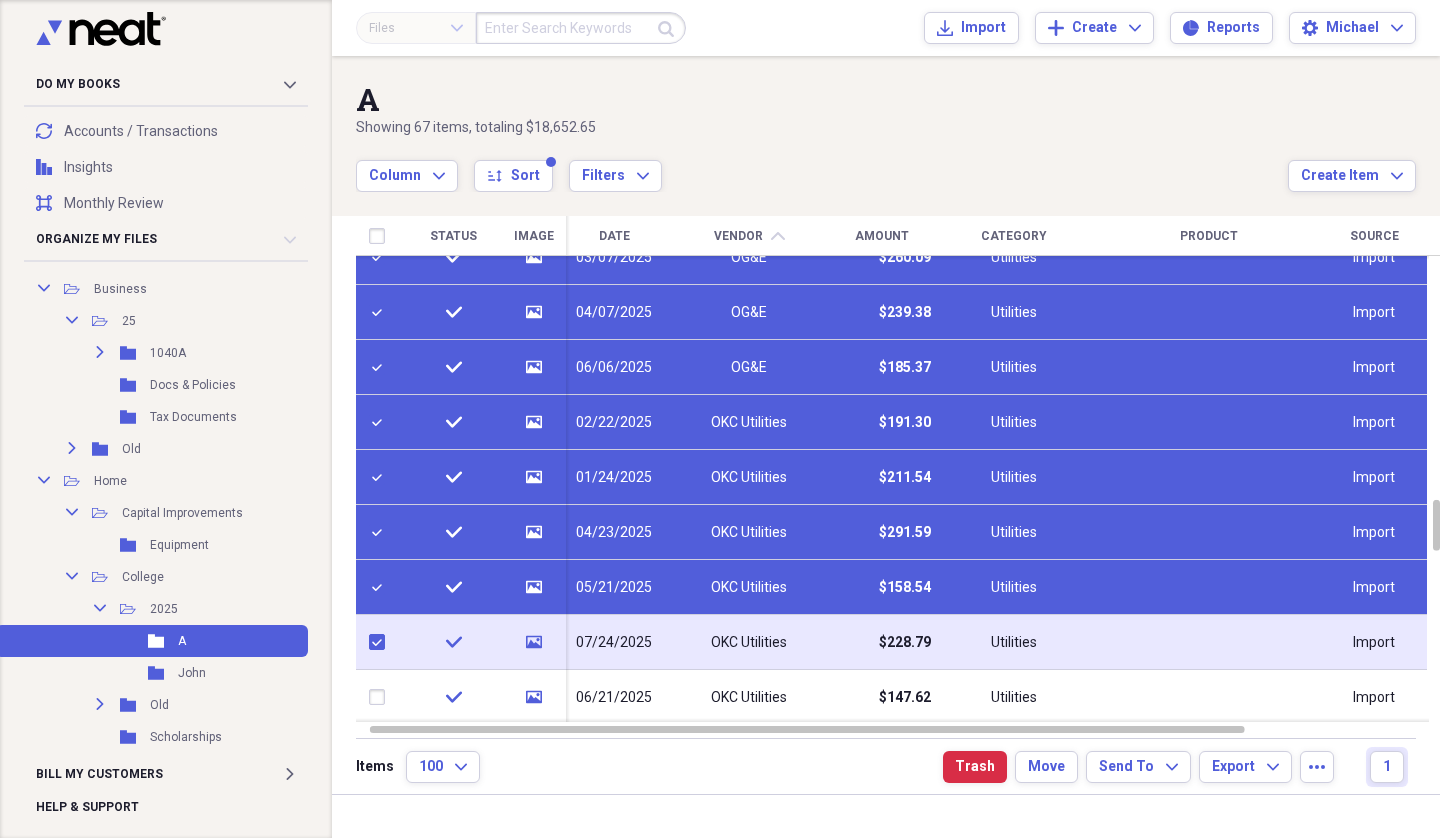 checkbox on "true" 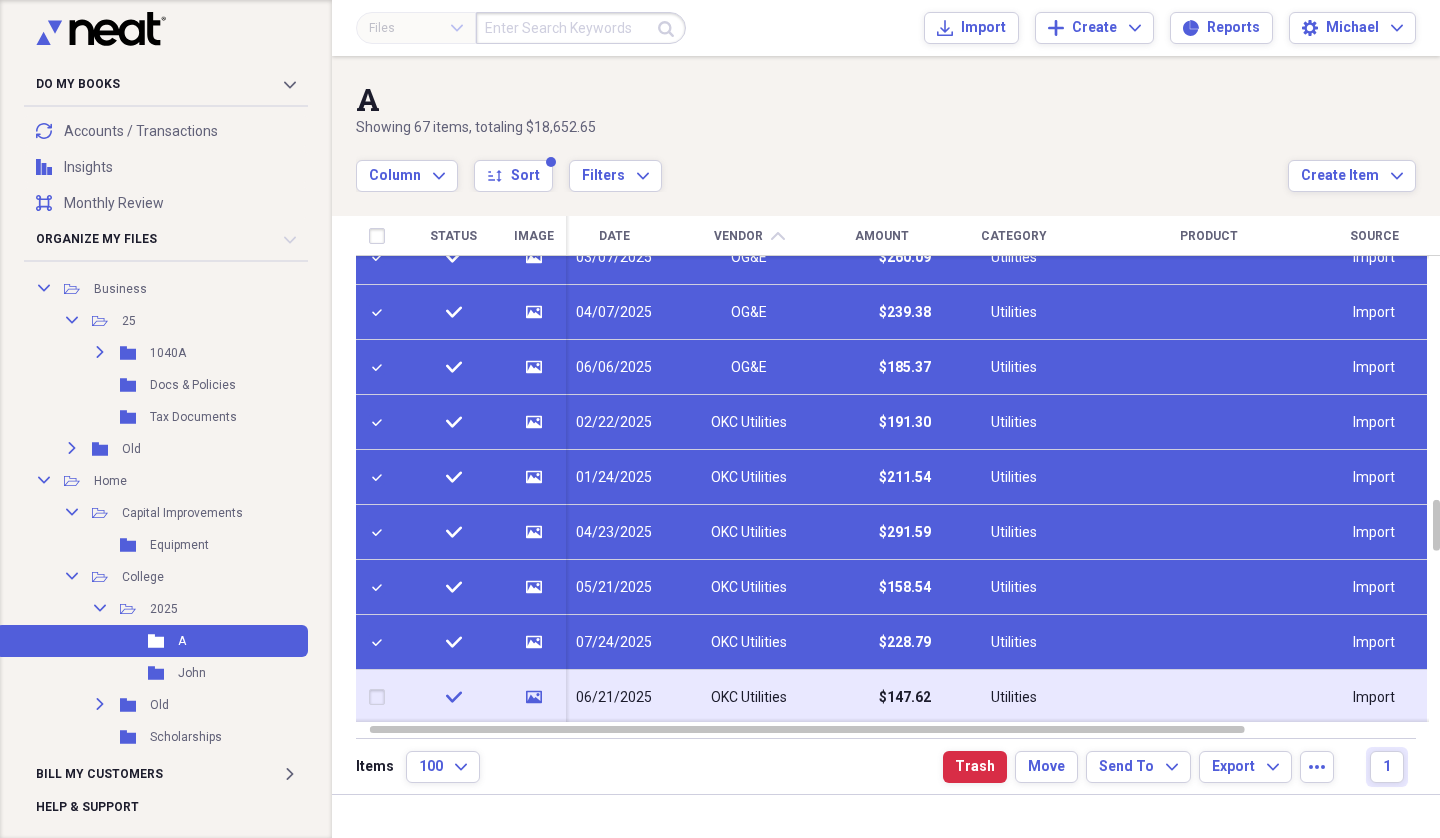 click at bounding box center (381, 697) 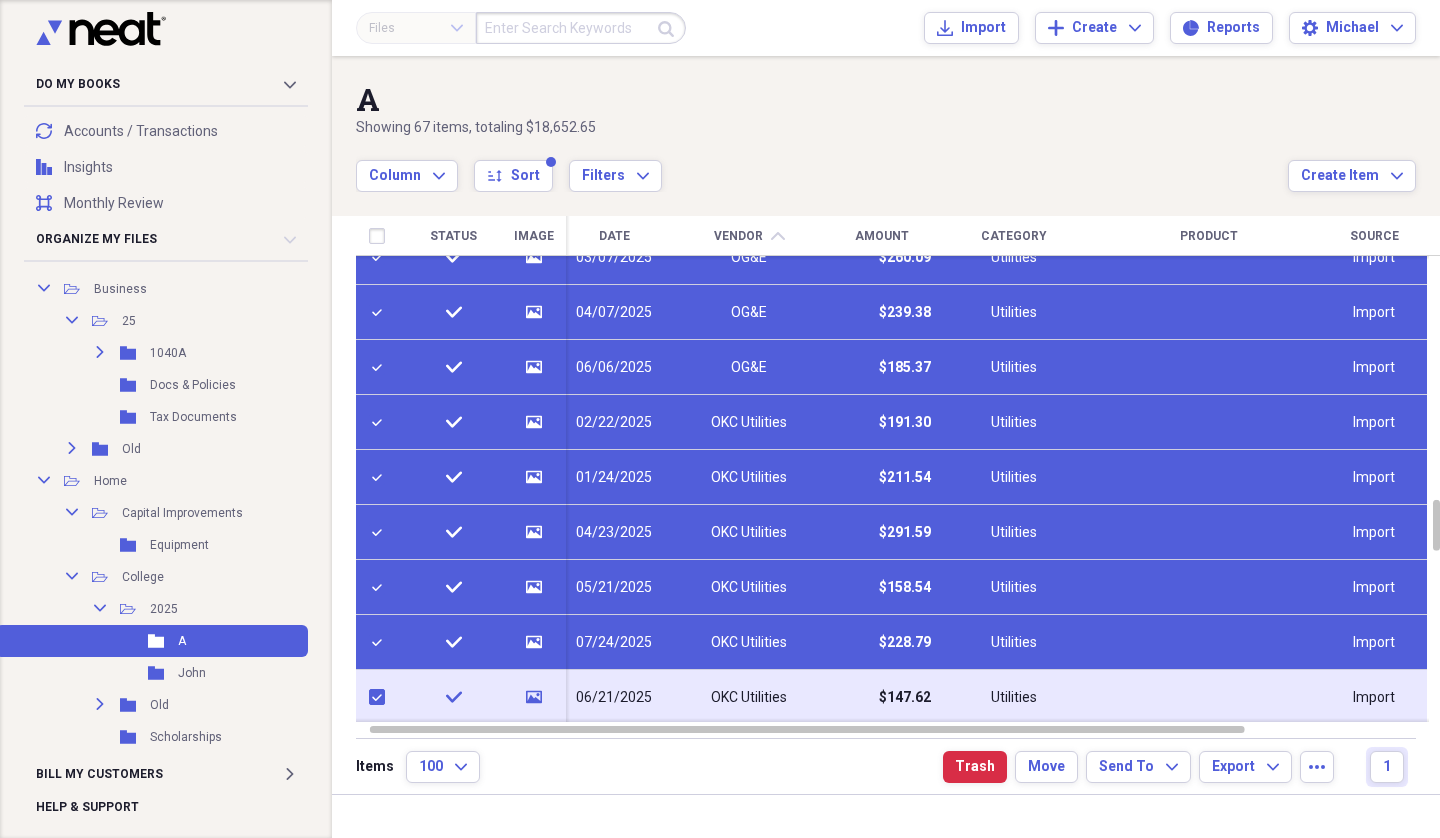 checkbox on "true" 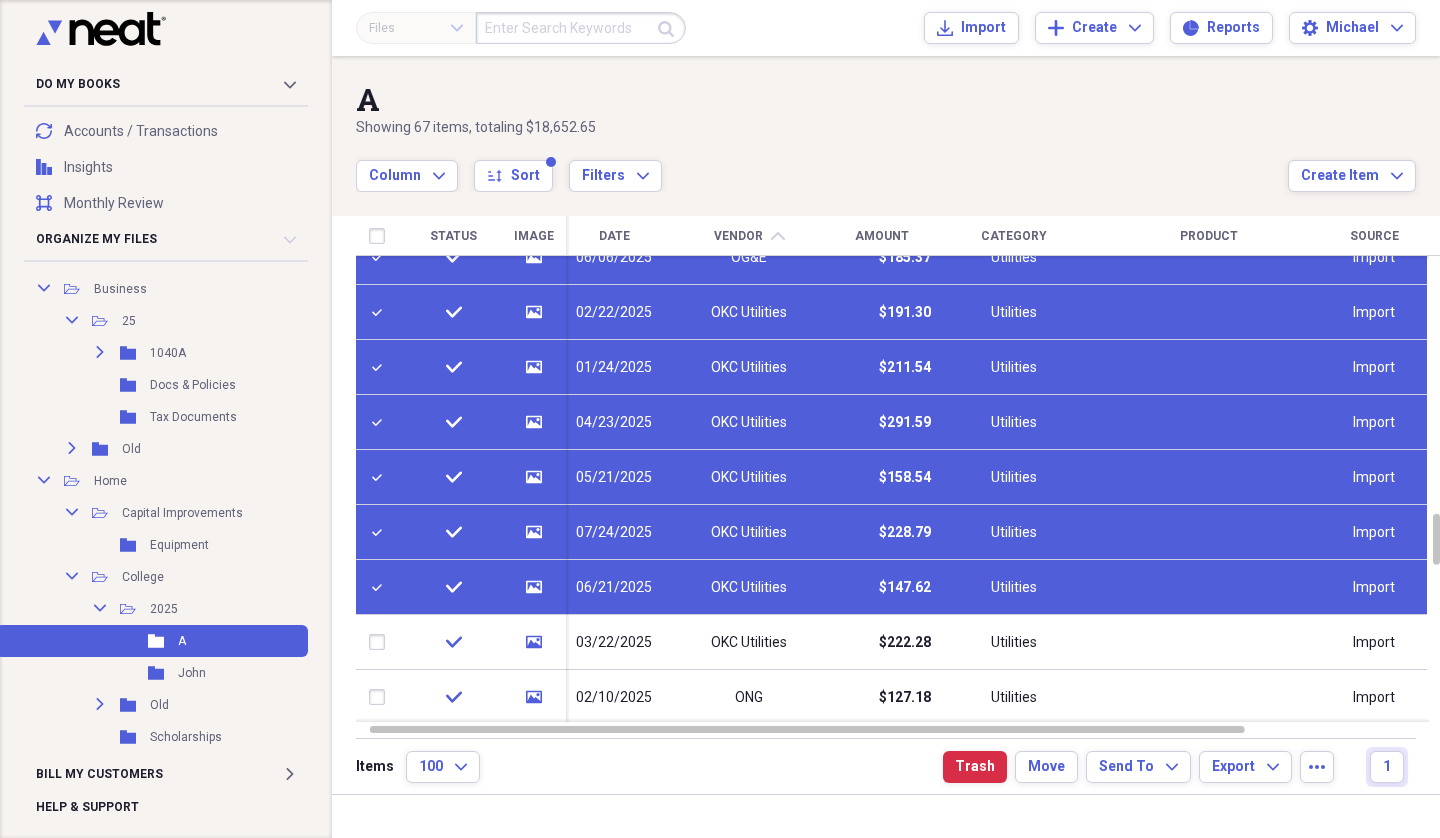 checkbox on "true" 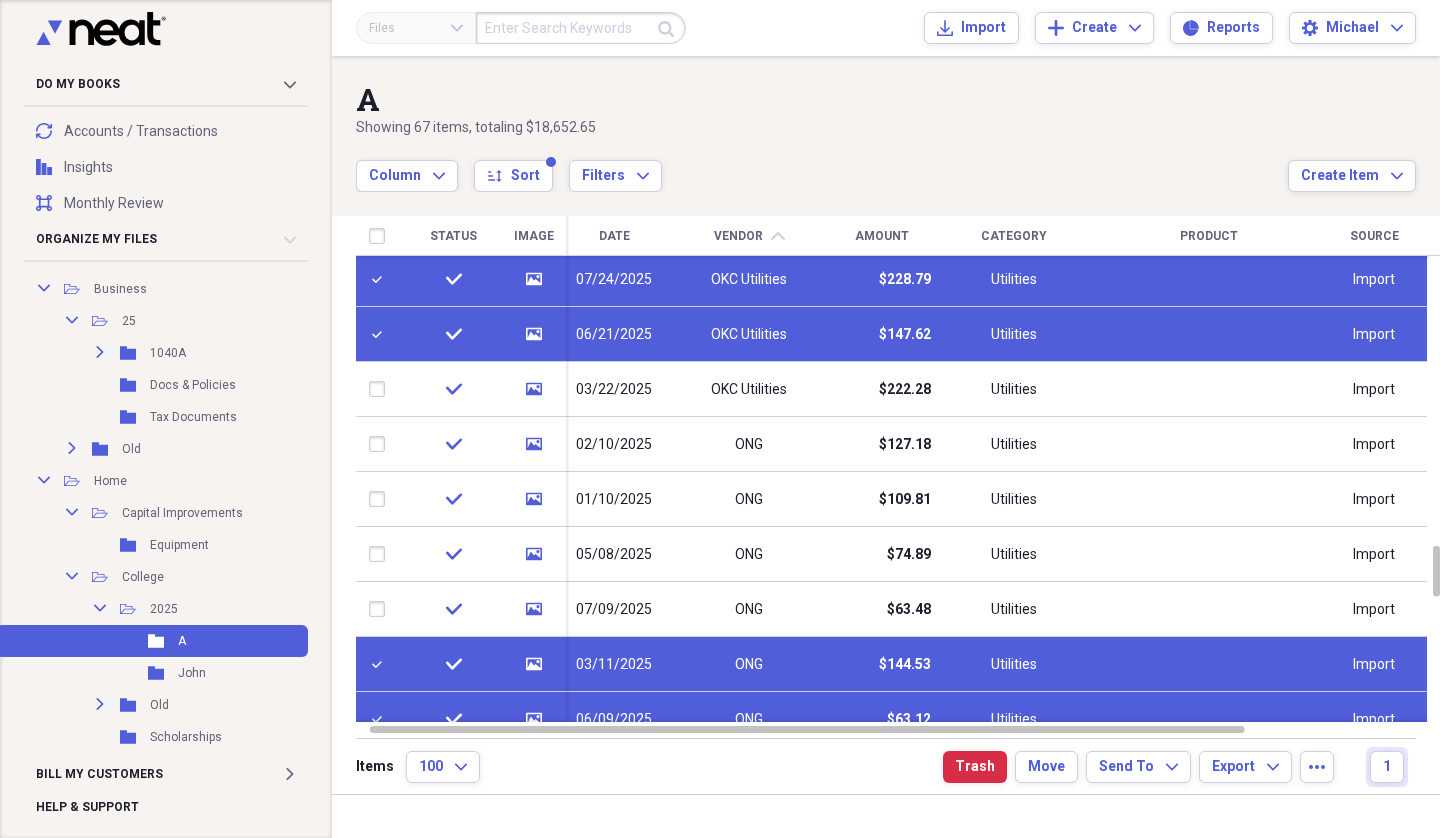checkbox on "false" 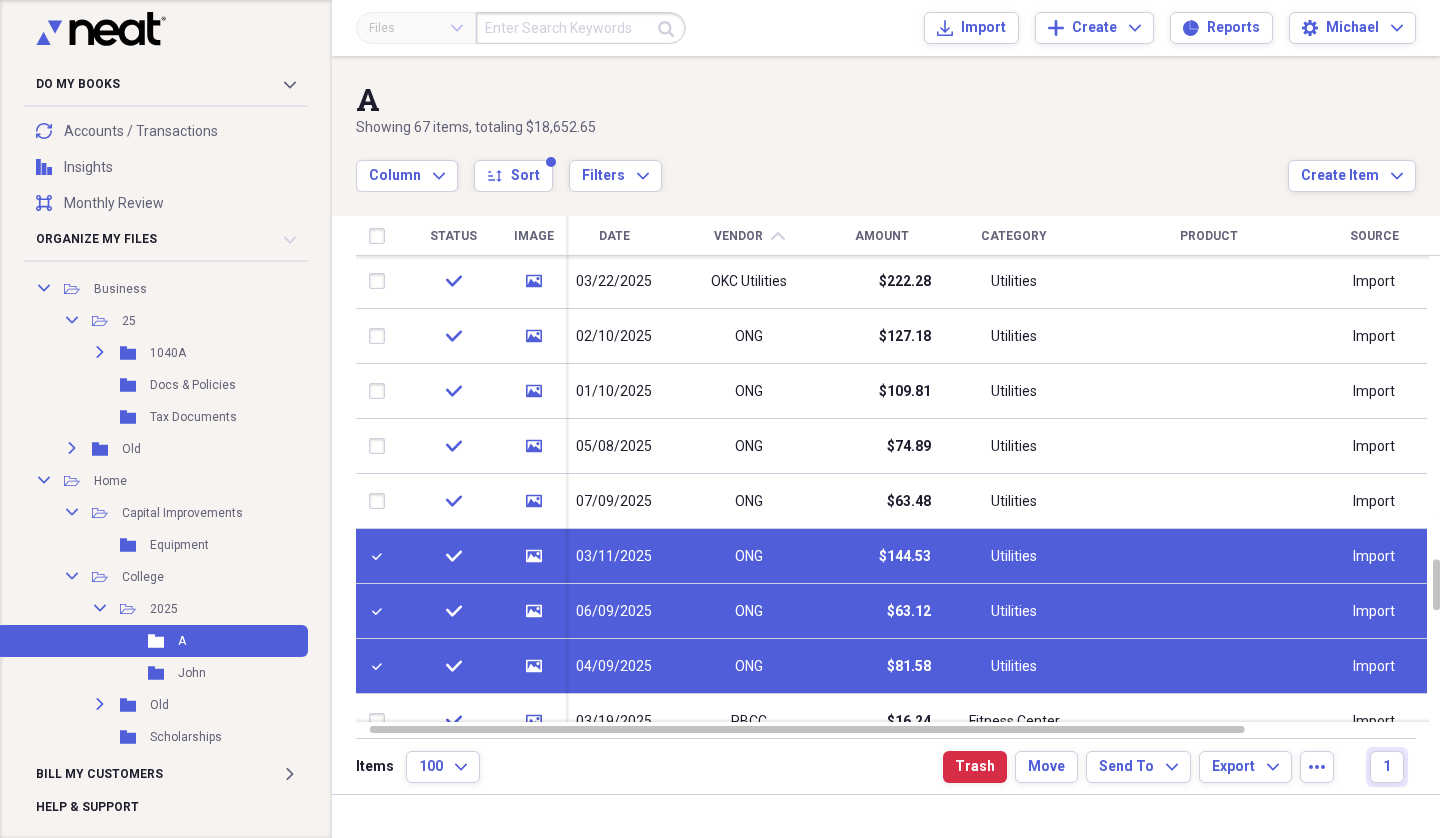 checkbox on "false" 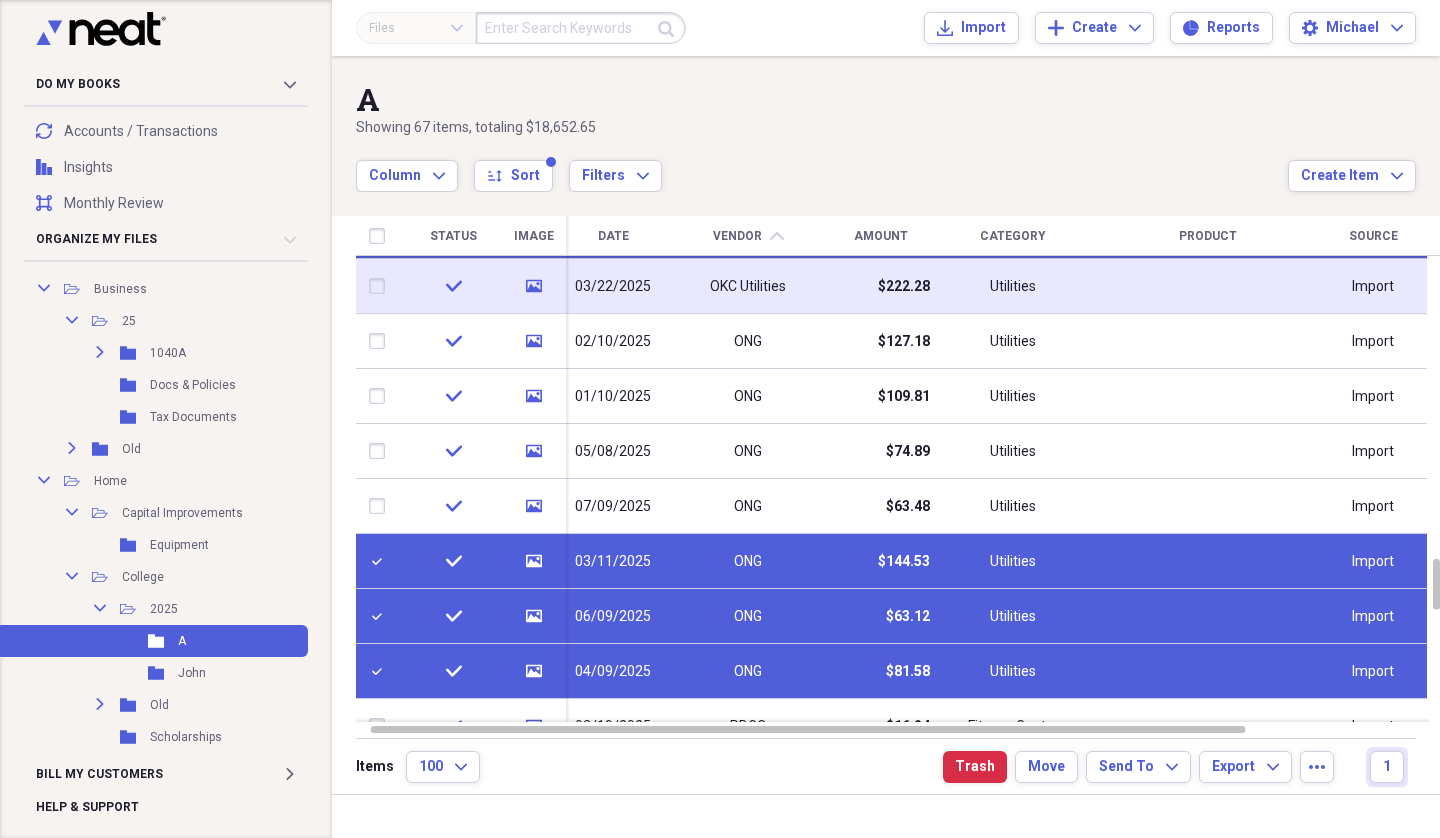 checkbox on "true" 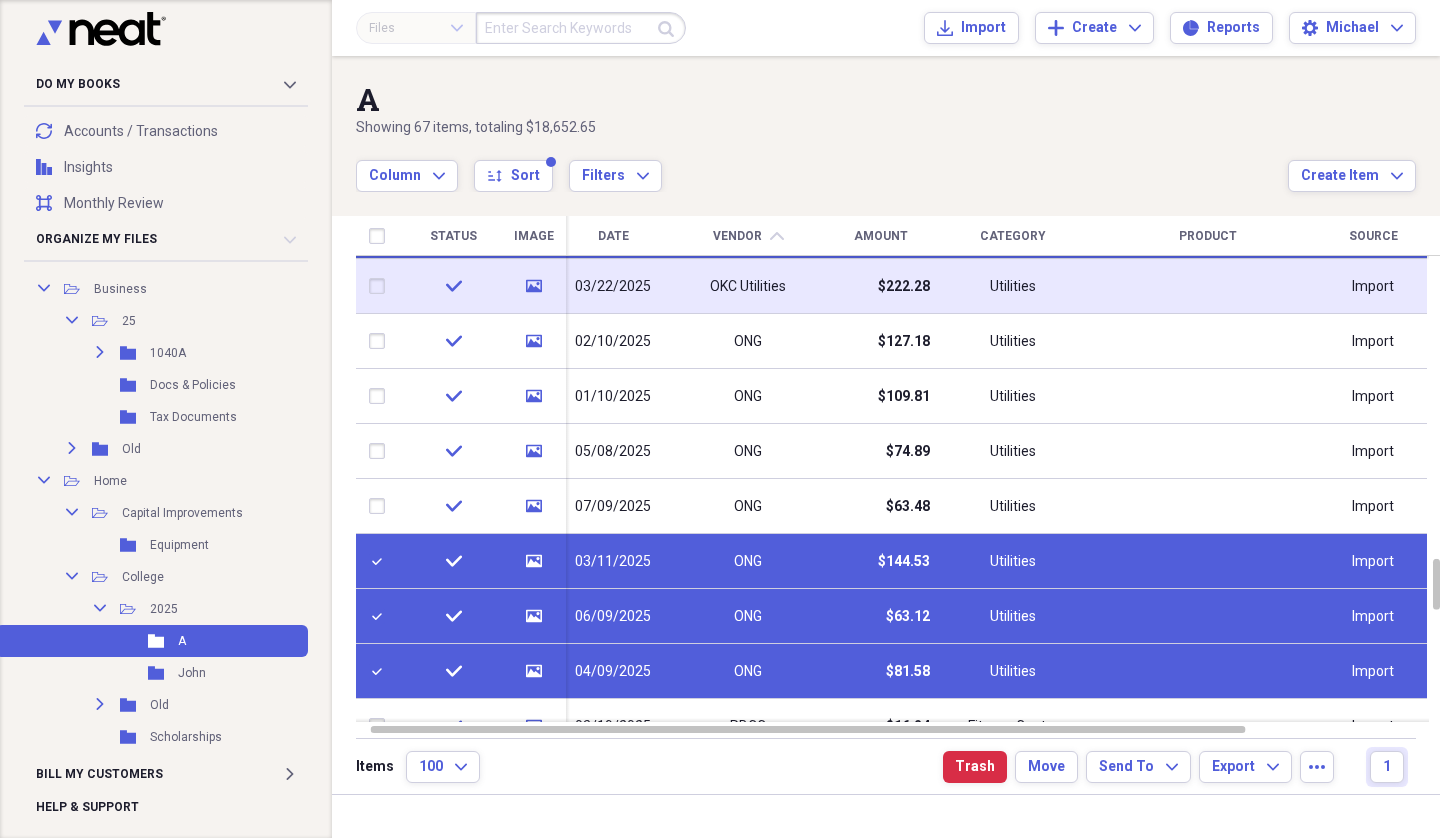 click at bounding box center (381, 286) 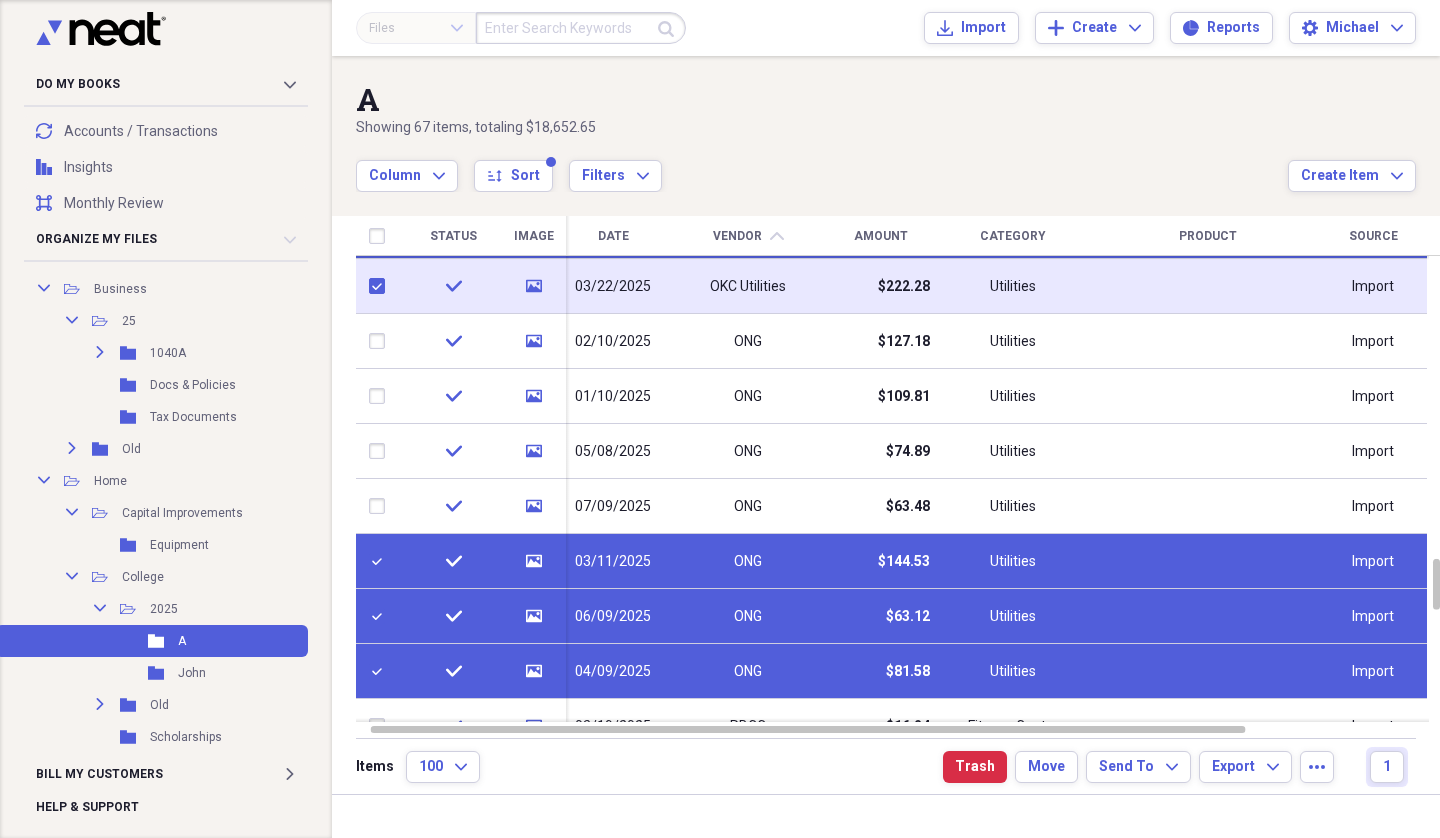checkbox on "true" 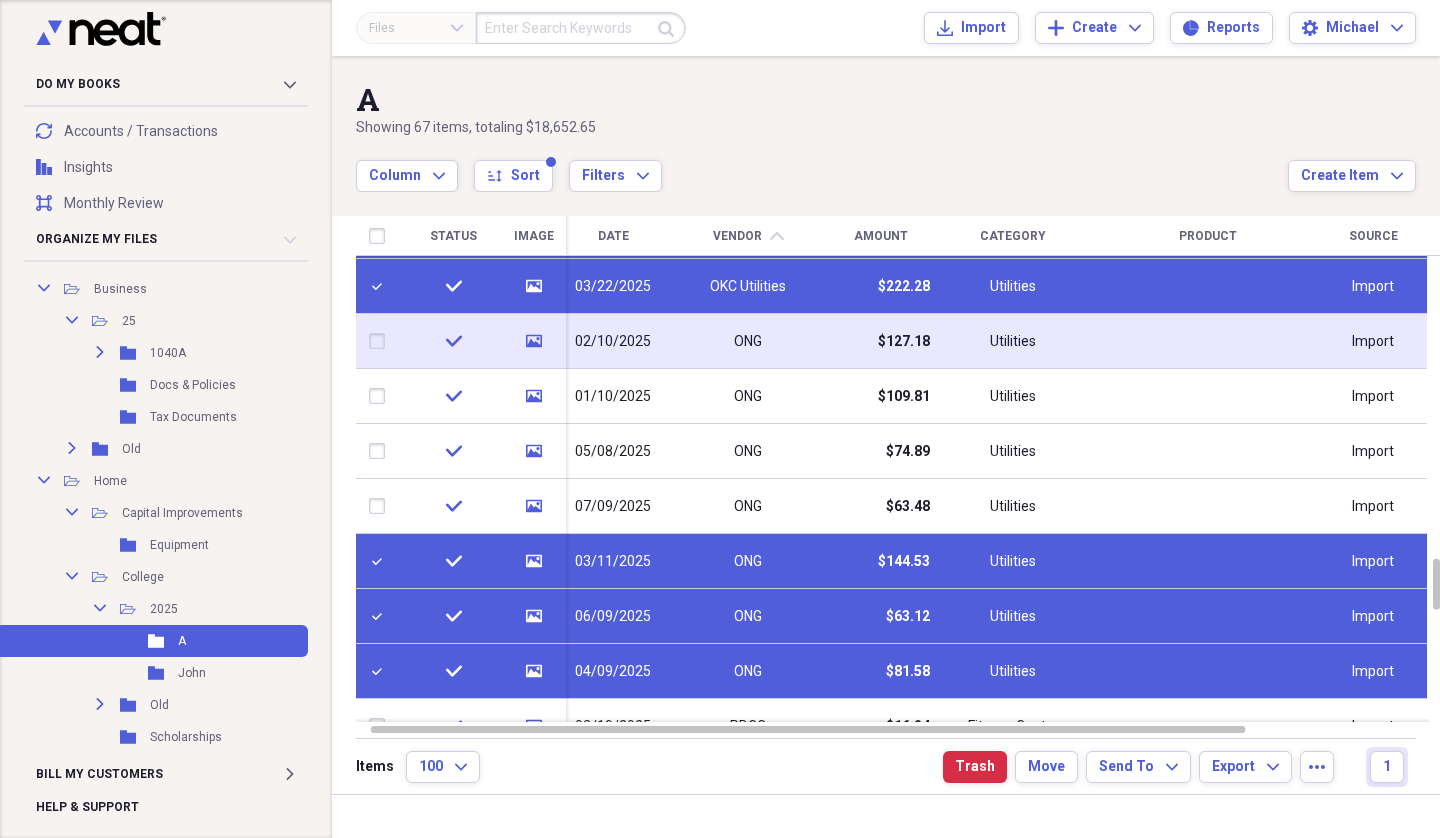 click at bounding box center (381, 341) 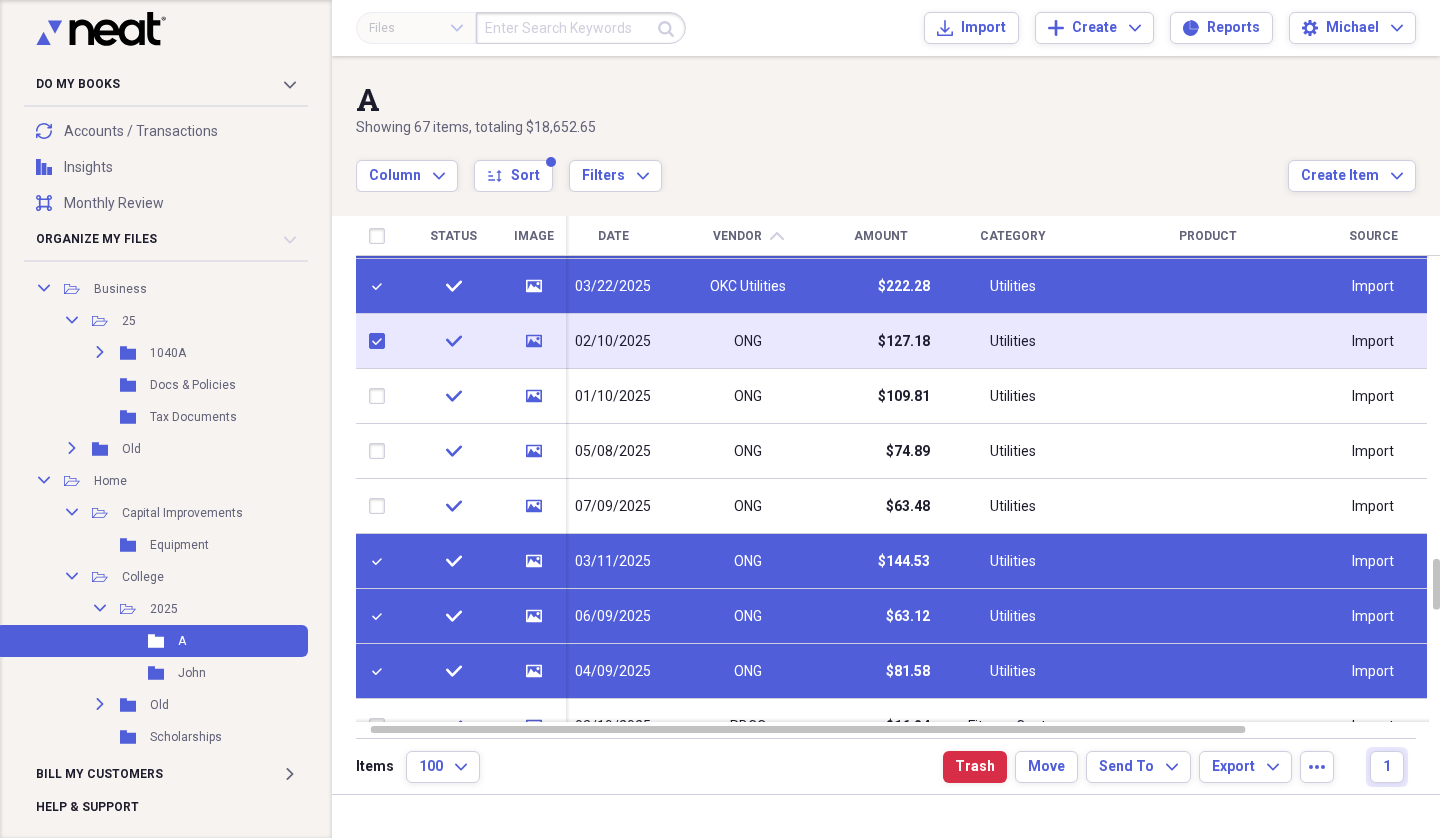 checkbox on "true" 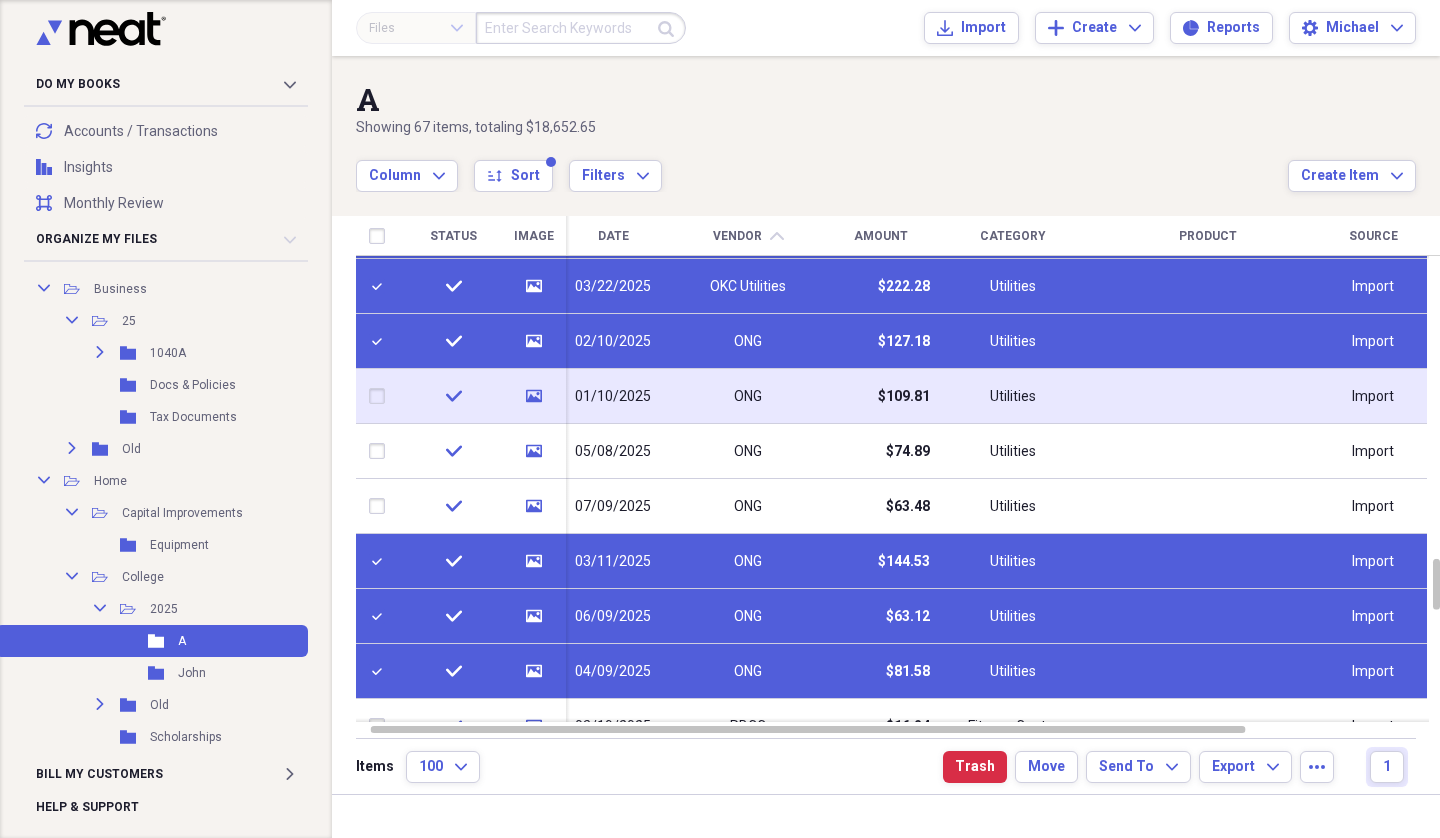 click at bounding box center [381, 396] 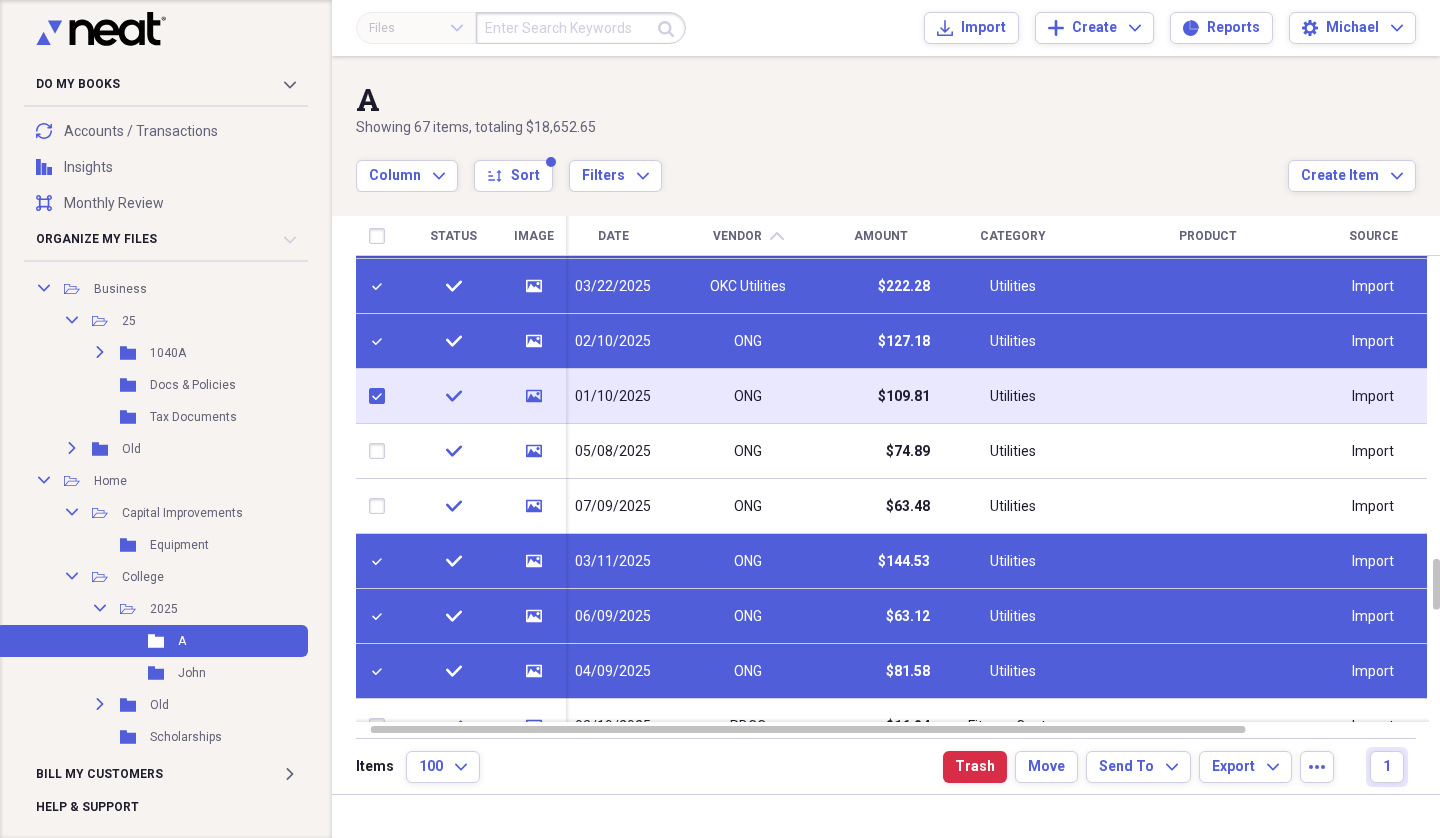 checkbox on "true" 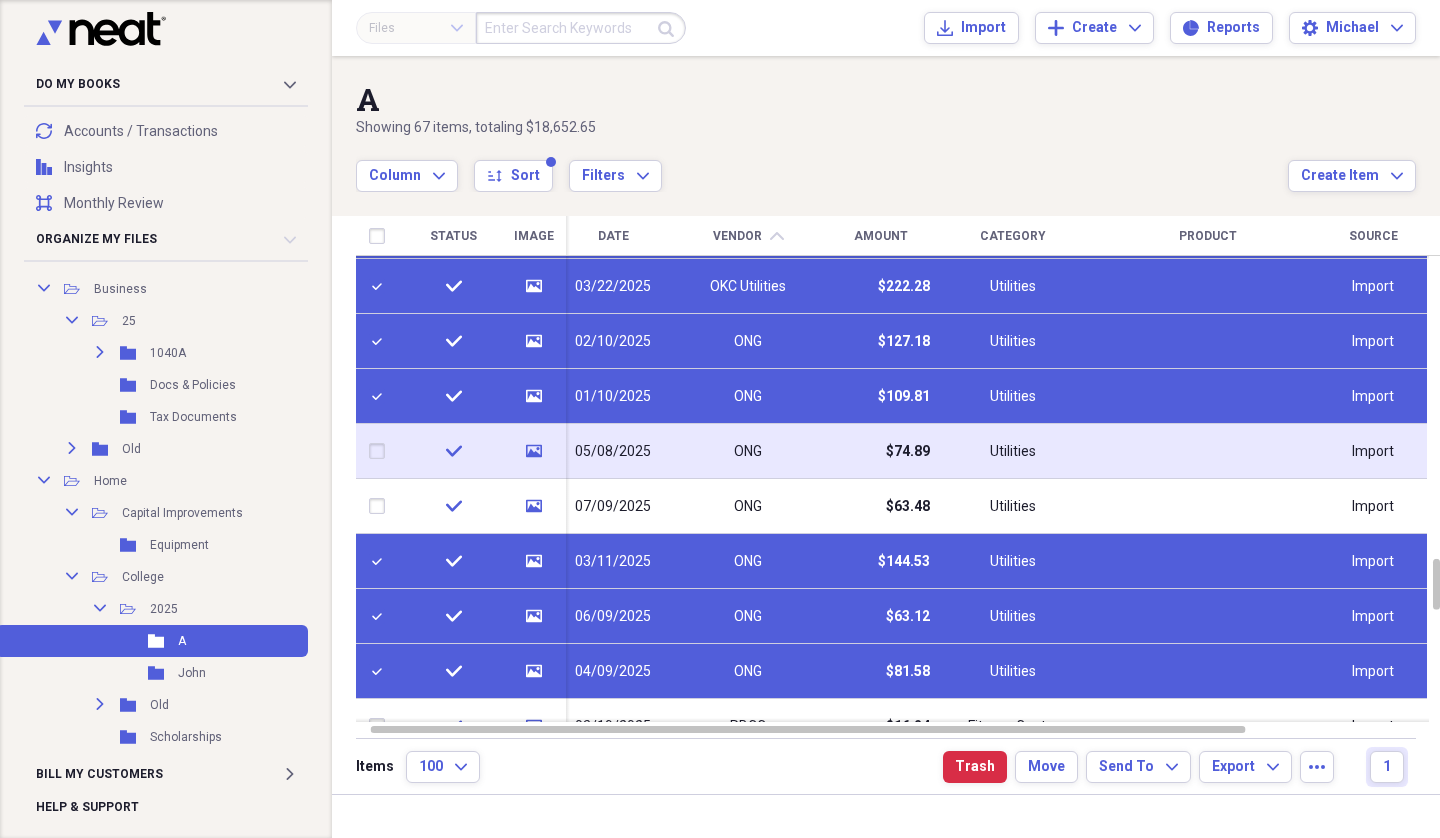 click at bounding box center (381, 451) 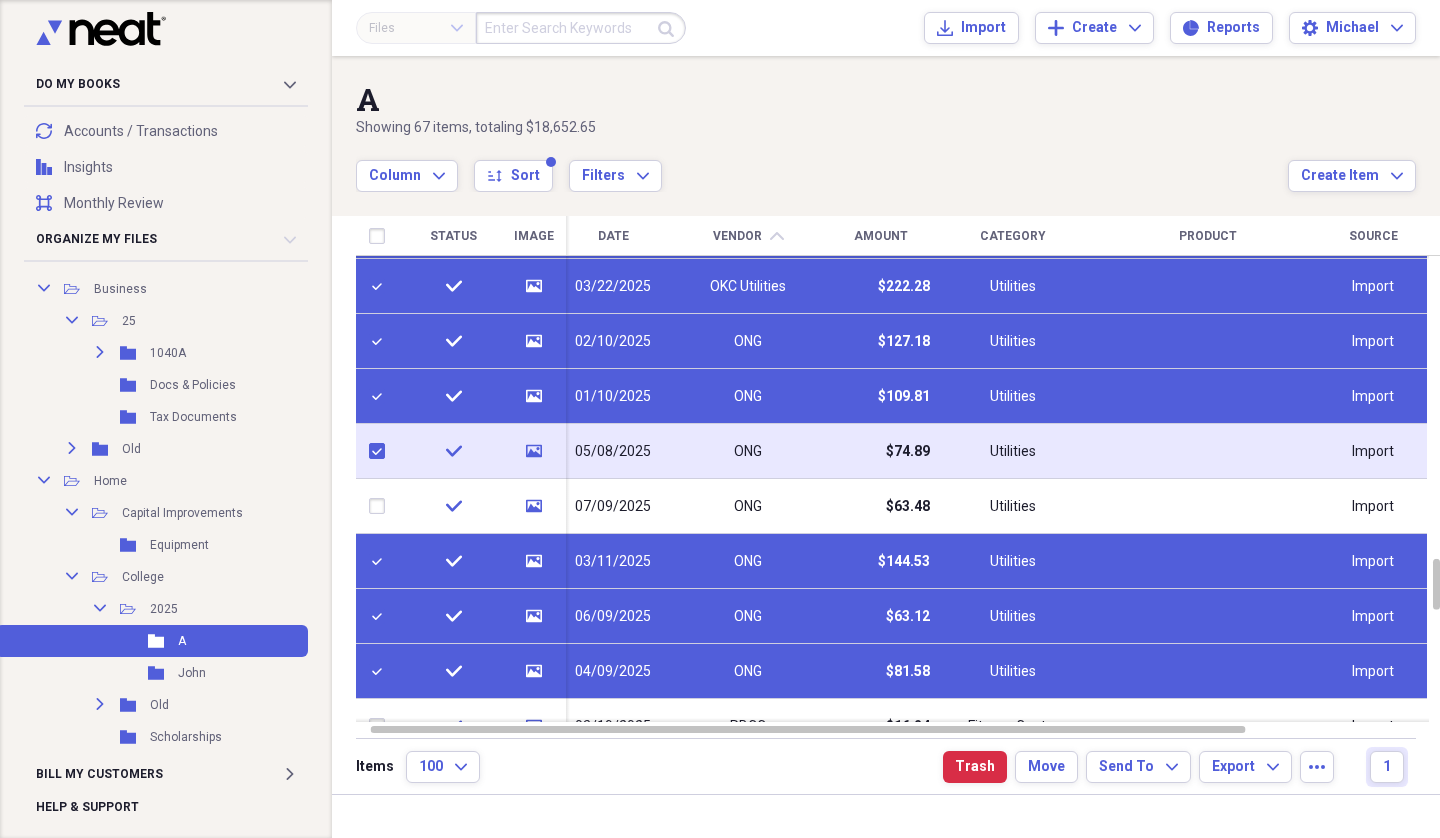 checkbox on "true" 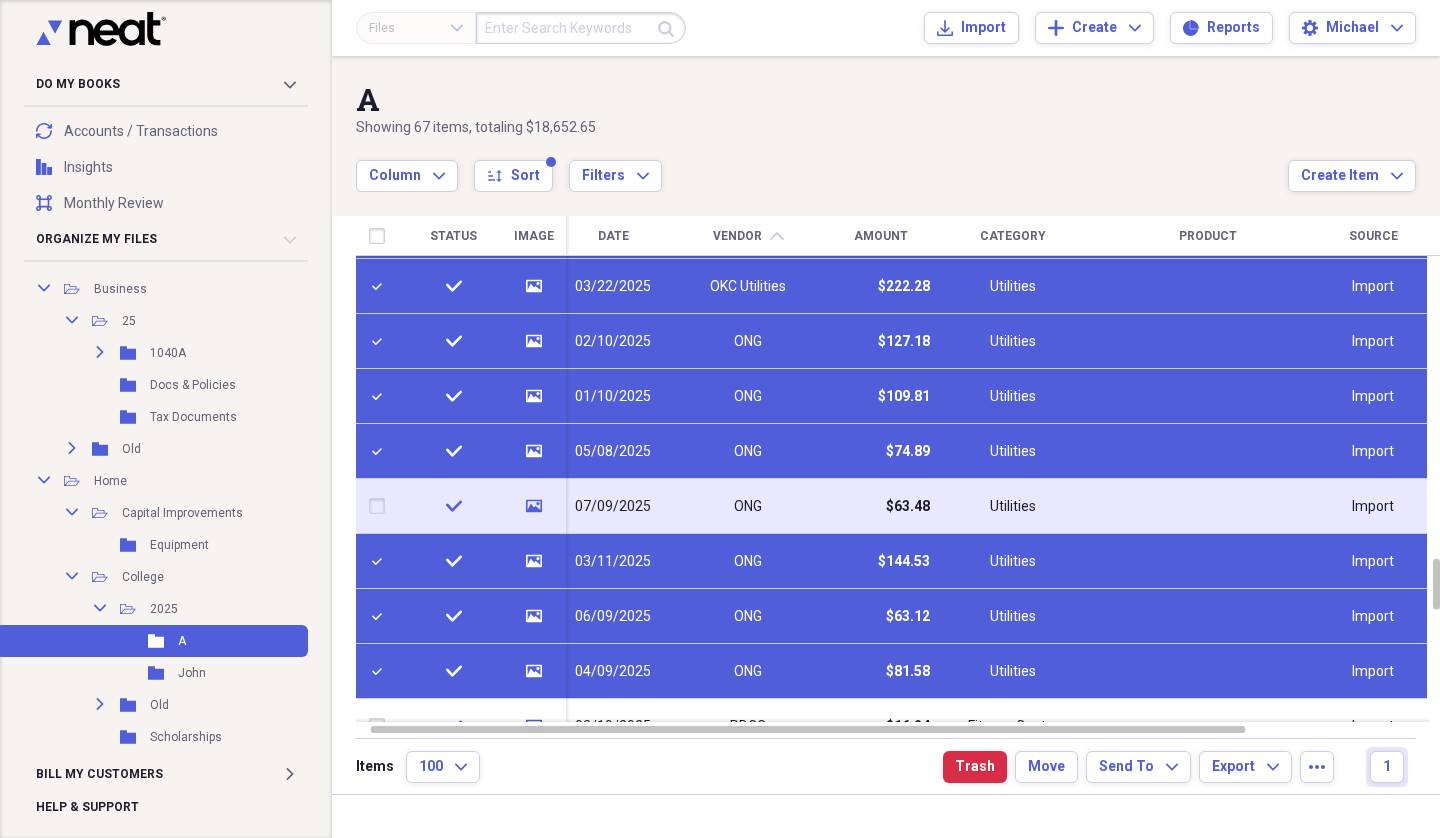 click at bounding box center [381, 506] 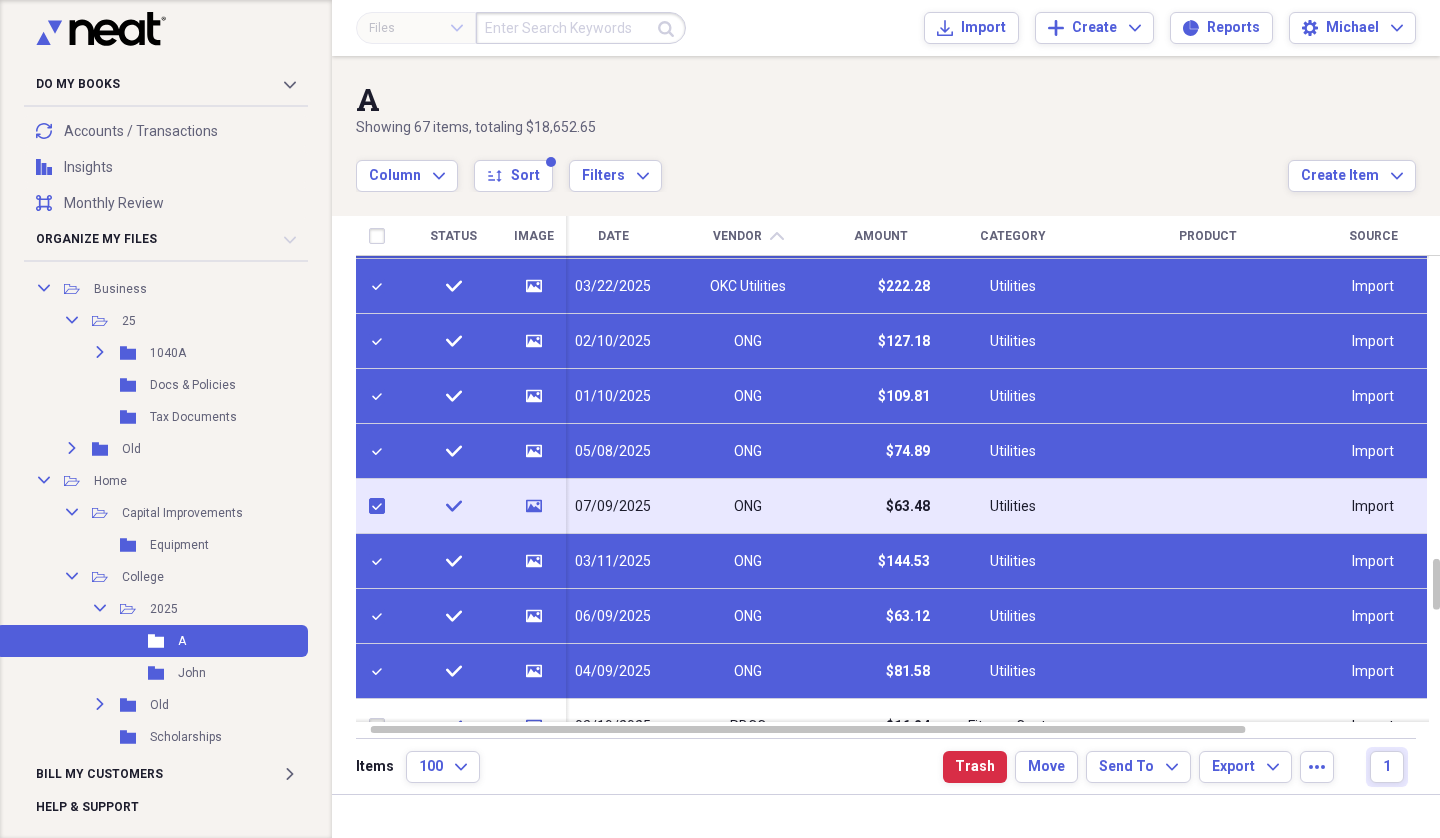 checkbox on "true" 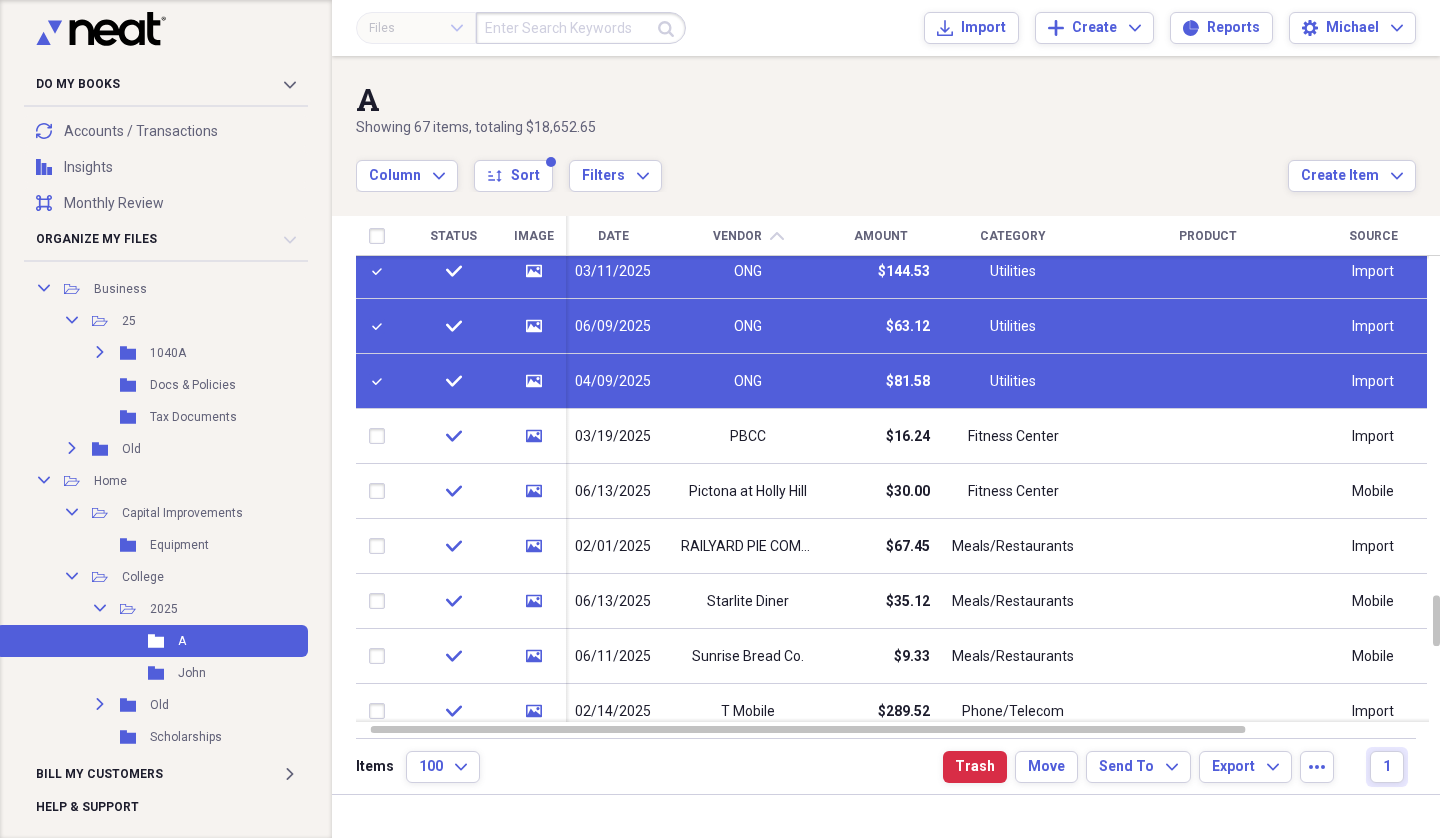 checkbox on "false" 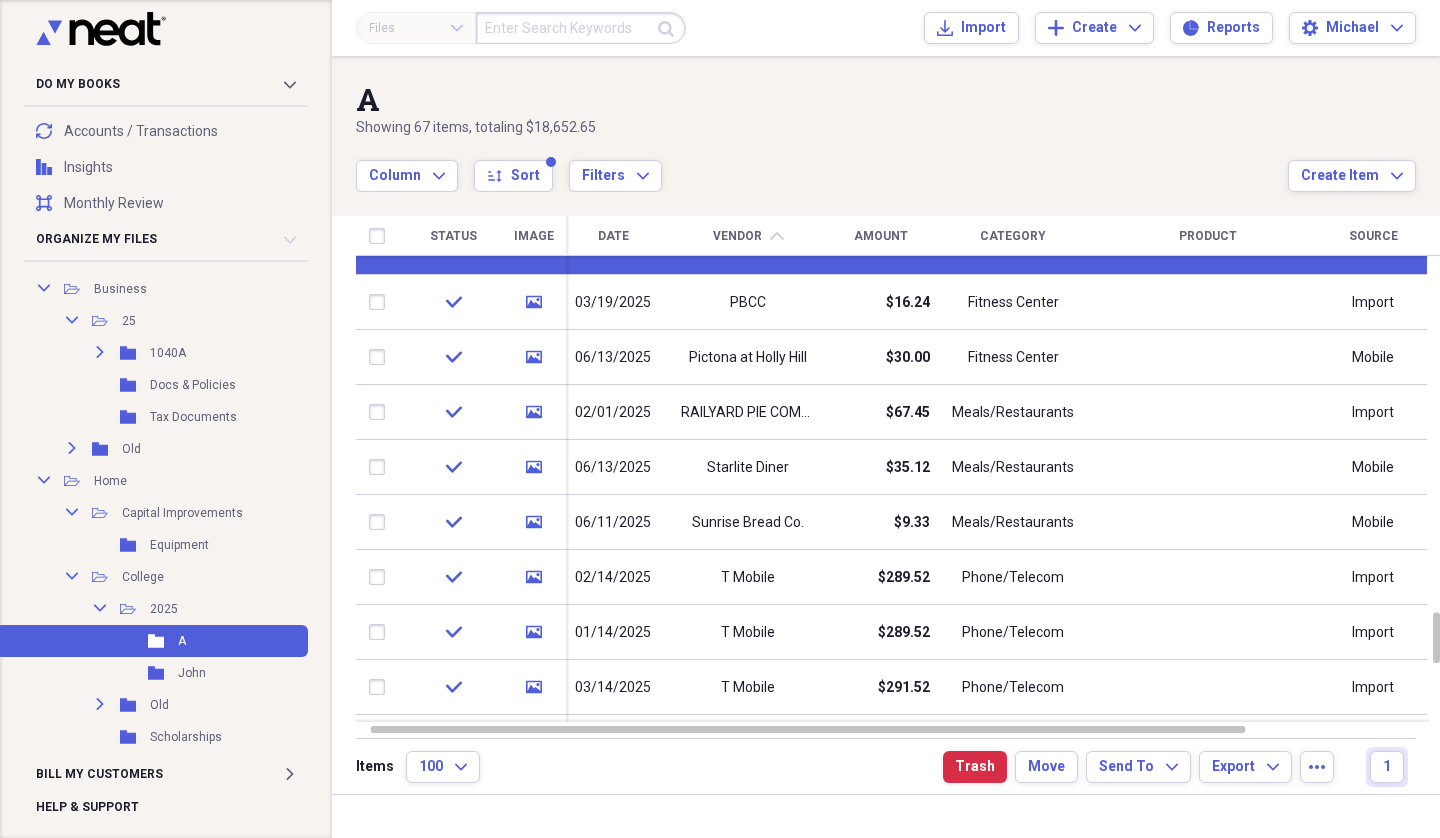 checkbox on "false" 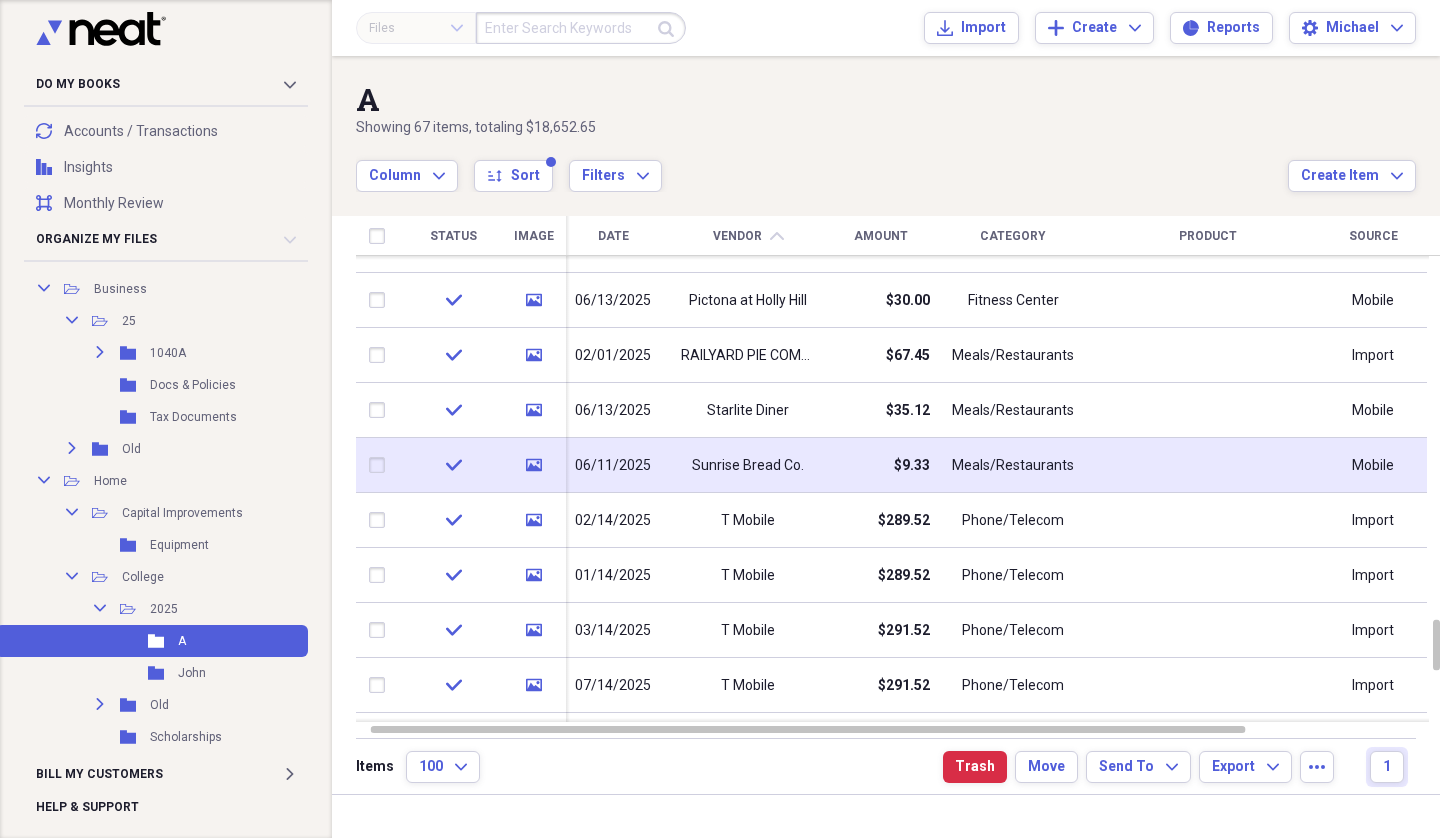 checkbox on "false" 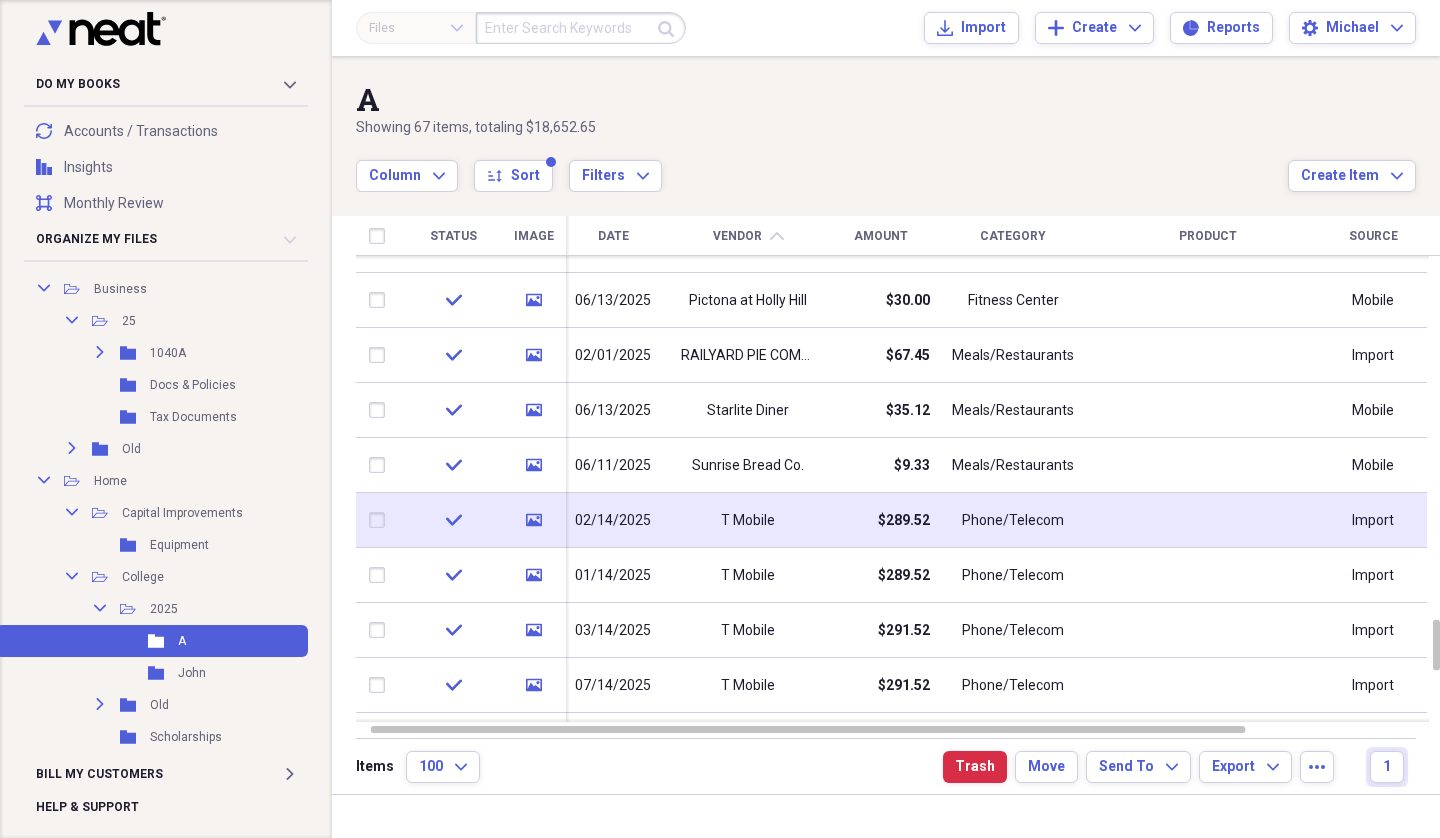 click at bounding box center [381, 520] 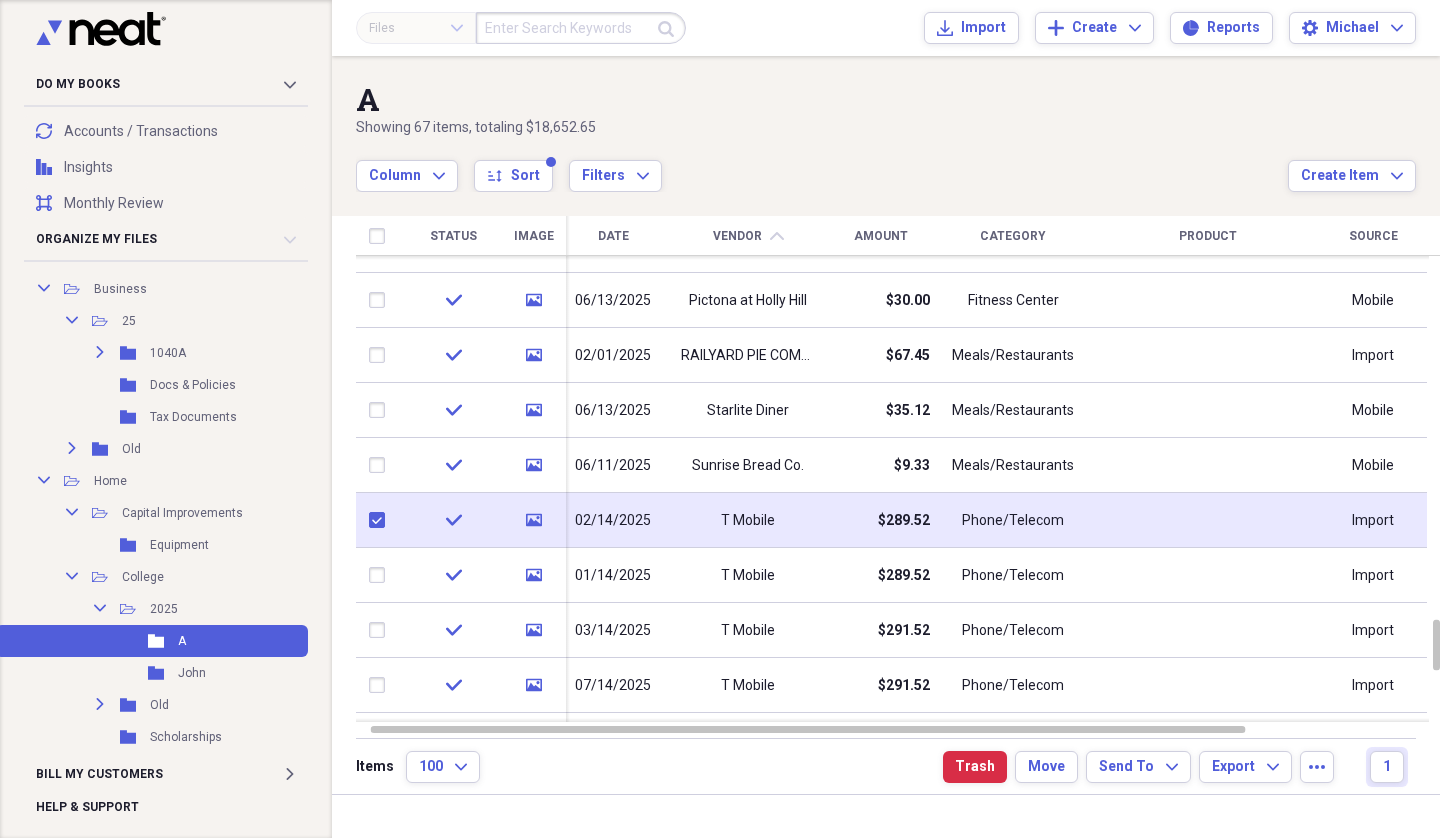 checkbox on "true" 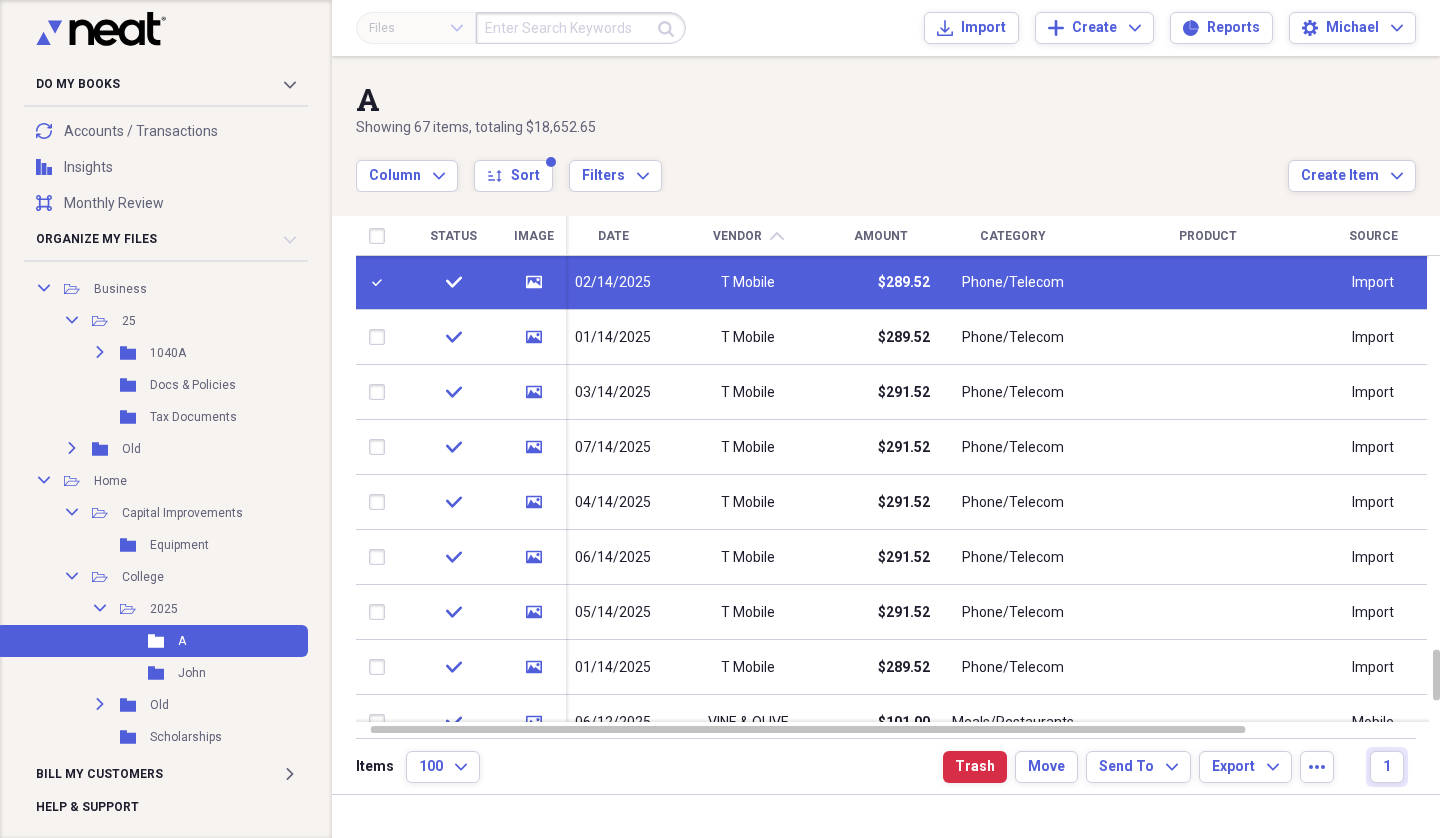 checkbox on "false" 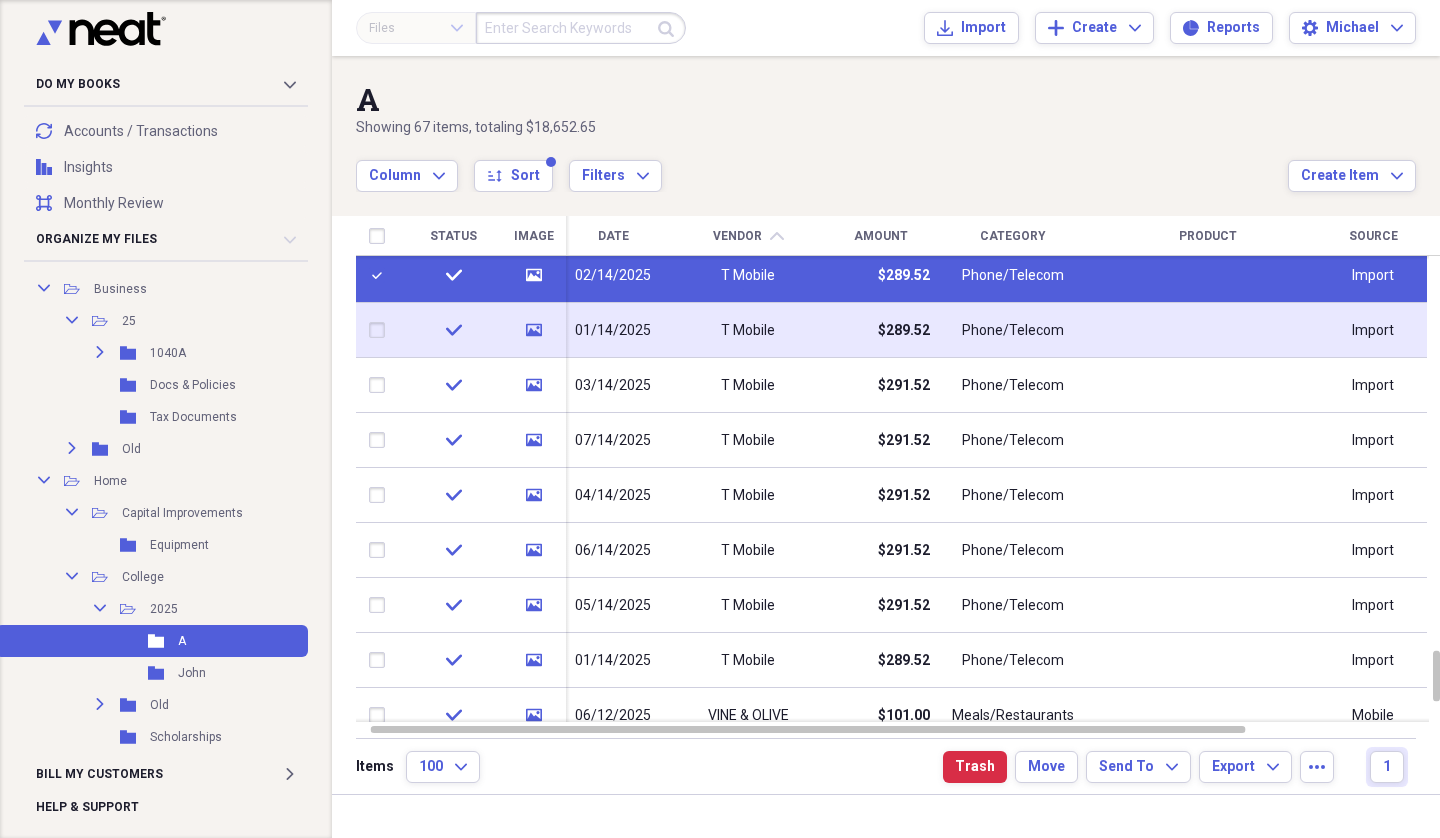 click at bounding box center [381, 330] 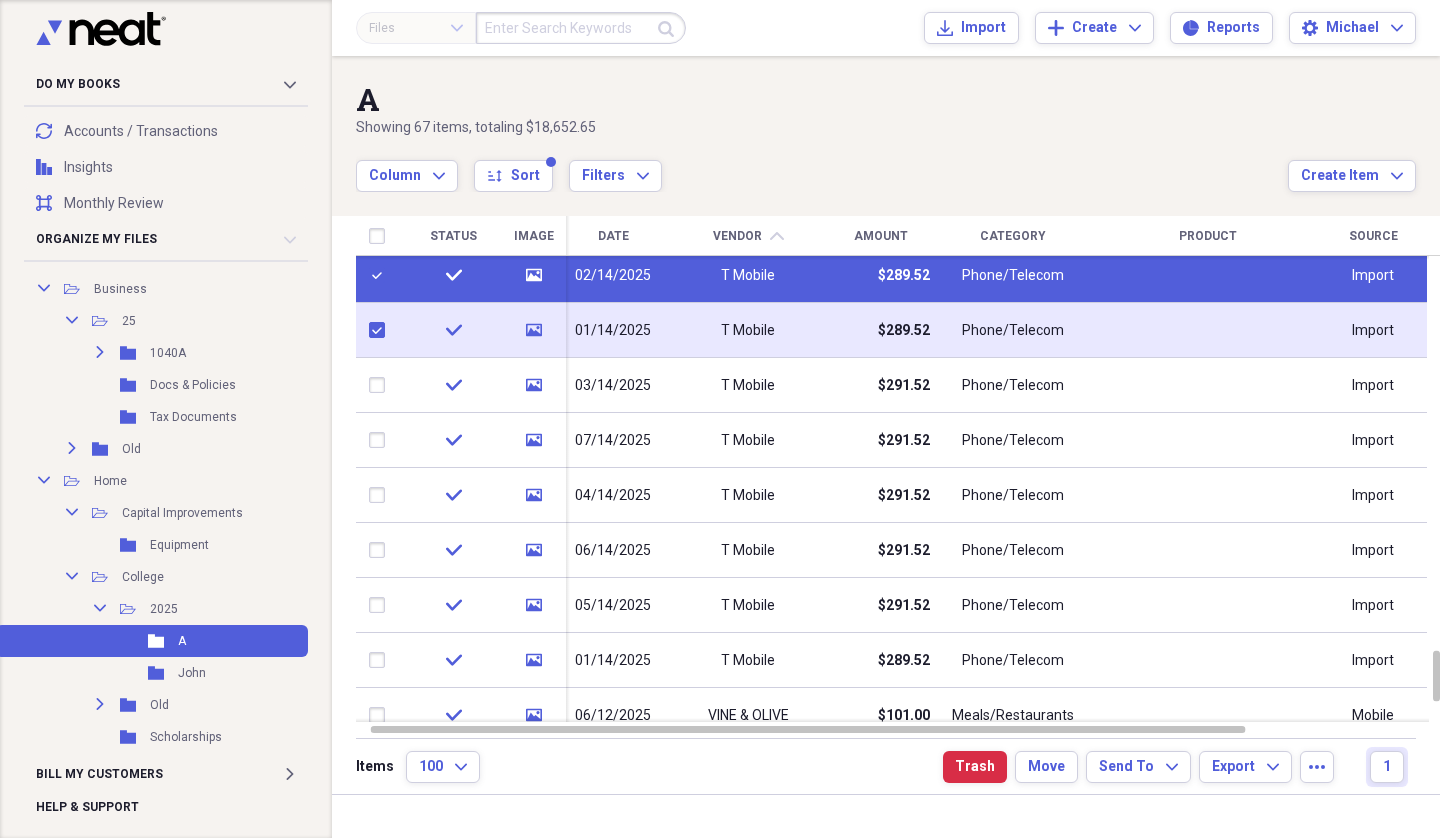 checkbox on "true" 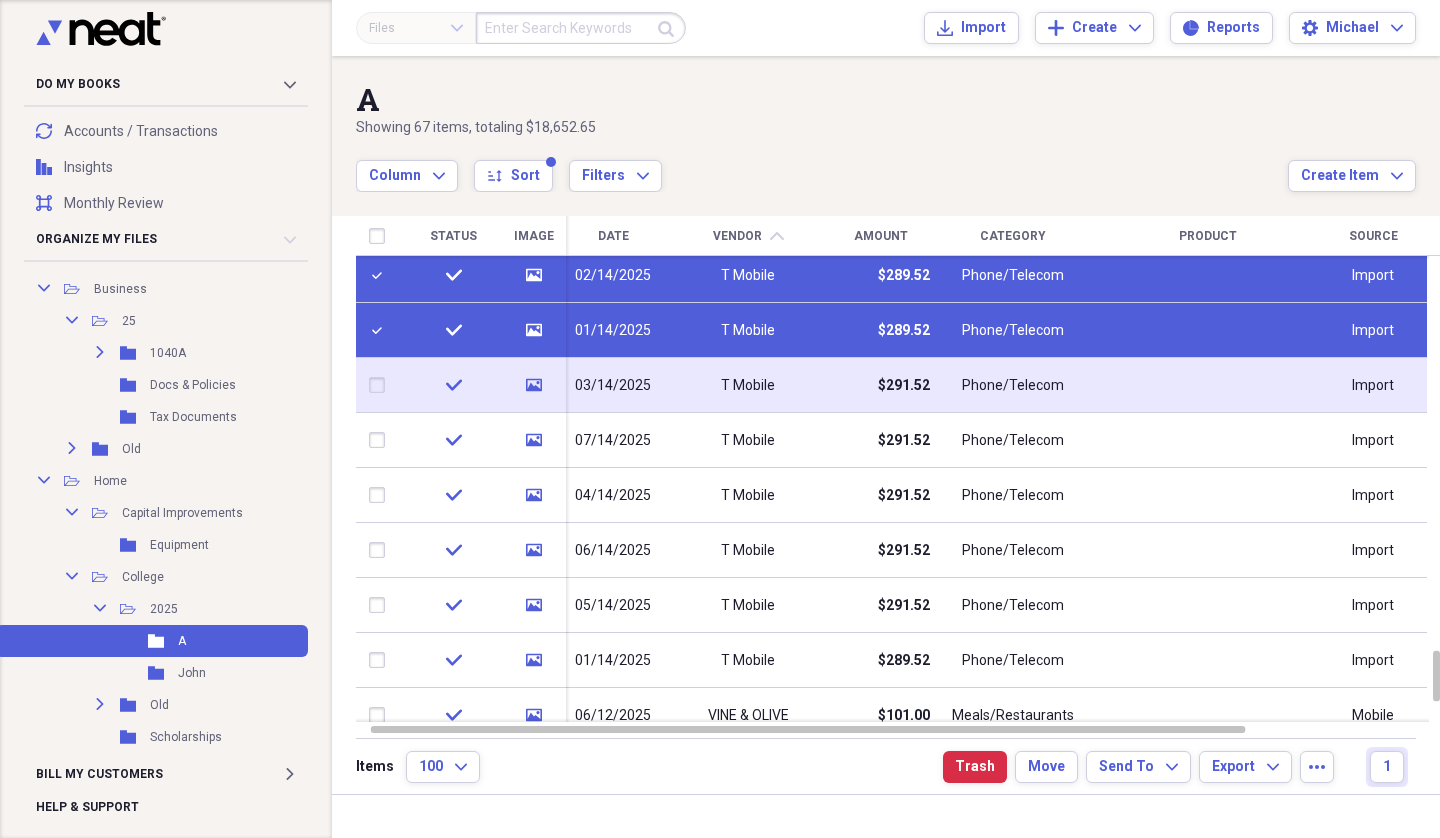 drag, startPoint x: 377, startPoint y: 387, endPoint x: 377, endPoint y: 407, distance: 20 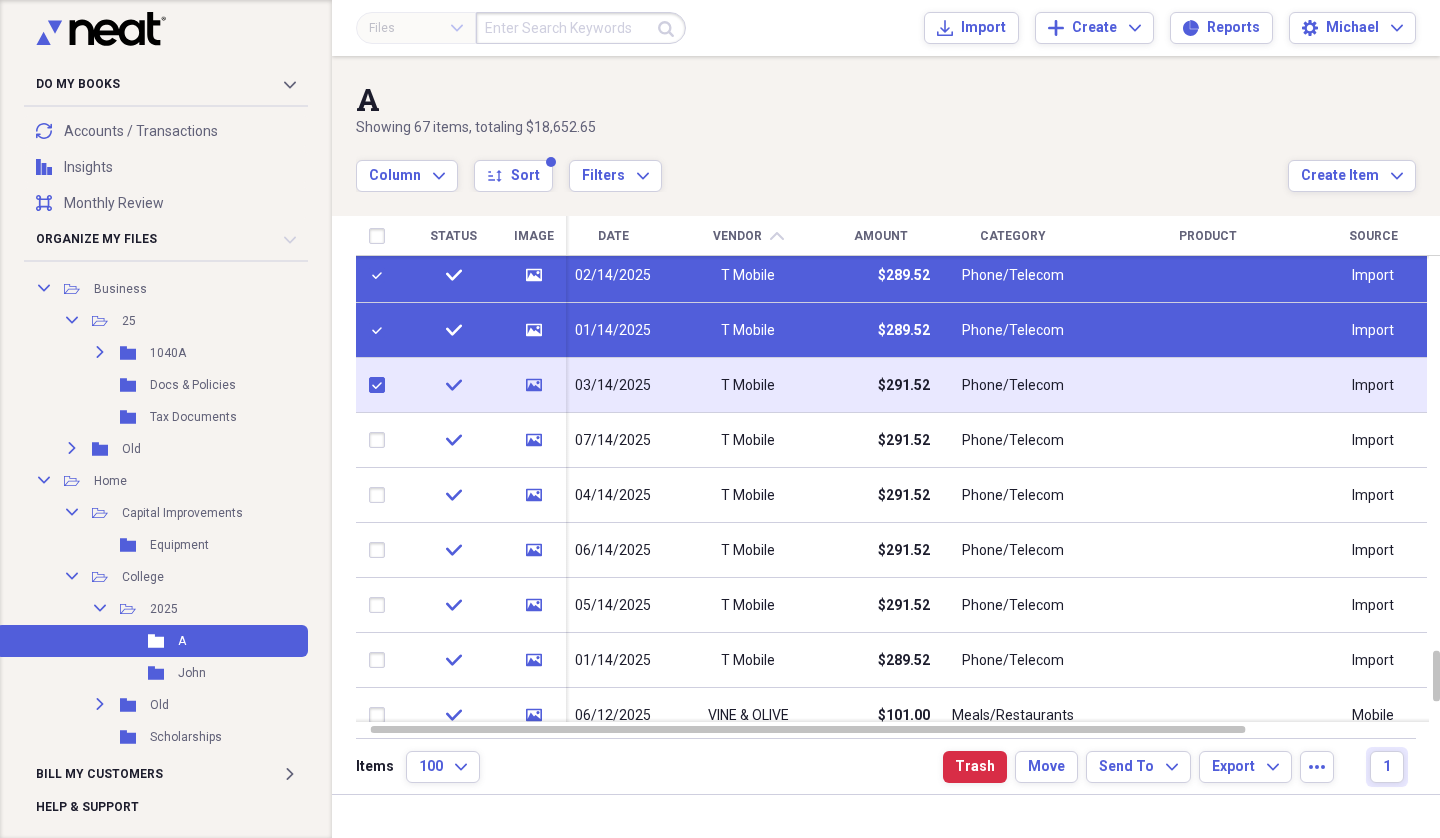 checkbox on "true" 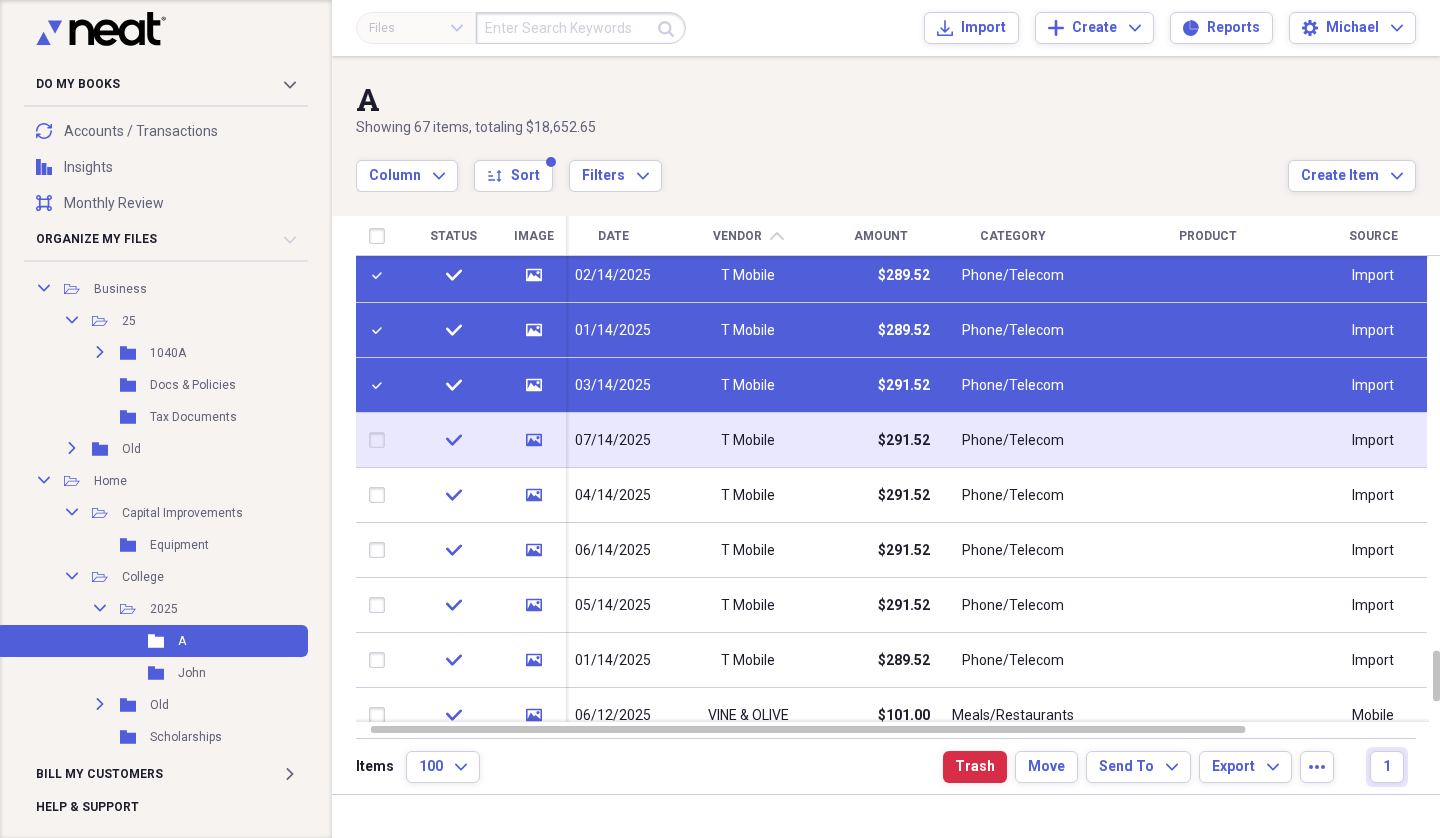 click at bounding box center (381, 440) 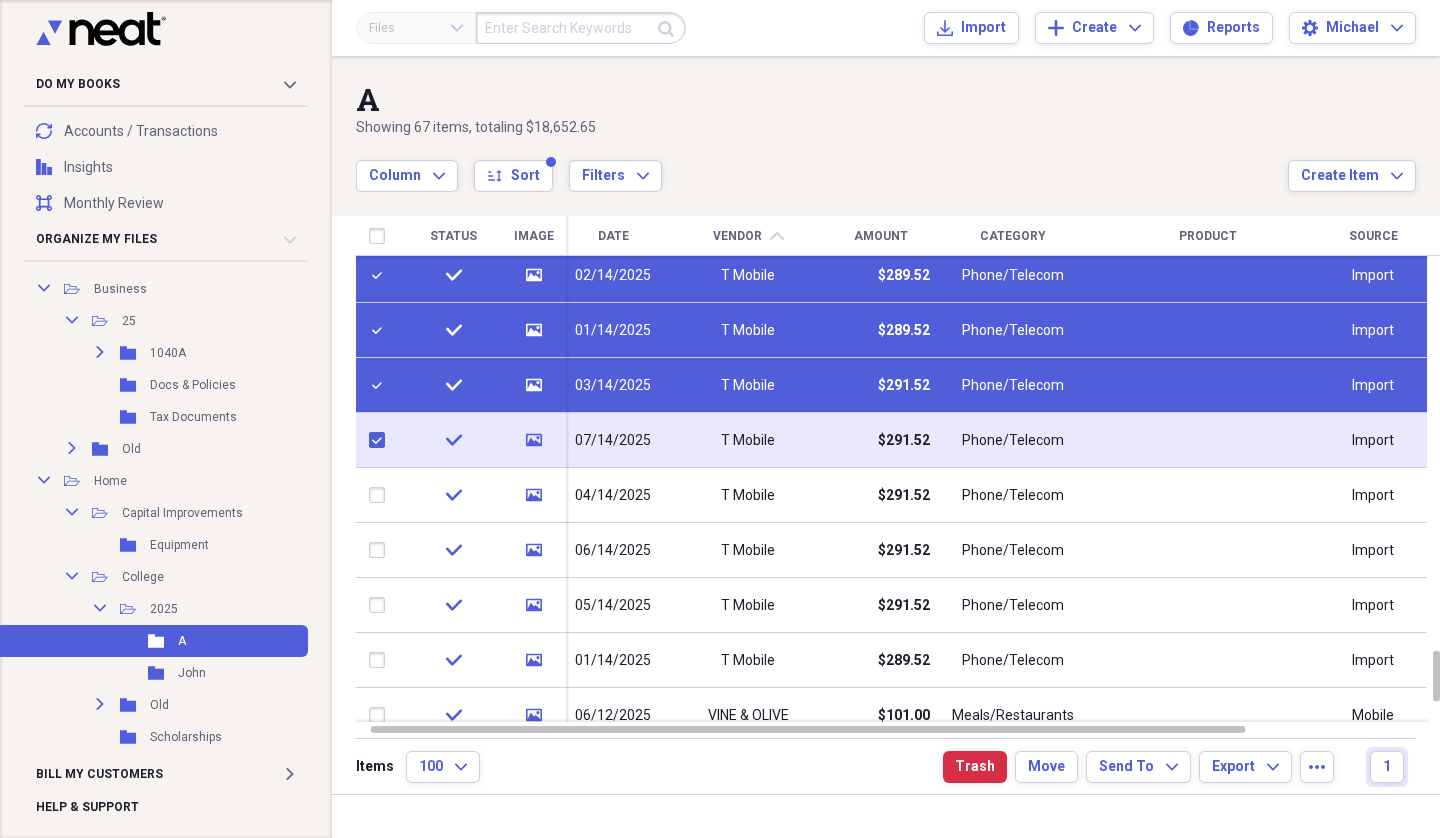 checkbox on "true" 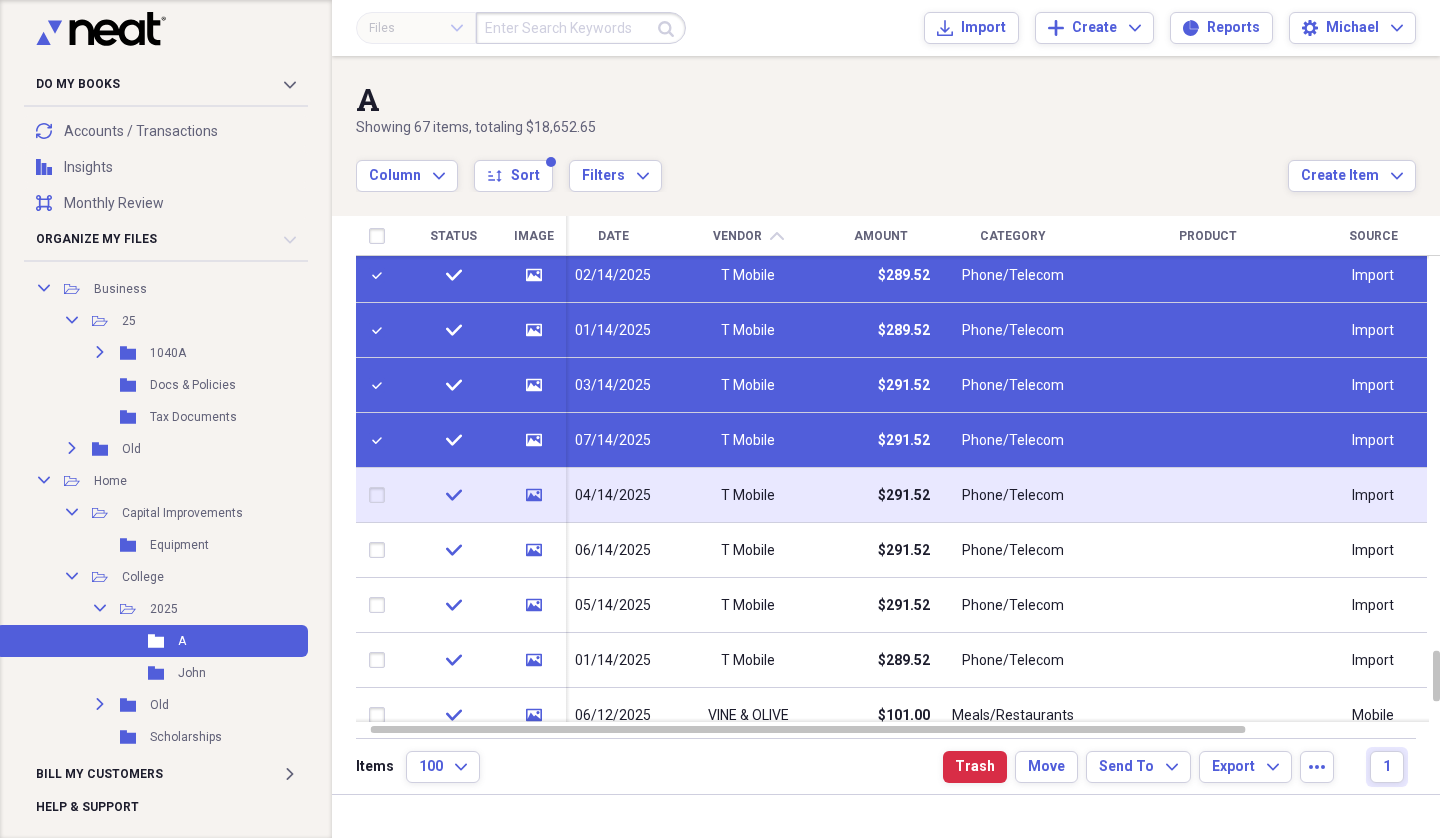 click at bounding box center (381, 495) 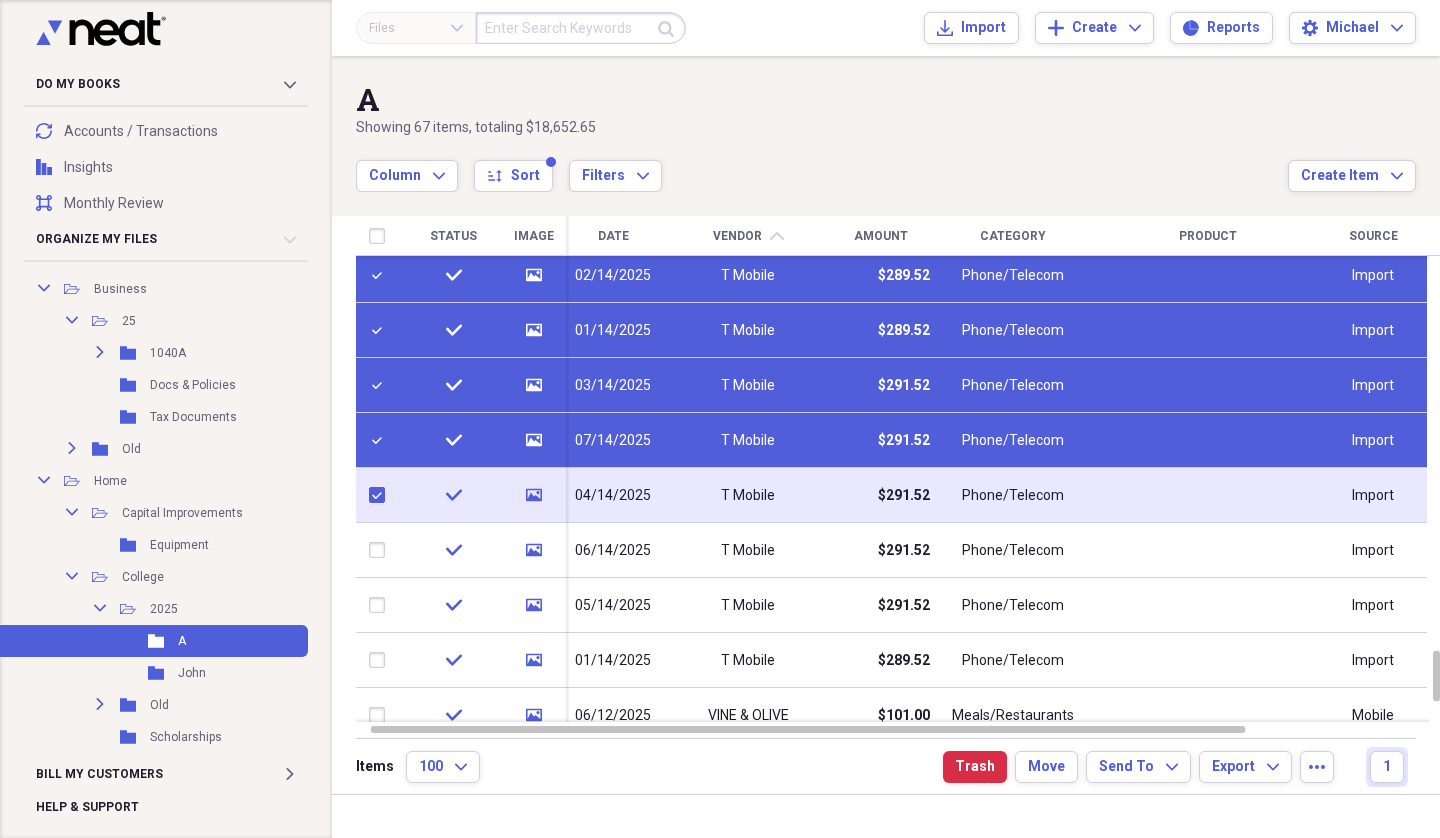 checkbox on "true" 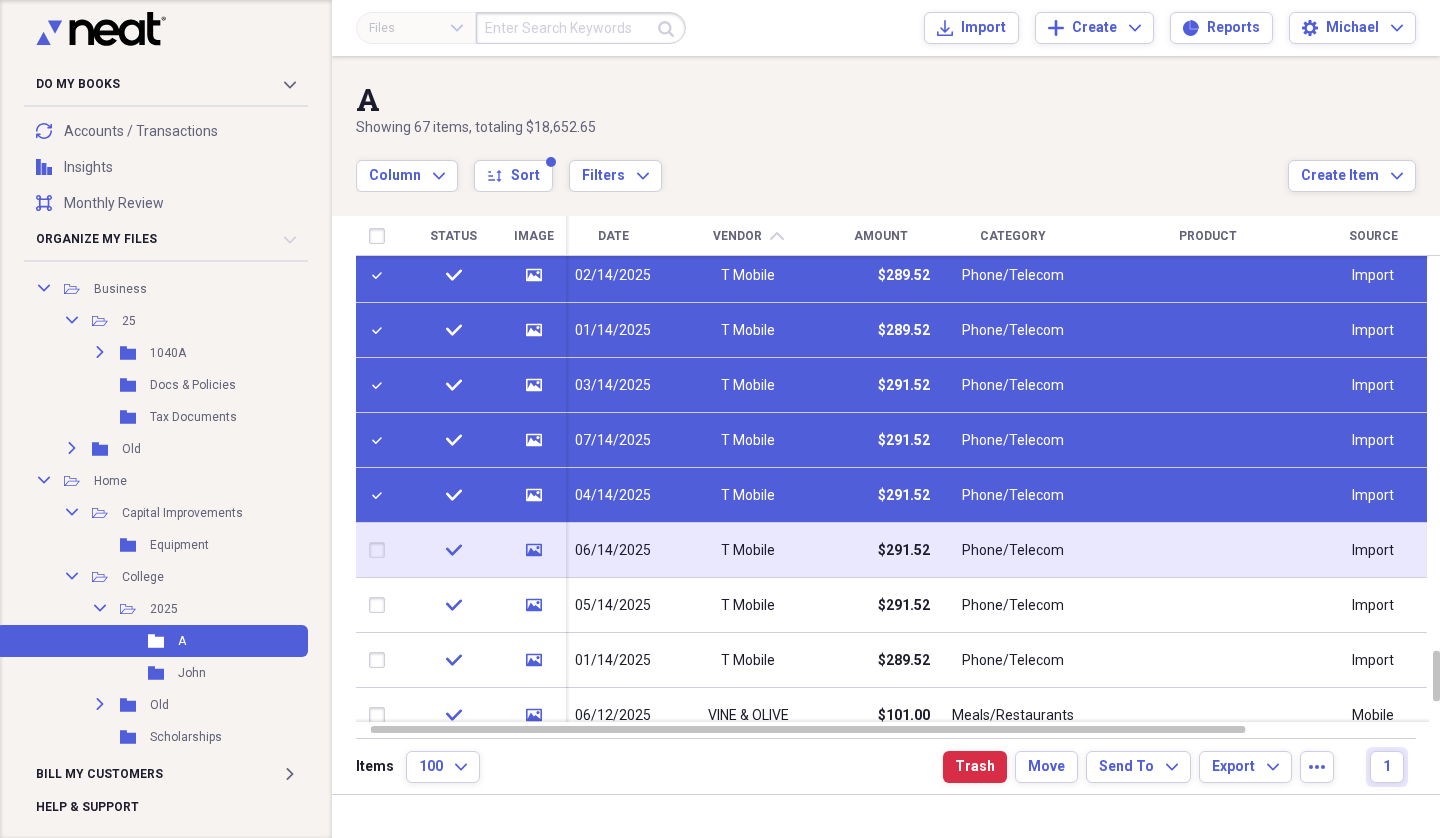 click at bounding box center (381, 550) 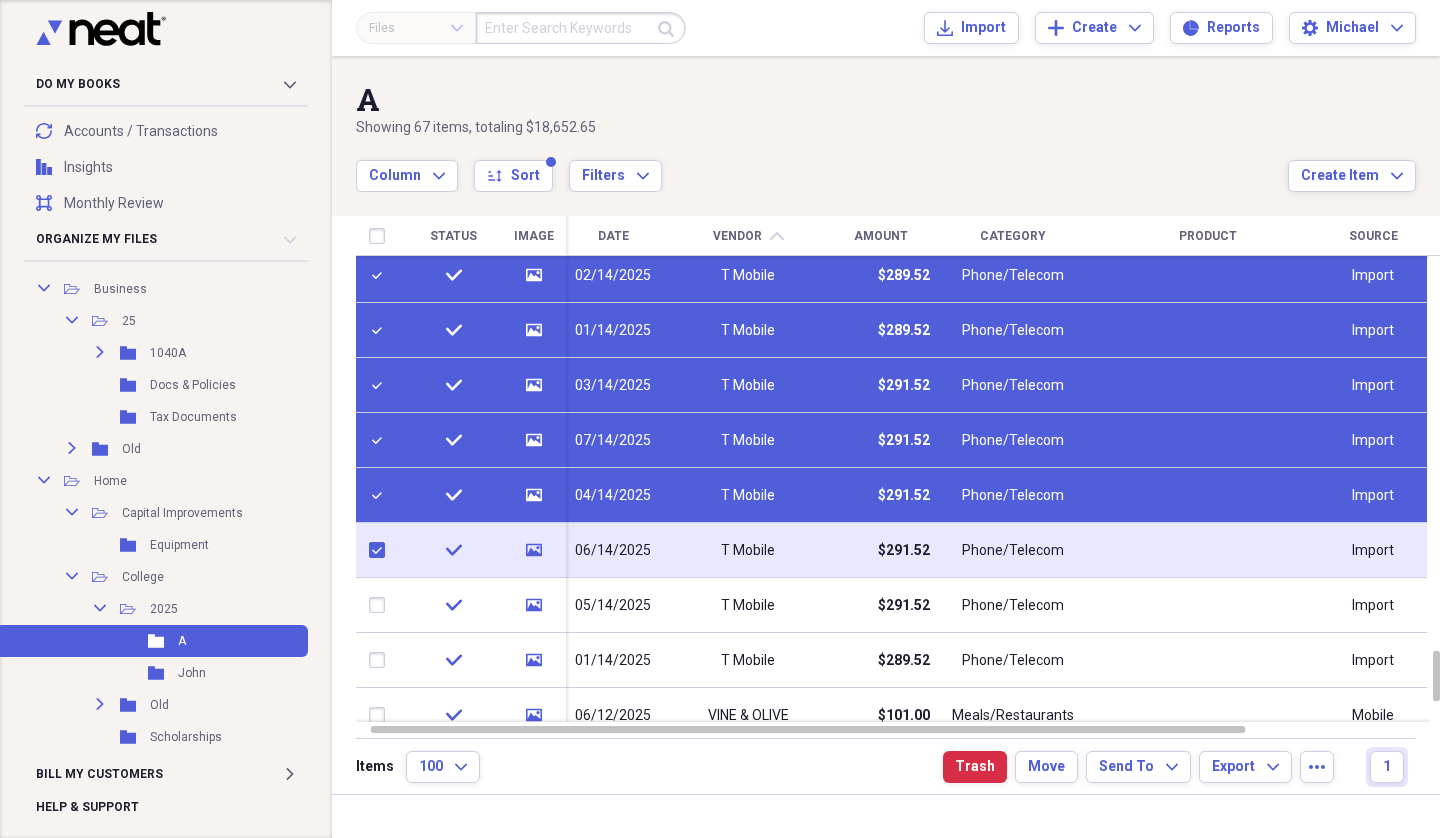 checkbox on "true" 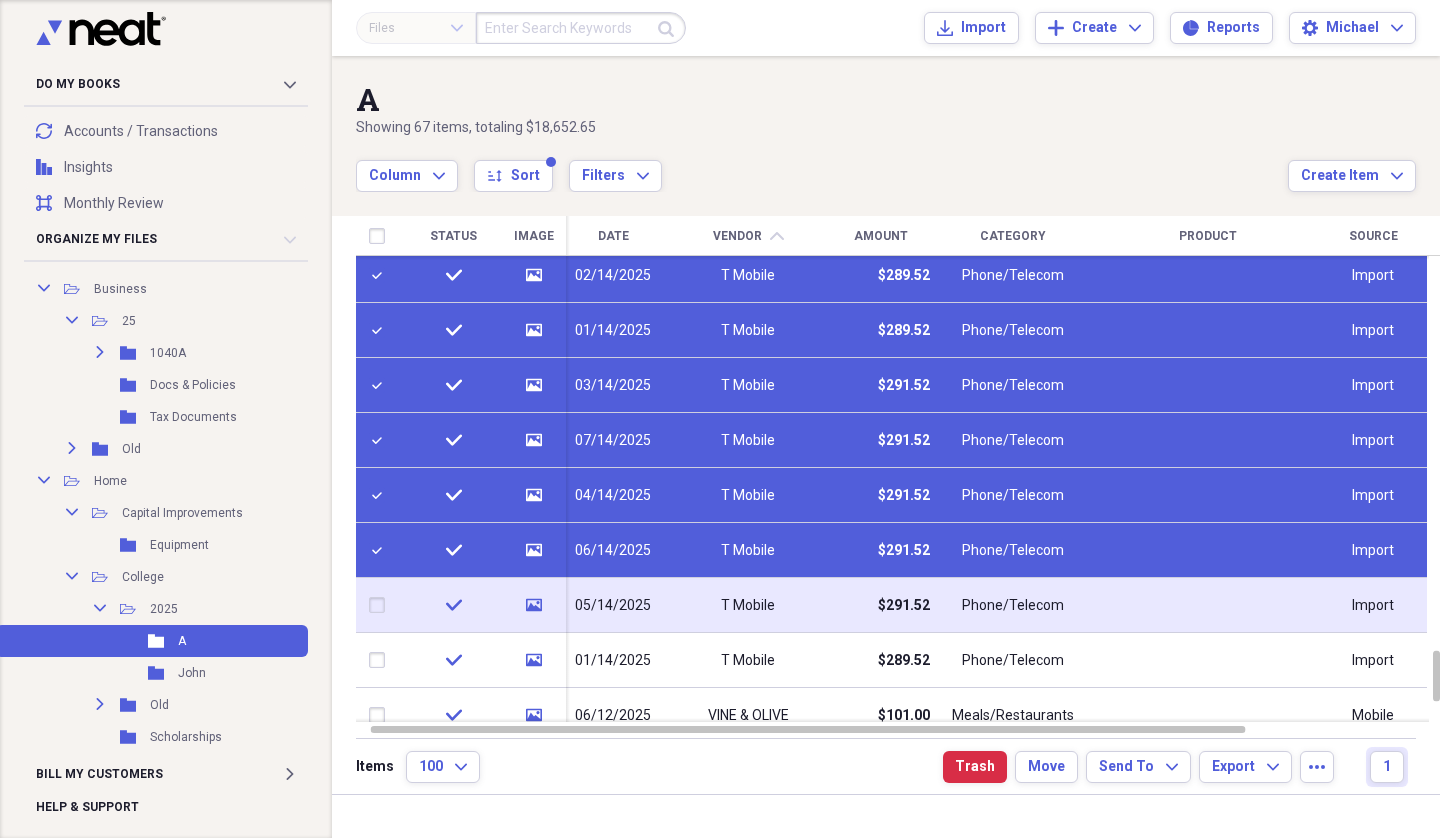 click at bounding box center [381, 605] 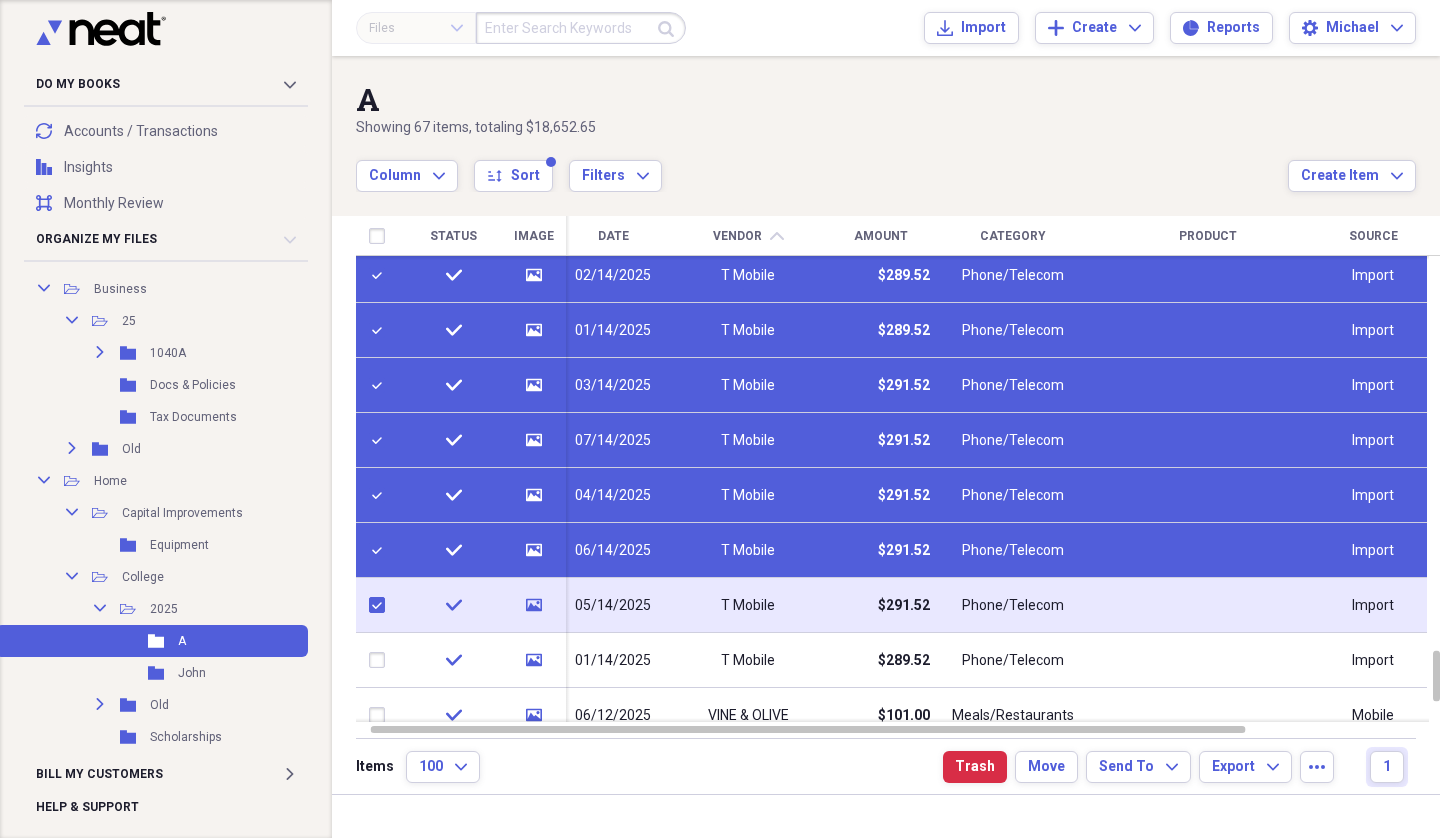 checkbox on "true" 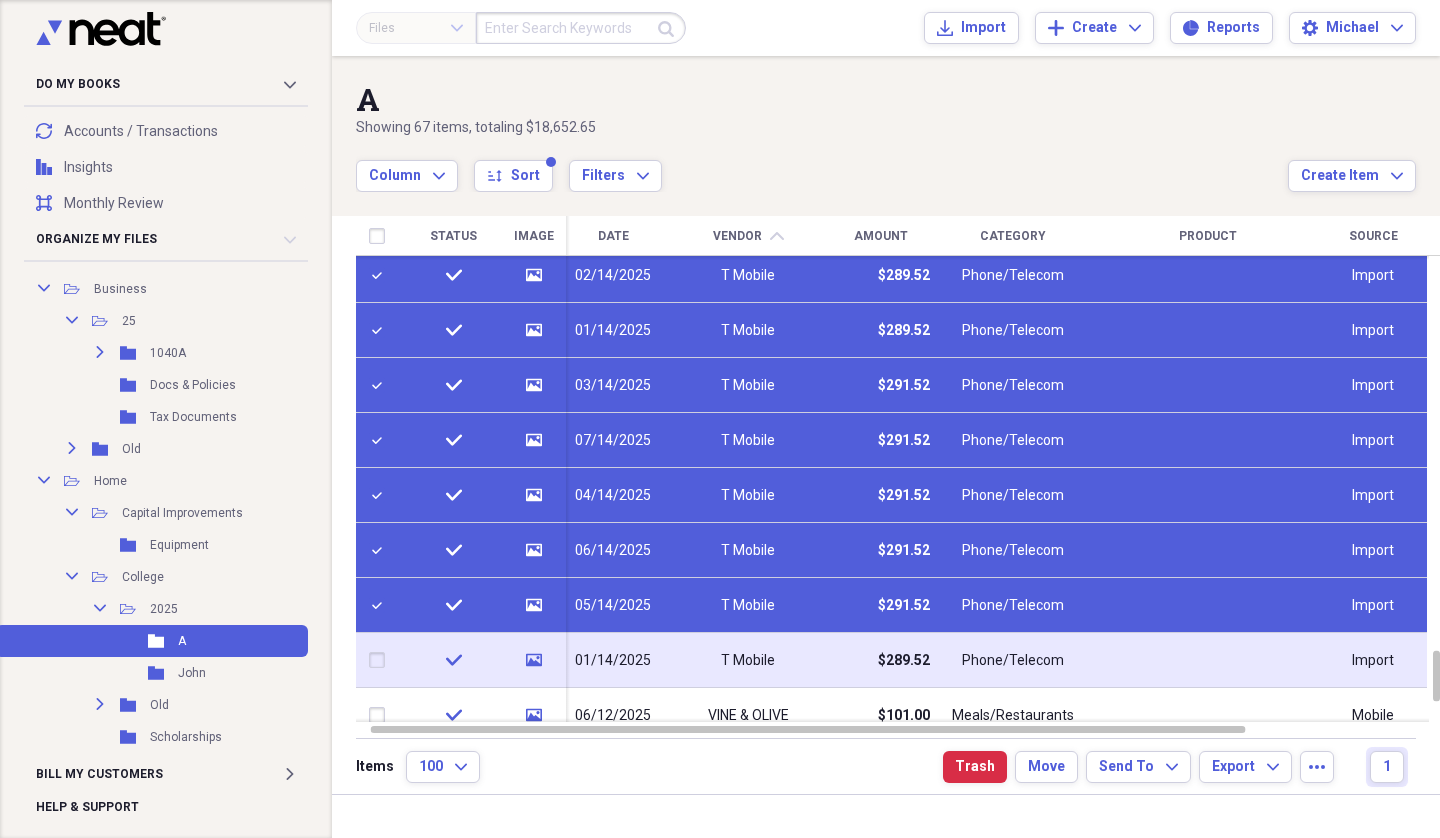 click at bounding box center (381, 660) 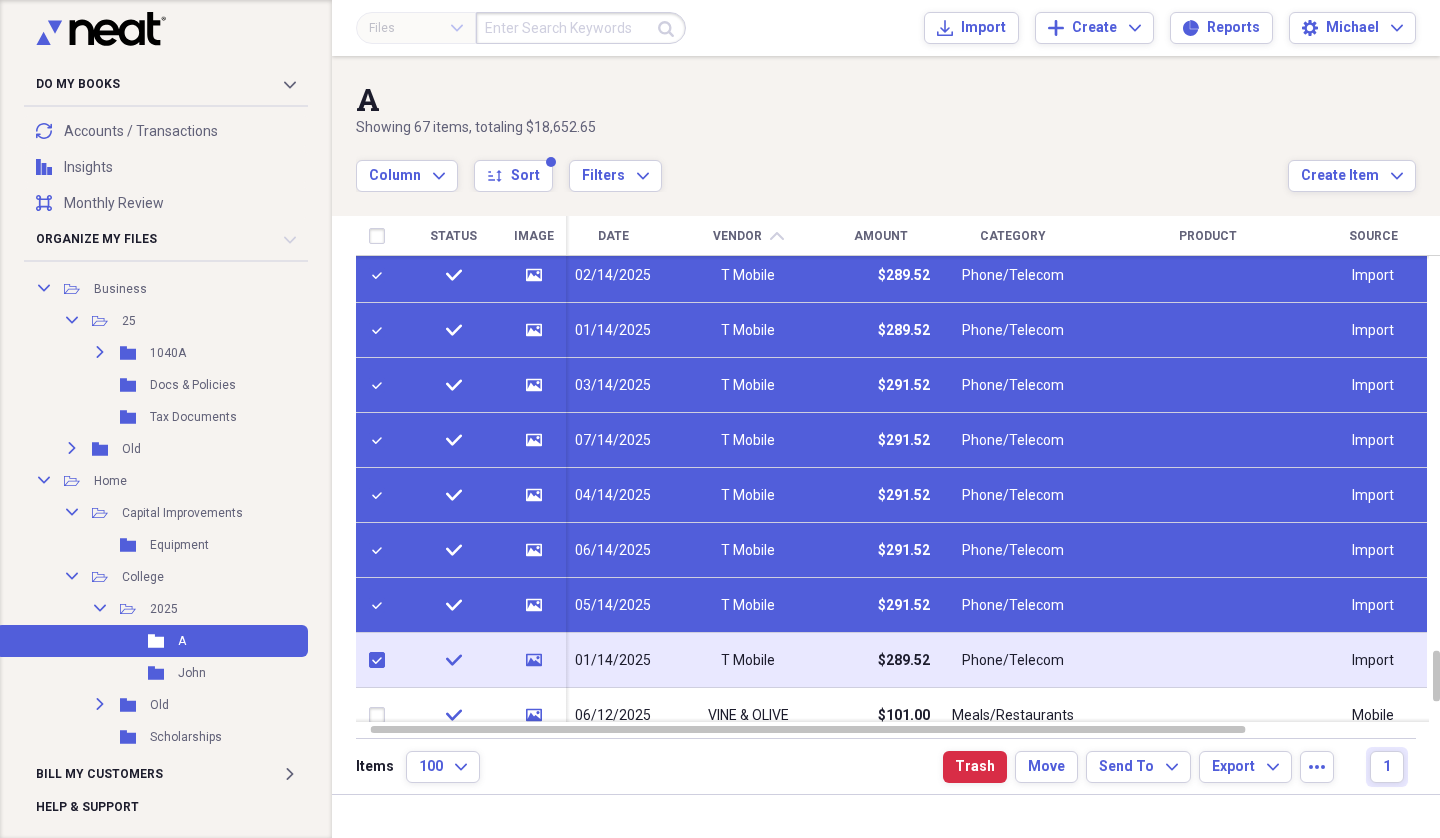 checkbox on "true" 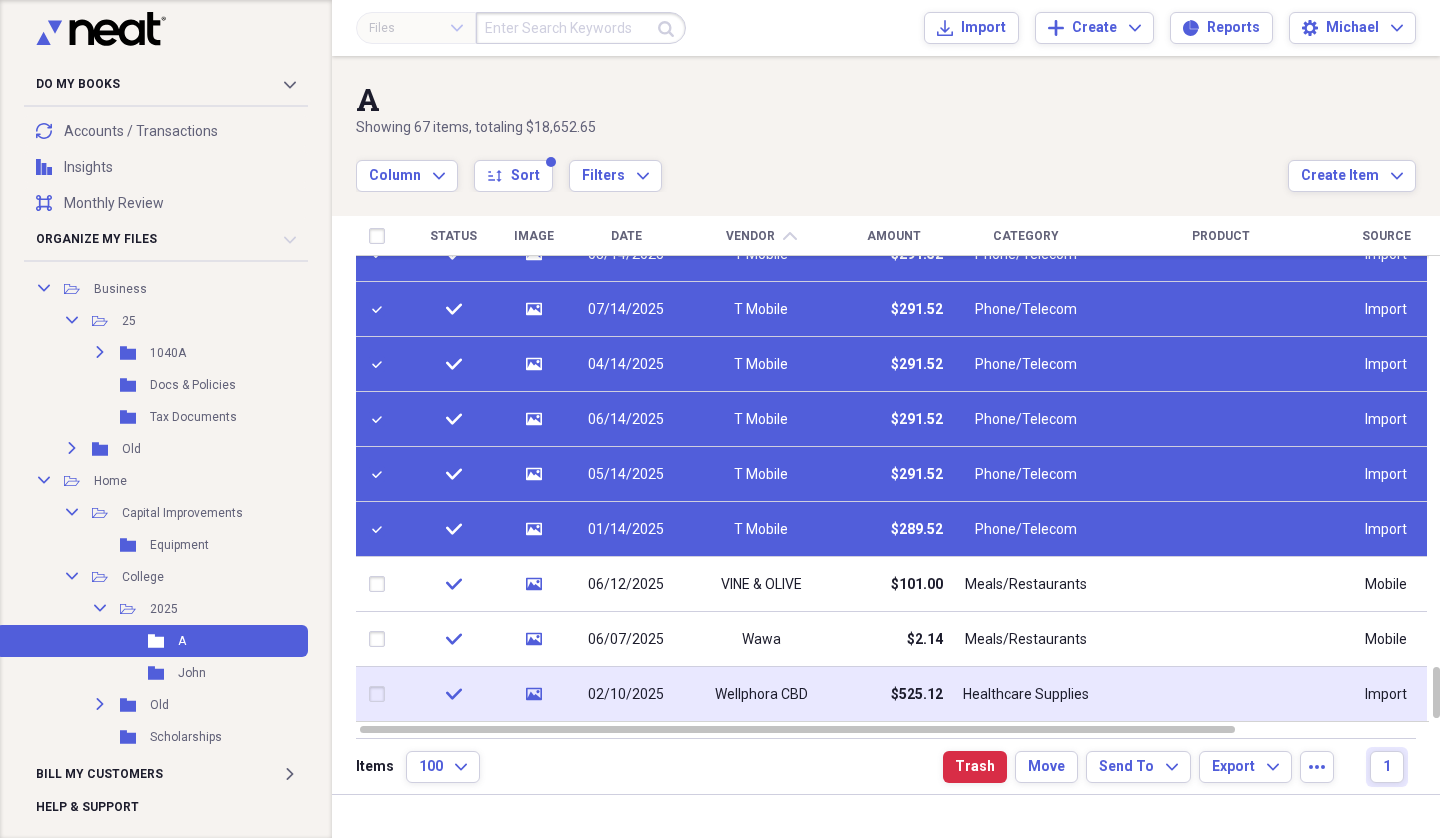 click at bounding box center [381, 694] 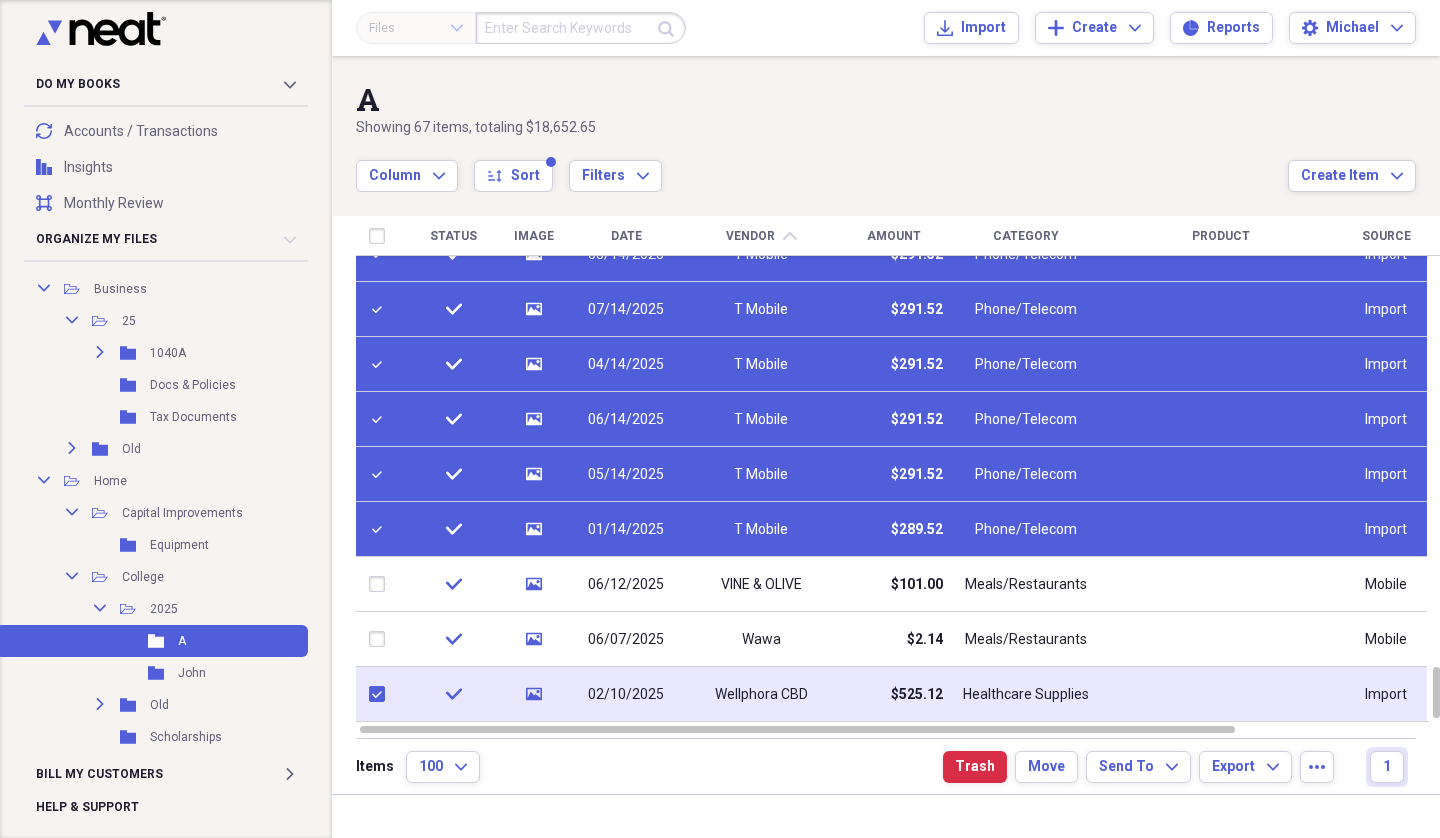 checkbox on "true" 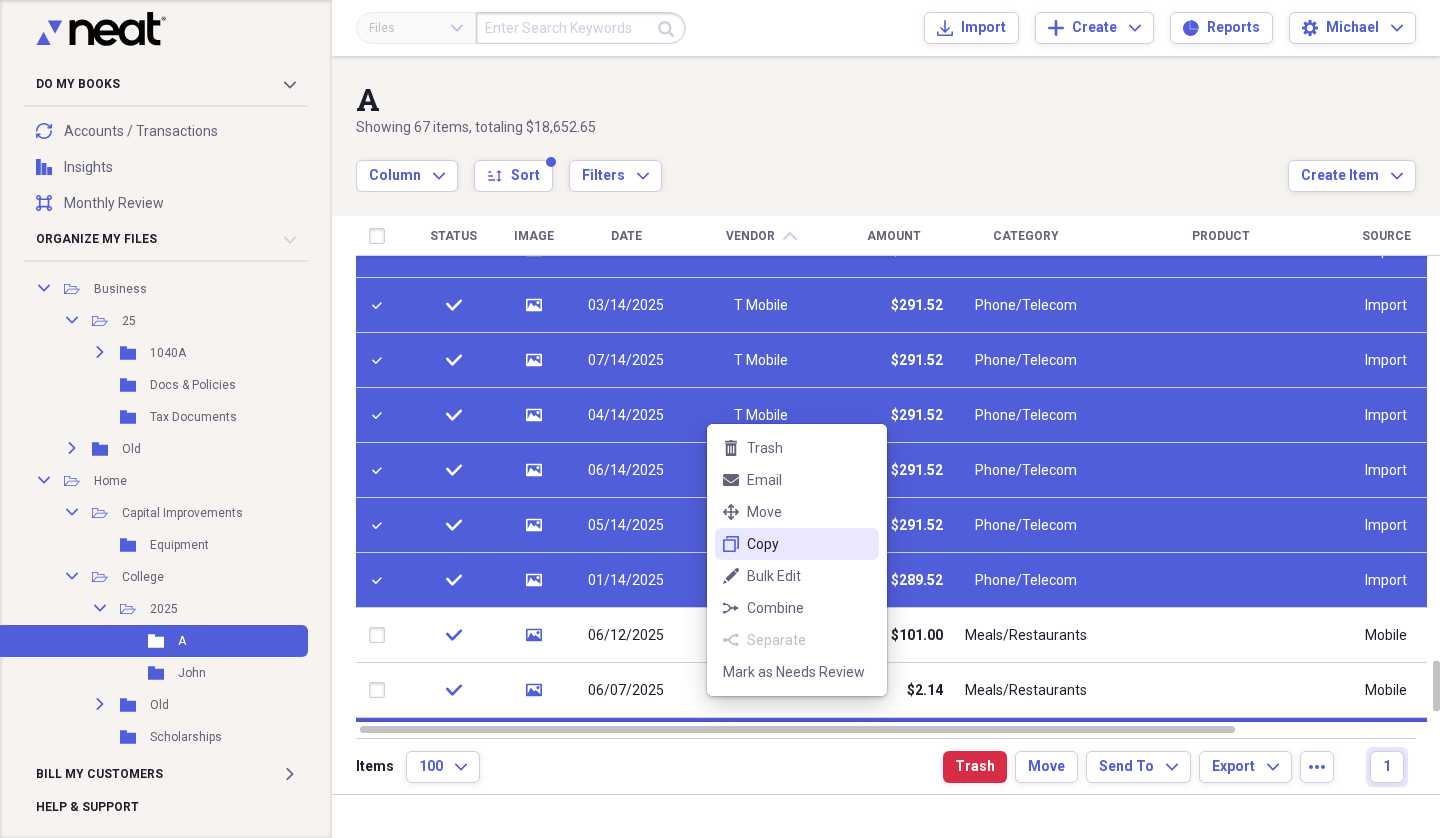 click on "Copy" at bounding box center [809, 544] 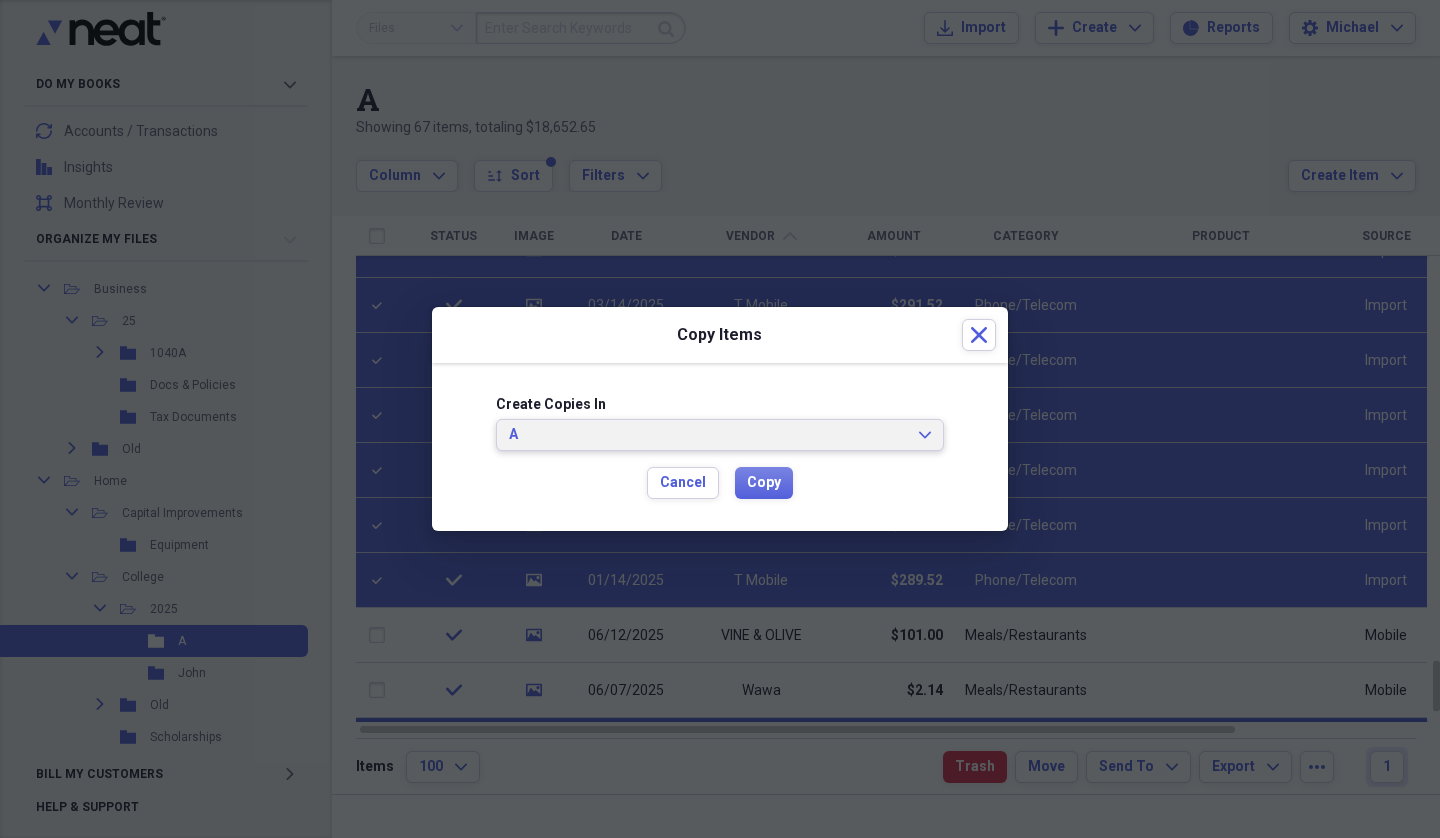 click on "A" at bounding box center (708, 435) 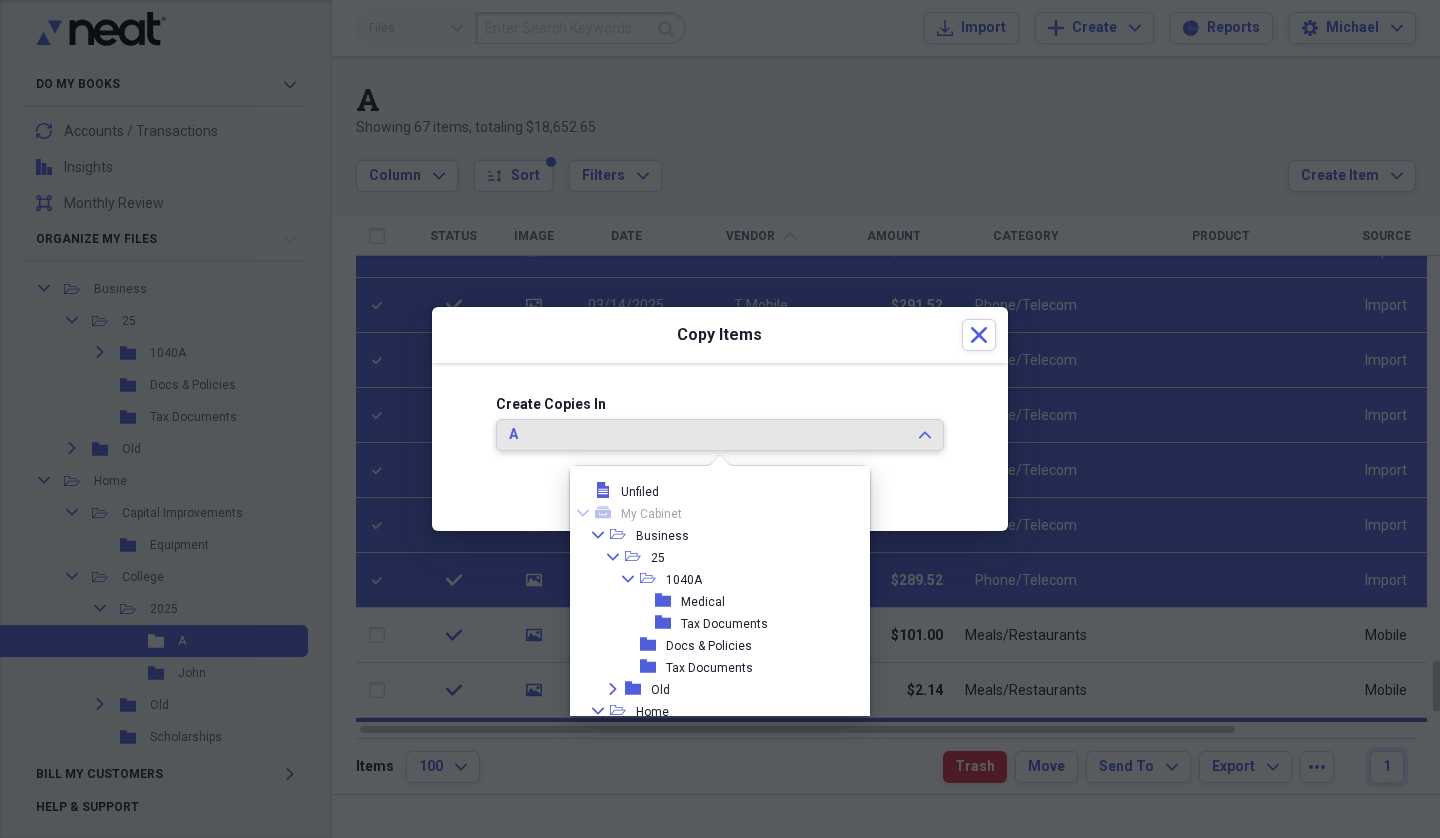 scroll, scrollTop: 231, scrollLeft: 0, axis: vertical 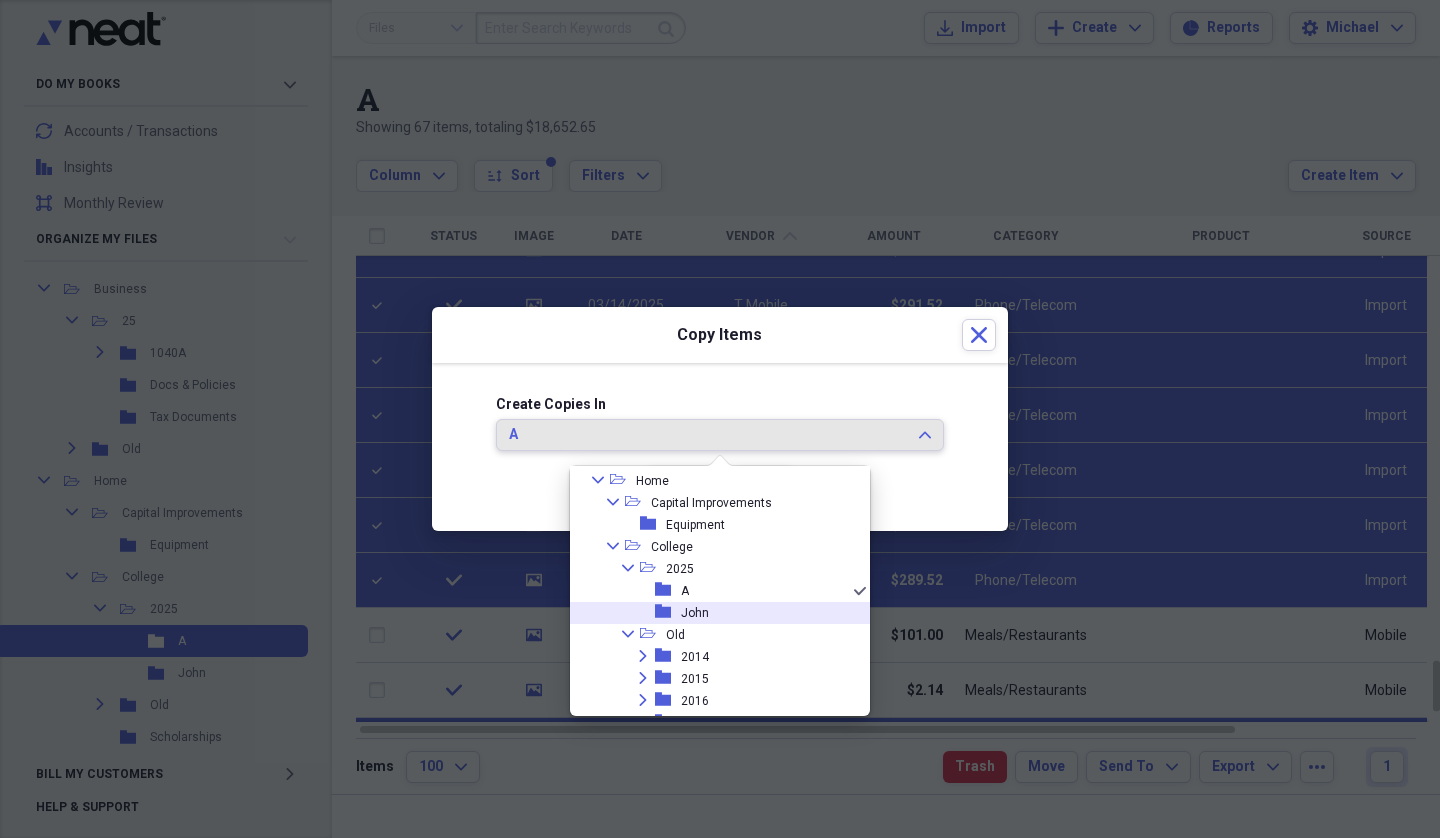 click on "folder [FIRST]" at bounding box center (712, 613) 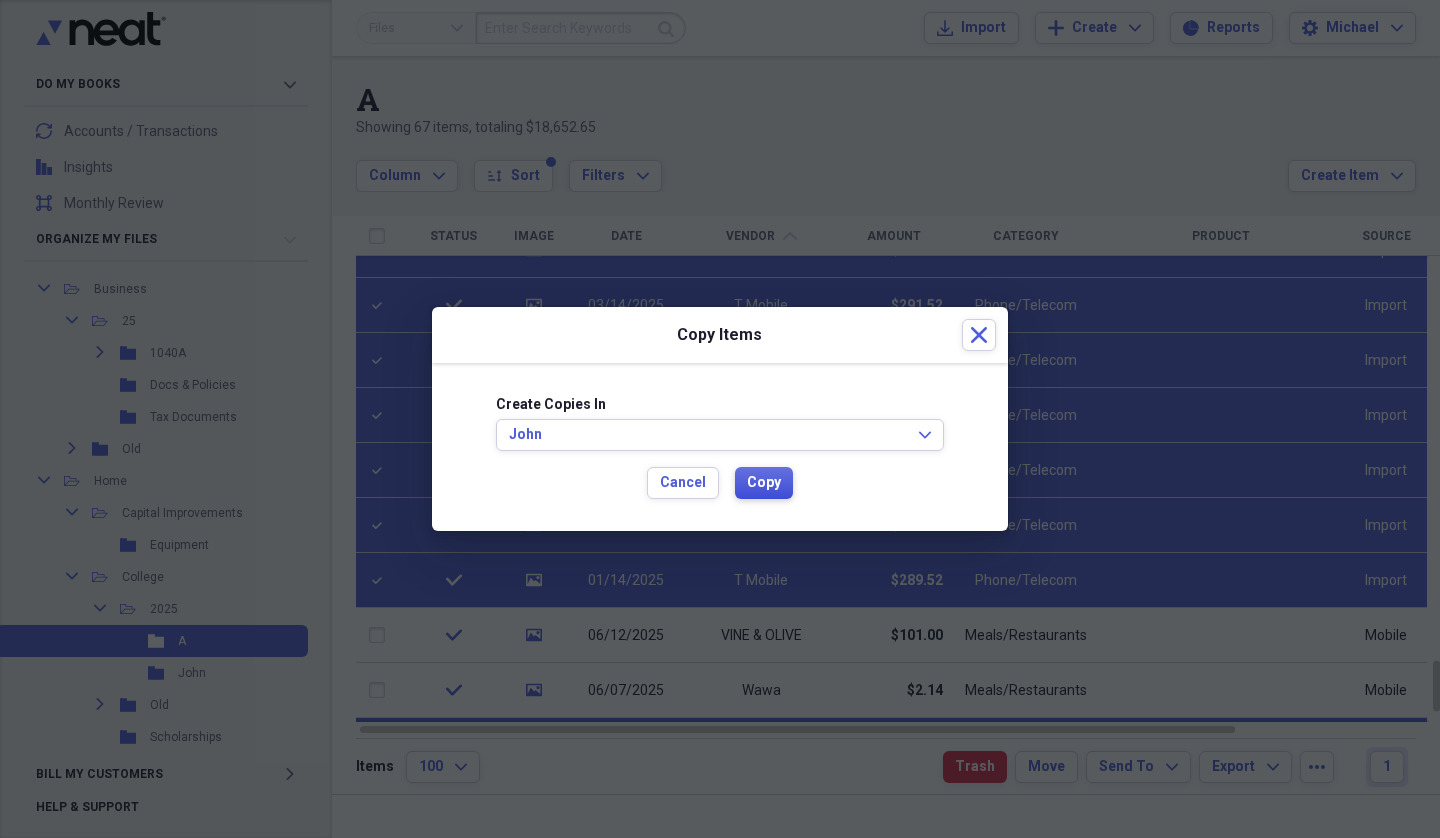 click on "Copy" at bounding box center (764, 483) 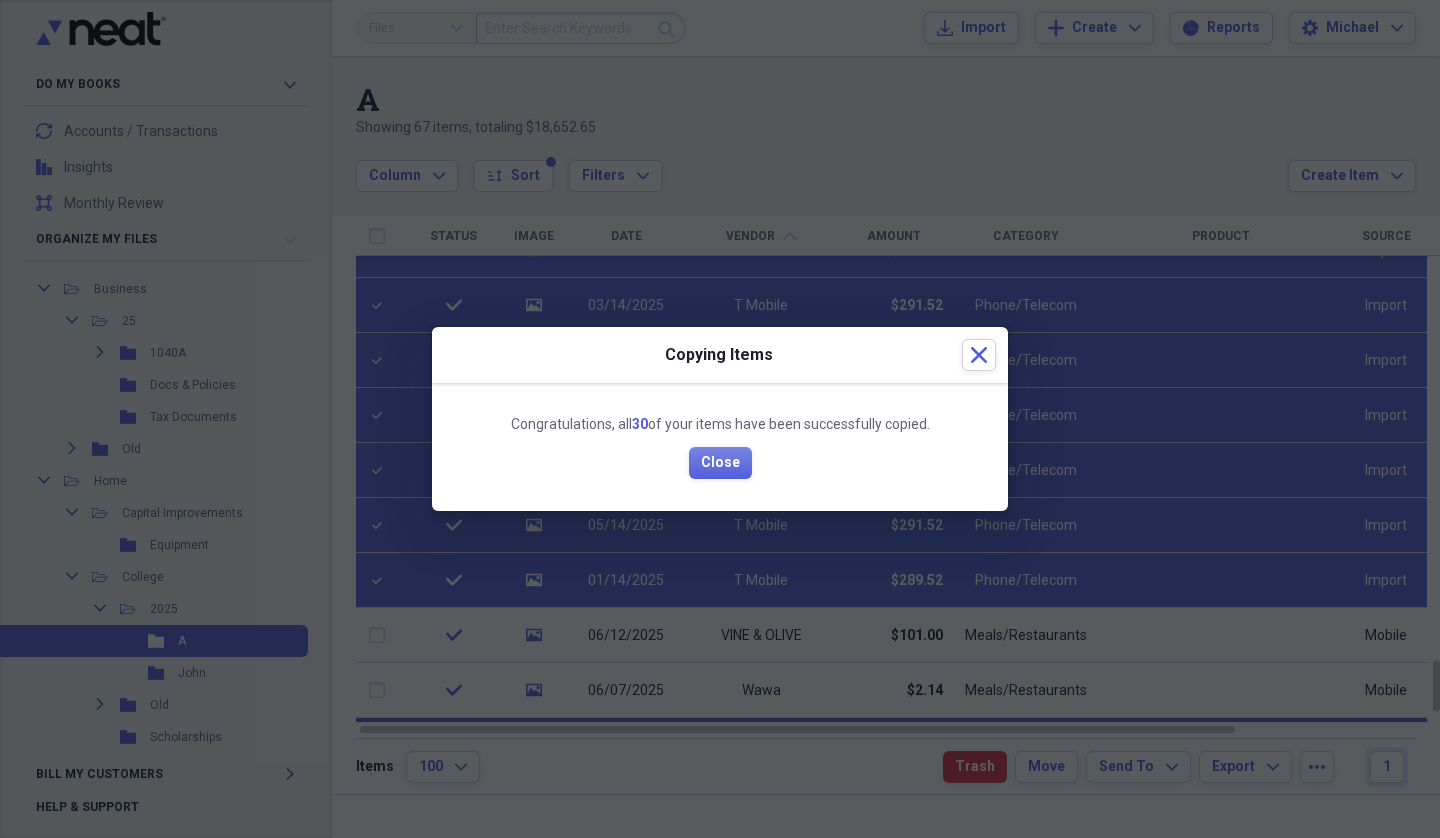click on "Close" at bounding box center [720, 463] 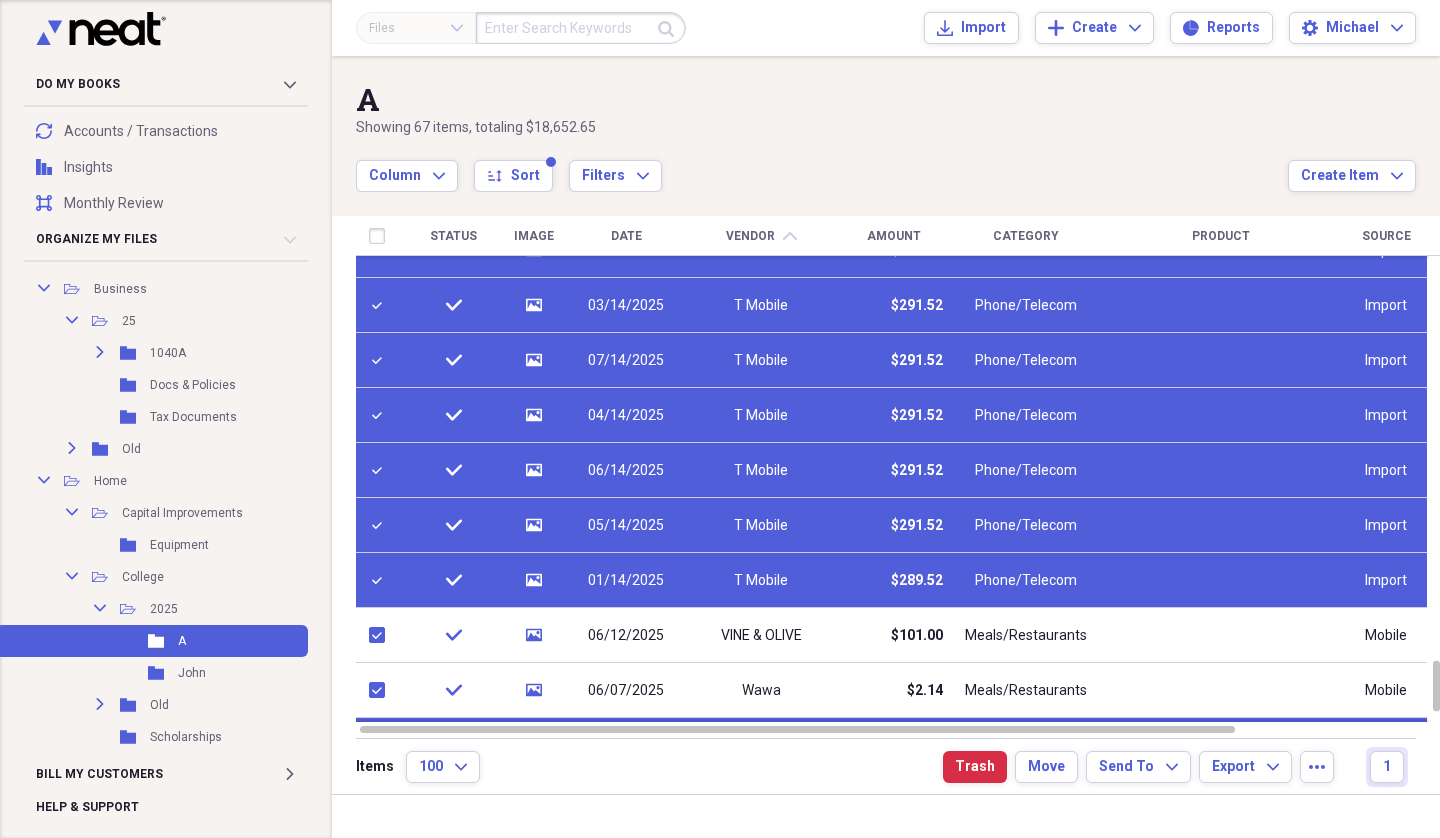 checkbox on "true" 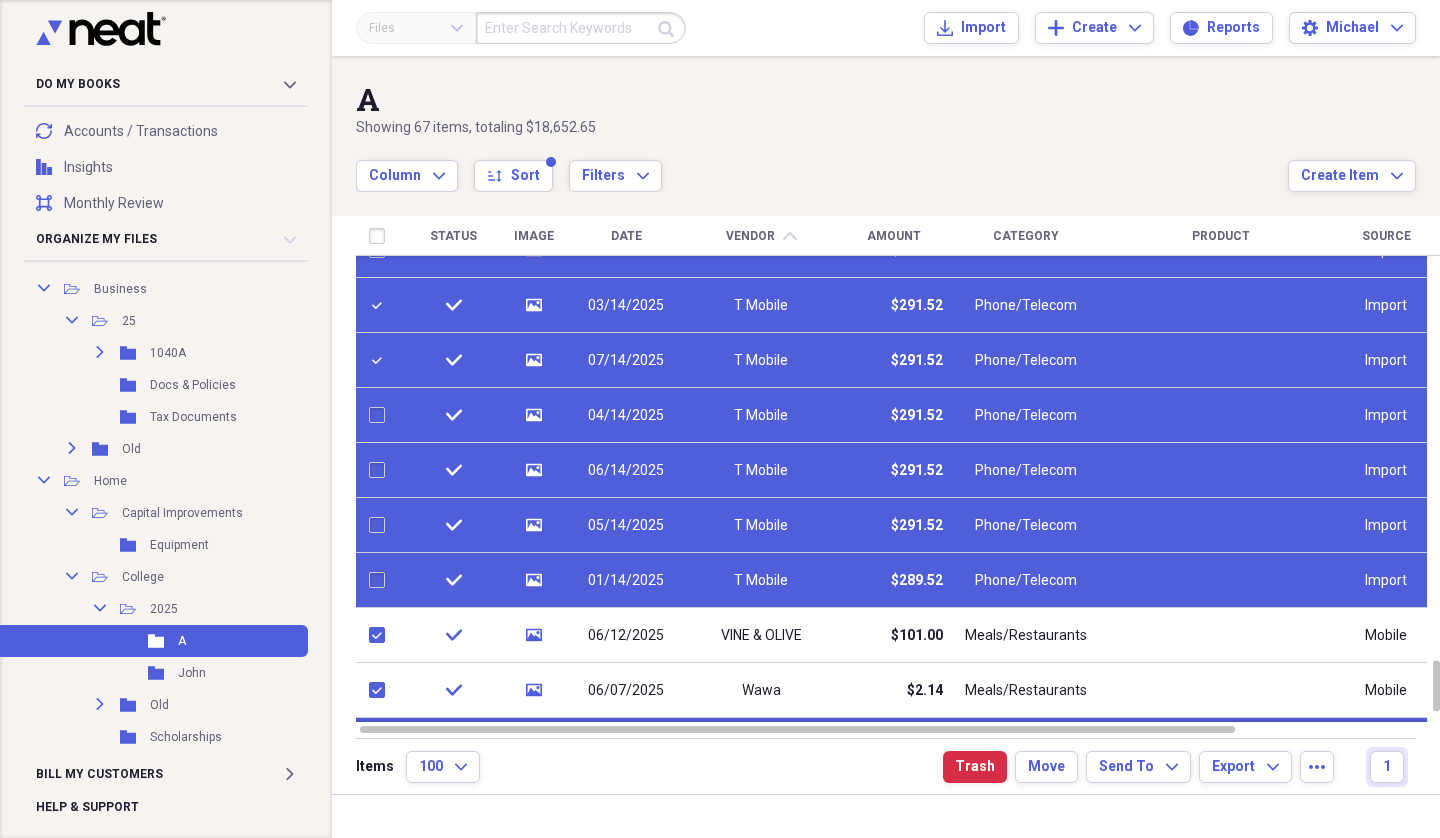 checkbox on "false" 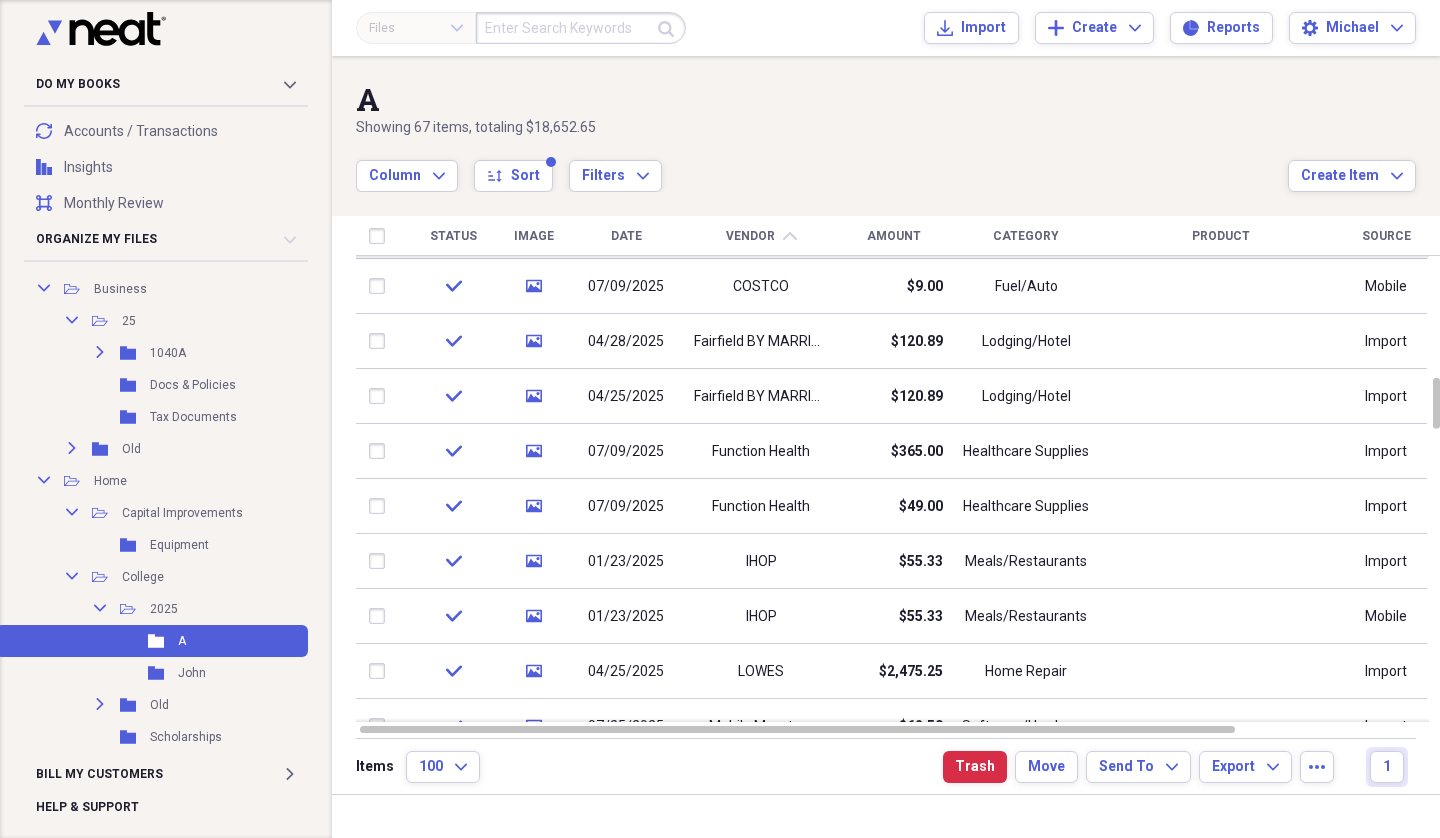 checkbox on "false" 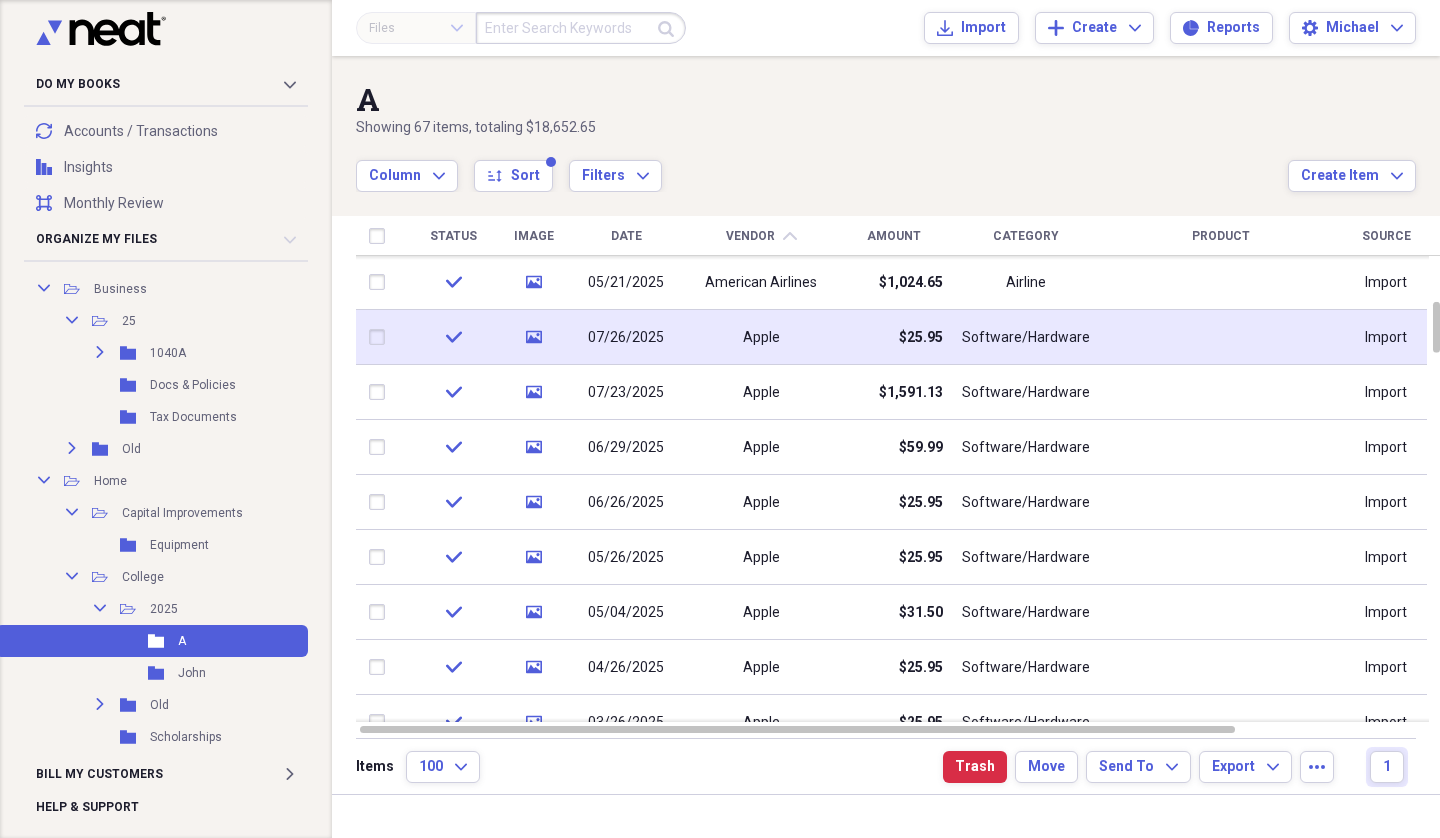 click at bounding box center [381, 337] 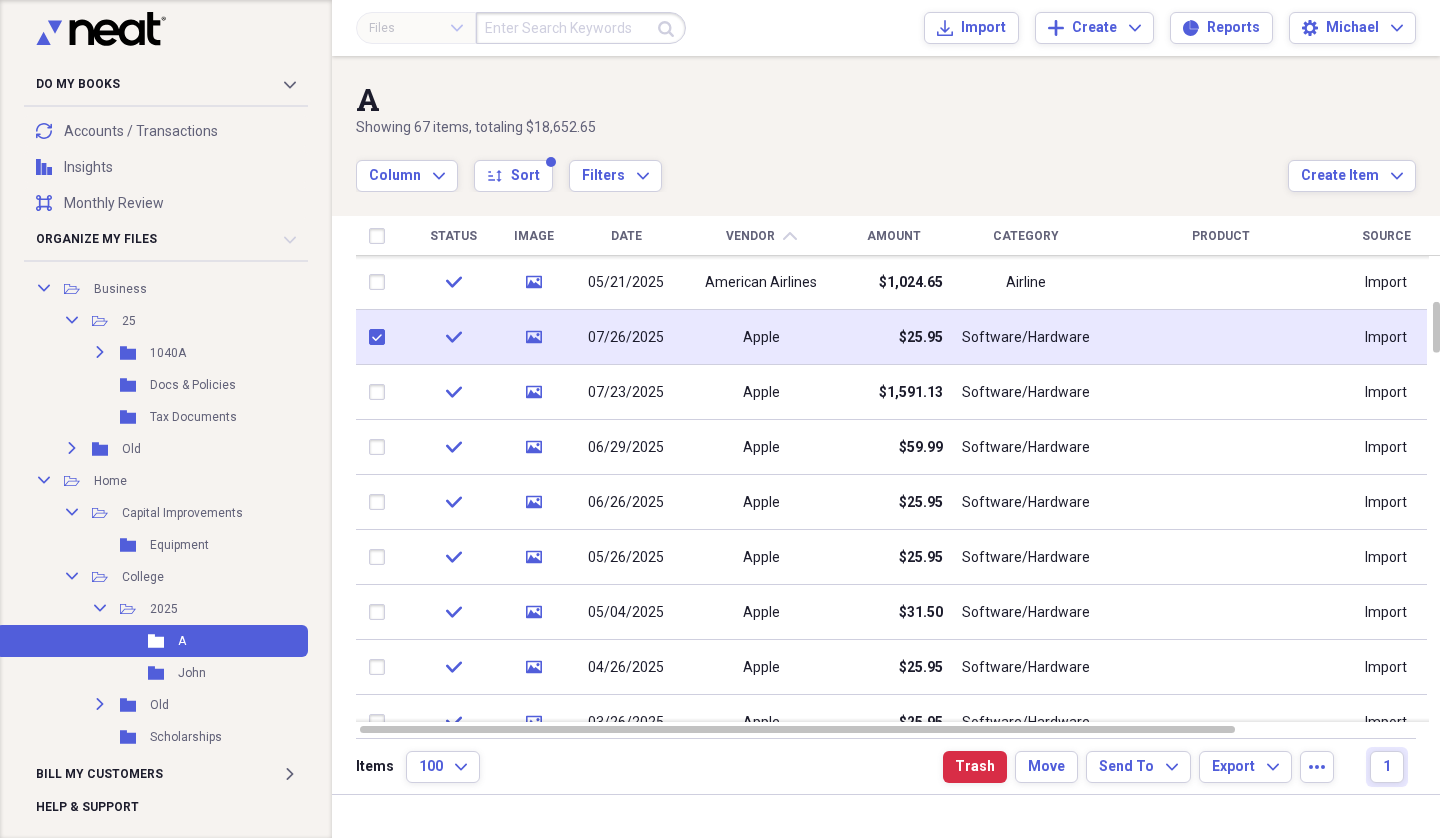 checkbox on "true" 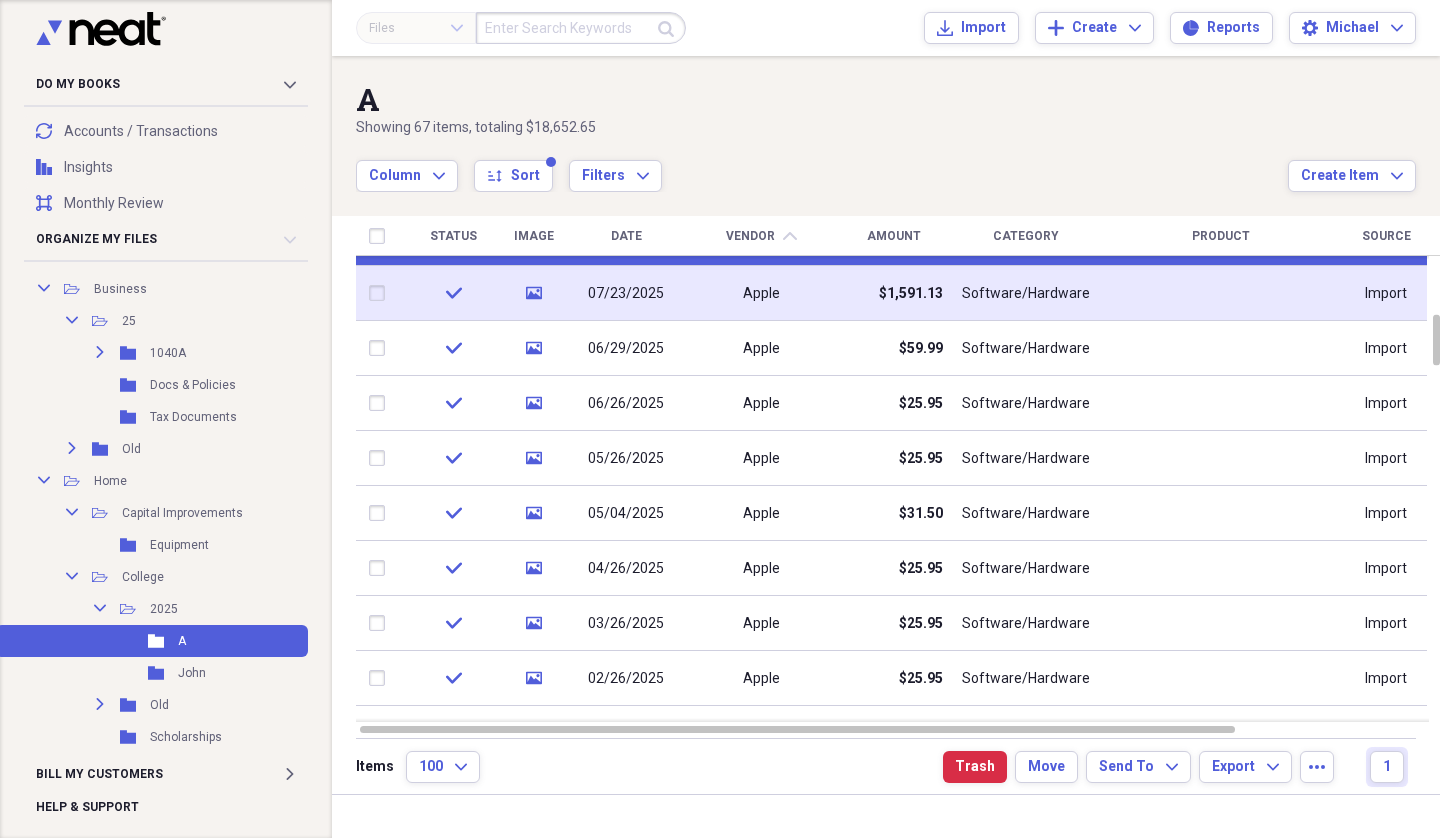 drag, startPoint x: 371, startPoint y: 297, endPoint x: 369, endPoint y: 307, distance: 10.198039 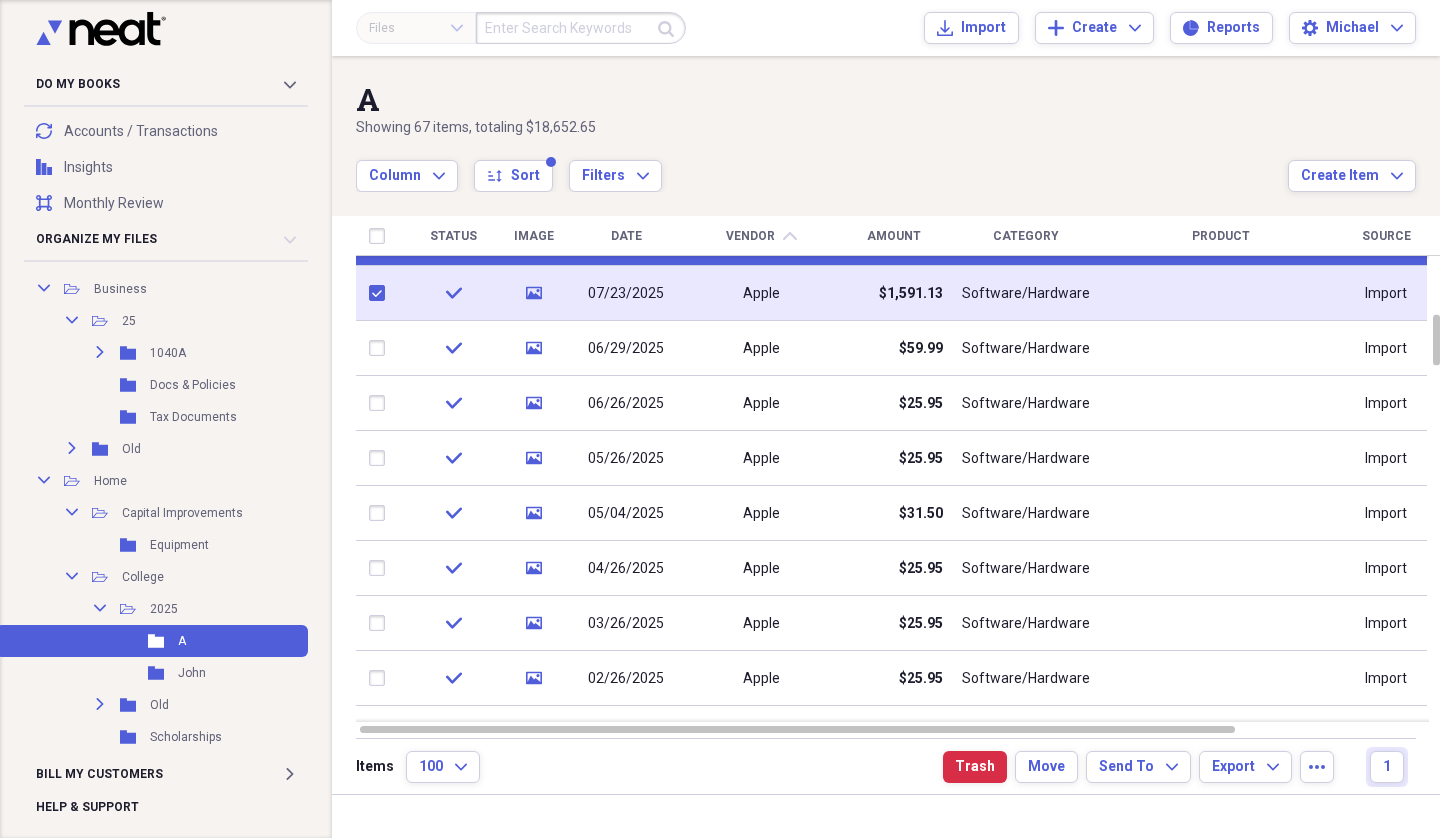 checkbox on "true" 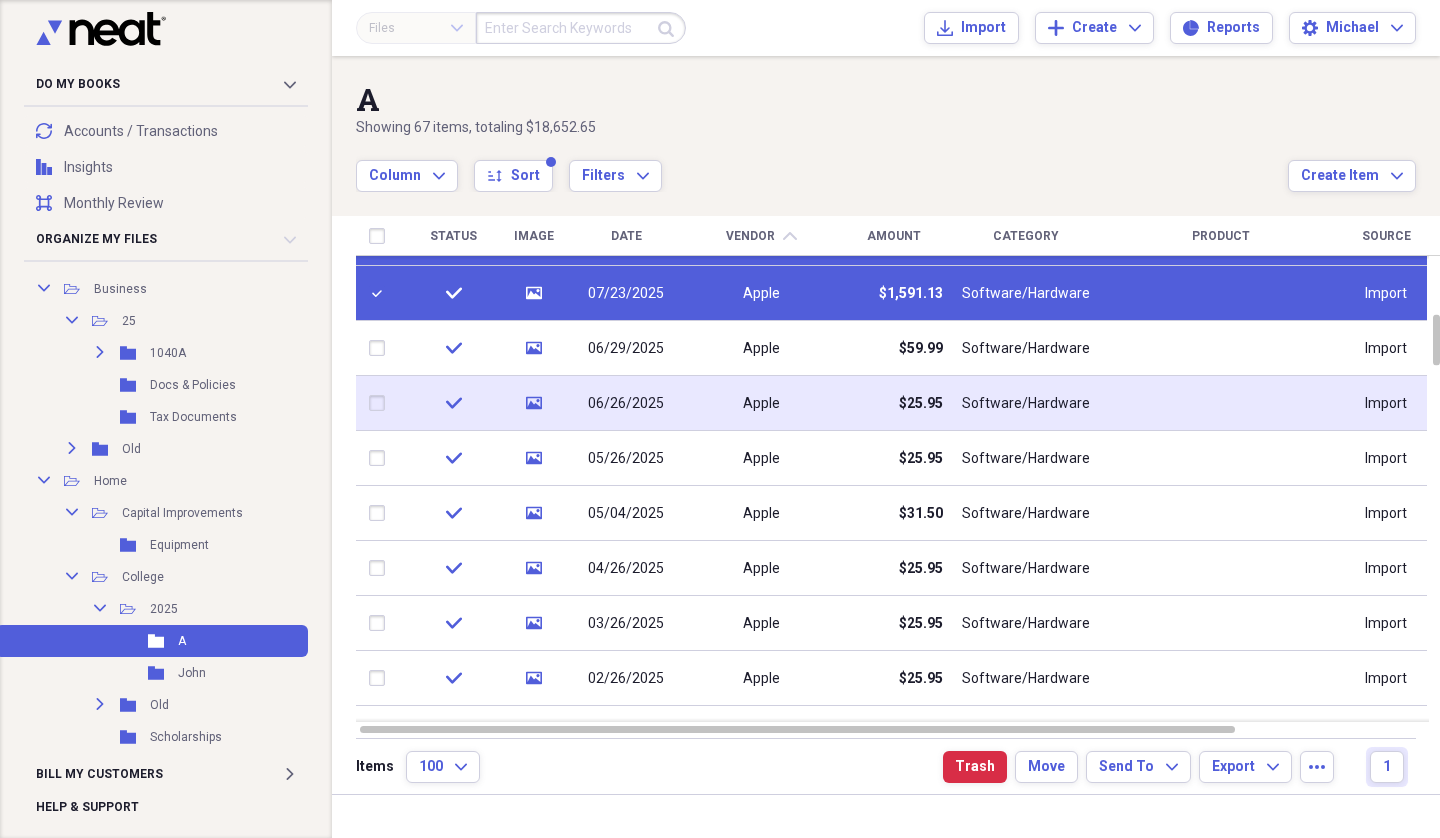 drag, startPoint x: 368, startPoint y: 347, endPoint x: 371, endPoint y: 404, distance: 57.07889 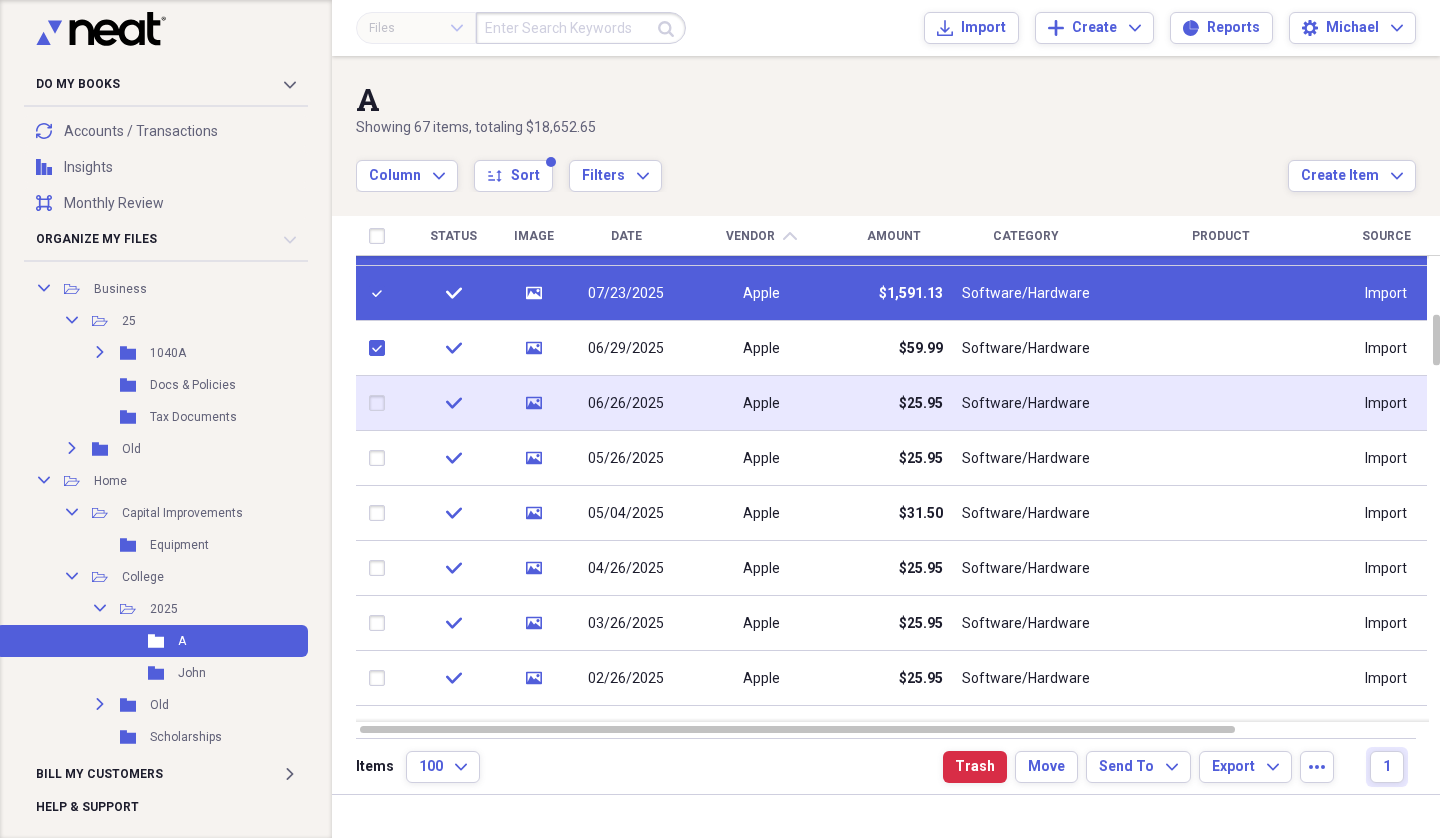 checkbox on "true" 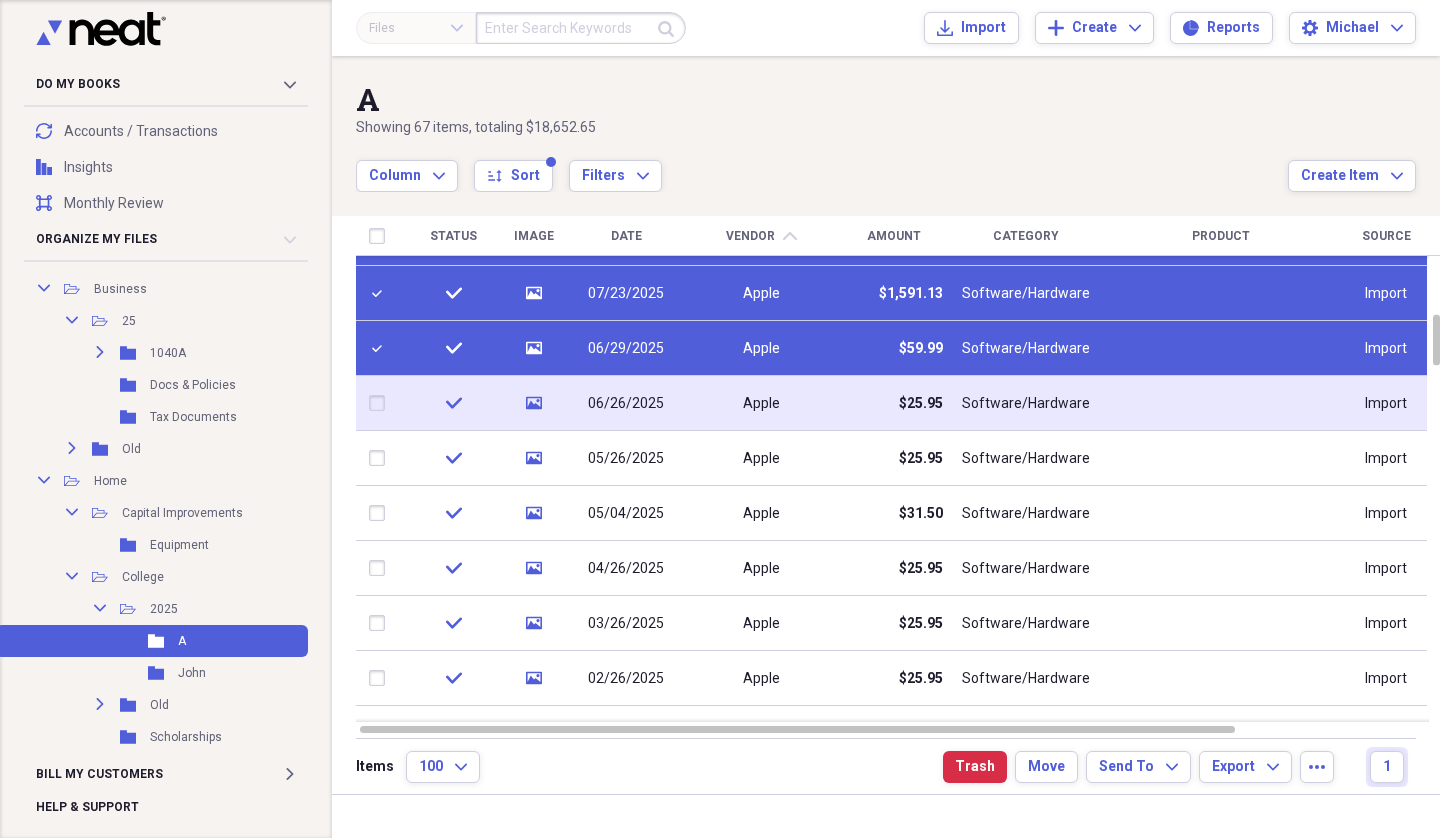 click at bounding box center [381, 403] 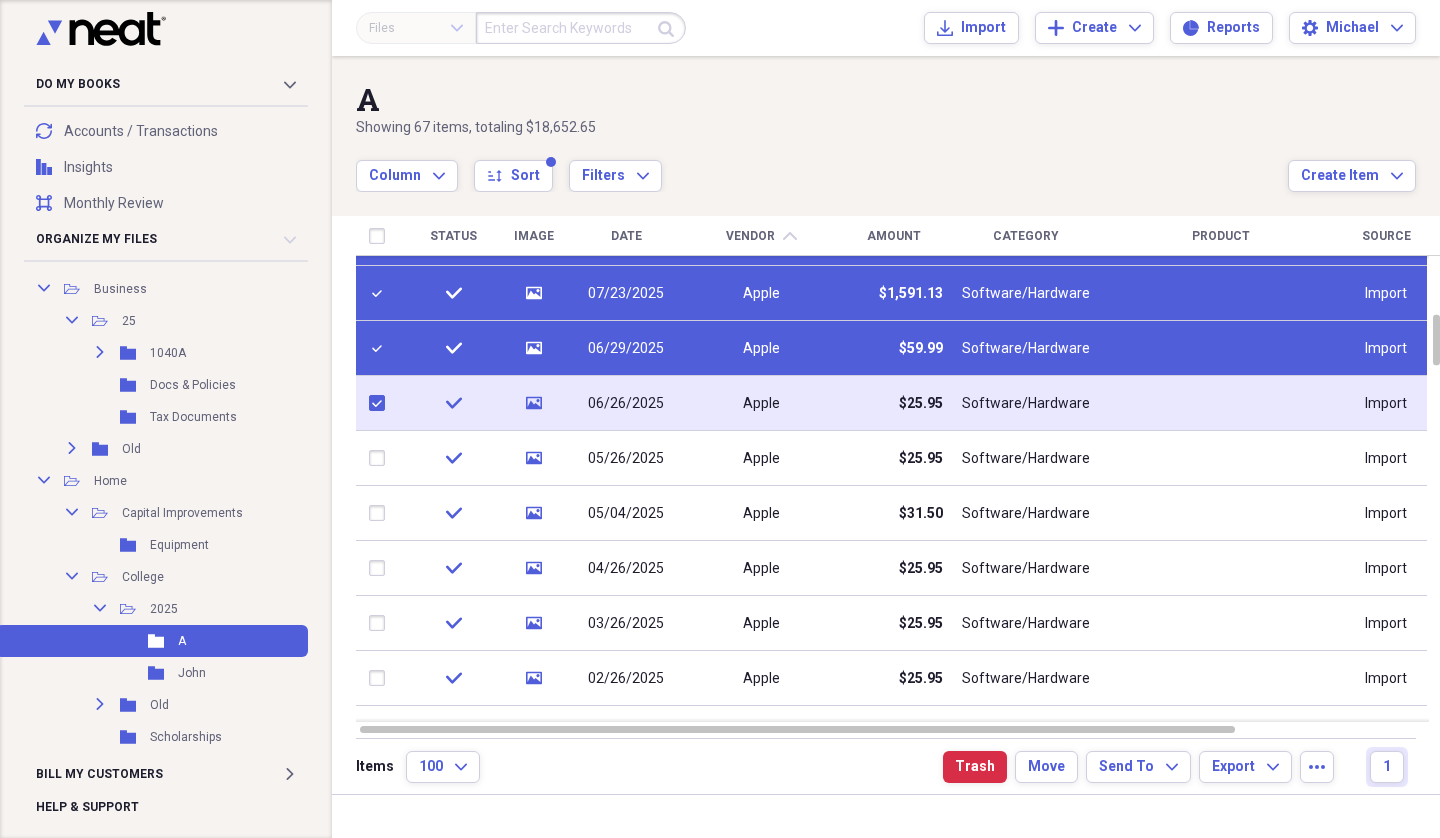 checkbox on "true" 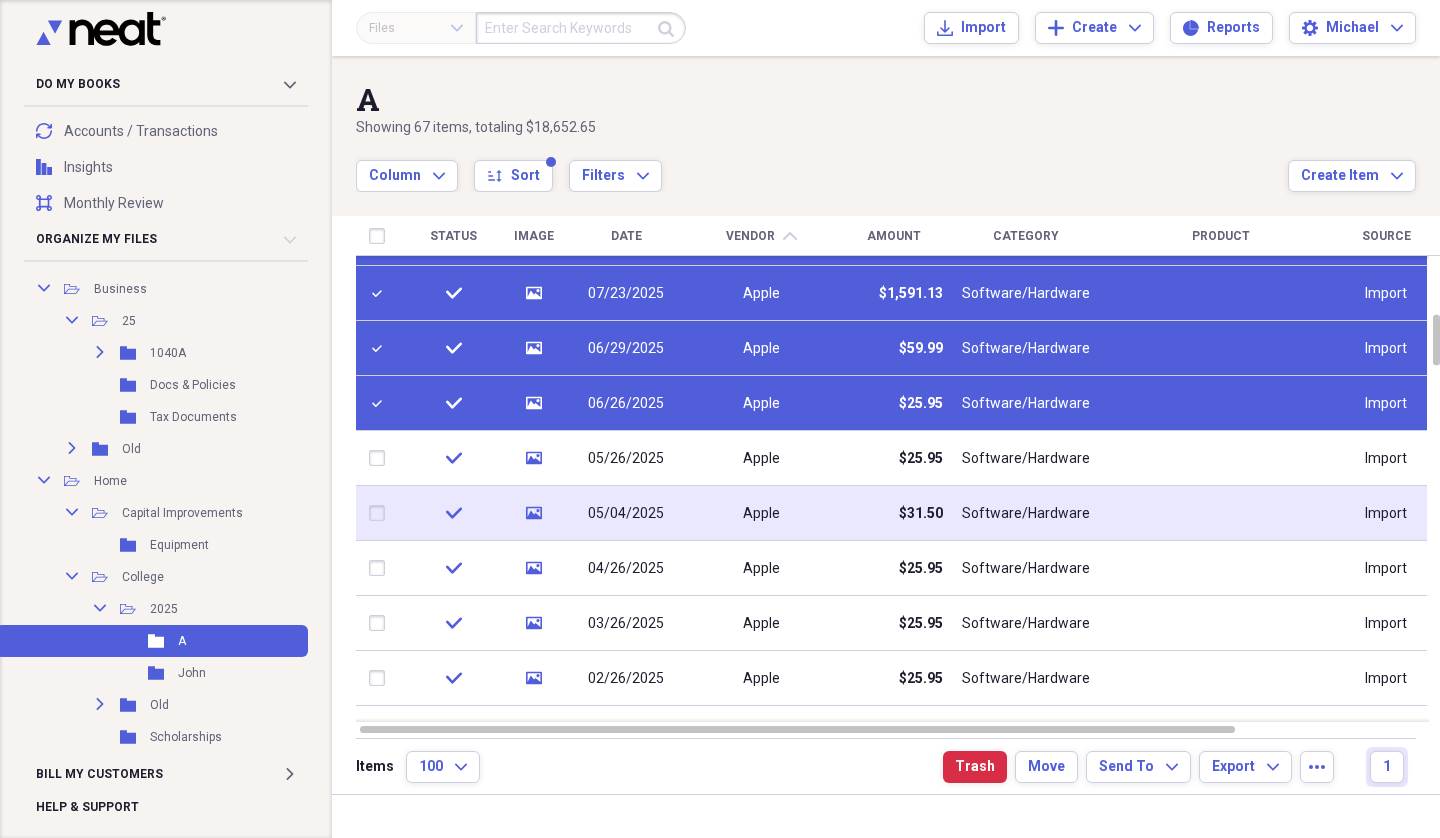 drag, startPoint x: 372, startPoint y: 460, endPoint x: 386, endPoint y: 514, distance: 55.7853 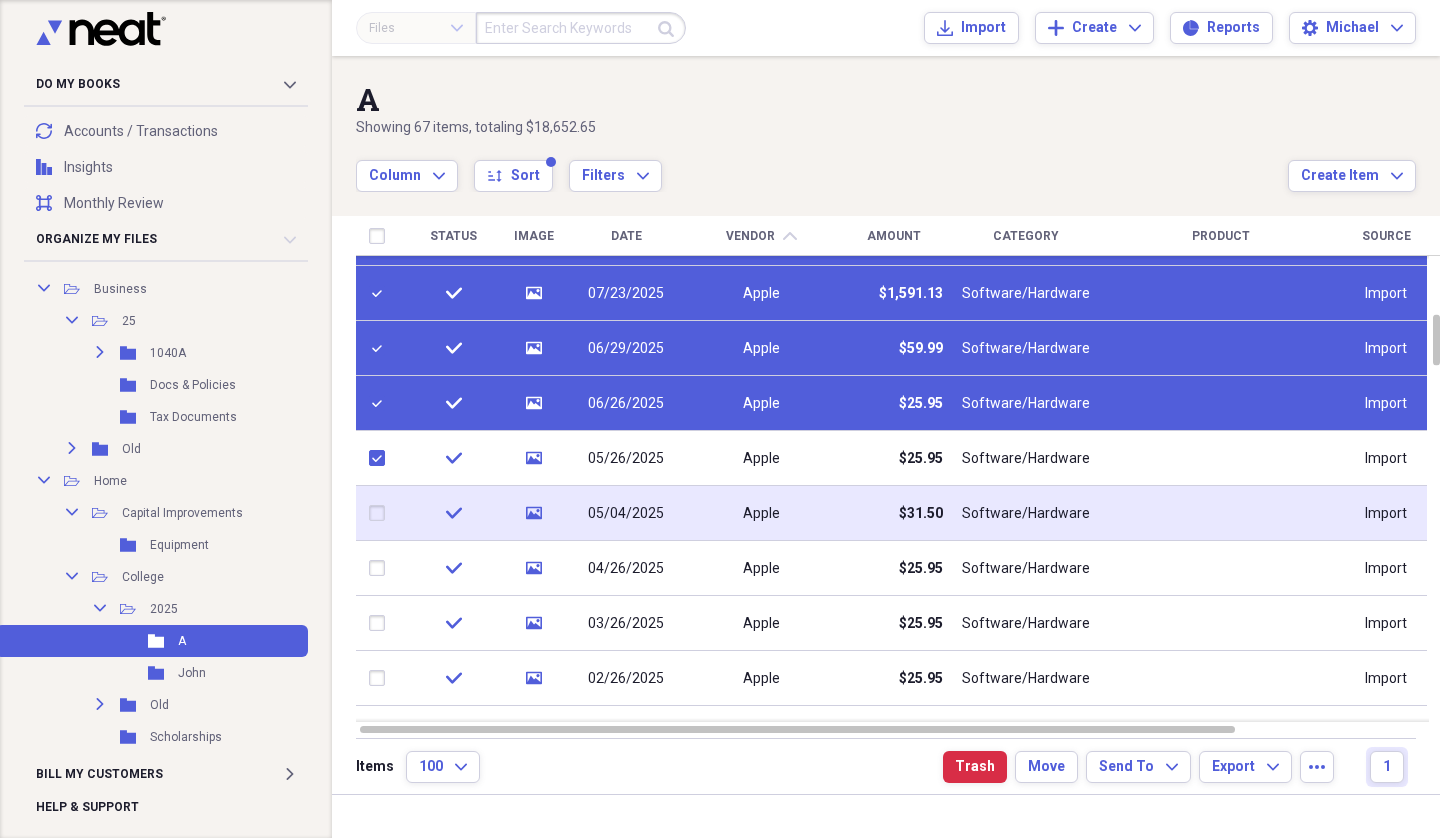 checkbox on "true" 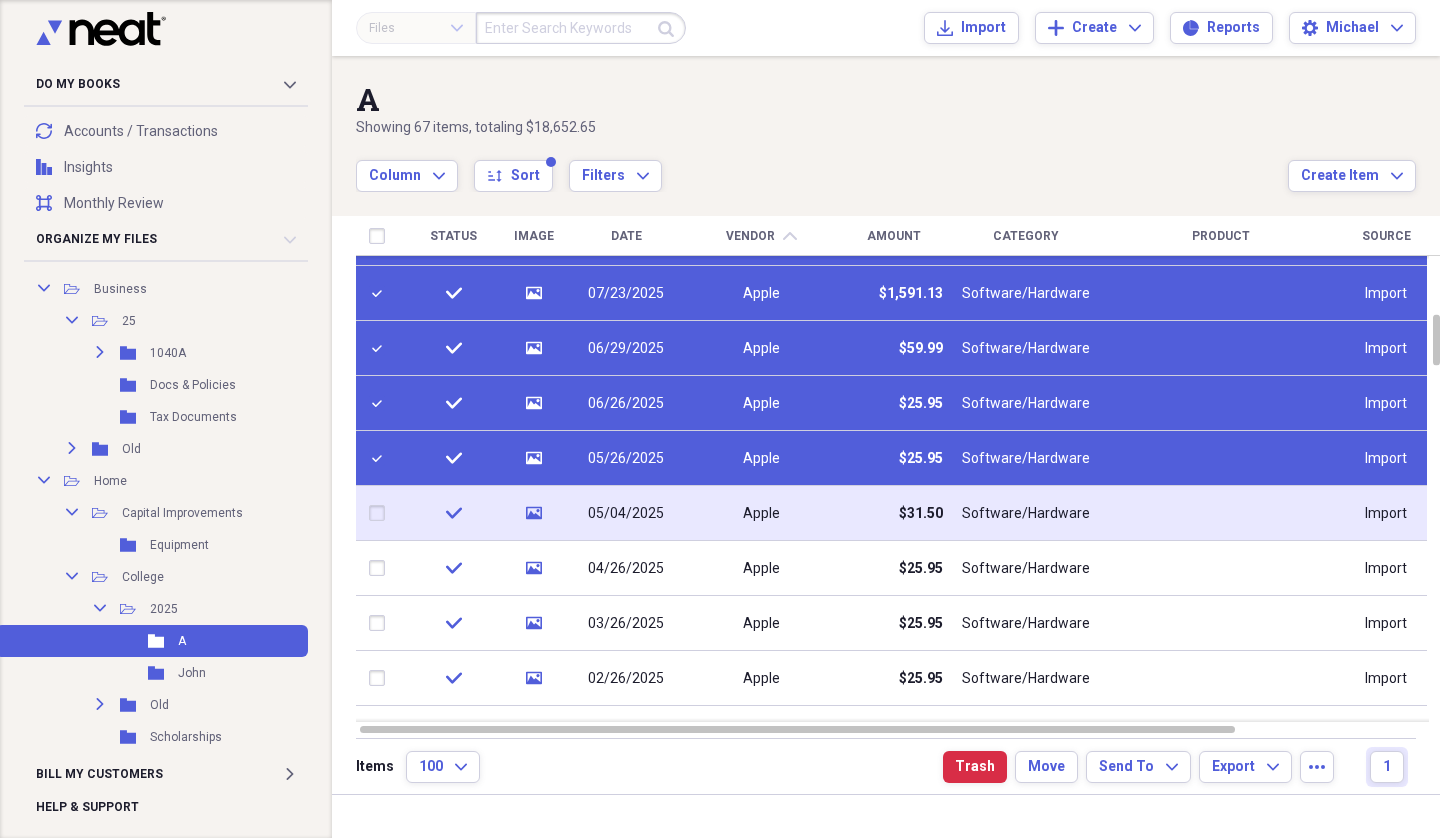 click at bounding box center (381, 513) 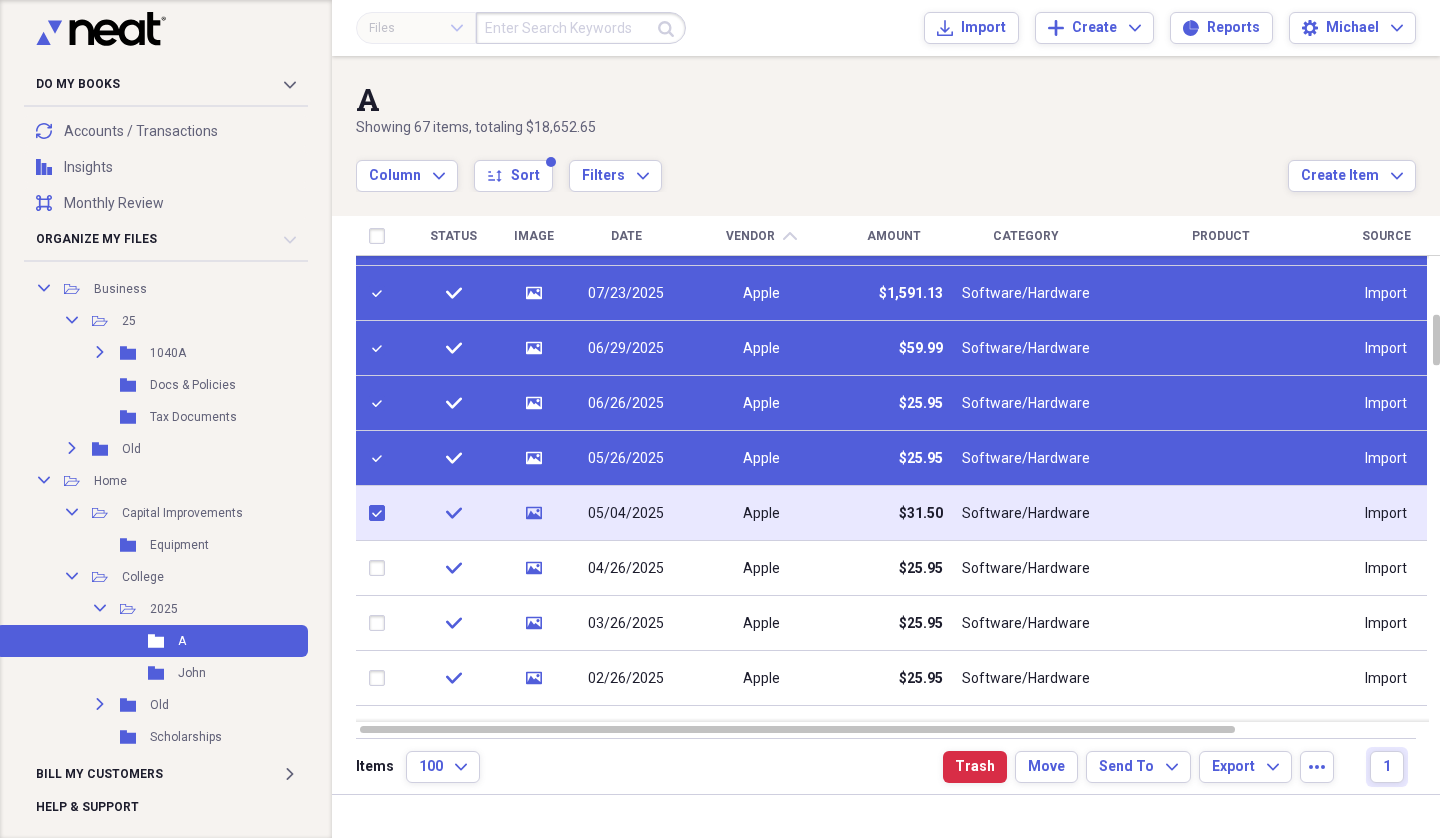 checkbox on "true" 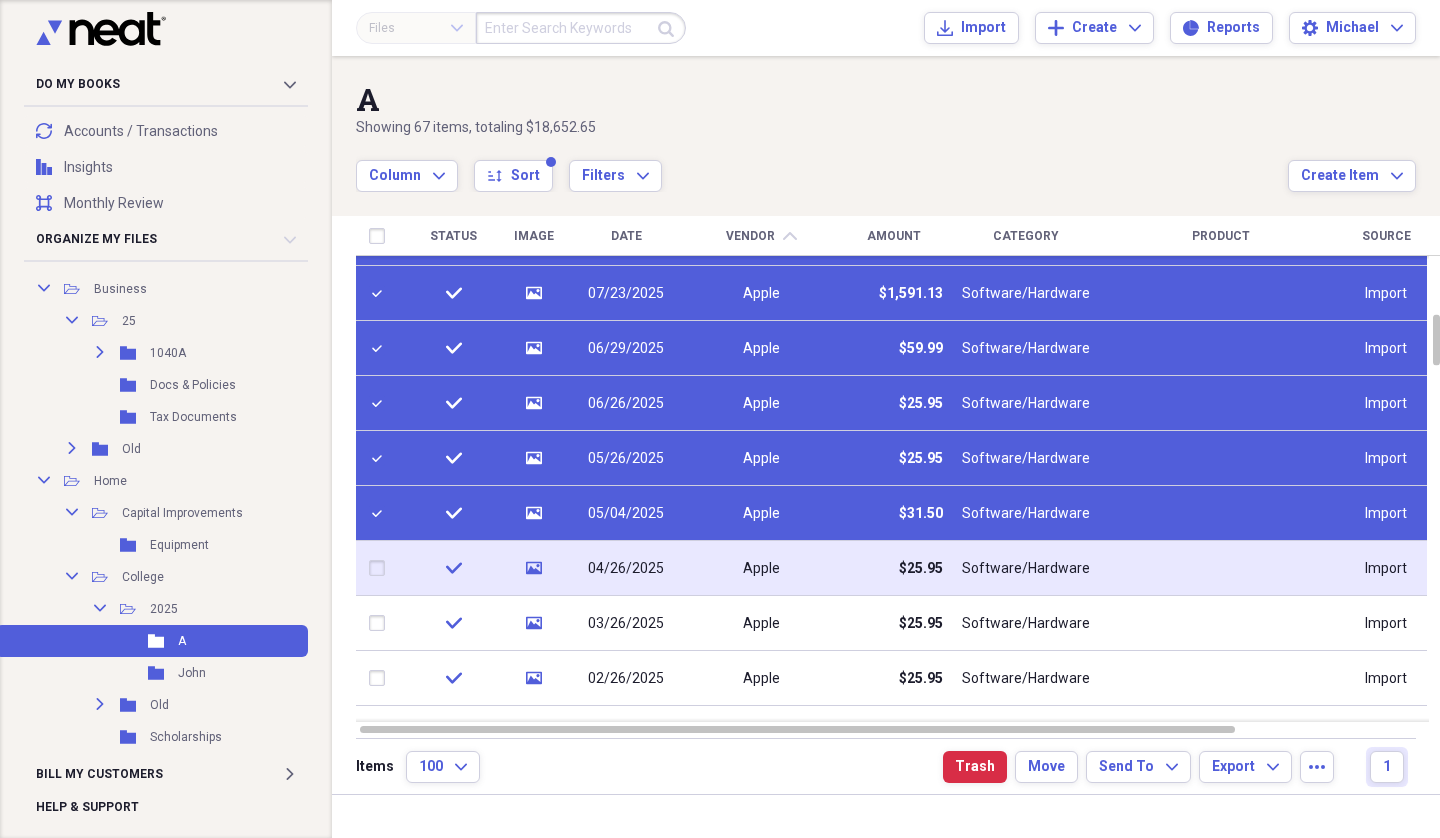 click at bounding box center (381, 568) 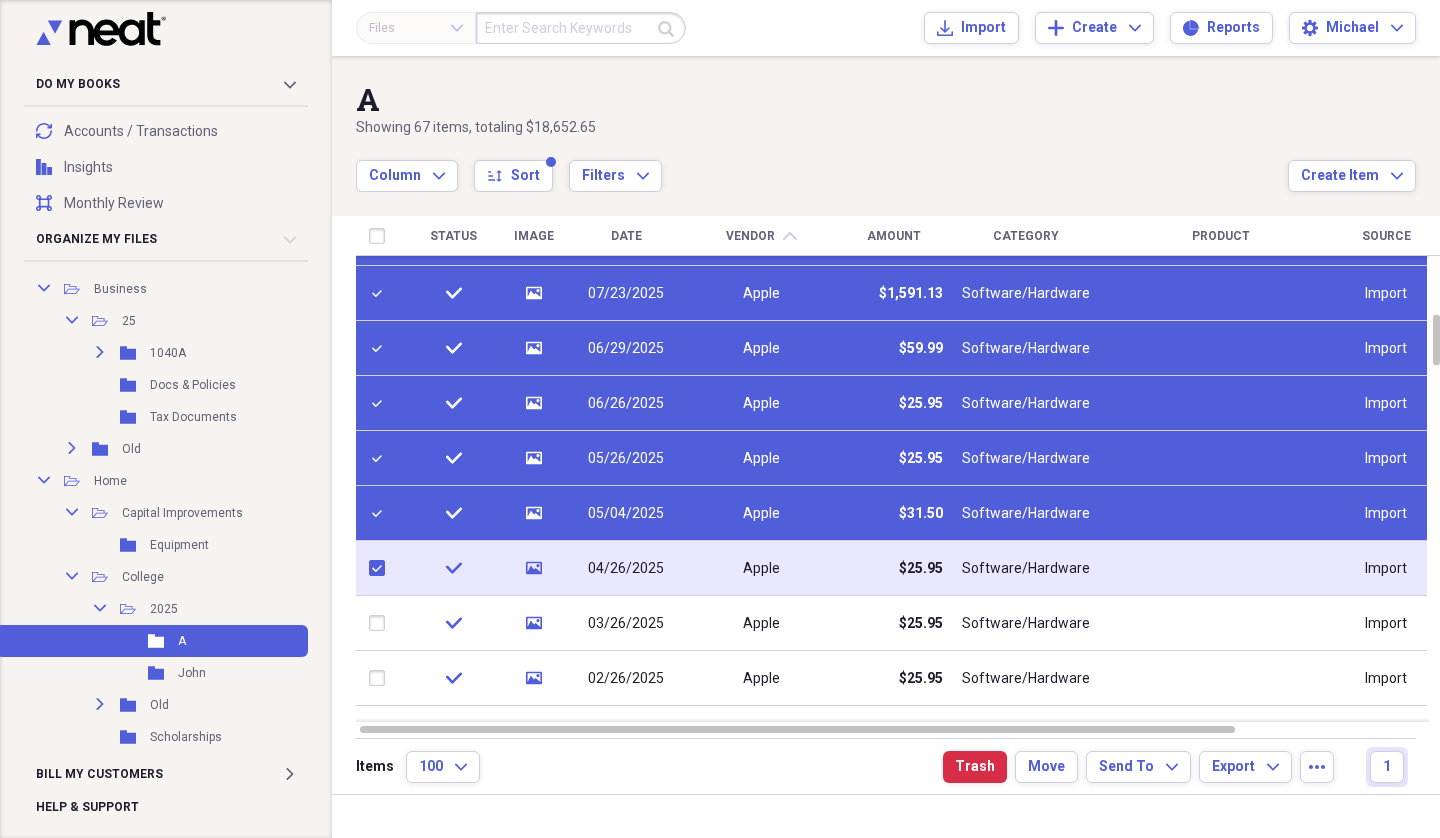 checkbox on "true" 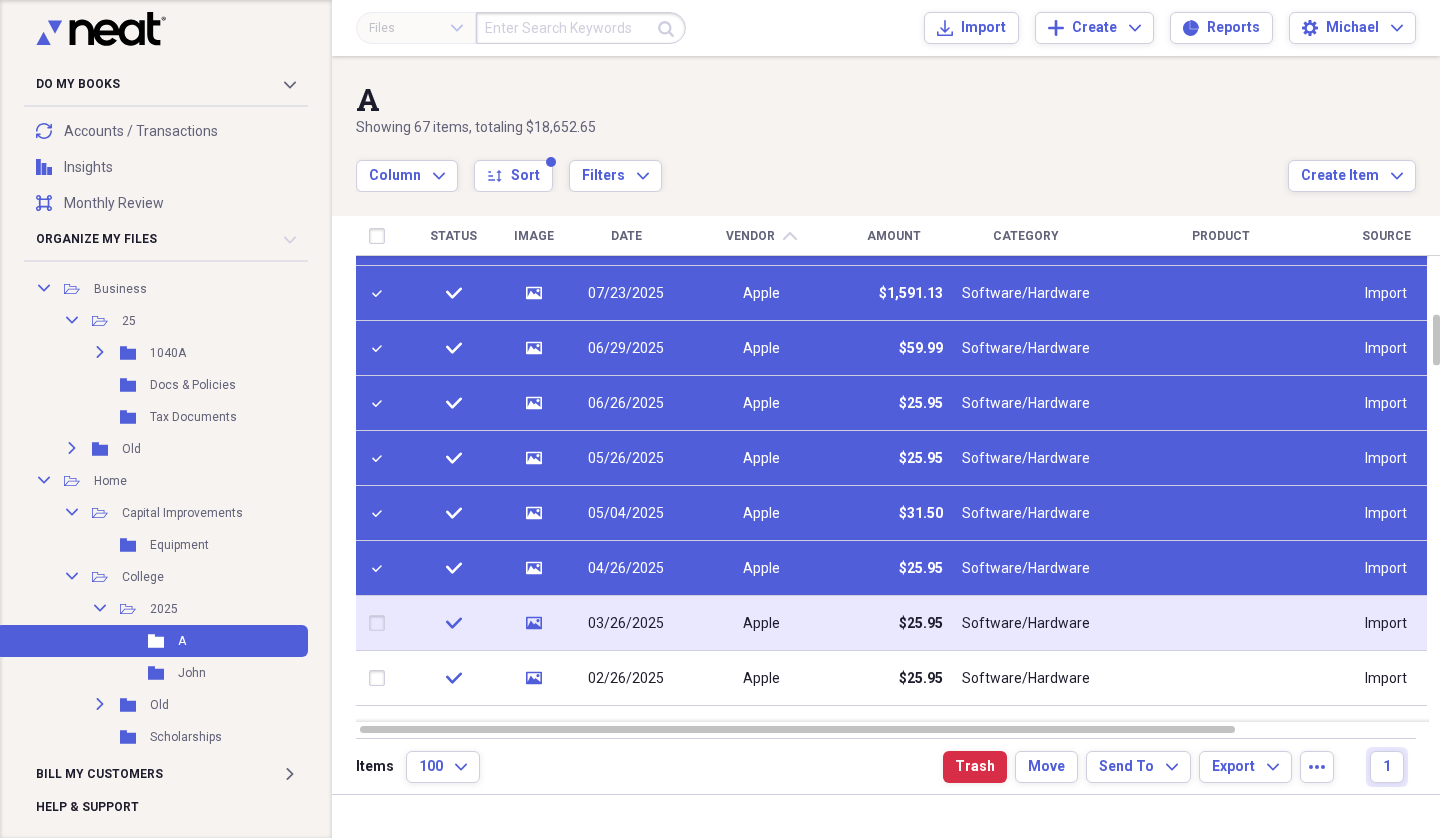 click at bounding box center [381, 623] 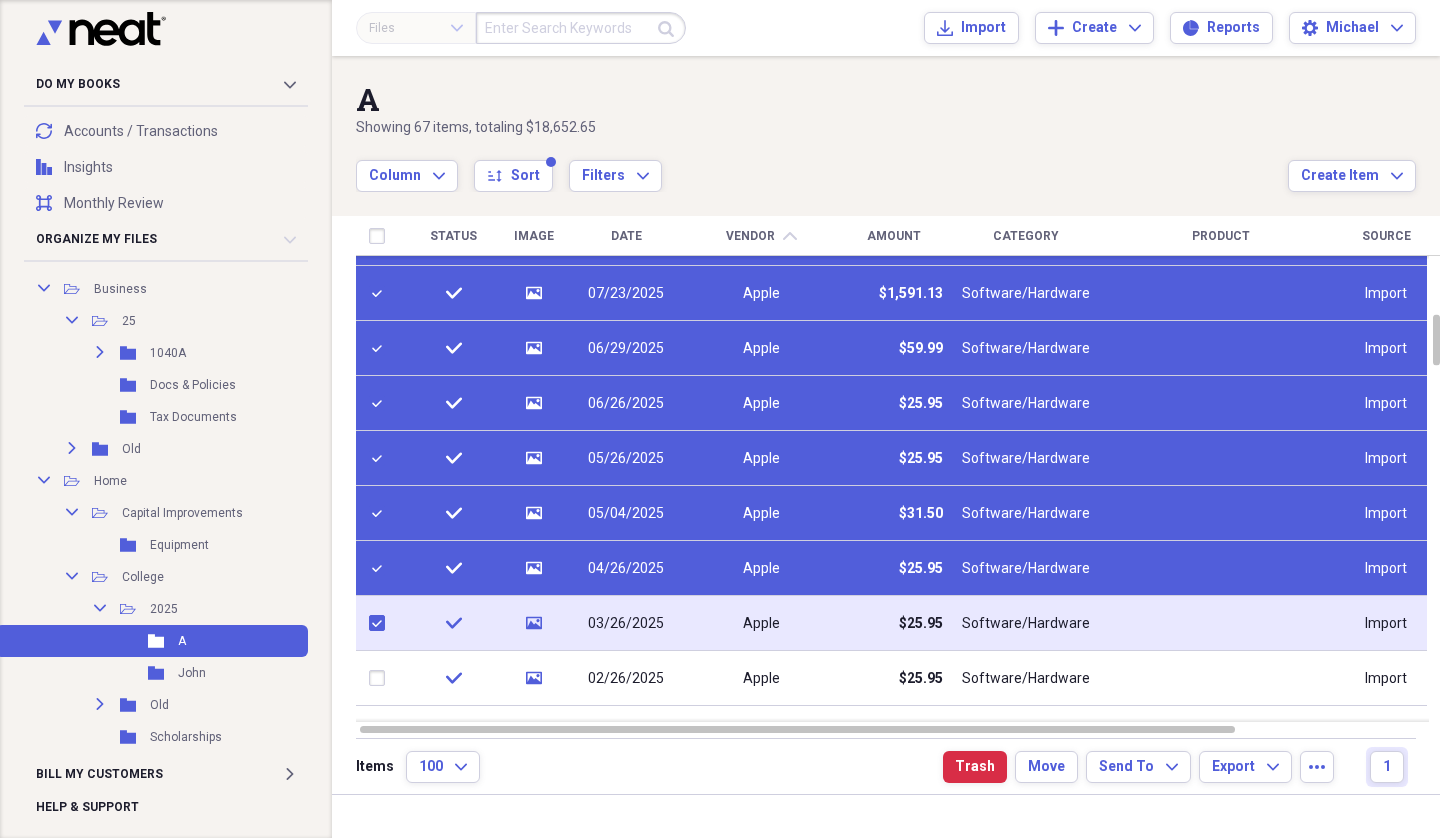checkbox on "true" 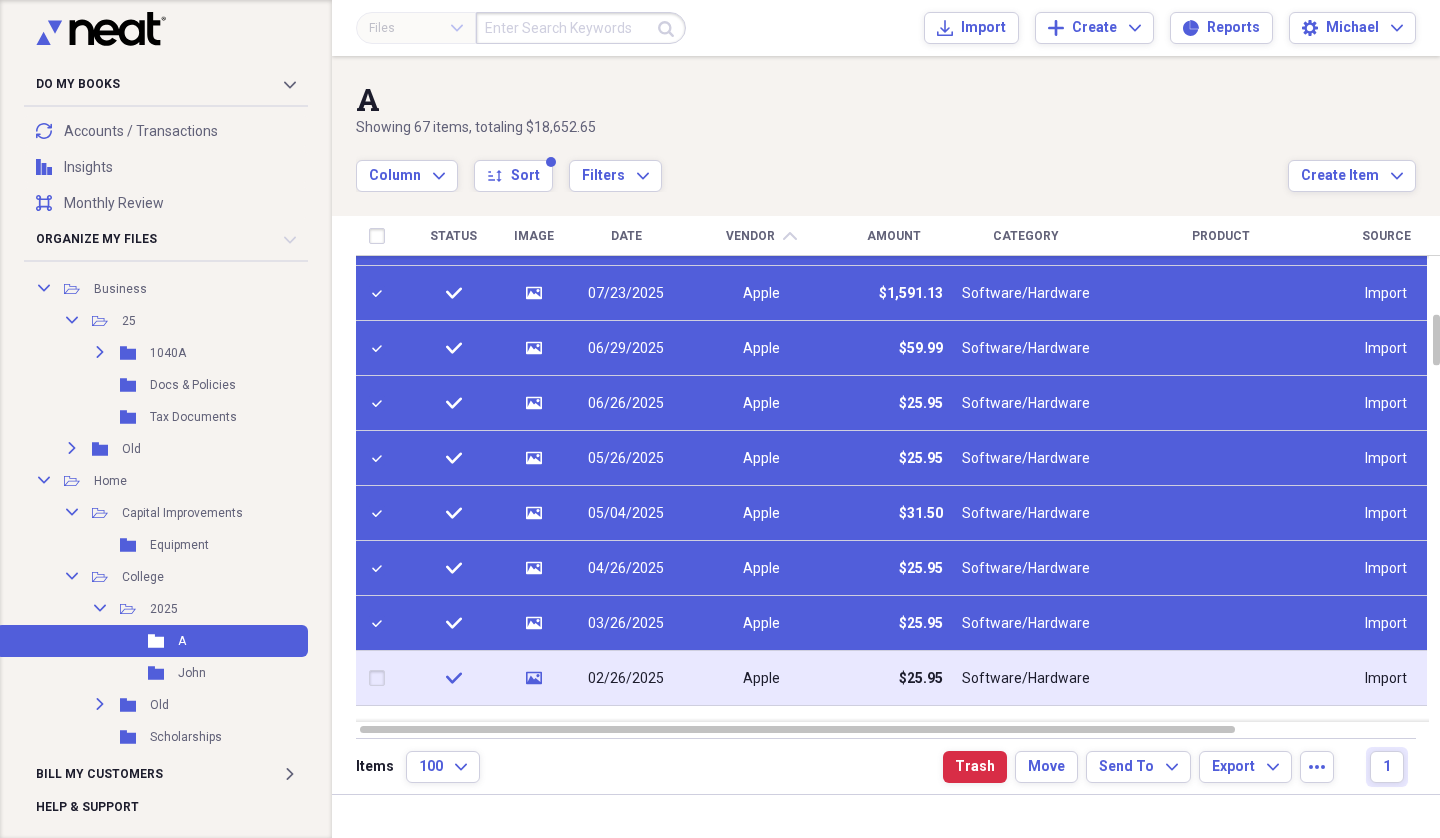 click at bounding box center (381, 678) 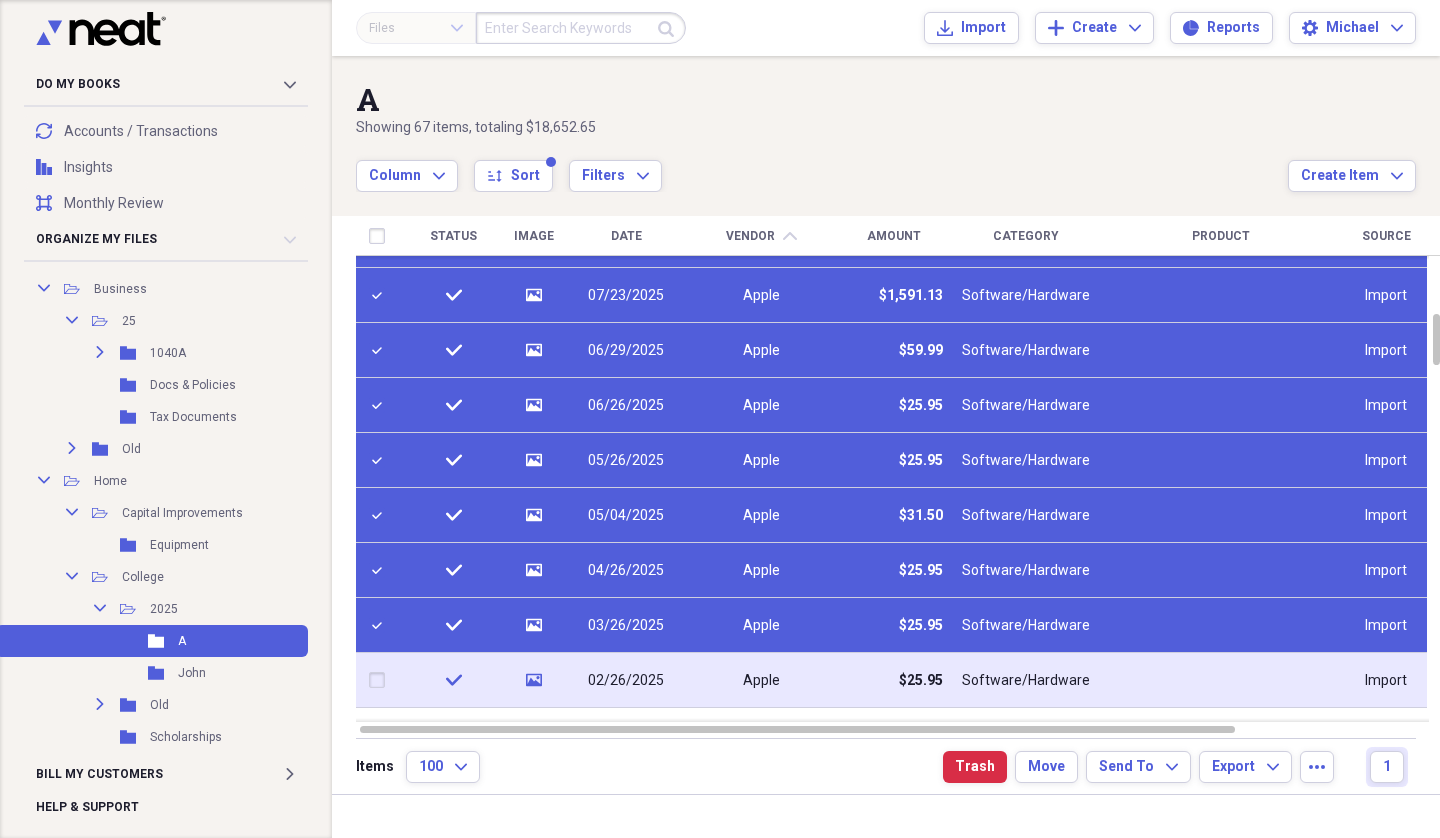 checkbox on "true" 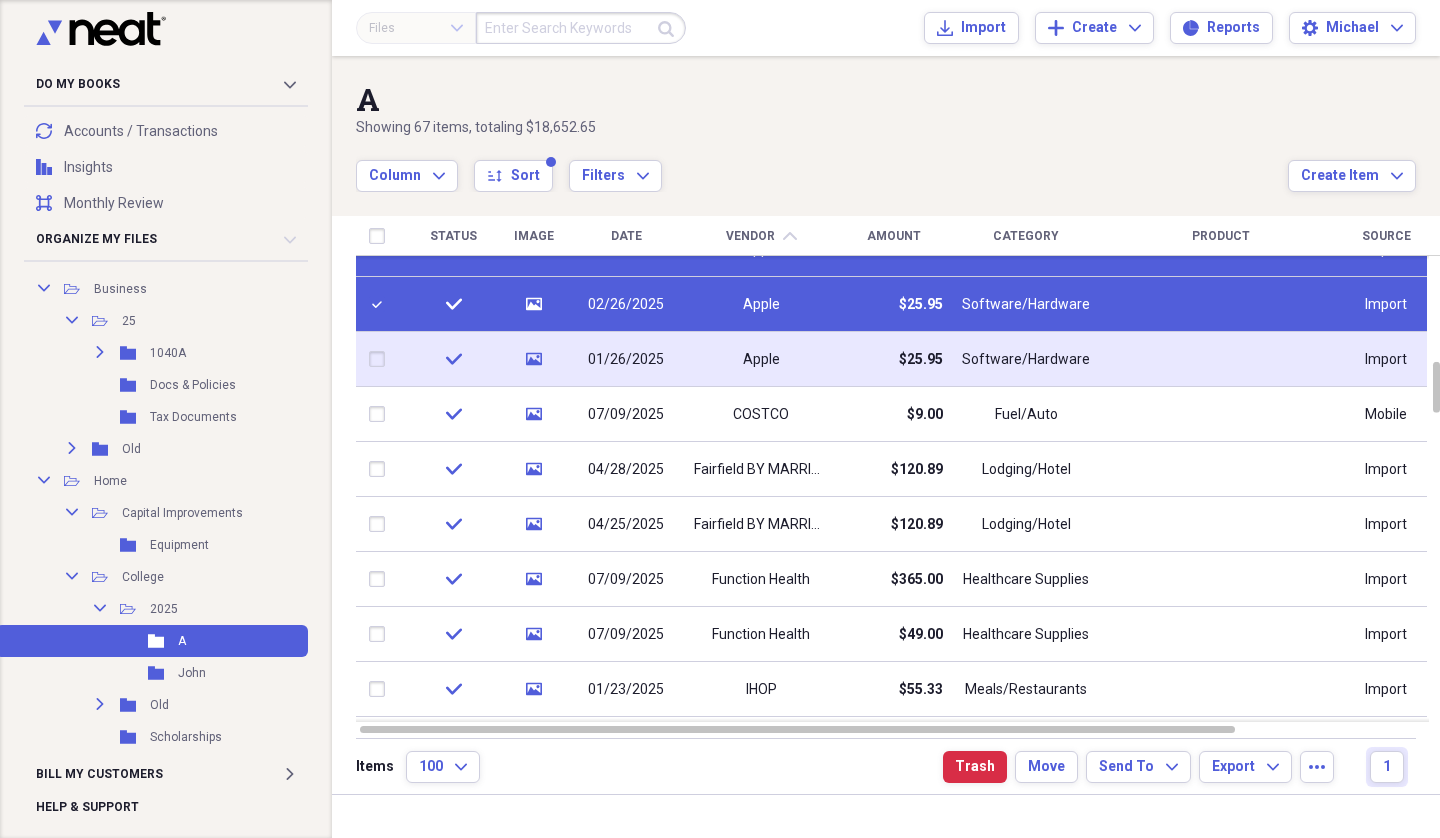 checkbox on "false" 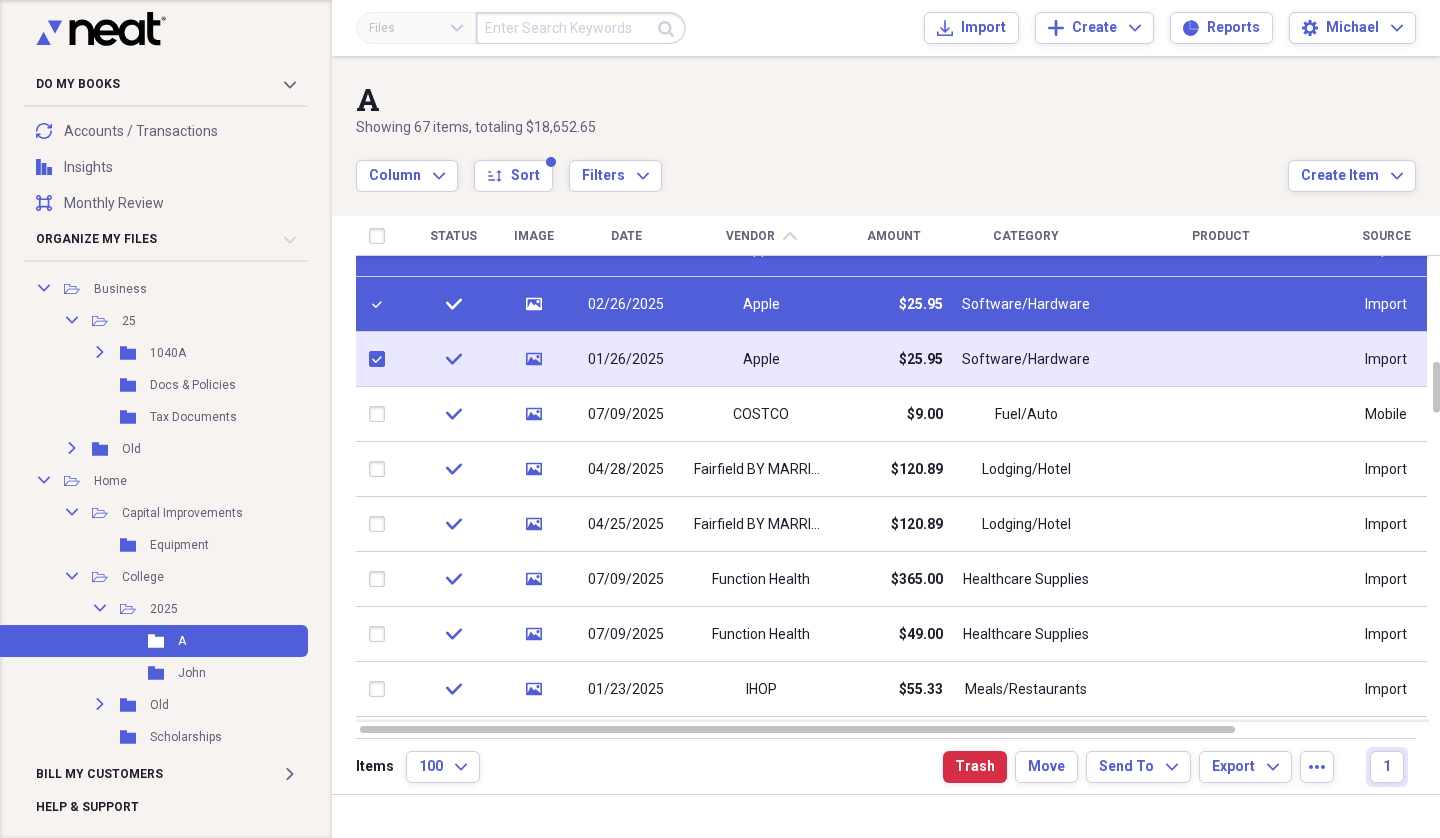 checkbox on "true" 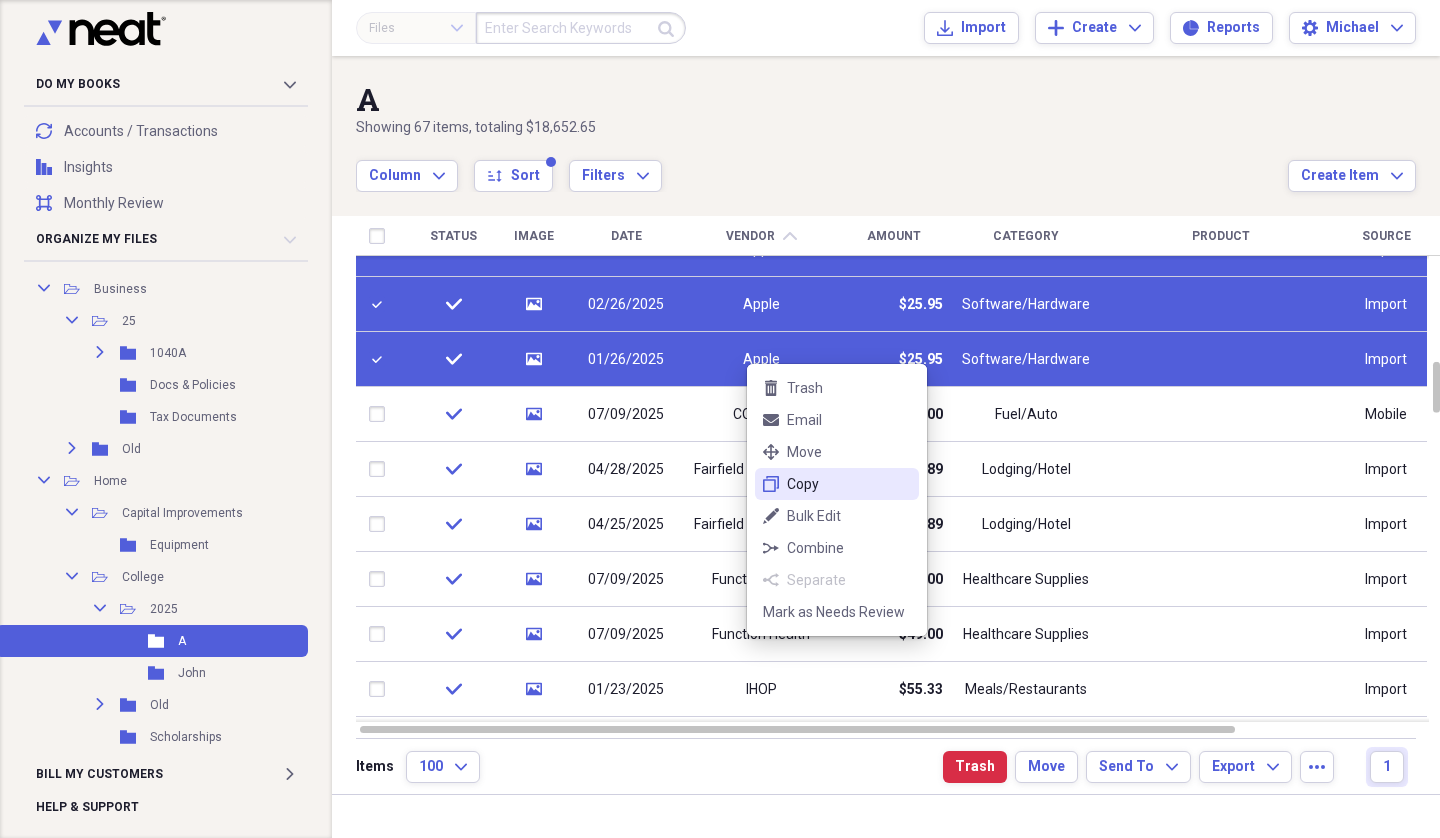 click on "duplicate Copy" at bounding box center (837, 484) 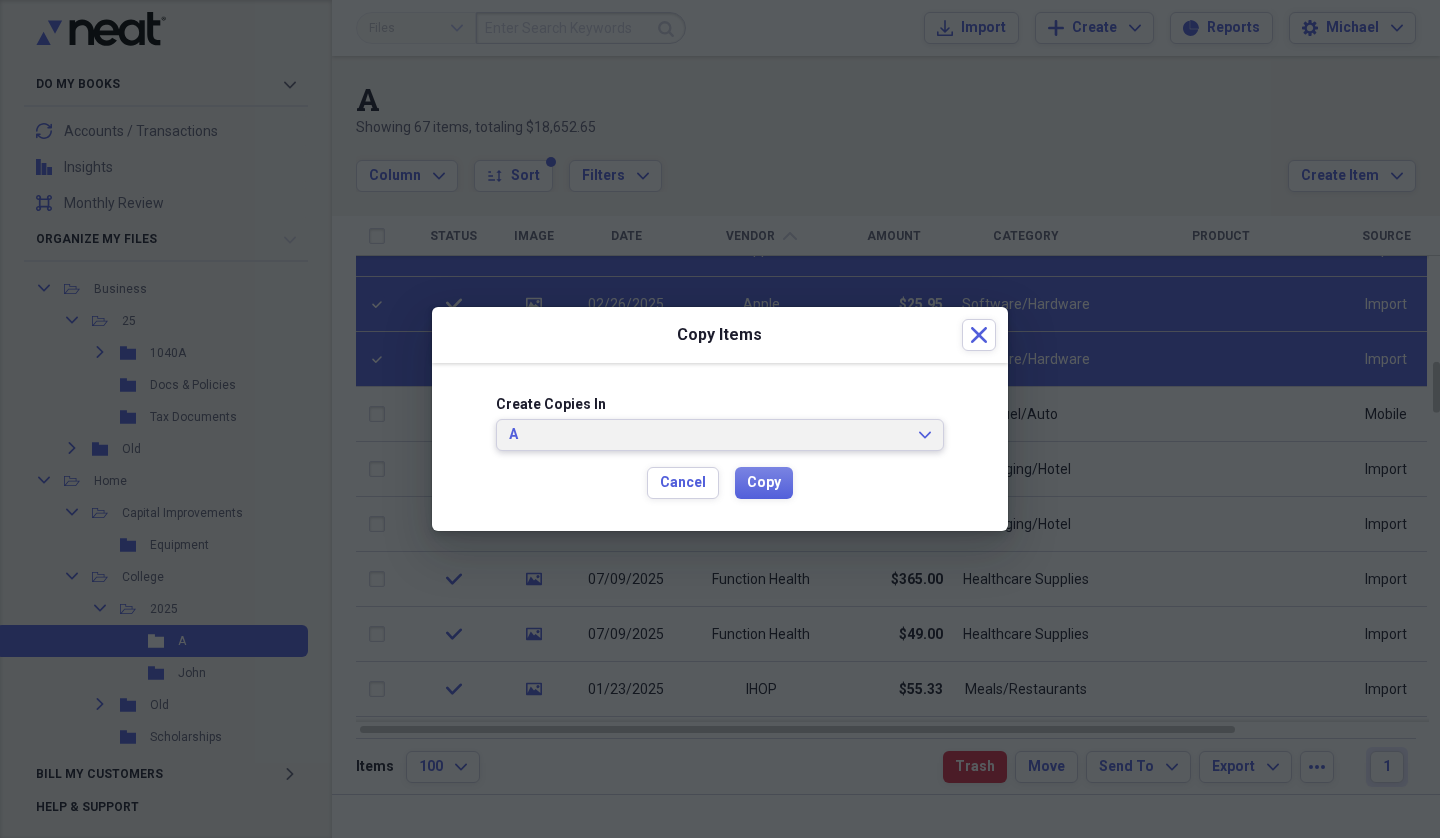 drag, startPoint x: 911, startPoint y: 438, endPoint x: 875, endPoint y: 450, distance: 37.94733 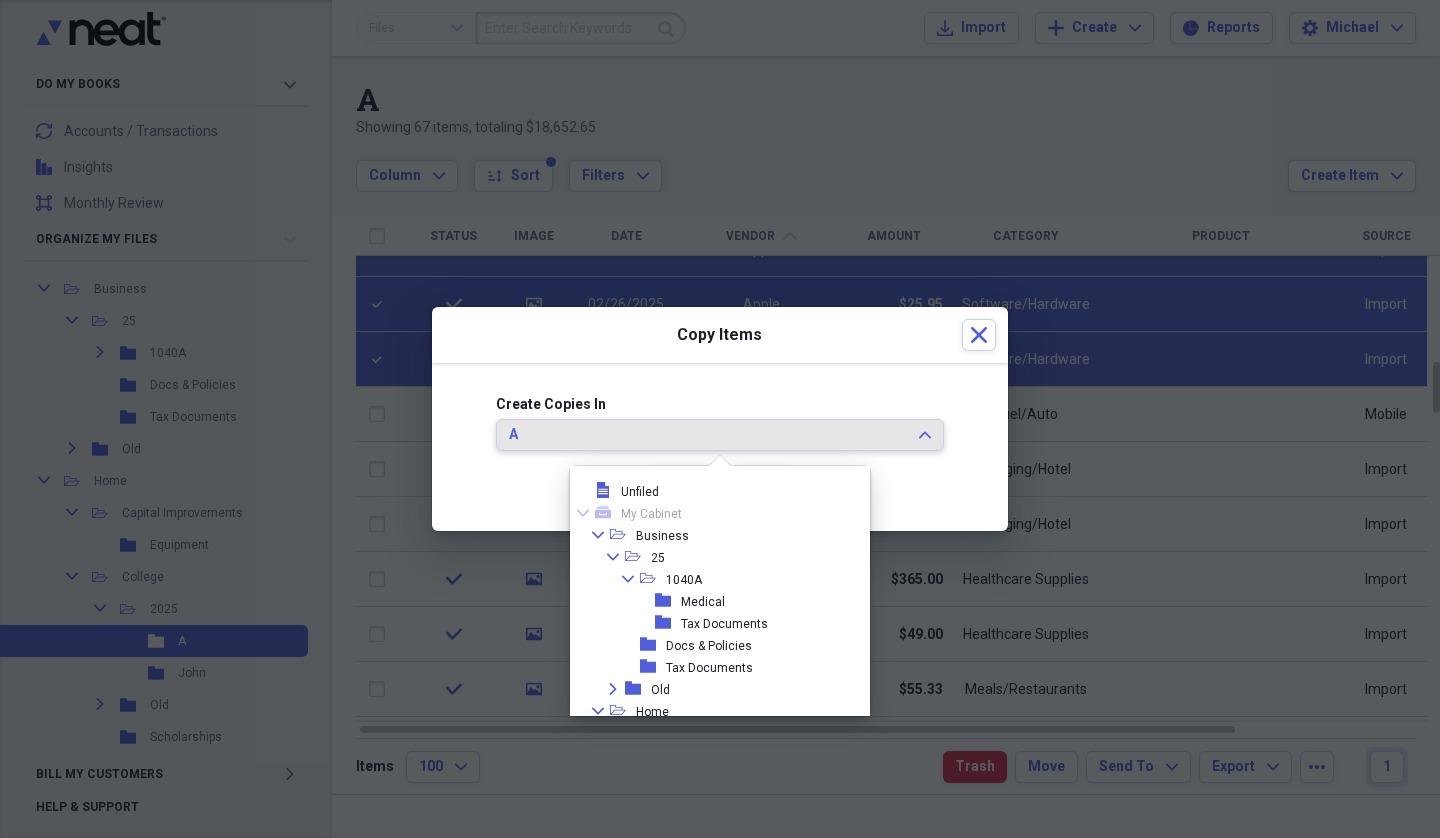 scroll, scrollTop: 231, scrollLeft: 0, axis: vertical 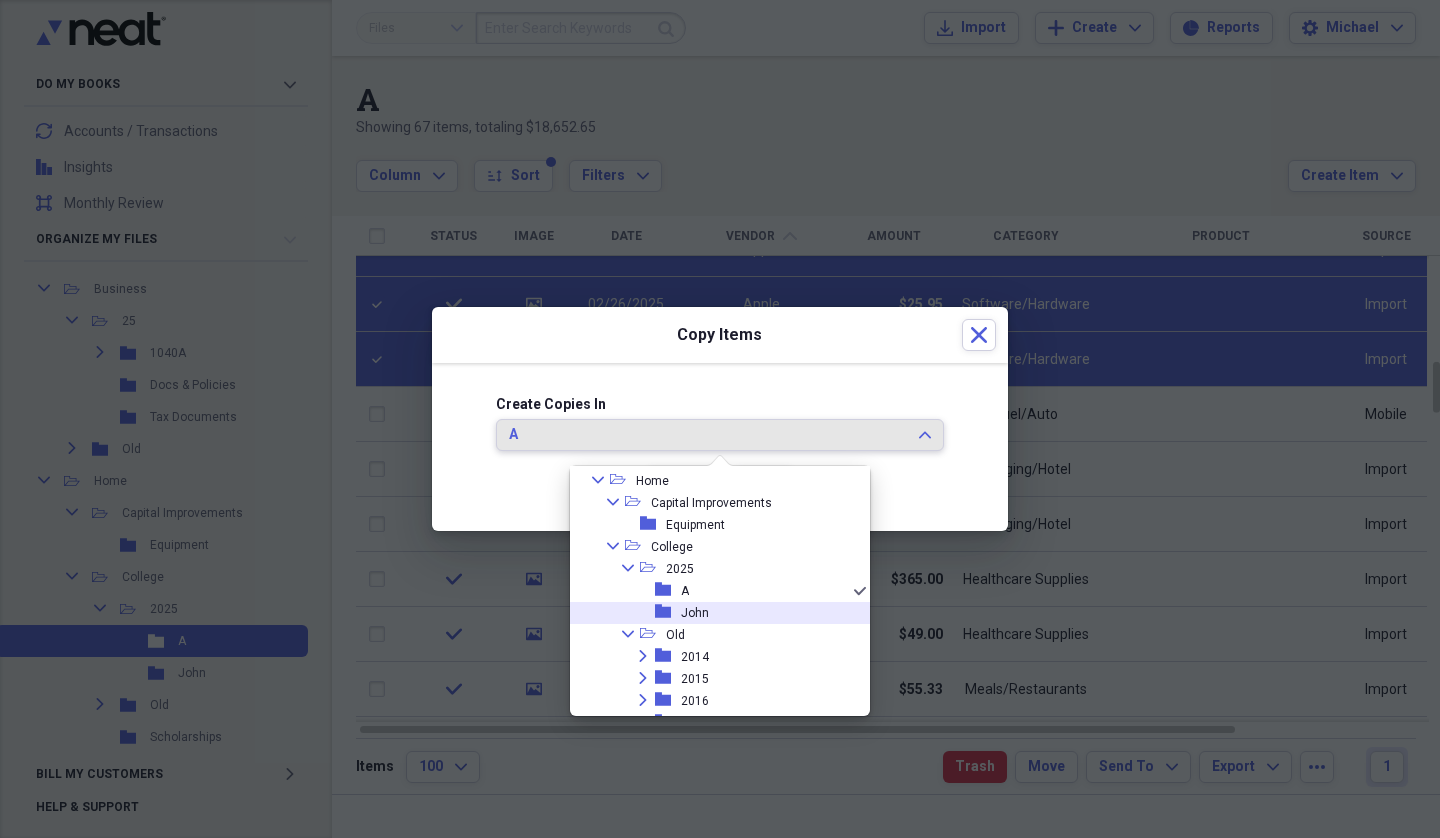 click on "John" at bounding box center [695, 613] 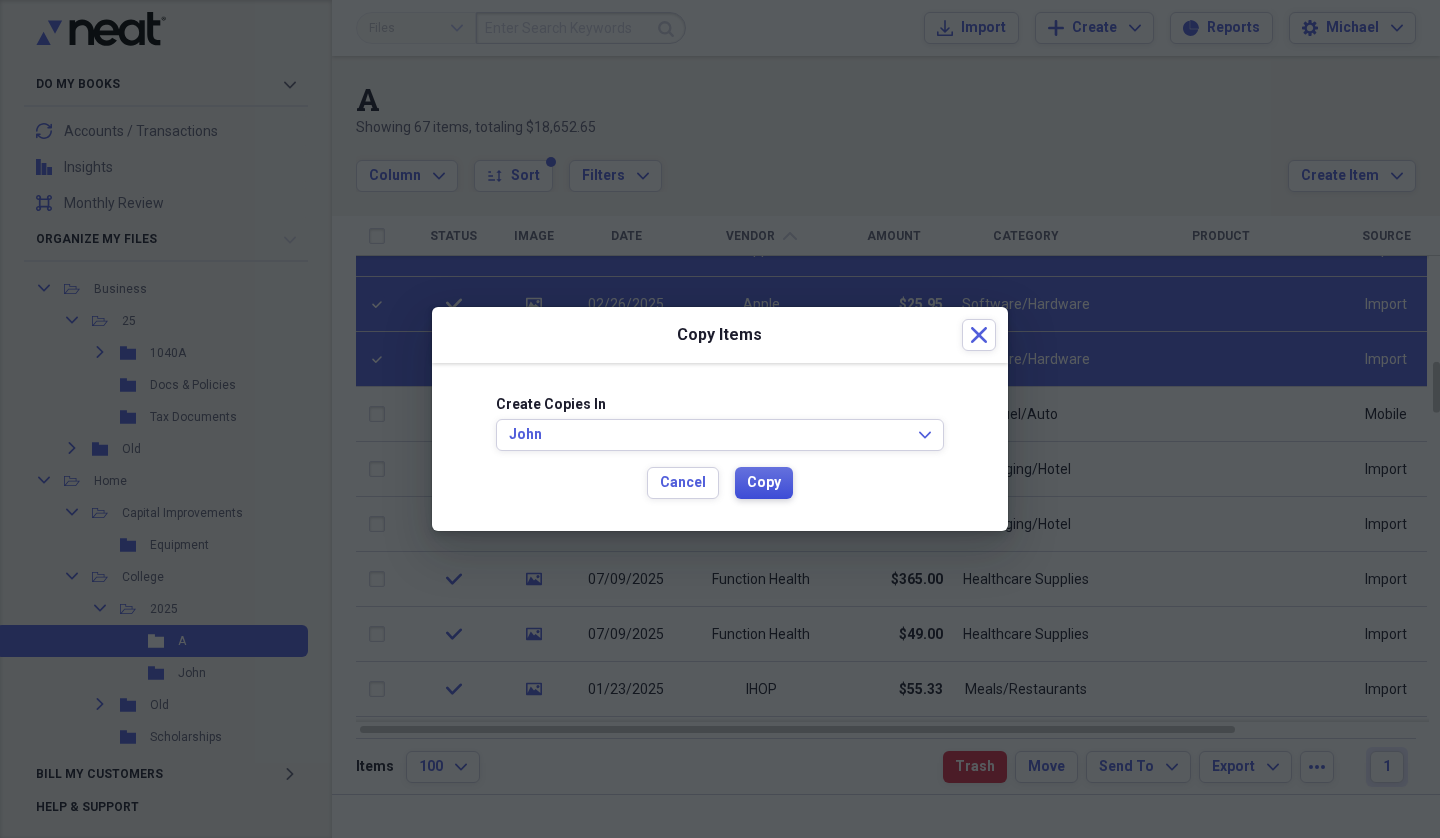click on "Copy" at bounding box center [764, 483] 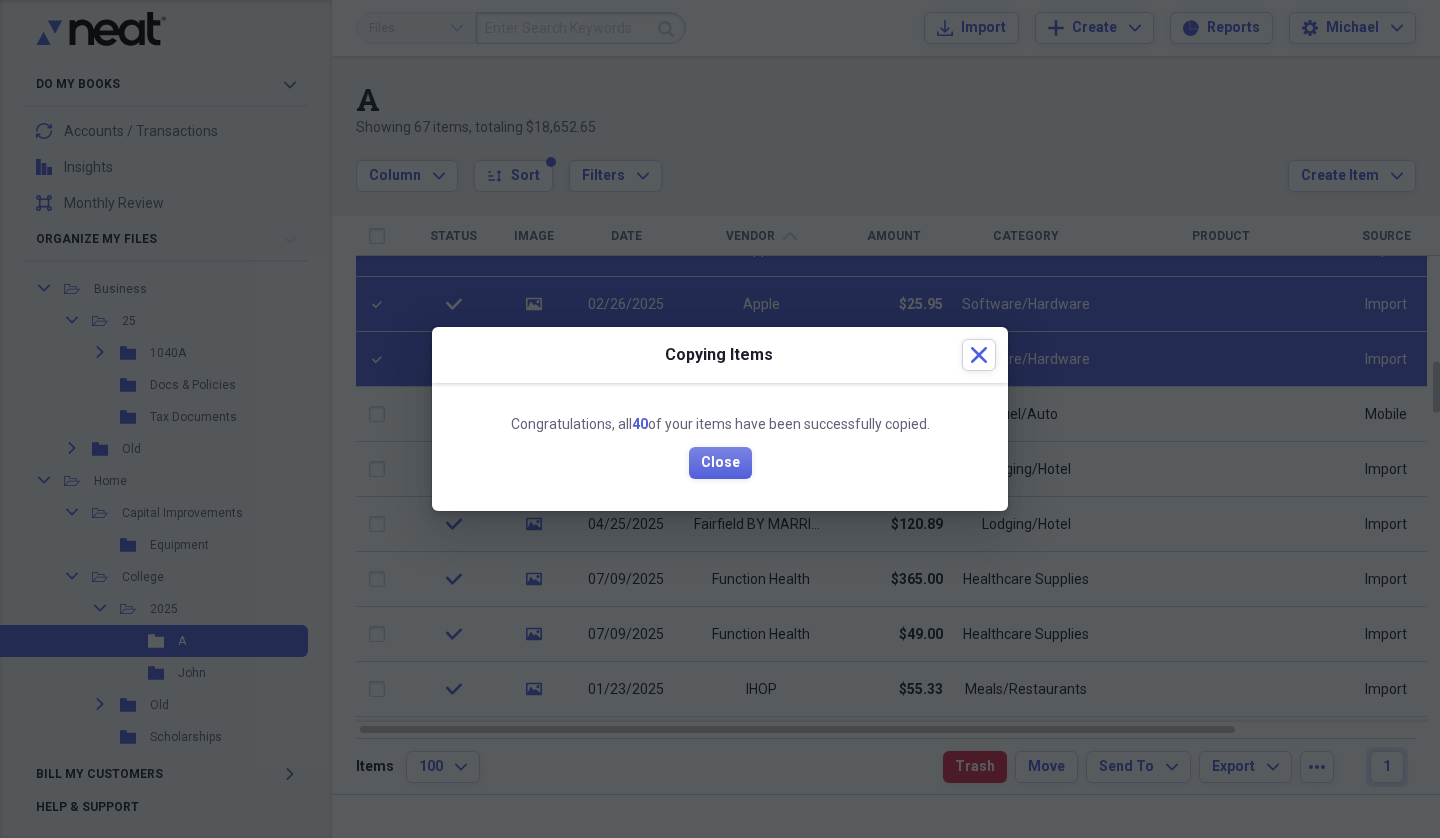click at bounding box center [720, 419] 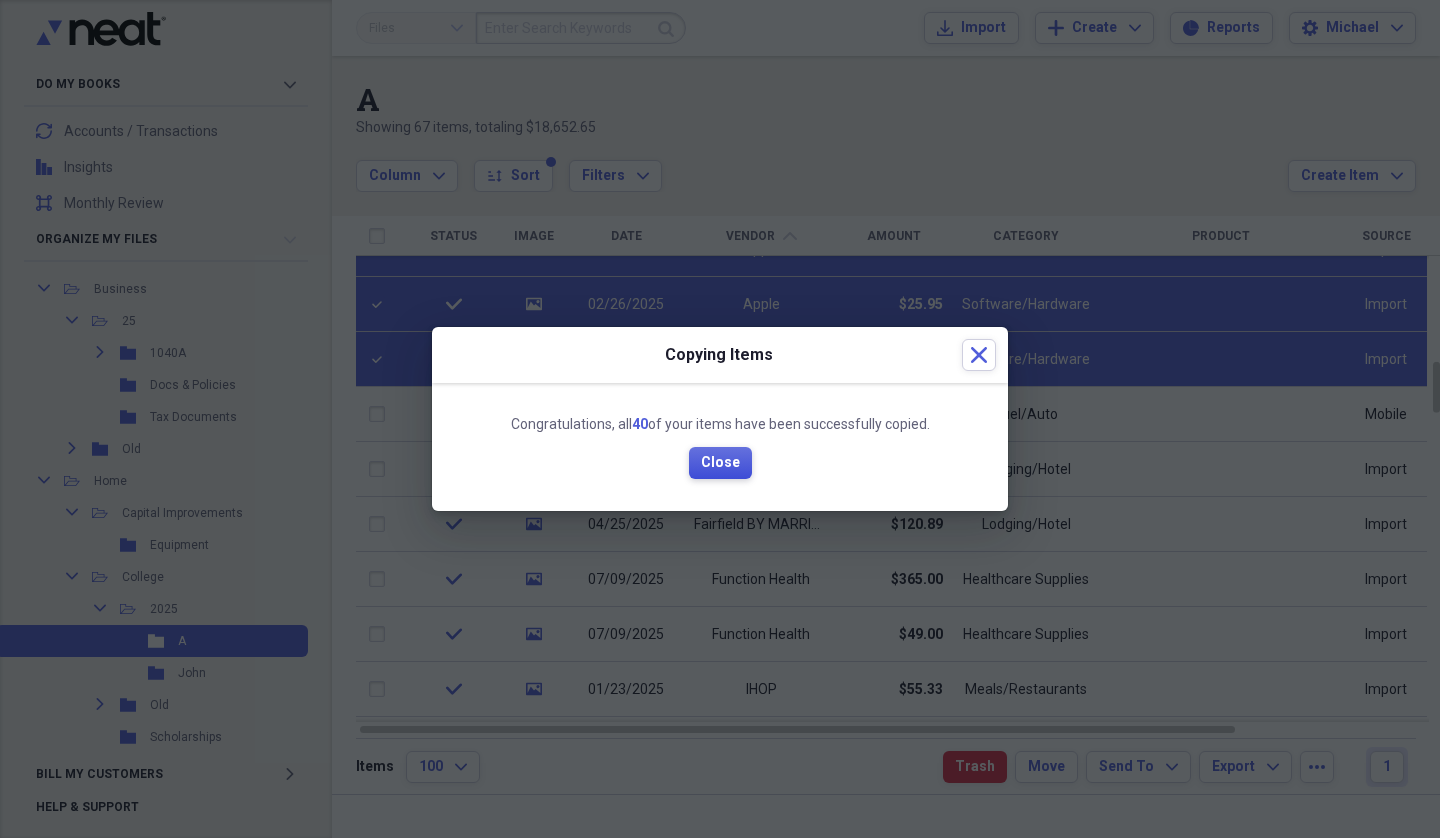 click on "Close" at bounding box center (720, 463) 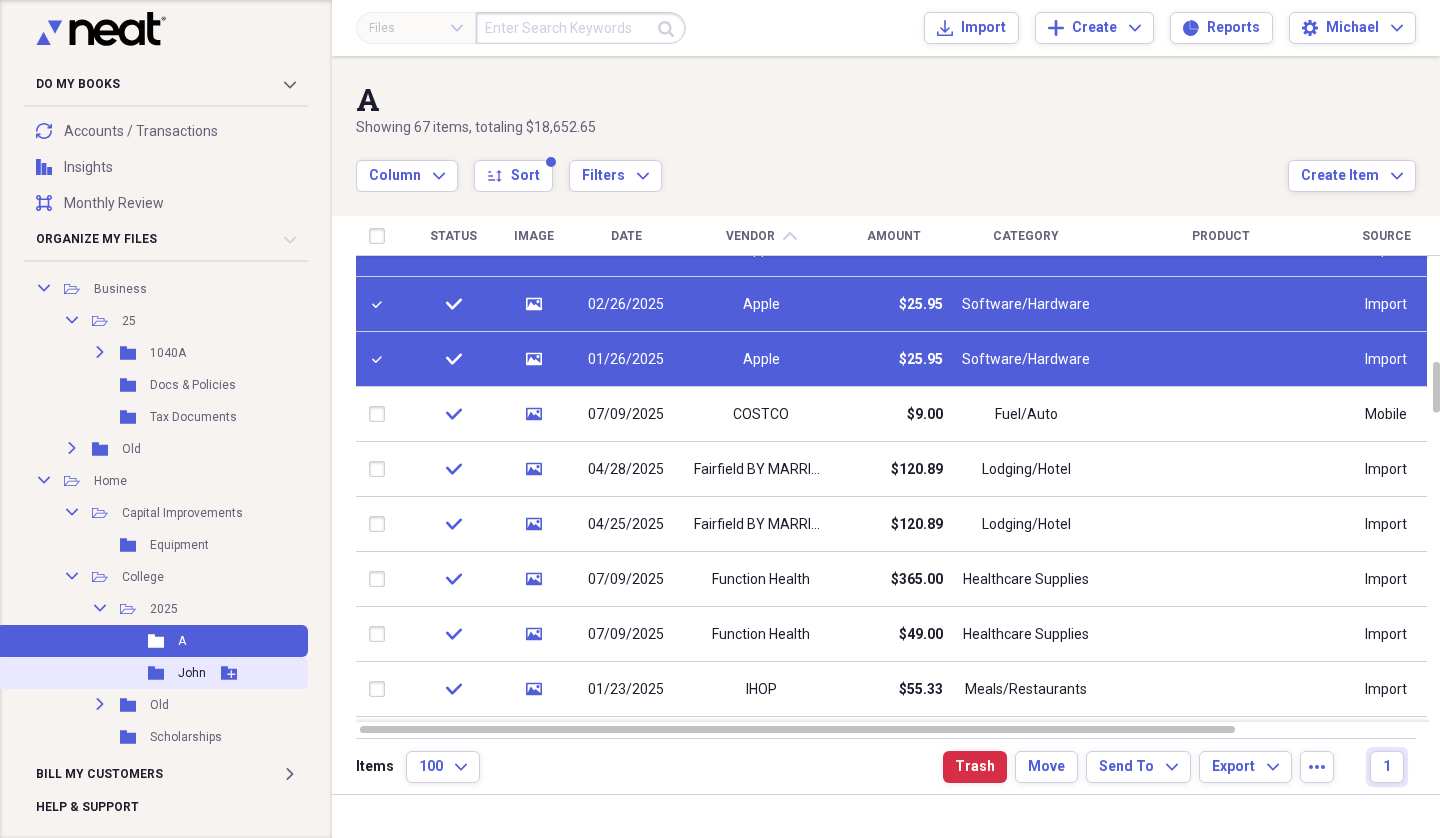click on "John" at bounding box center (192, 673) 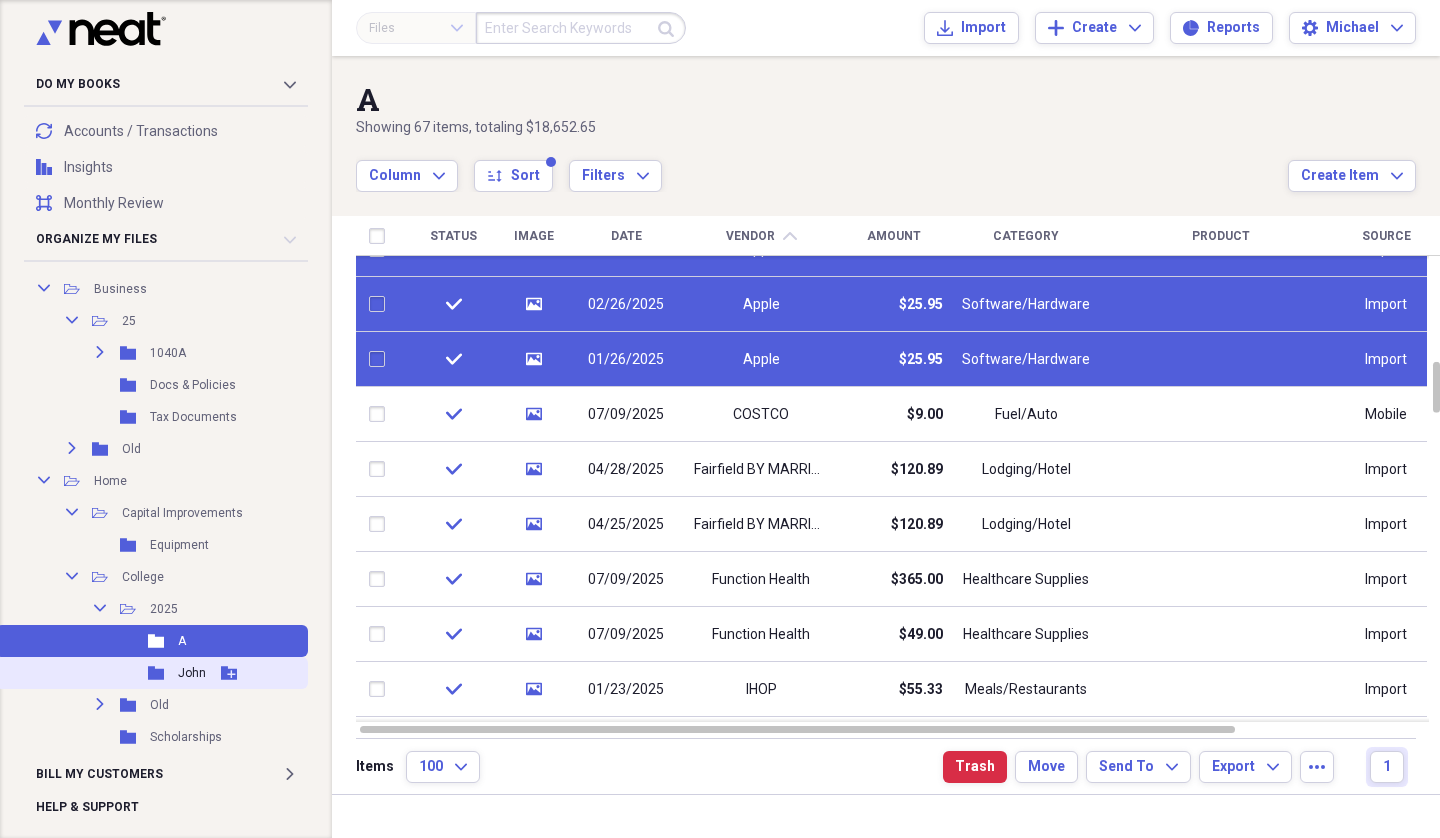 checkbox on "false" 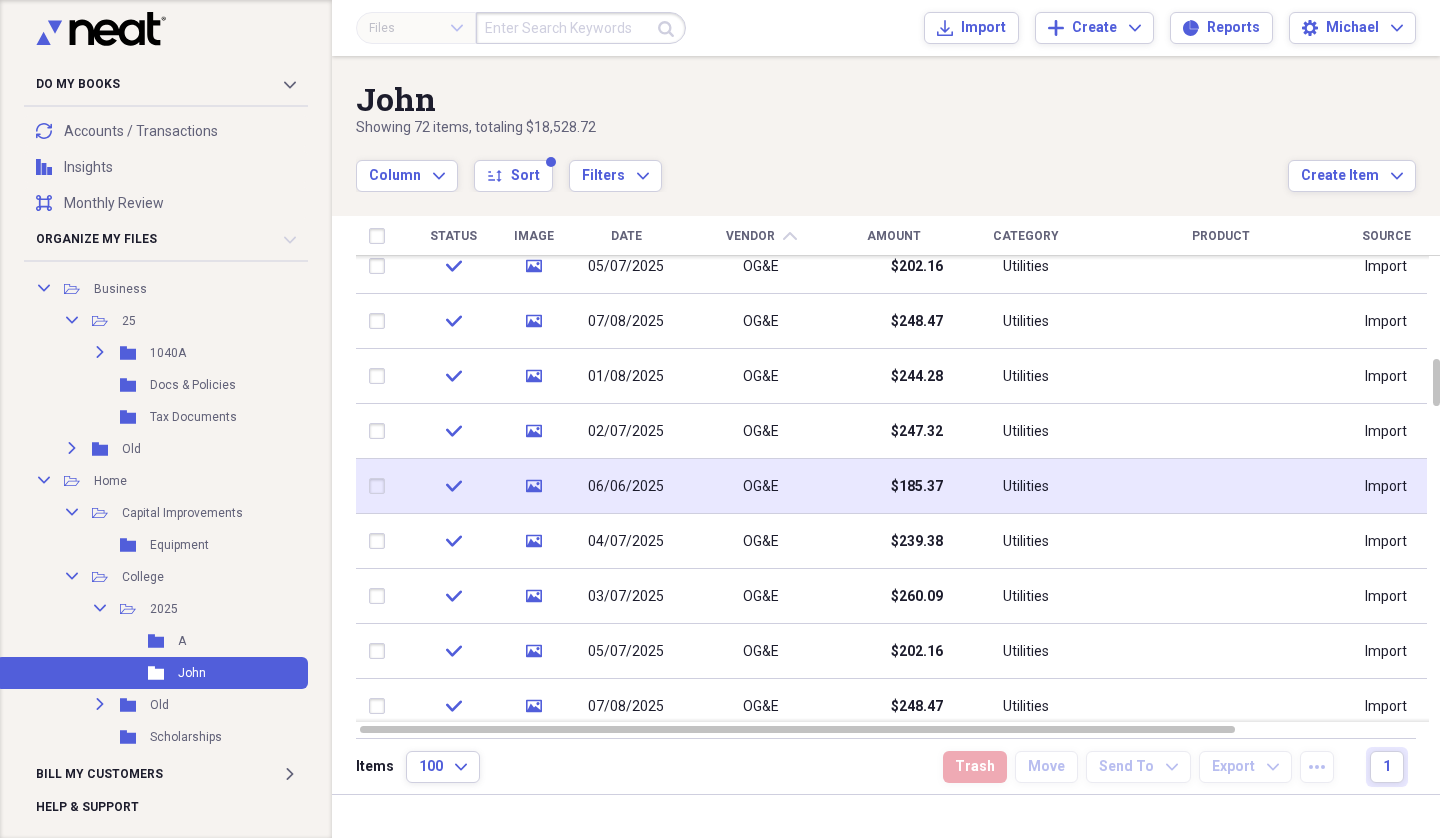 click at bounding box center [381, 486] 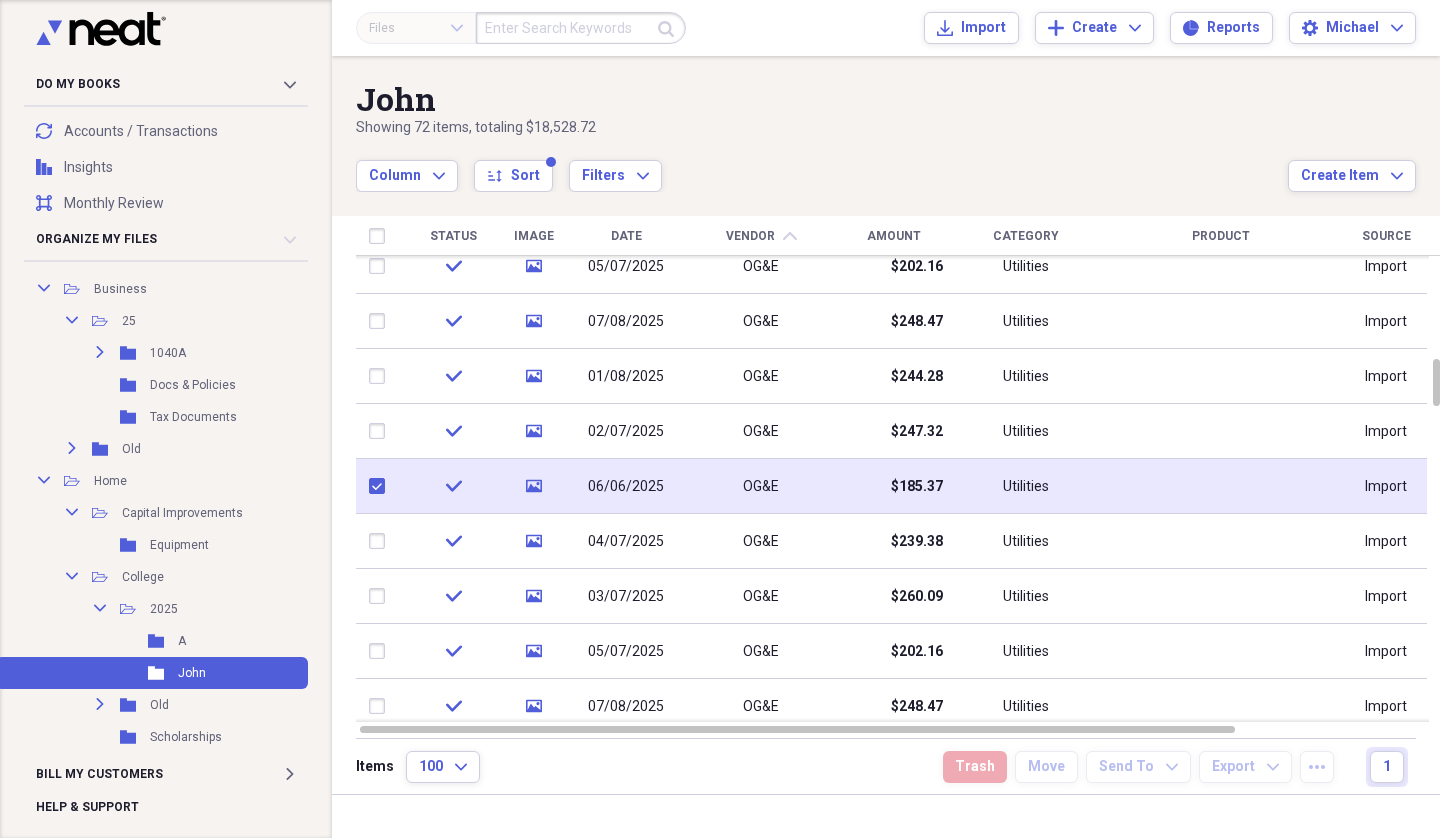 checkbox on "true" 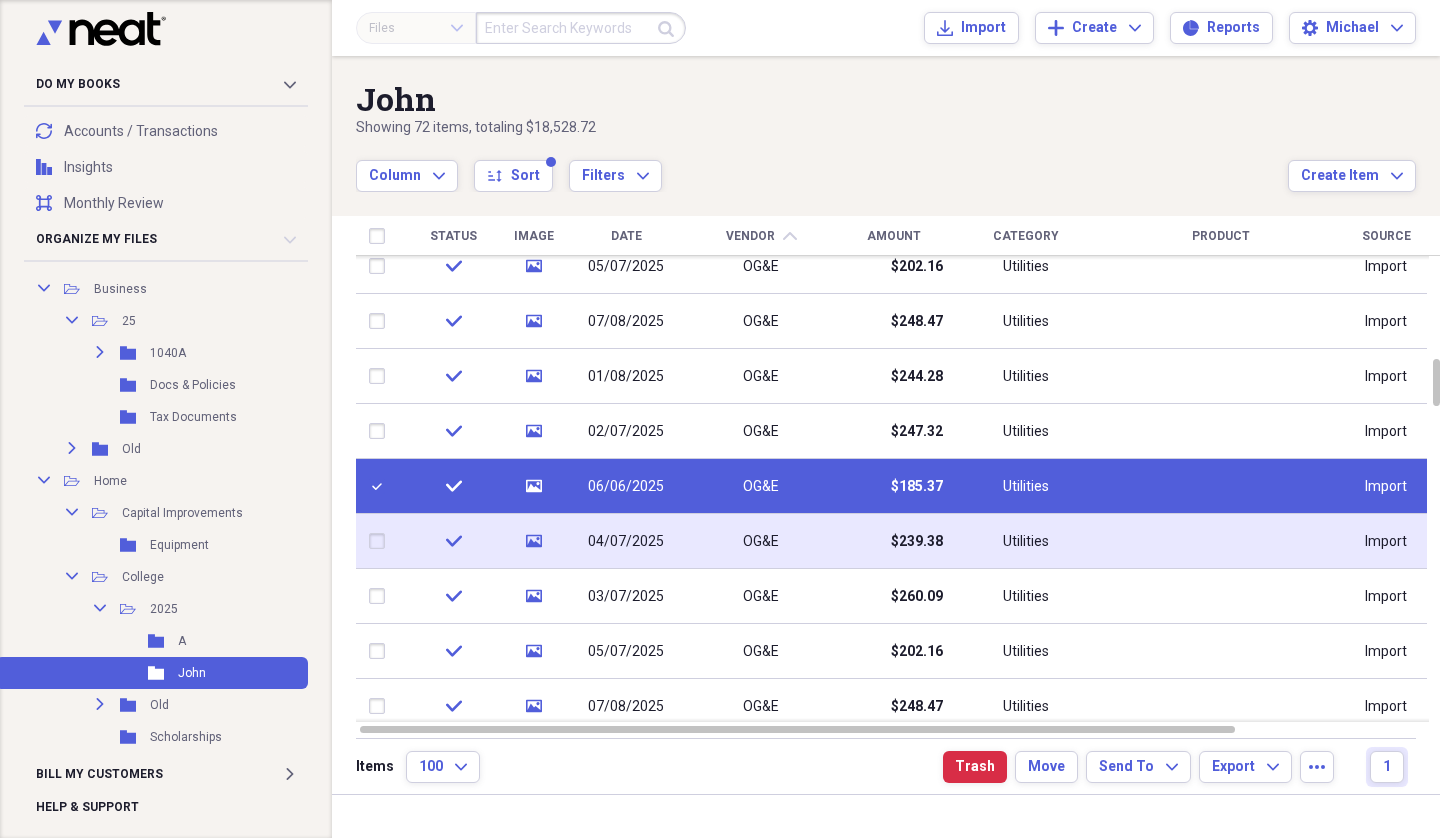 click at bounding box center [381, 541] 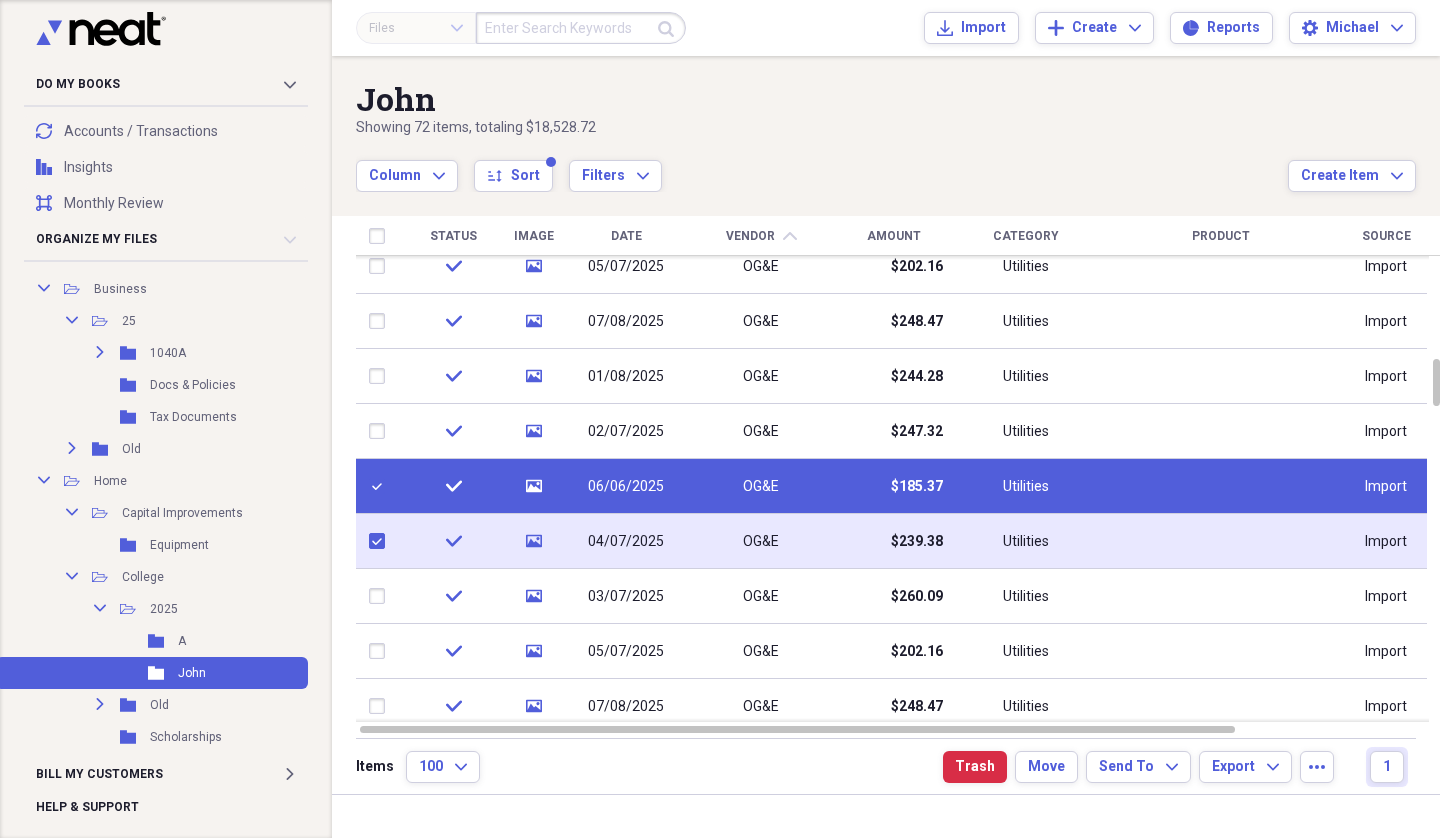 checkbox on "true" 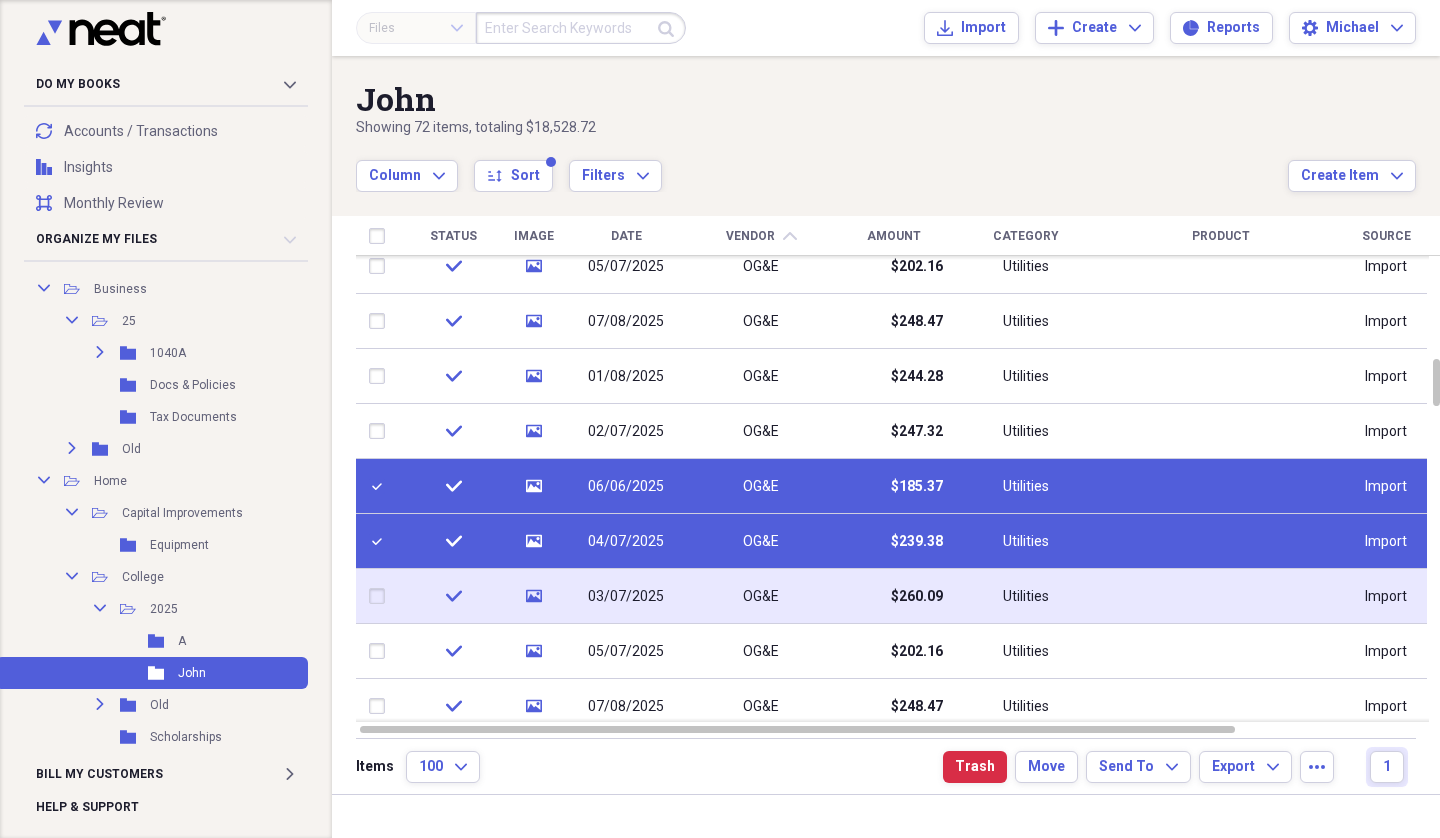 click at bounding box center (381, 596) 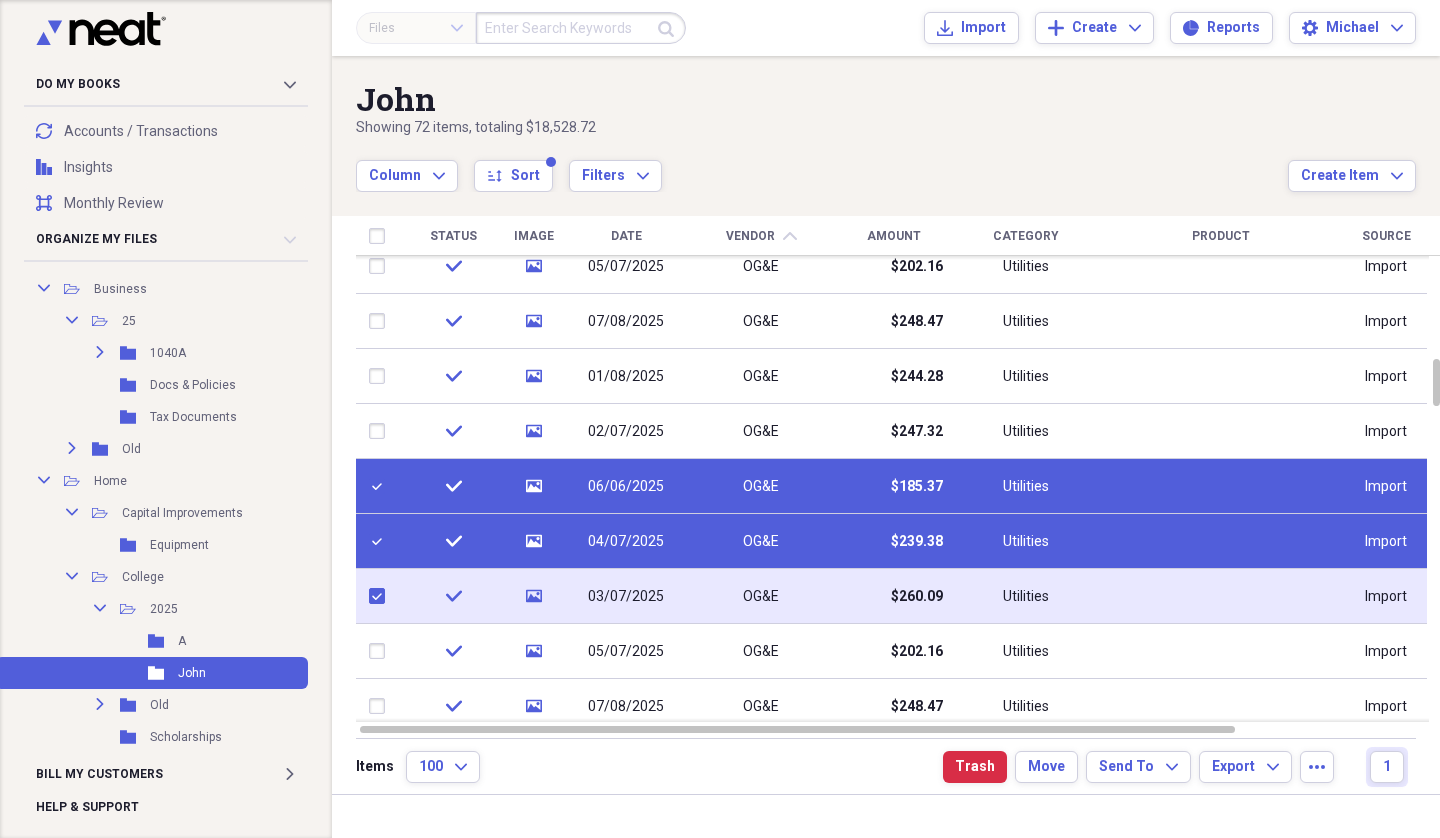 checkbox on "true" 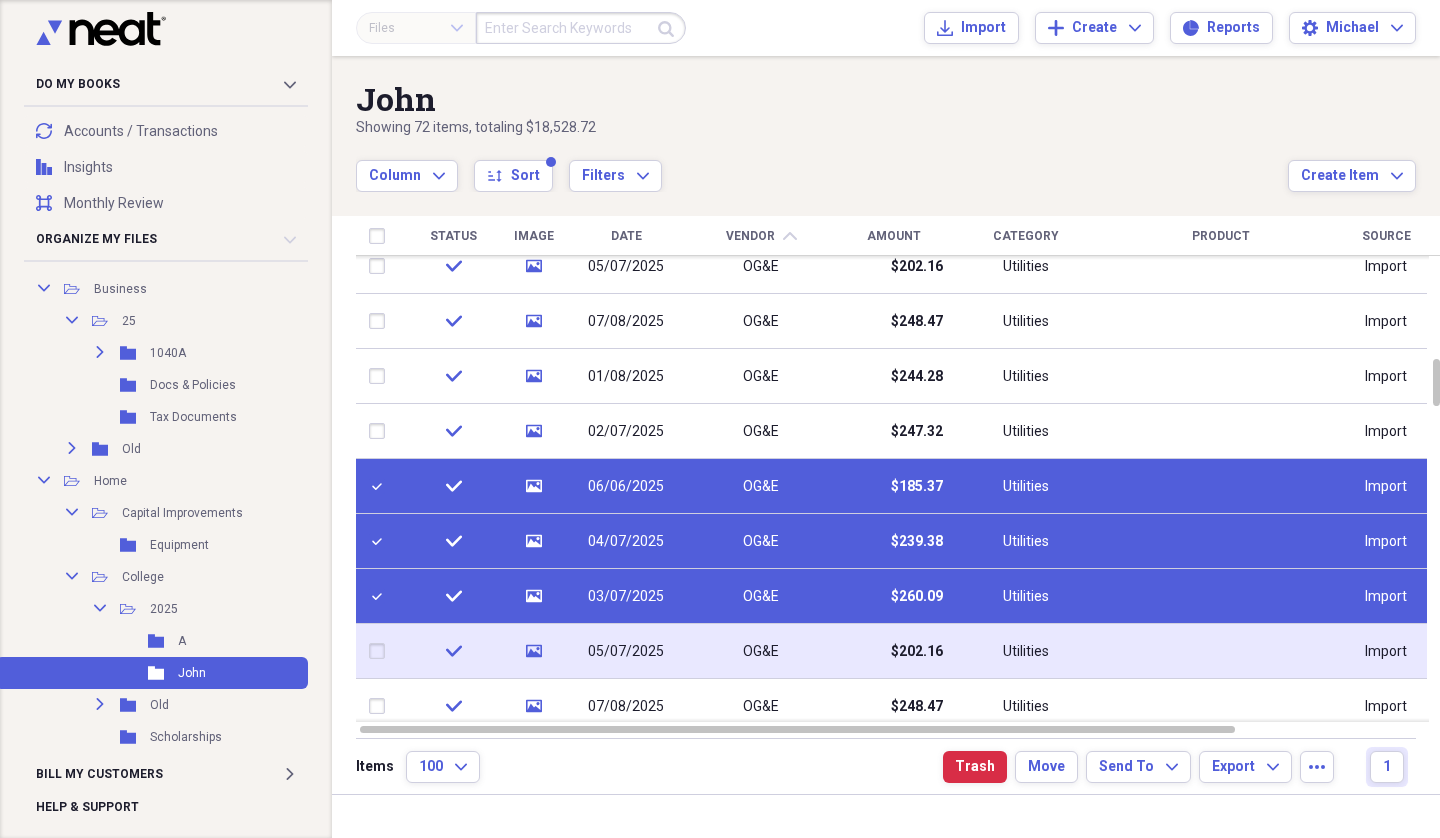 click at bounding box center (381, 651) 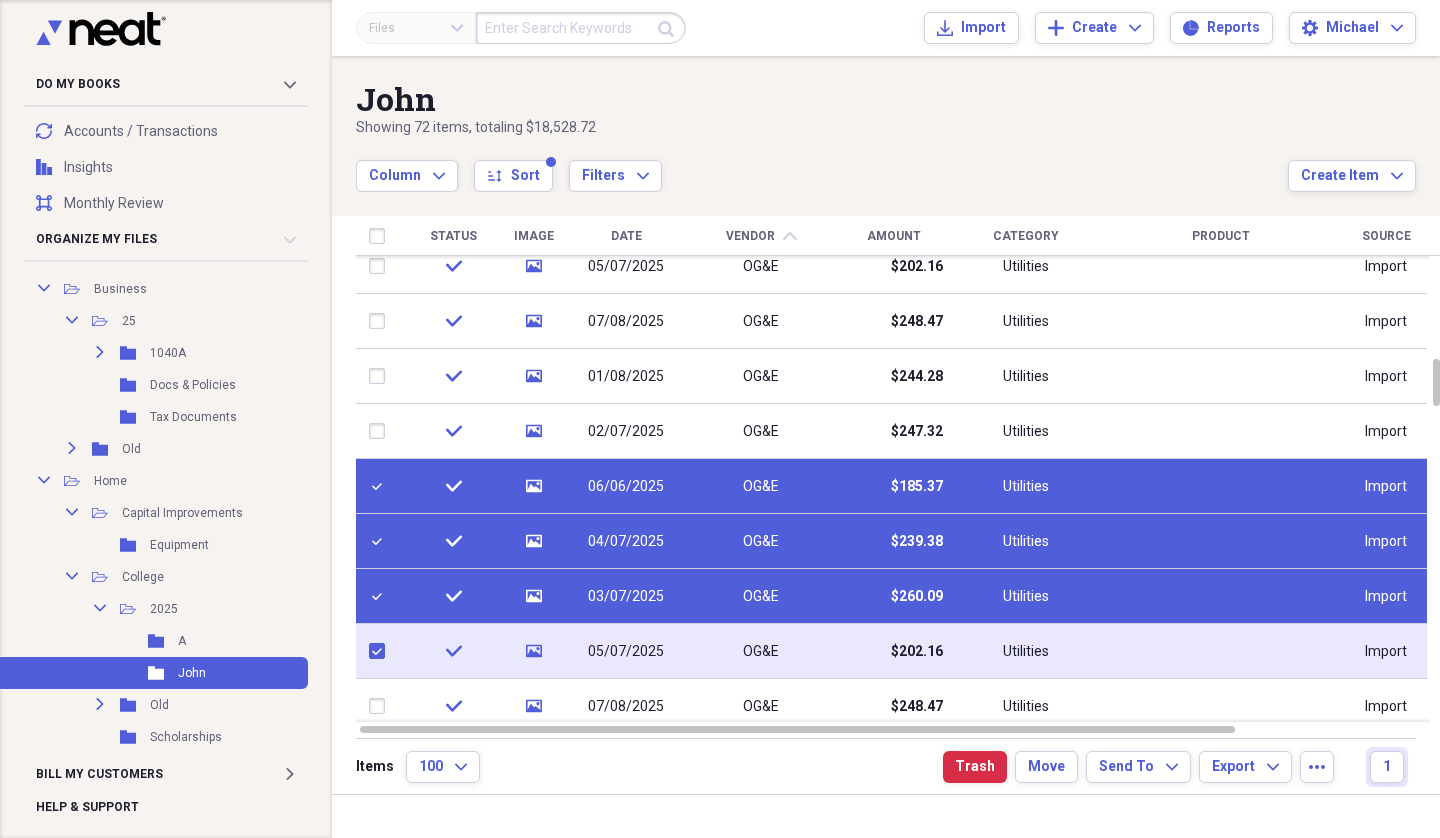 checkbox on "true" 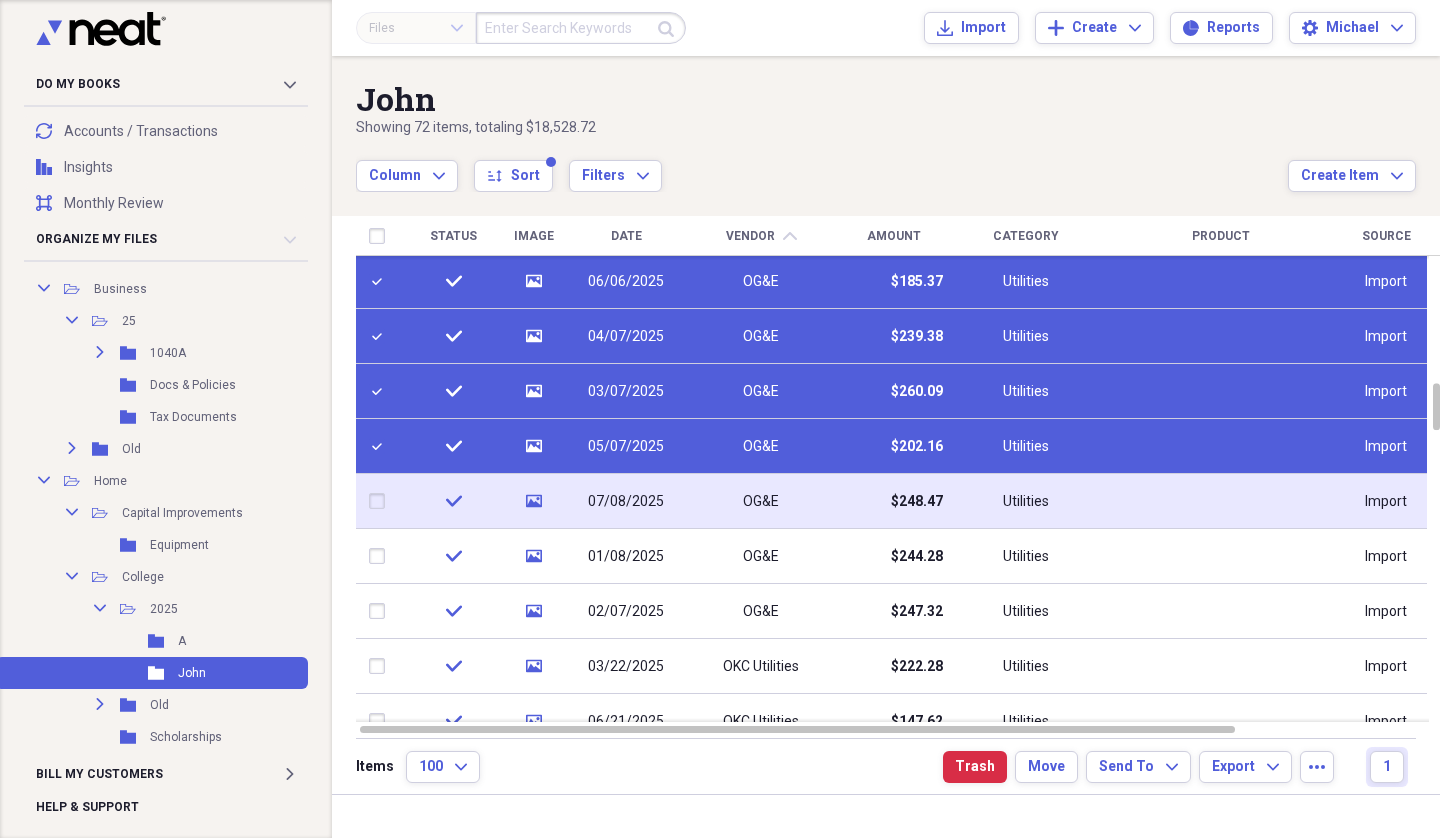 click at bounding box center [381, 501] 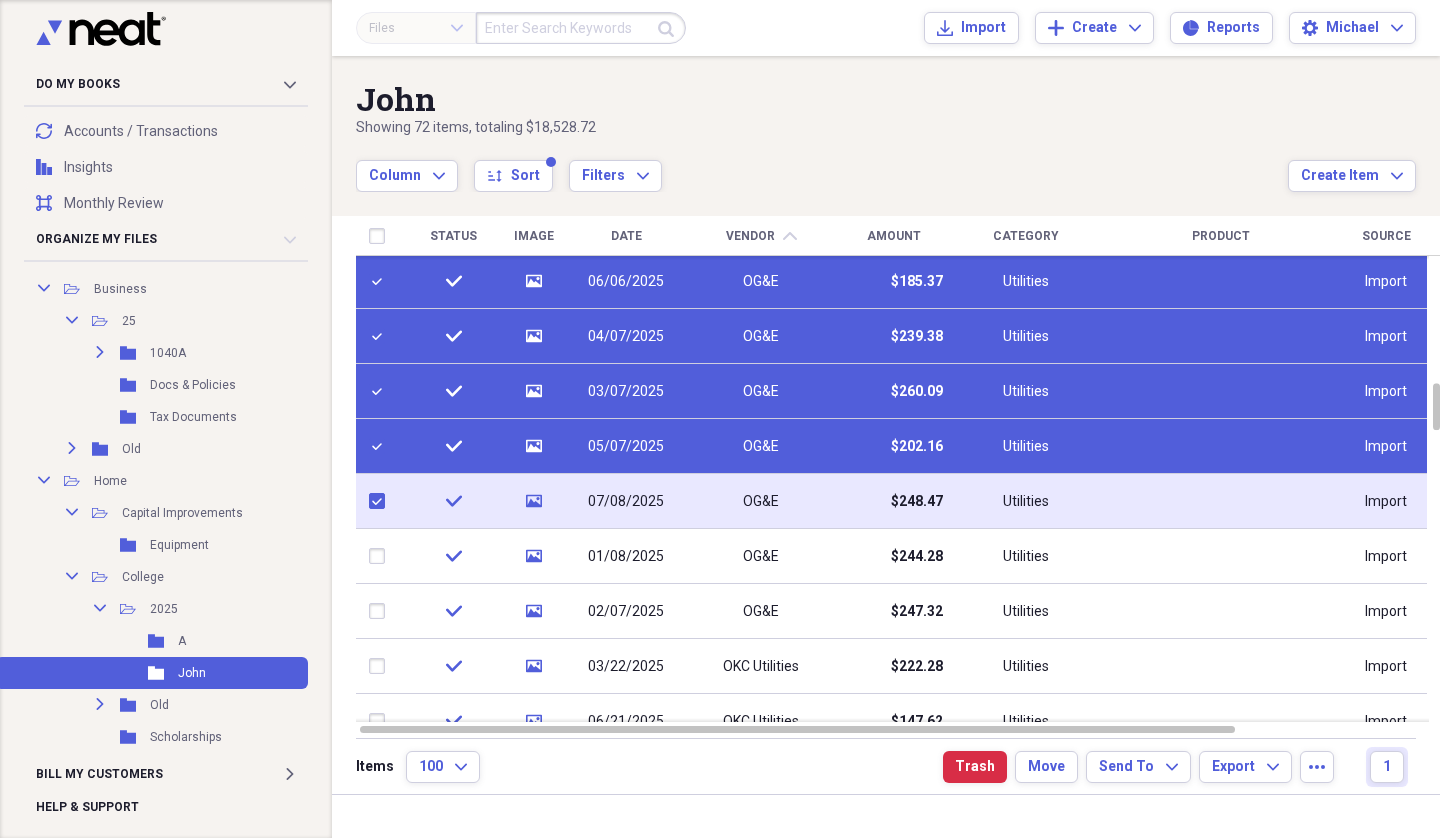 checkbox on "true" 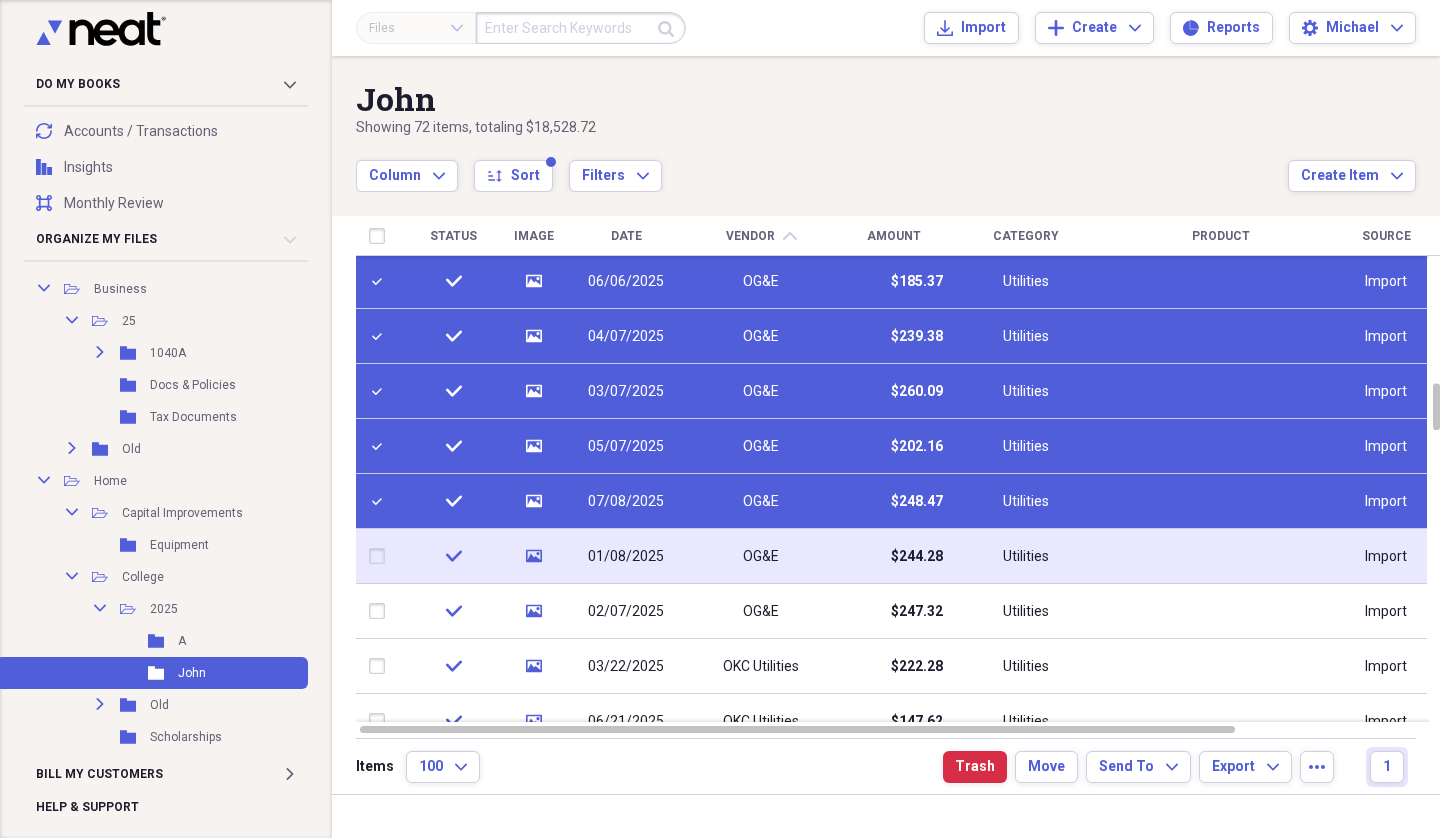 click at bounding box center [381, 556] 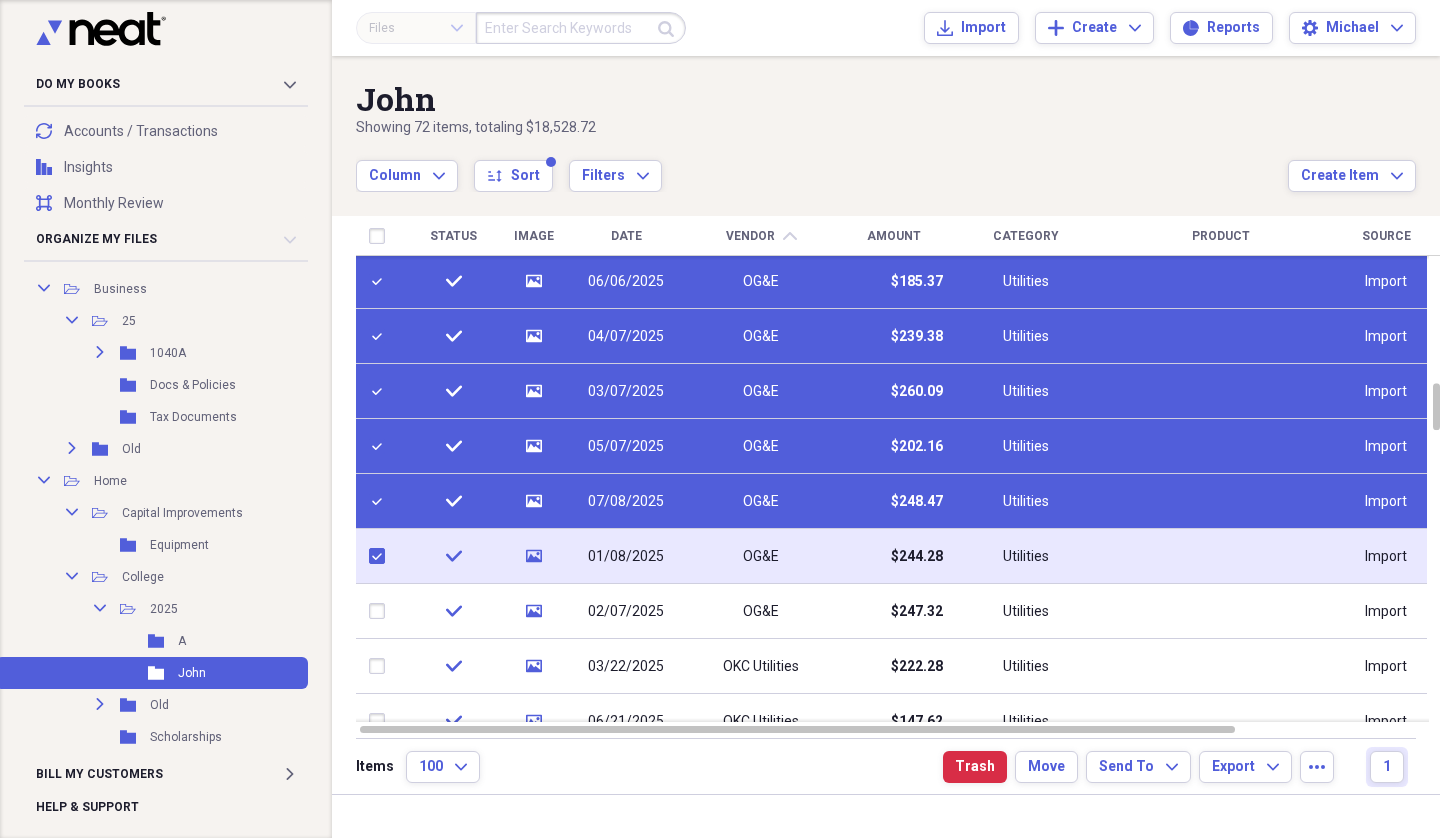 checkbox on "true" 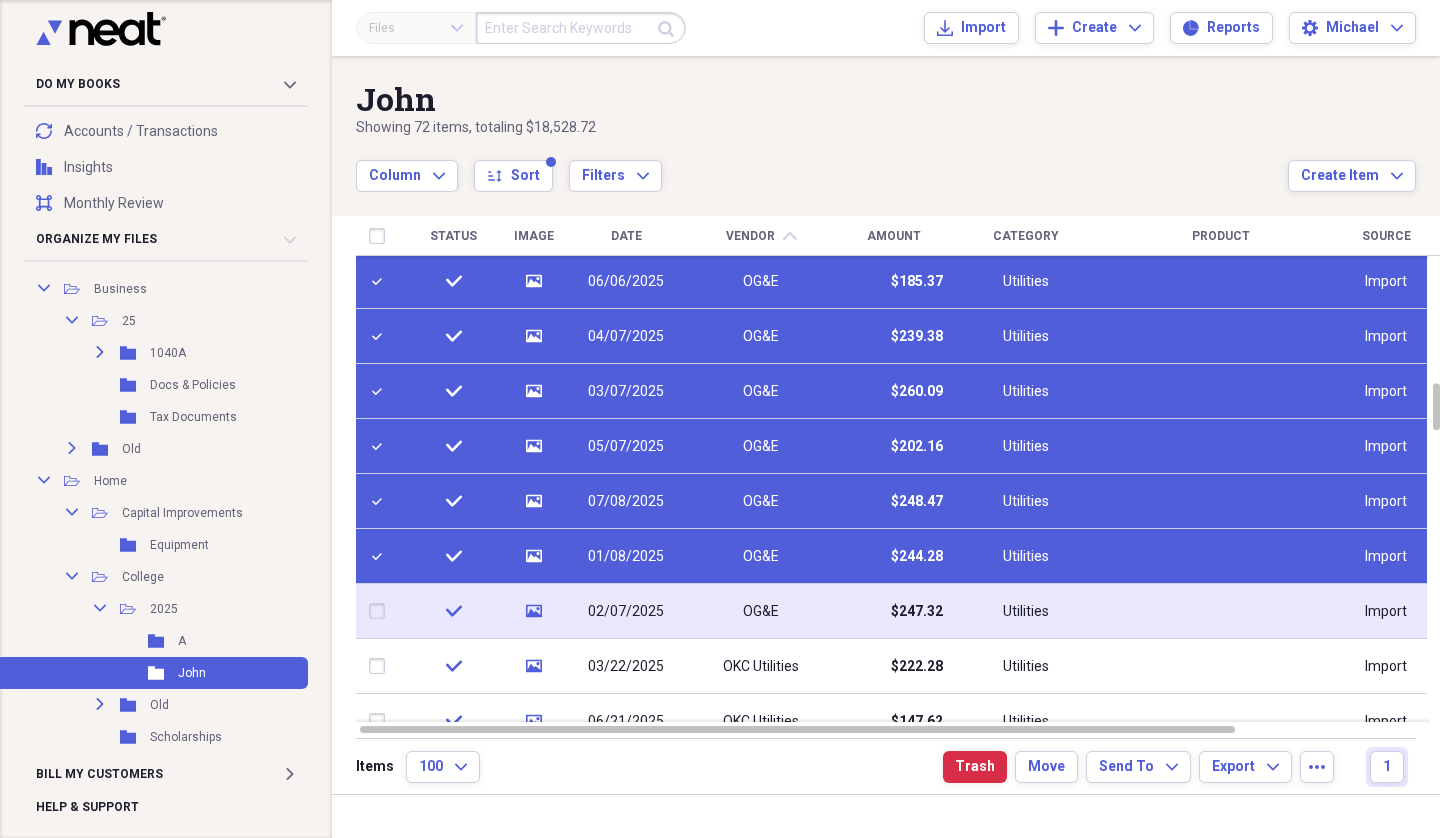 click at bounding box center (381, 611) 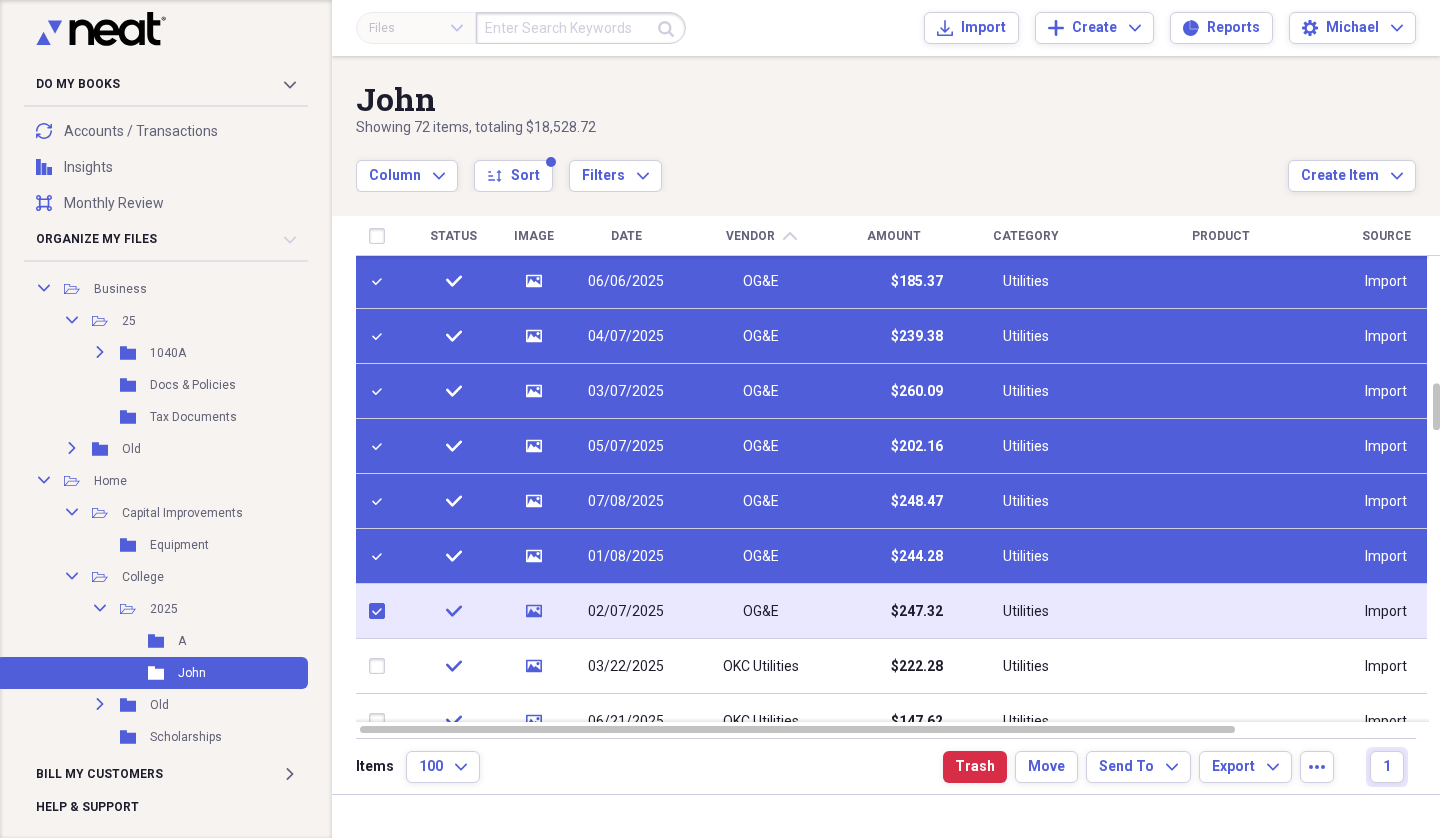 checkbox on "true" 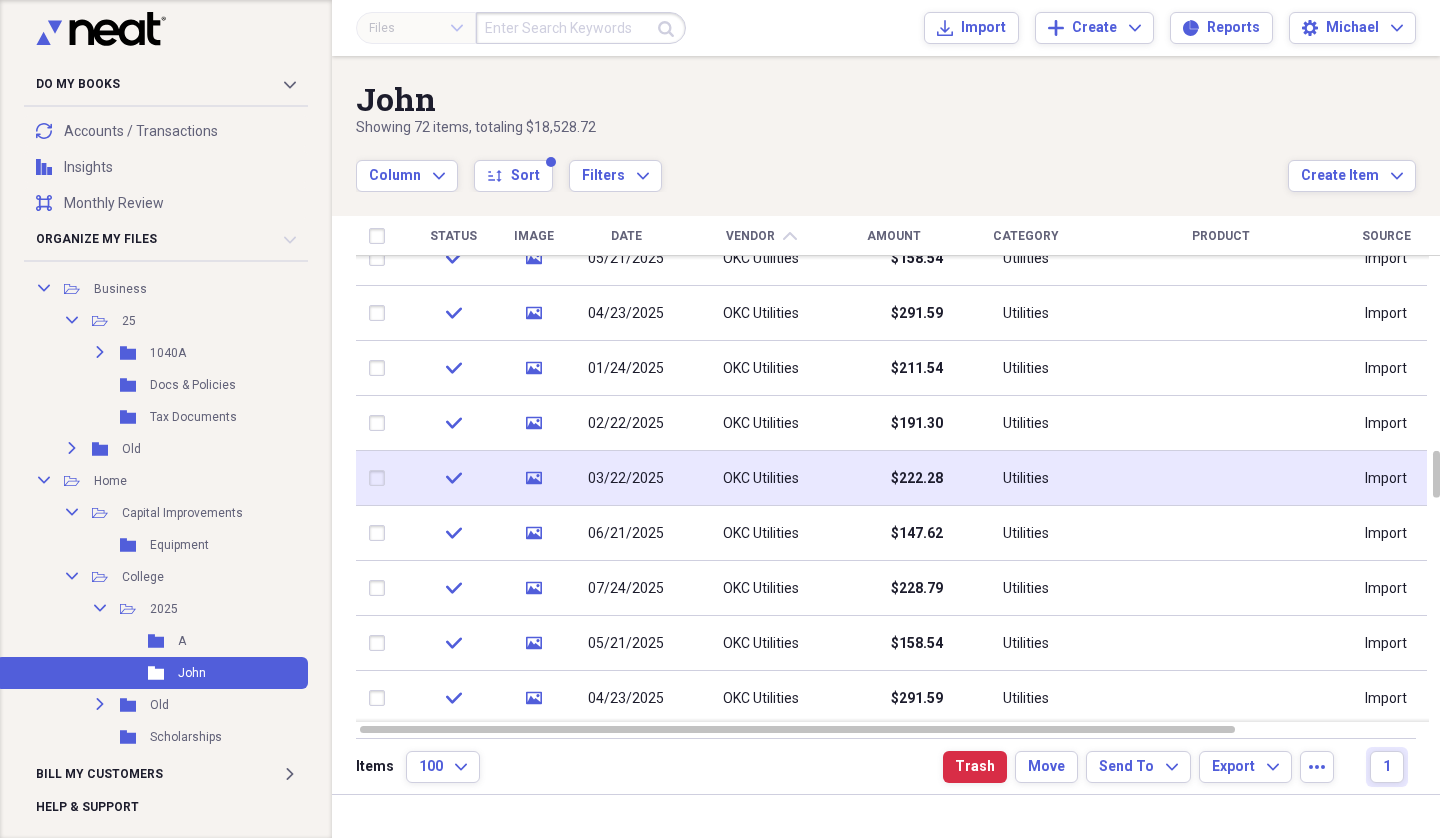 click at bounding box center (381, 478) 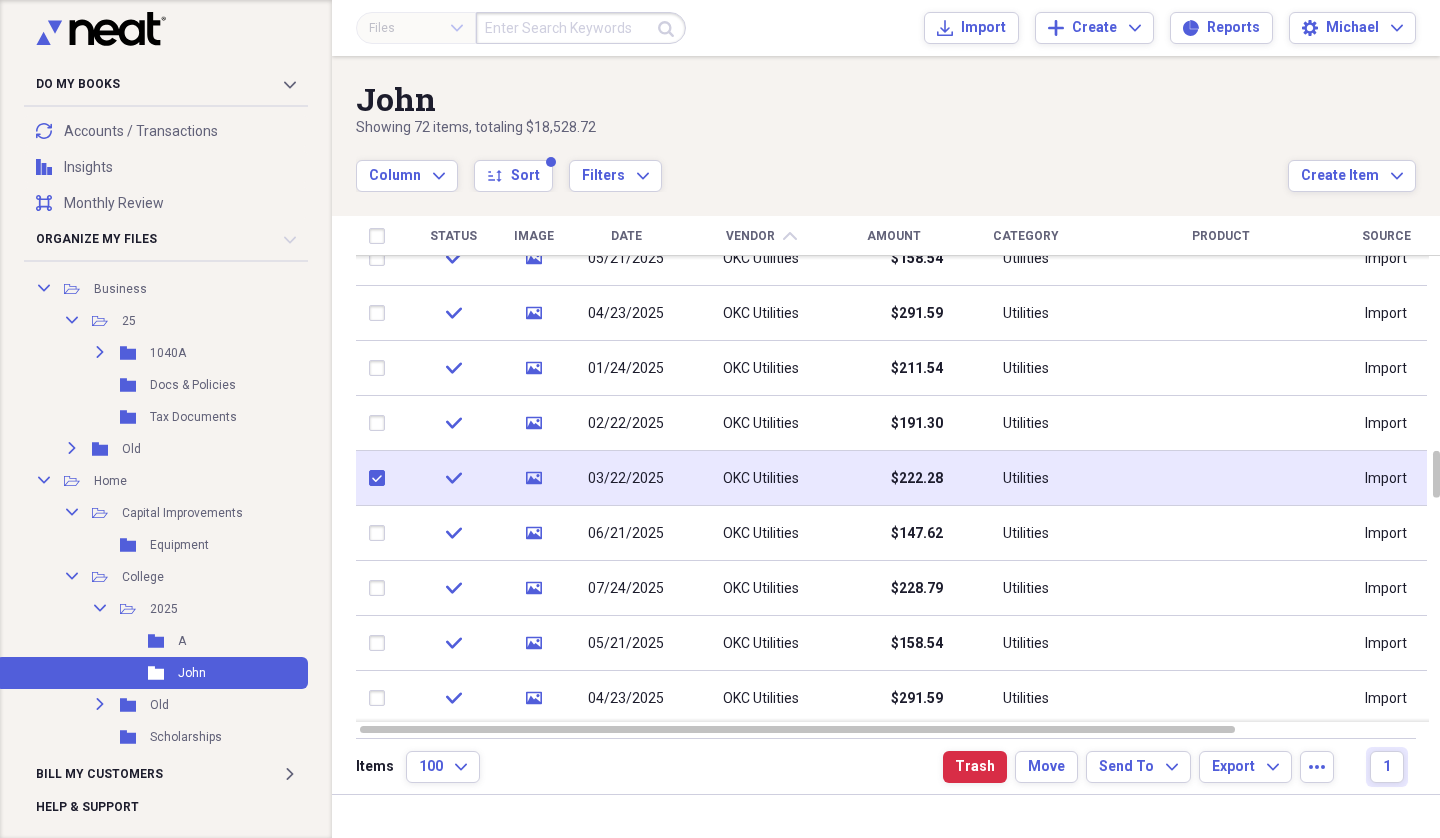 checkbox on "true" 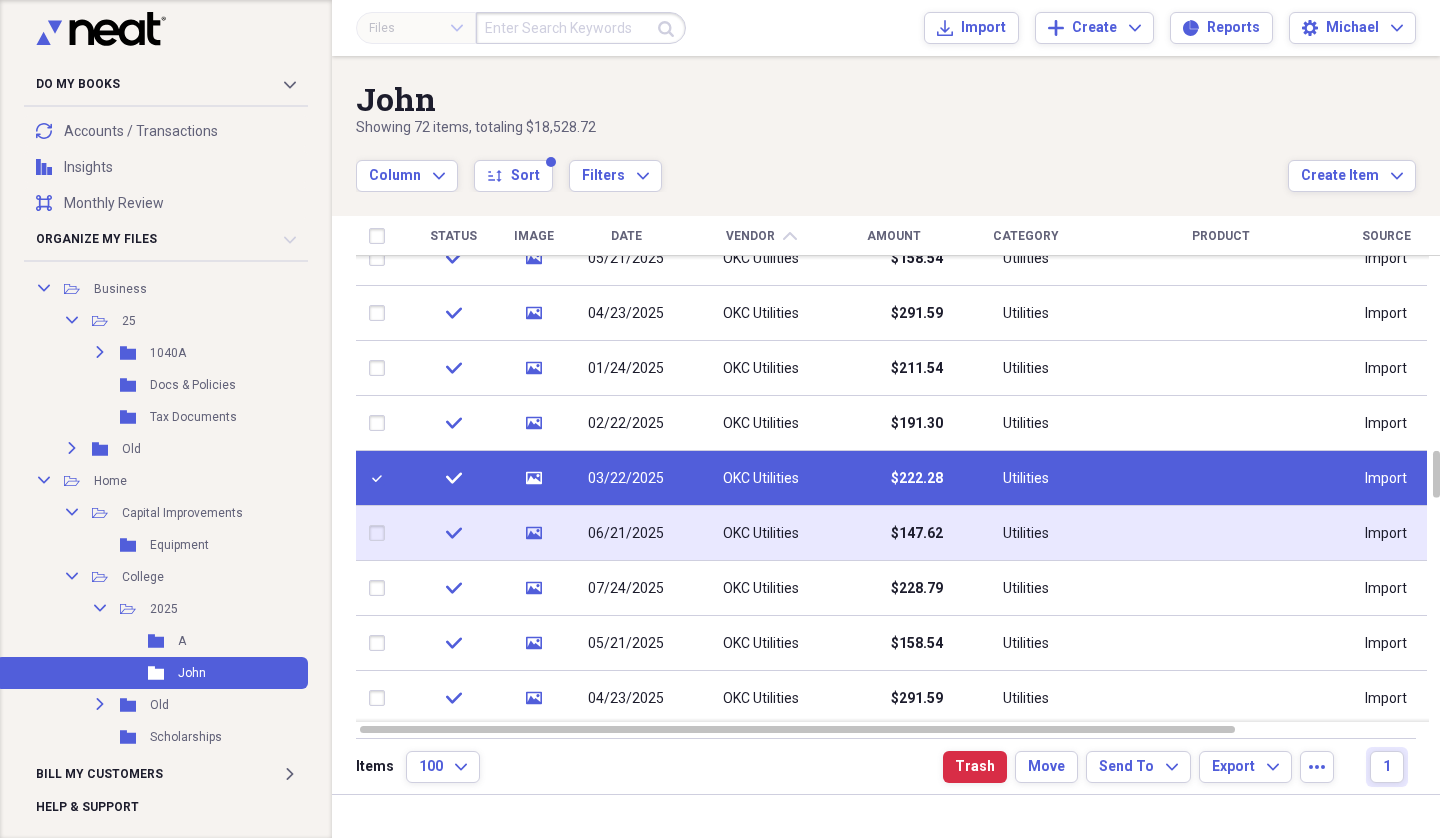 click at bounding box center (381, 533) 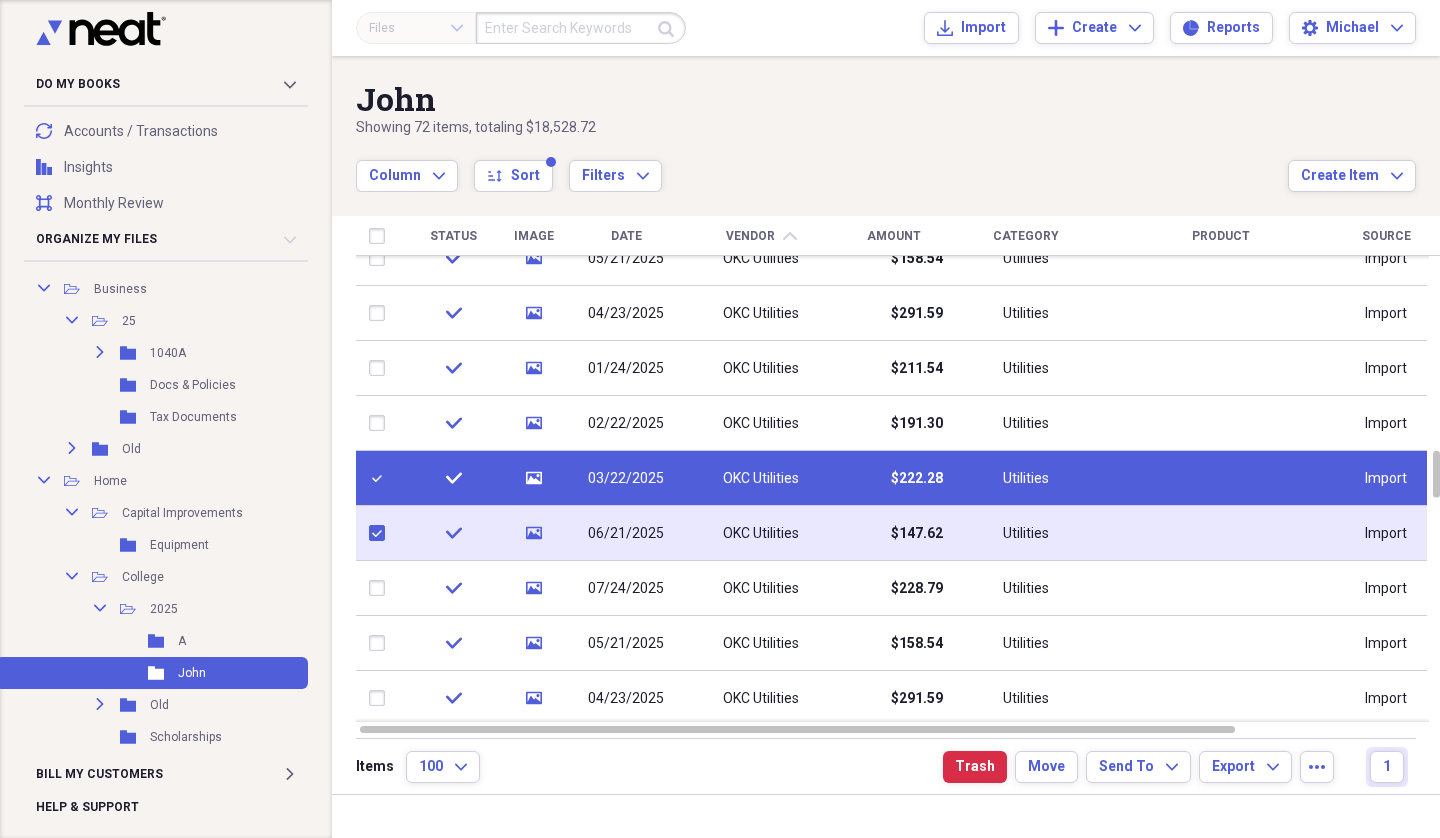 checkbox on "true" 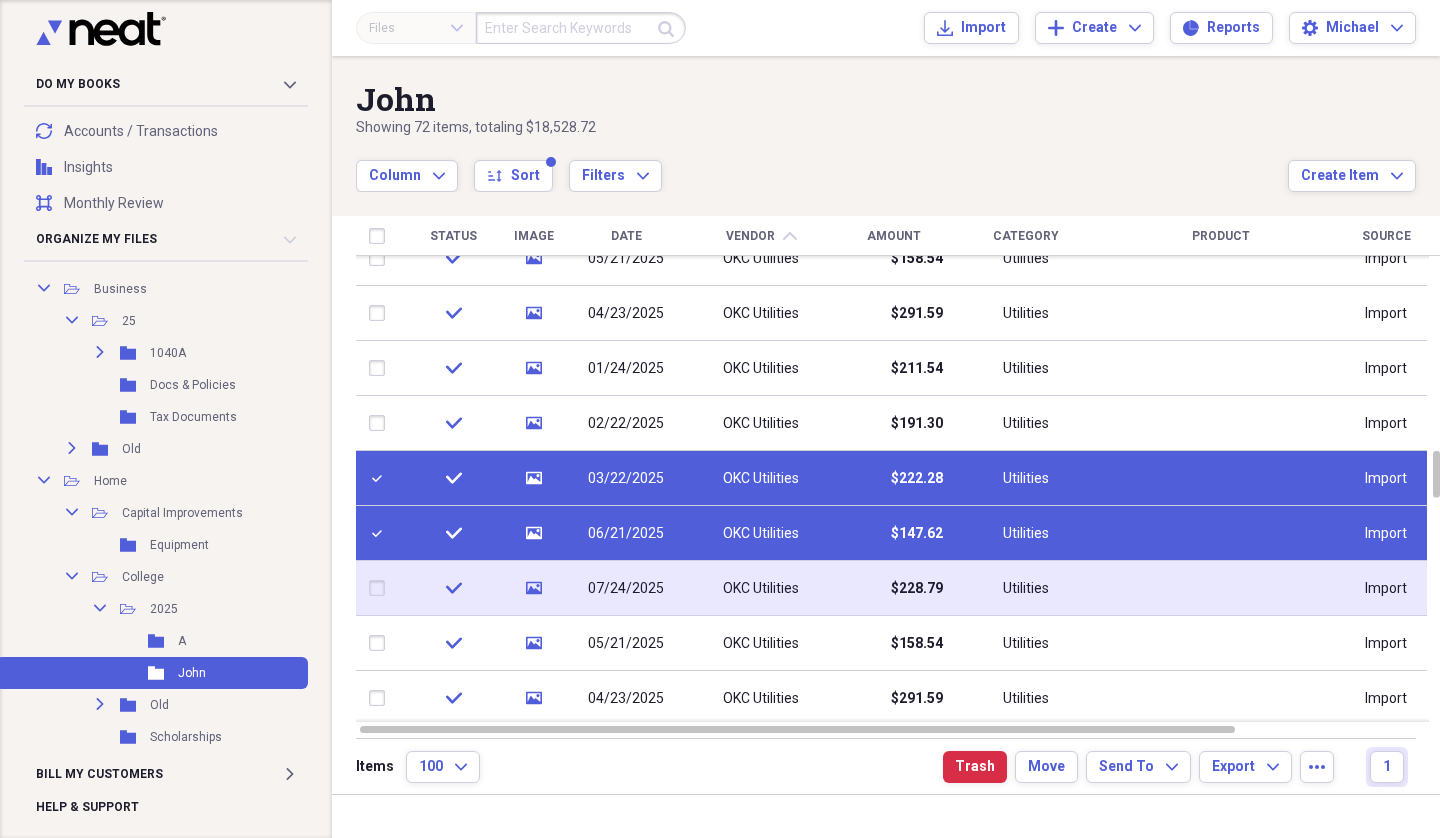 click at bounding box center [381, 588] 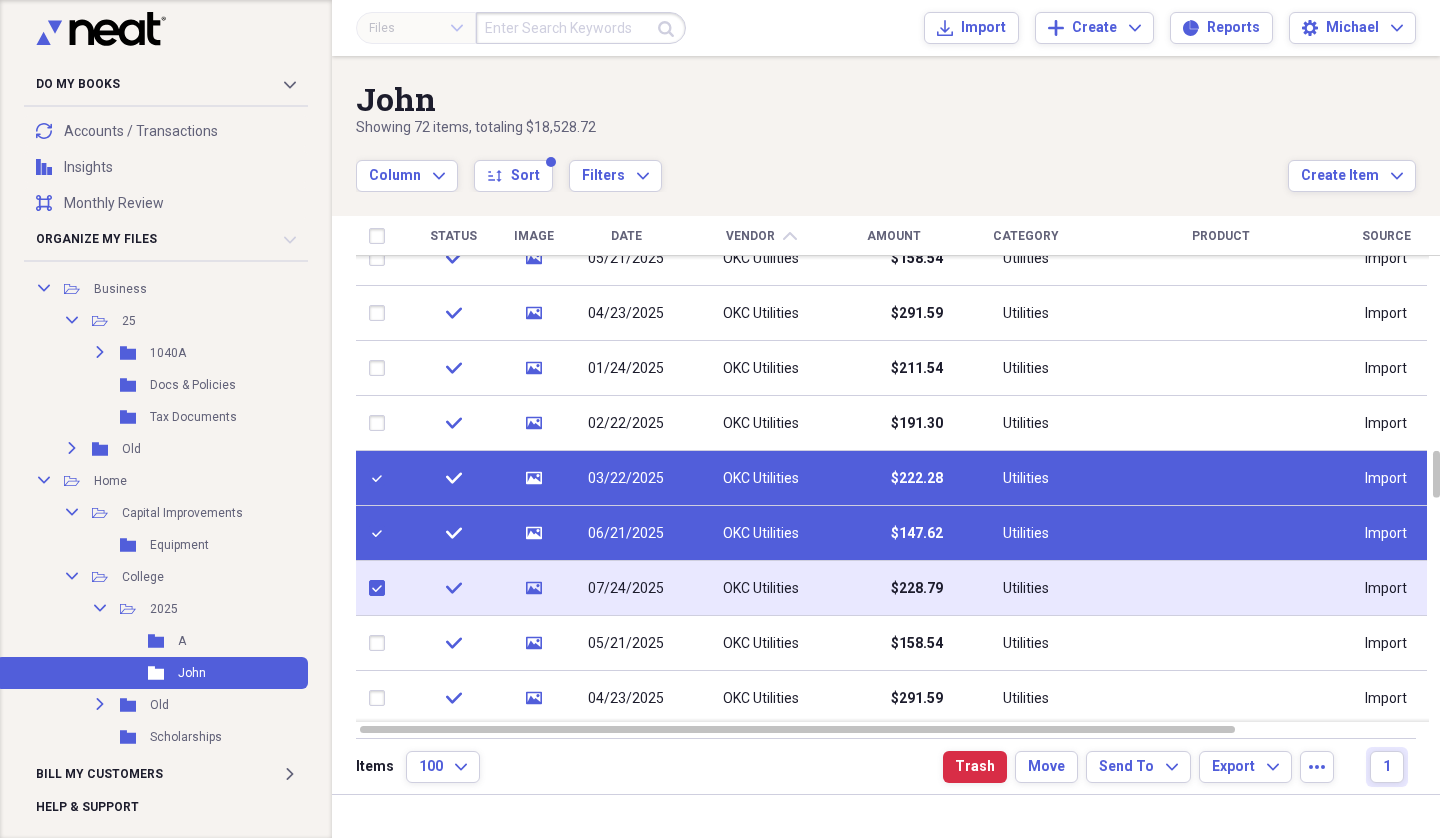 checkbox on "true" 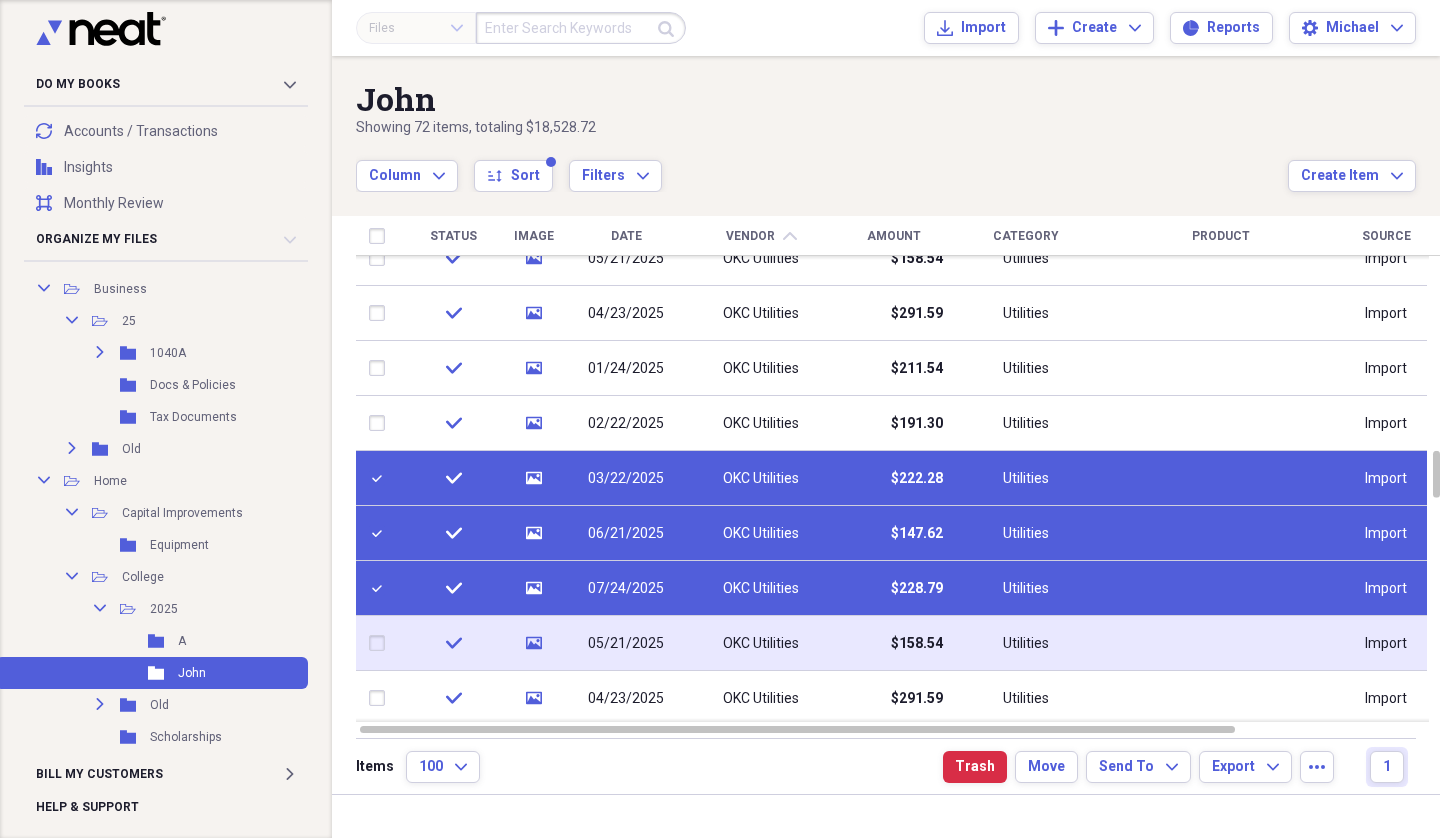click at bounding box center [381, 643] 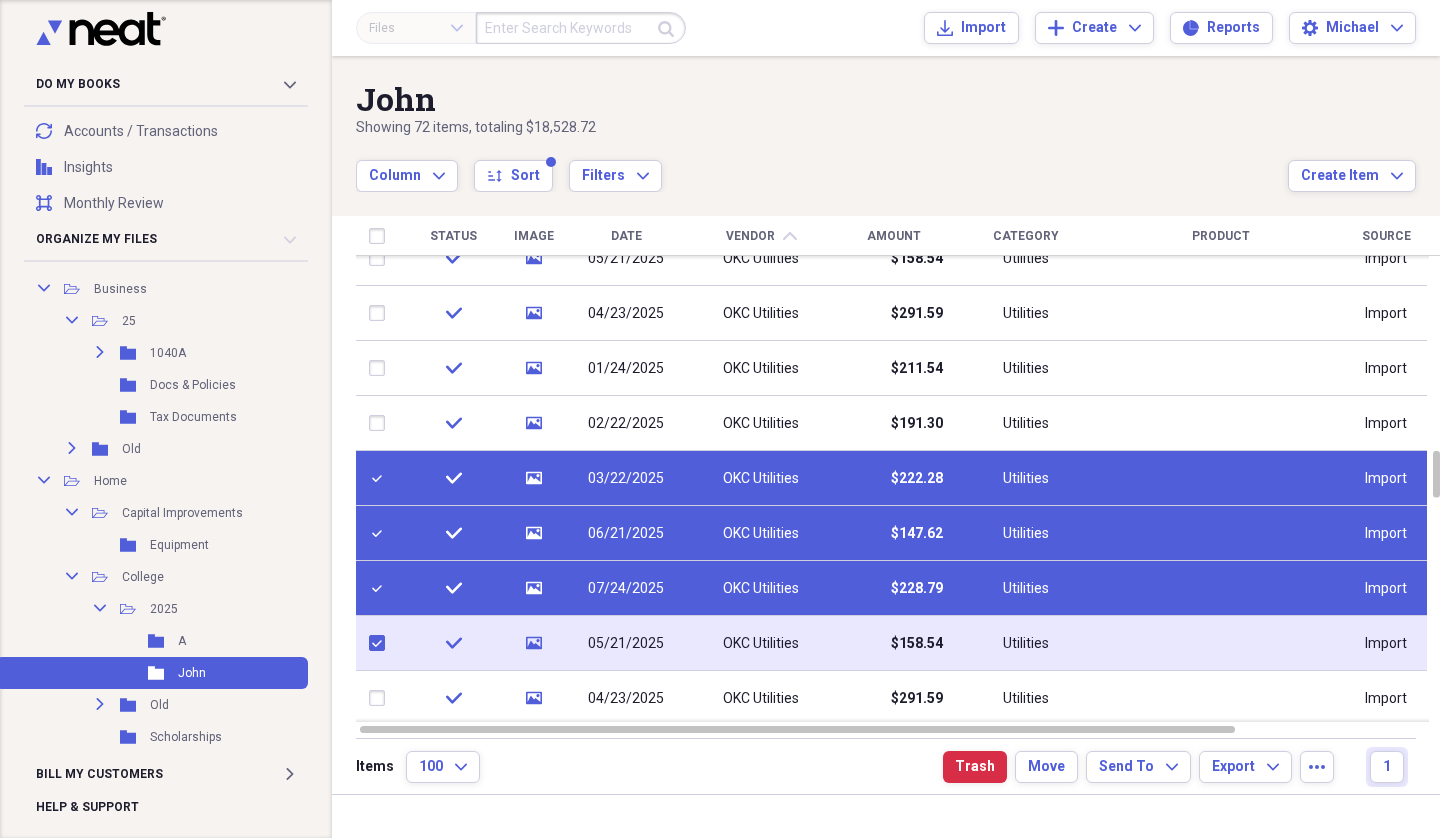 checkbox on "true" 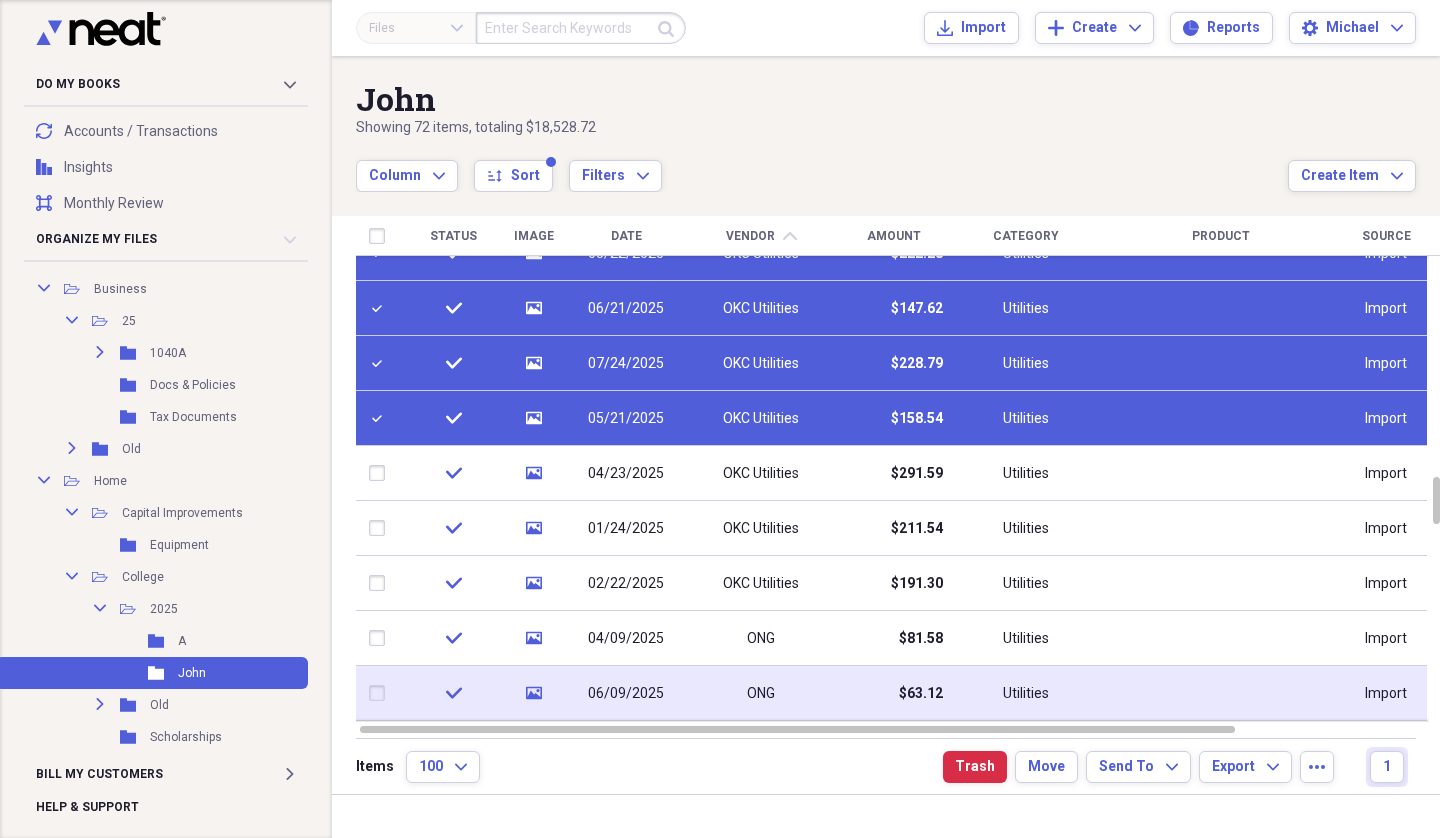 checkbox on "false" 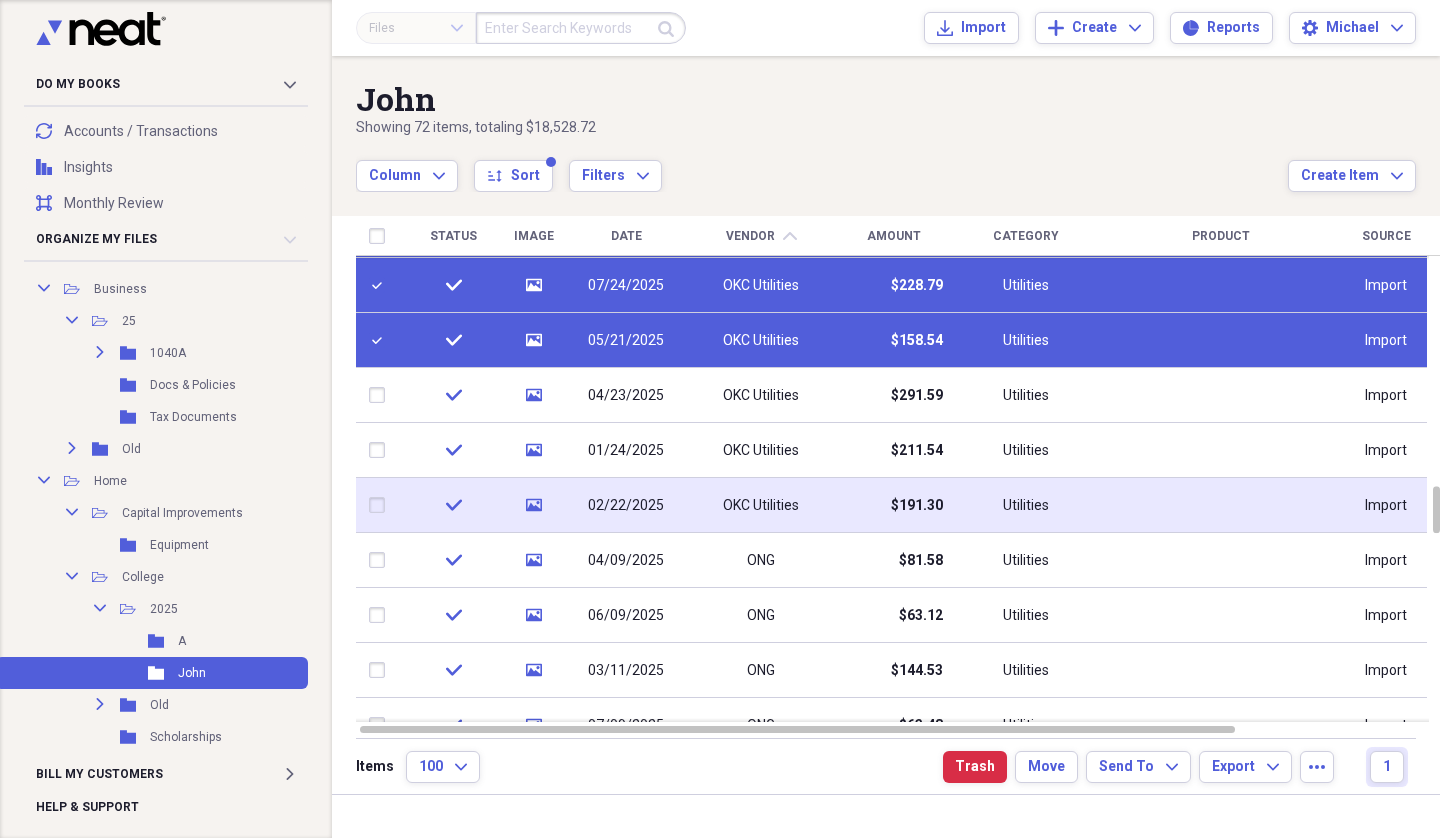 checkbox on "false" 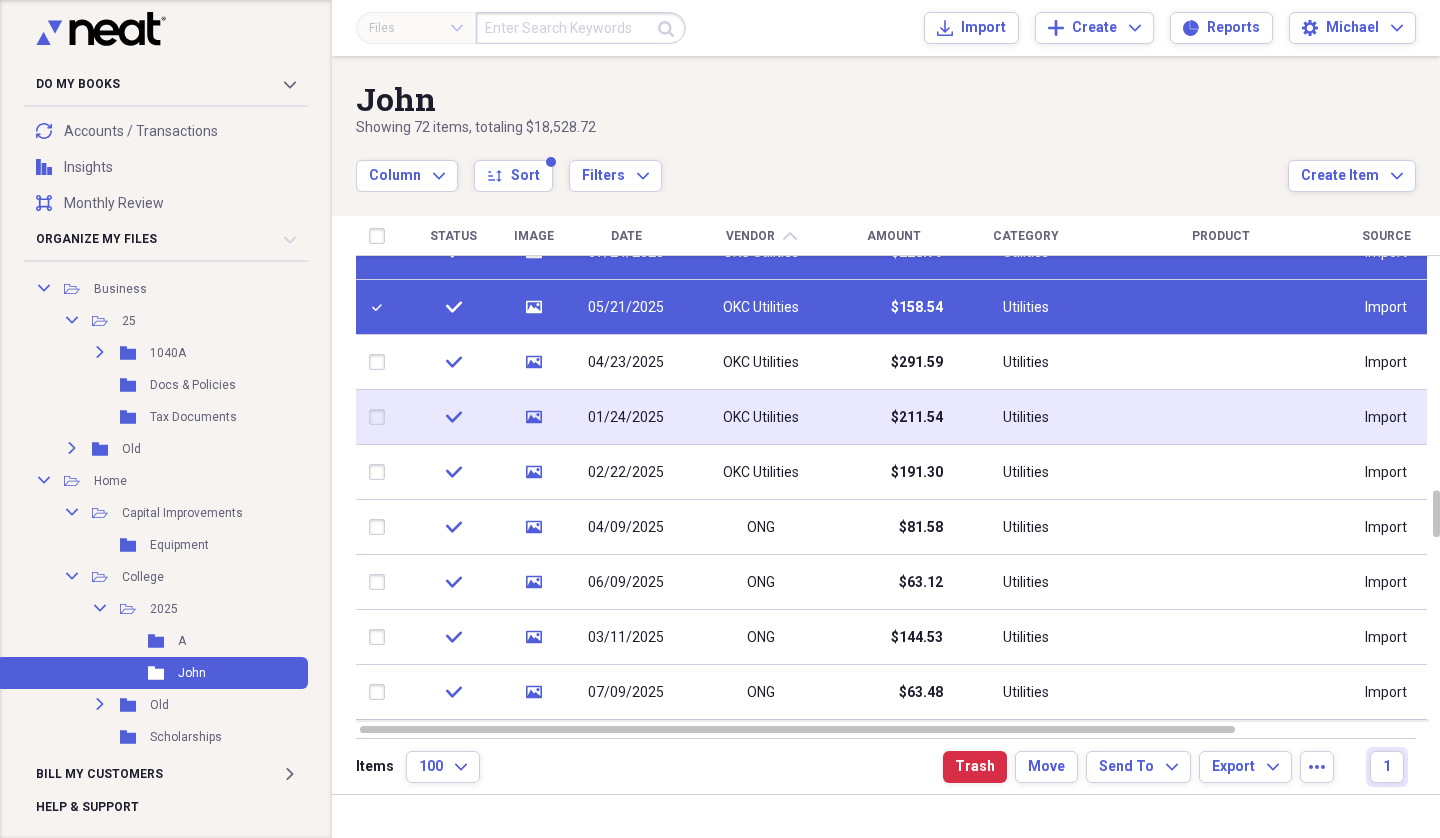 checkbox on "false" 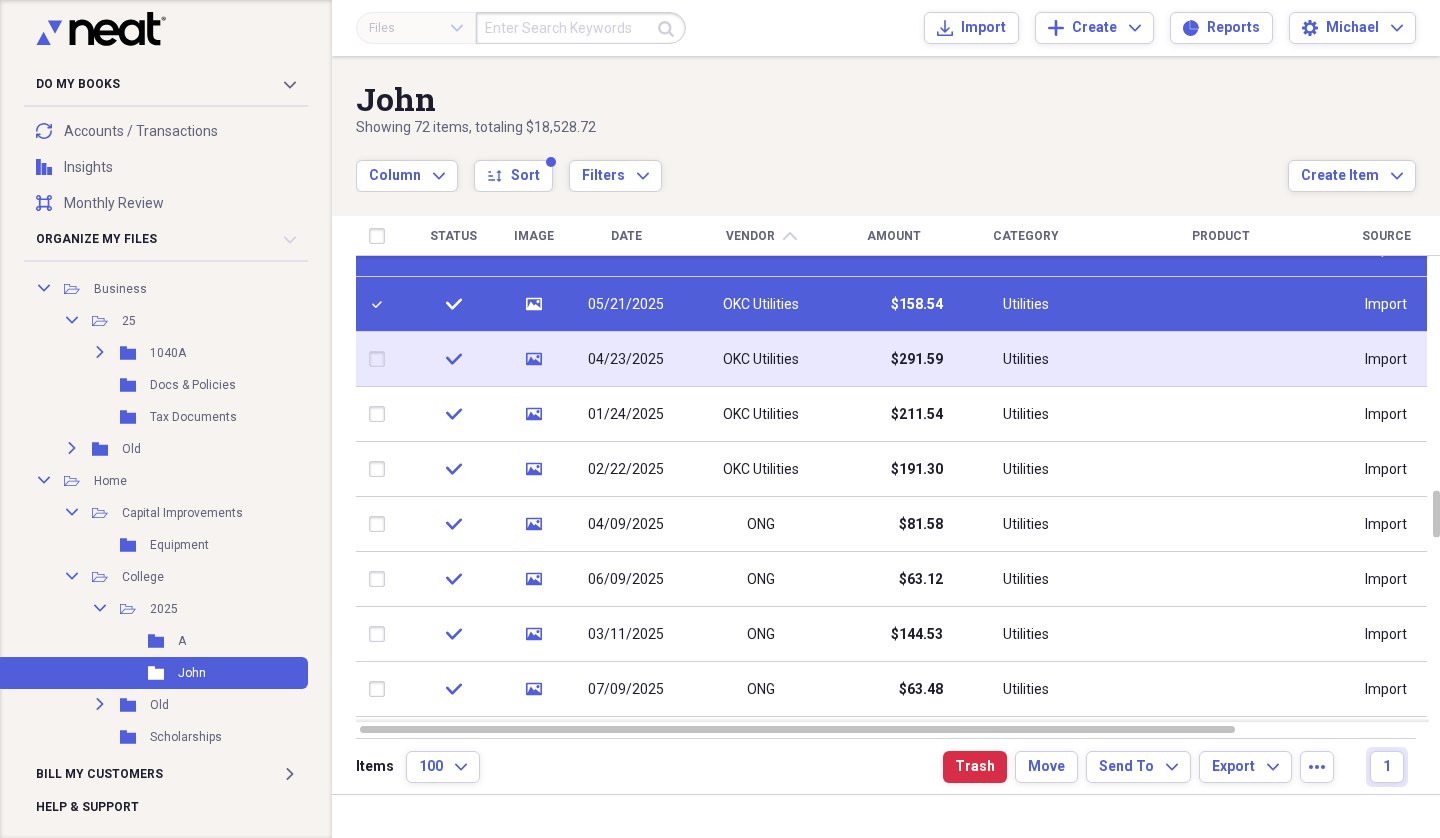 click at bounding box center (381, 359) 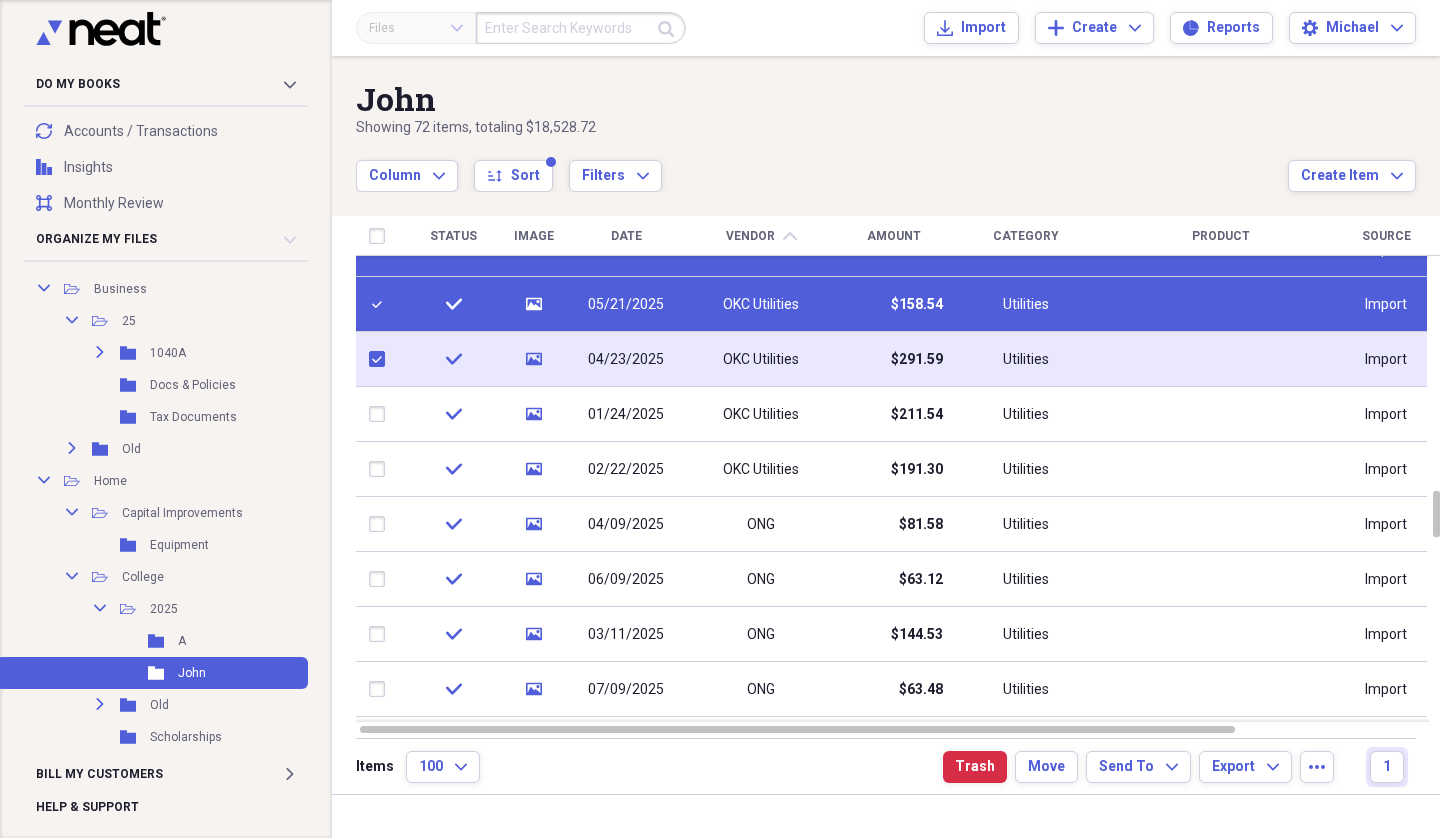 checkbox on "true" 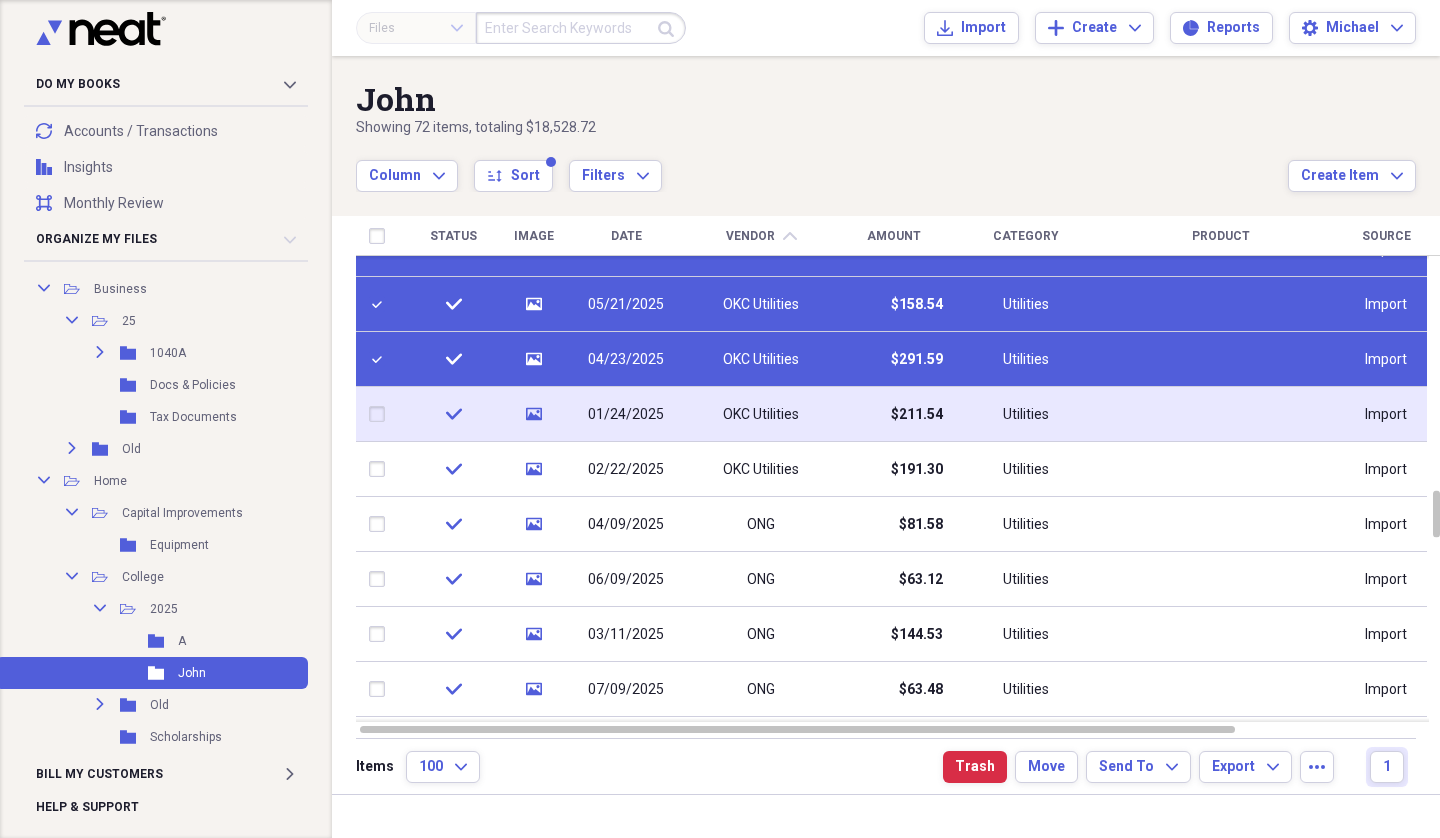 drag, startPoint x: 373, startPoint y: 405, endPoint x: 377, endPoint y: 429, distance: 24.33105 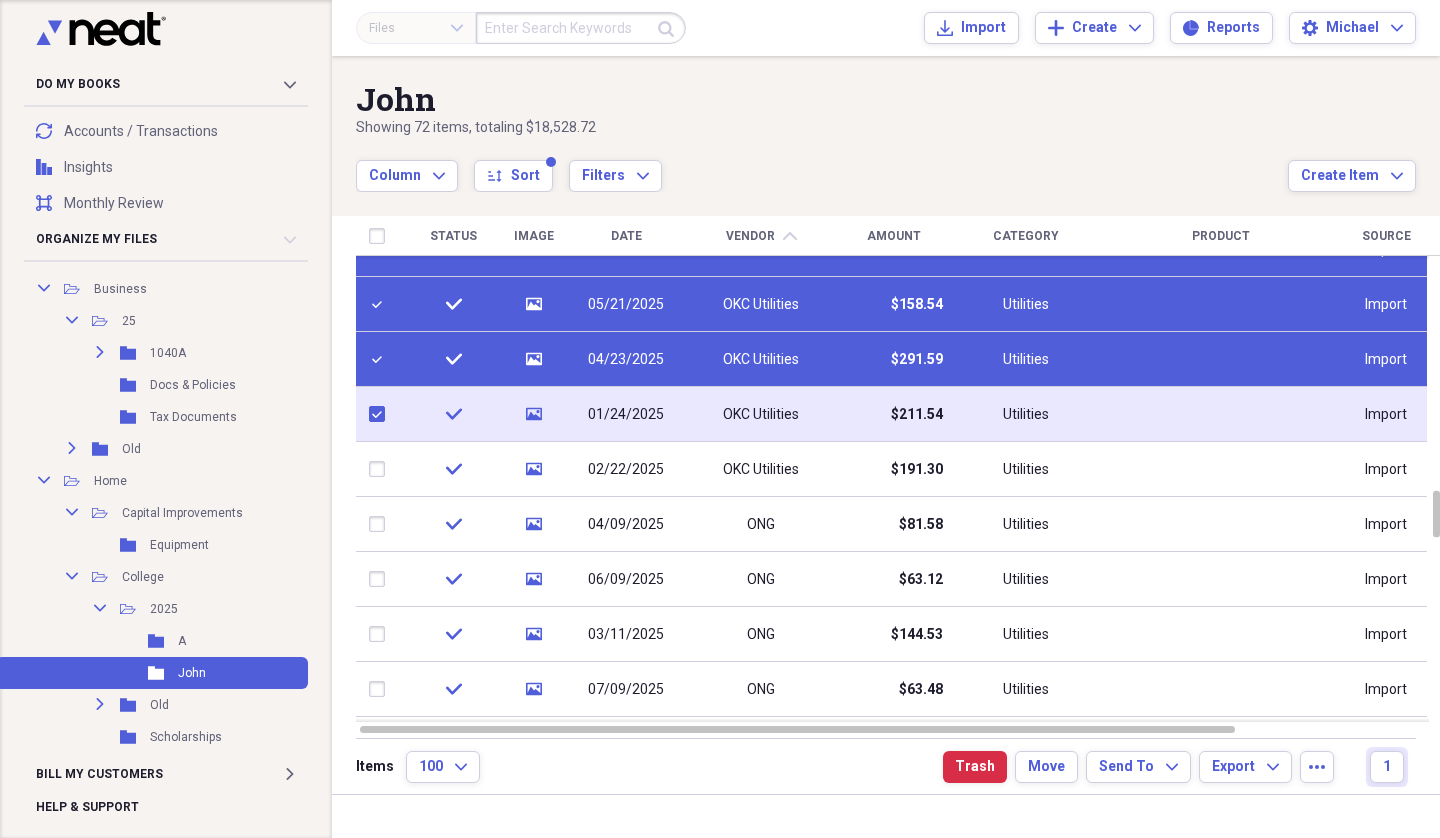 checkbox on "true" 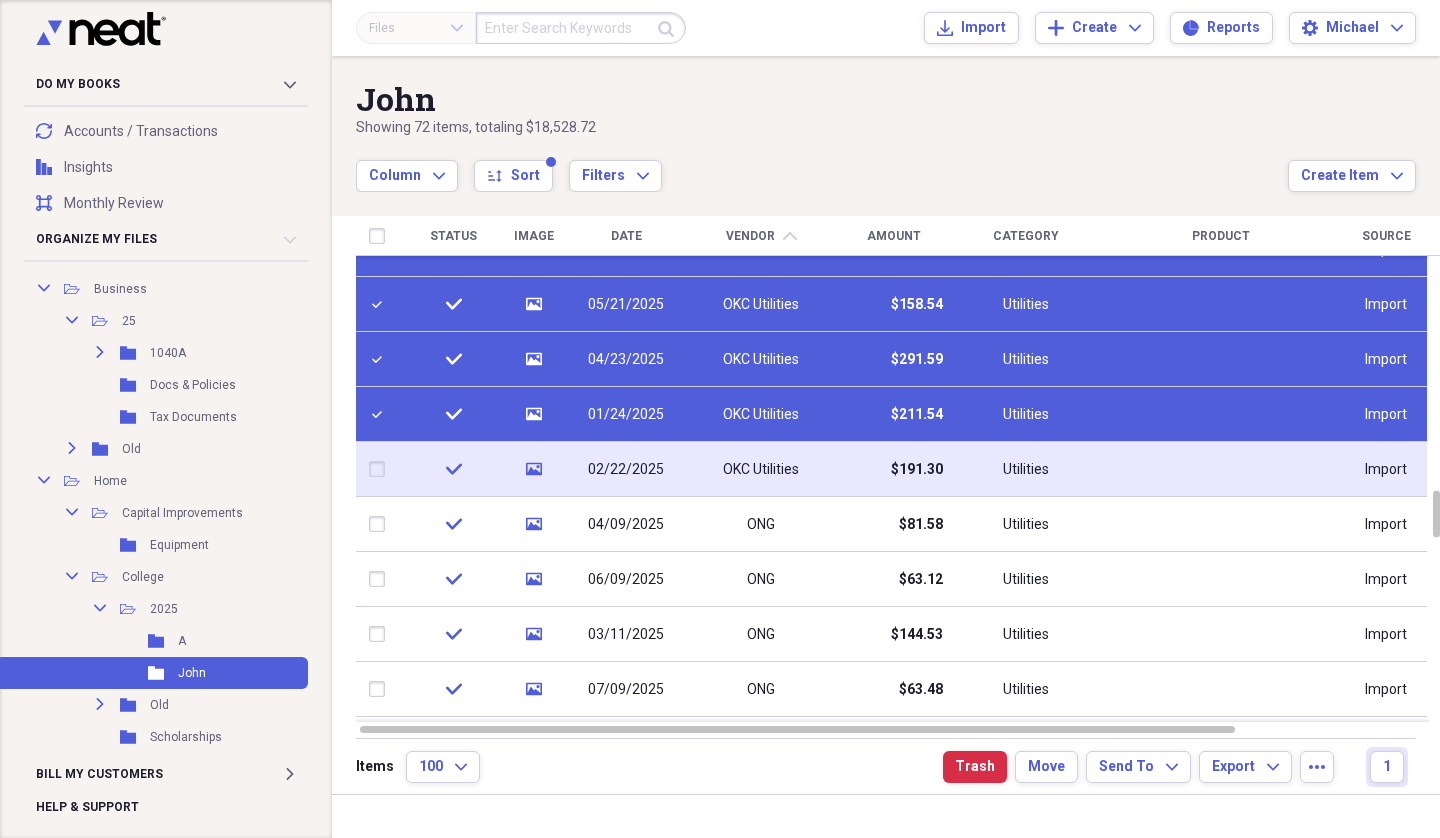 click at bounding box center [381, 469] 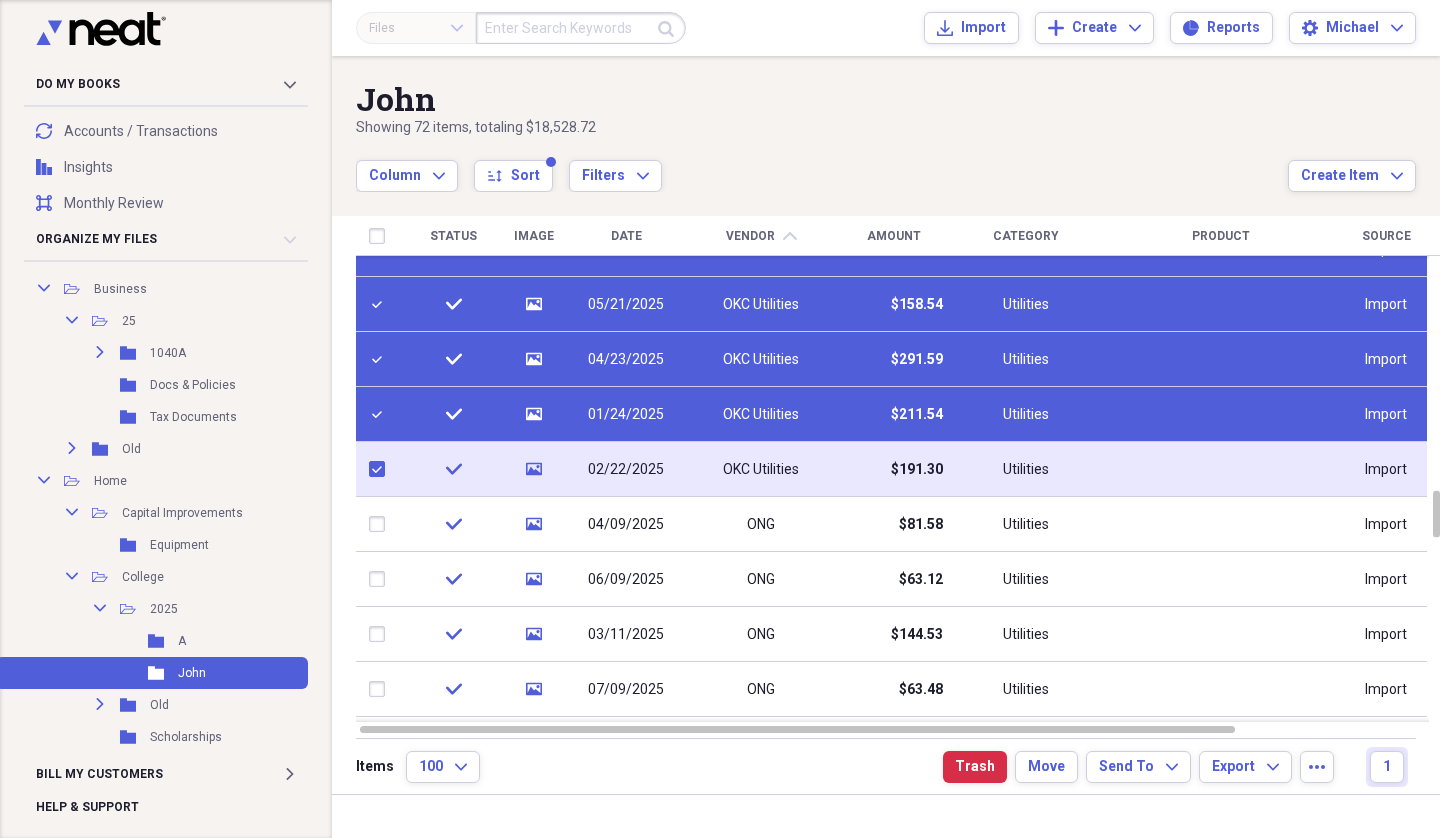 checkbox on "true" 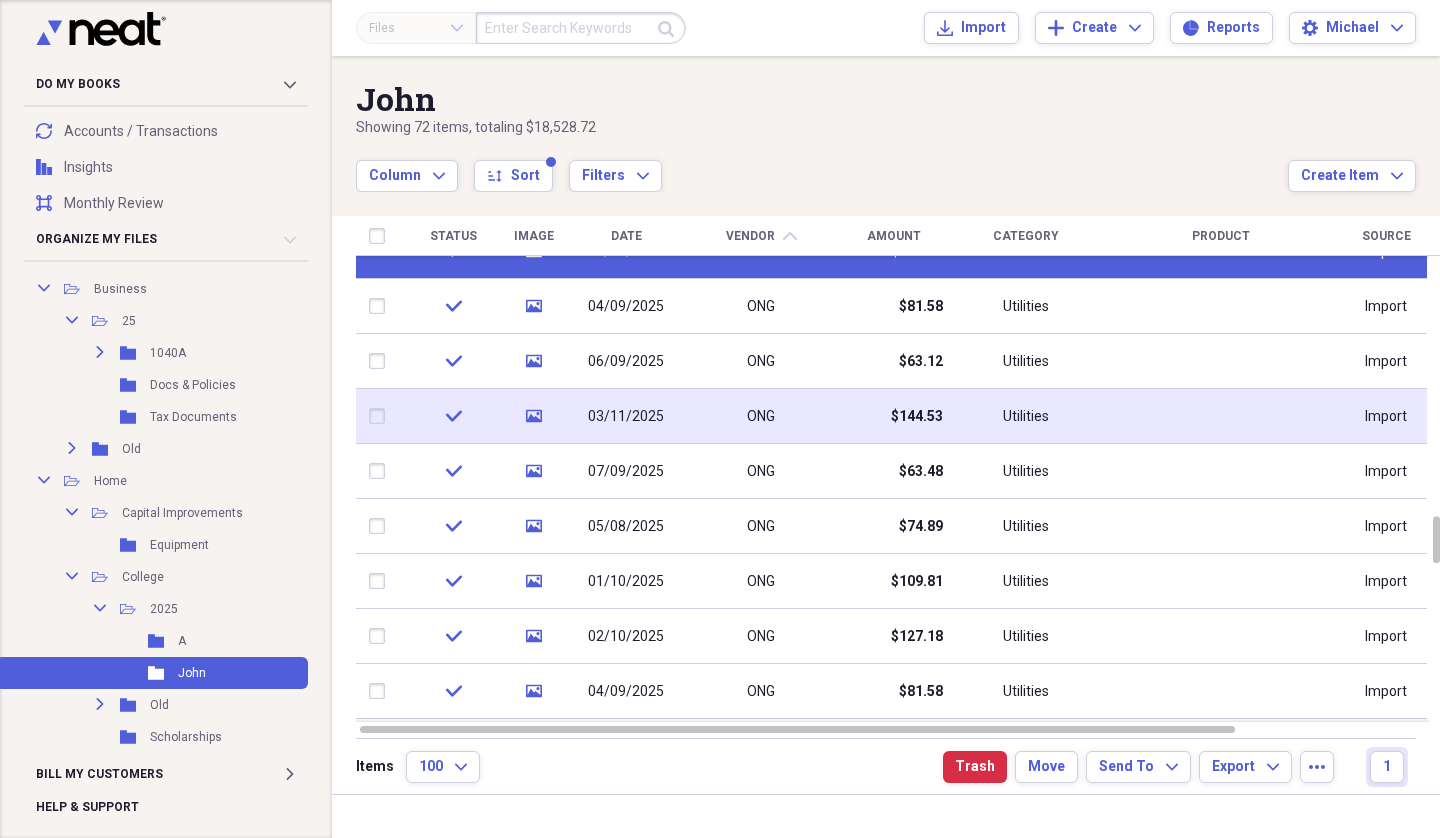 checkbox on "false" 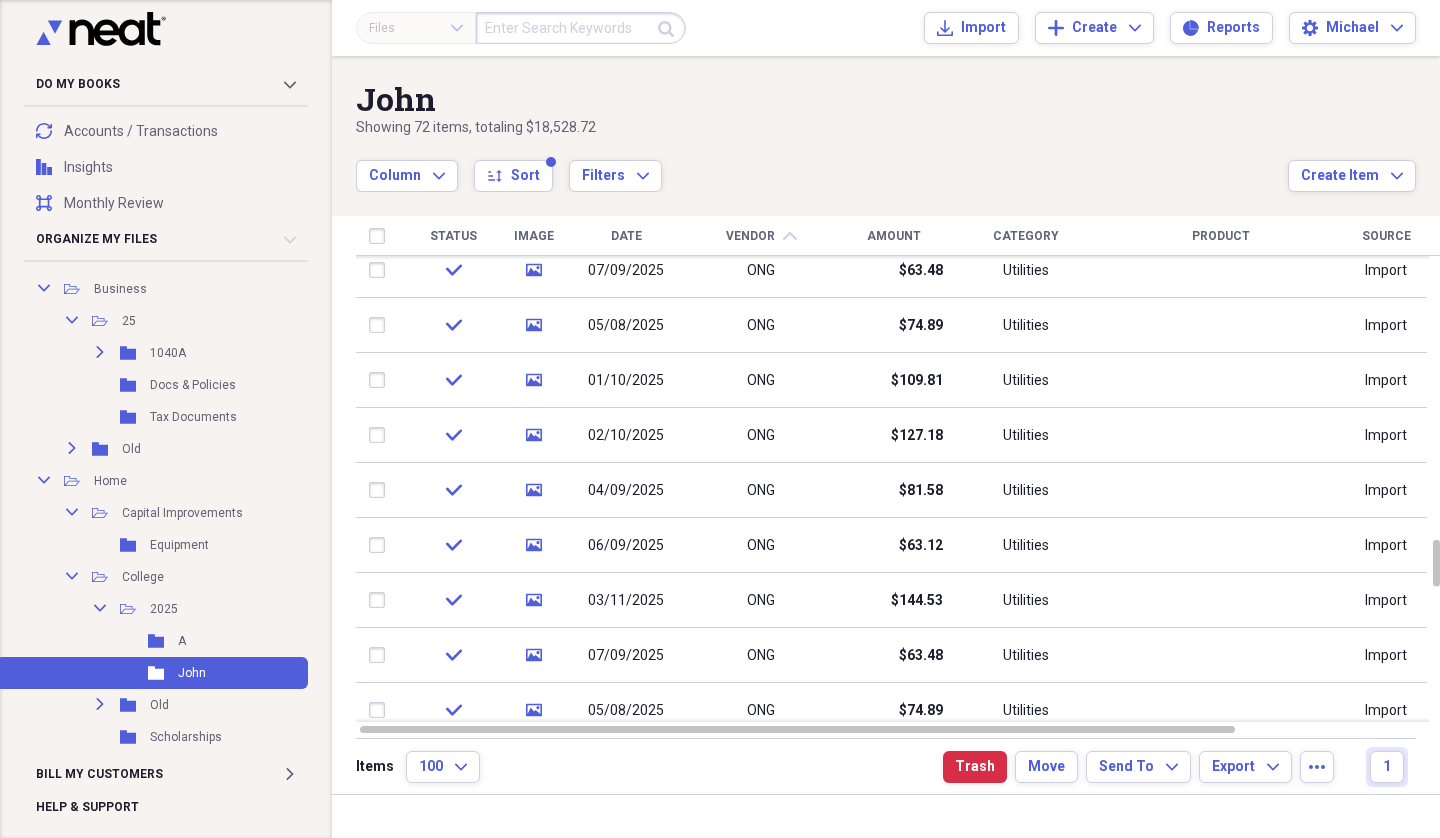 checkbox on "false" 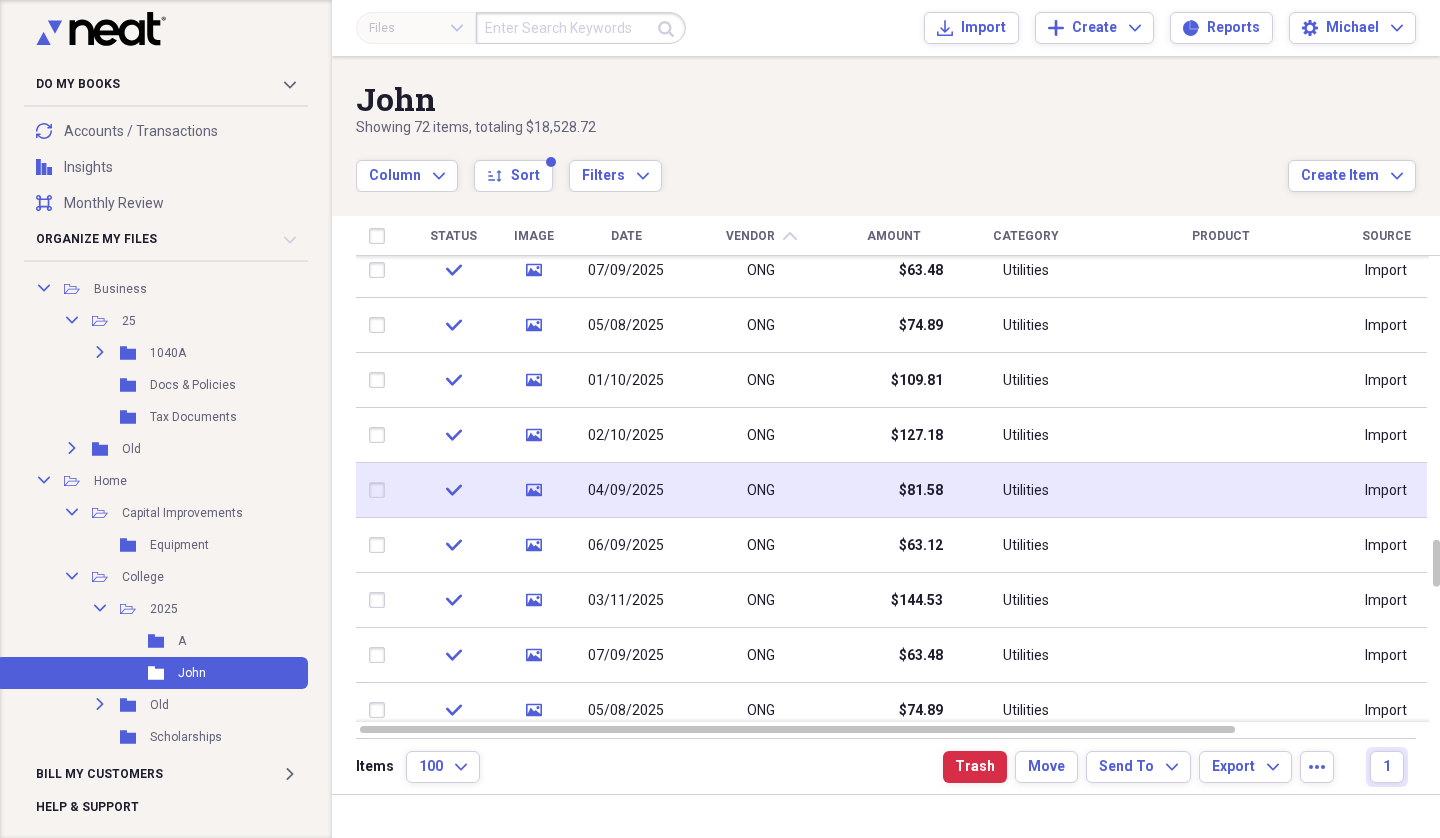 click at bounding box center (381, 490) 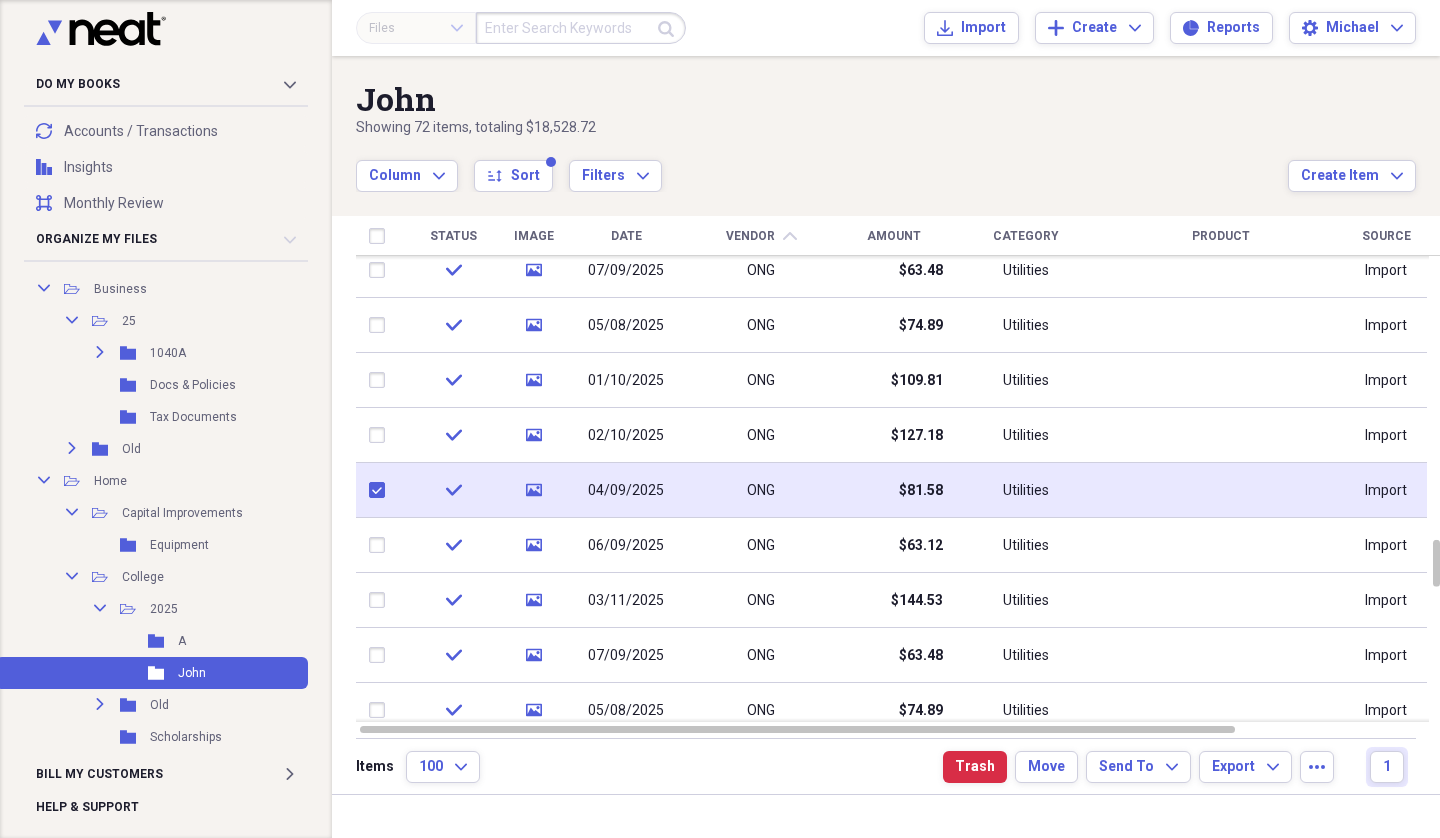 checkbox on "true" 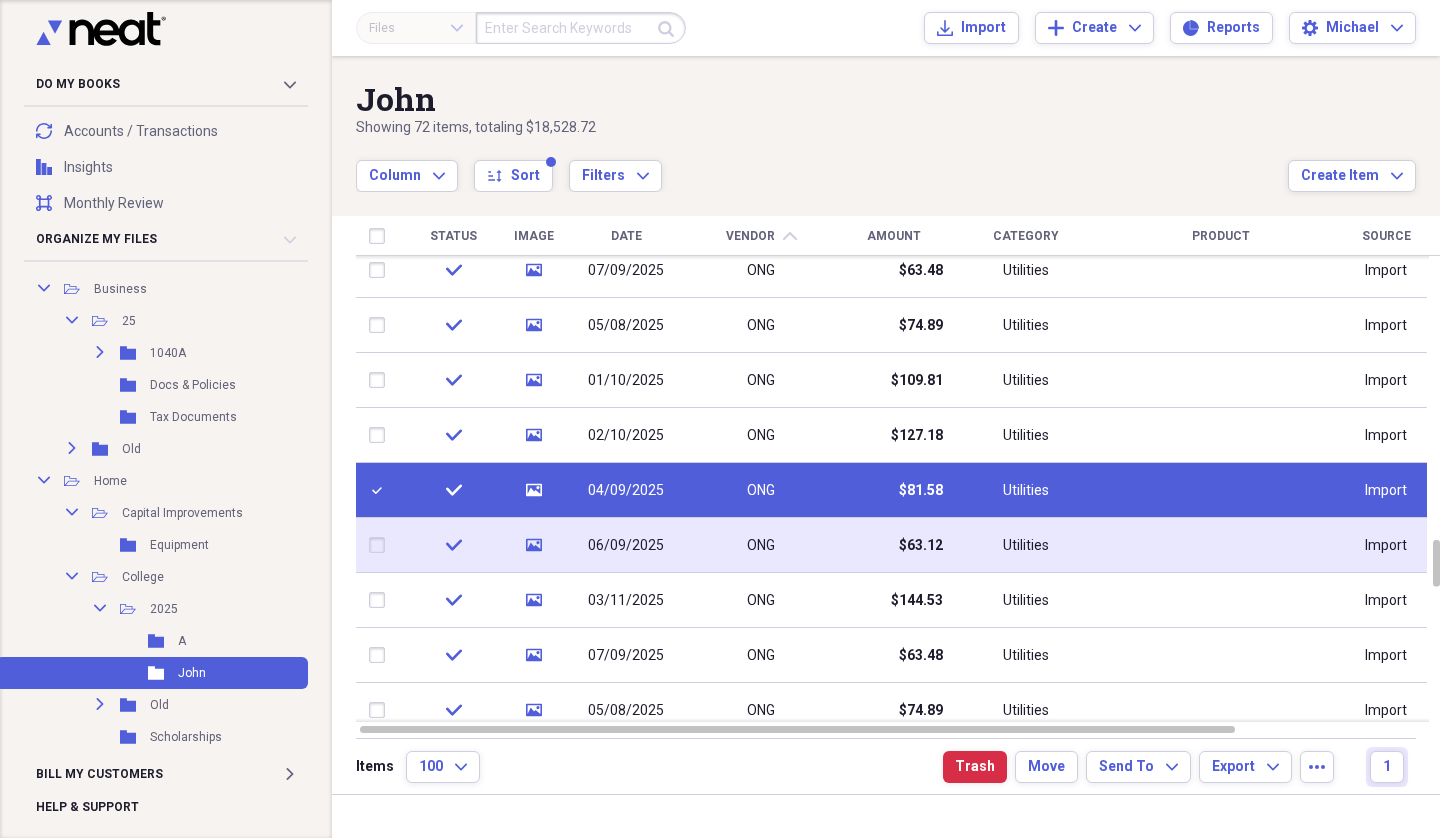 click at bounding box center [381, 545] 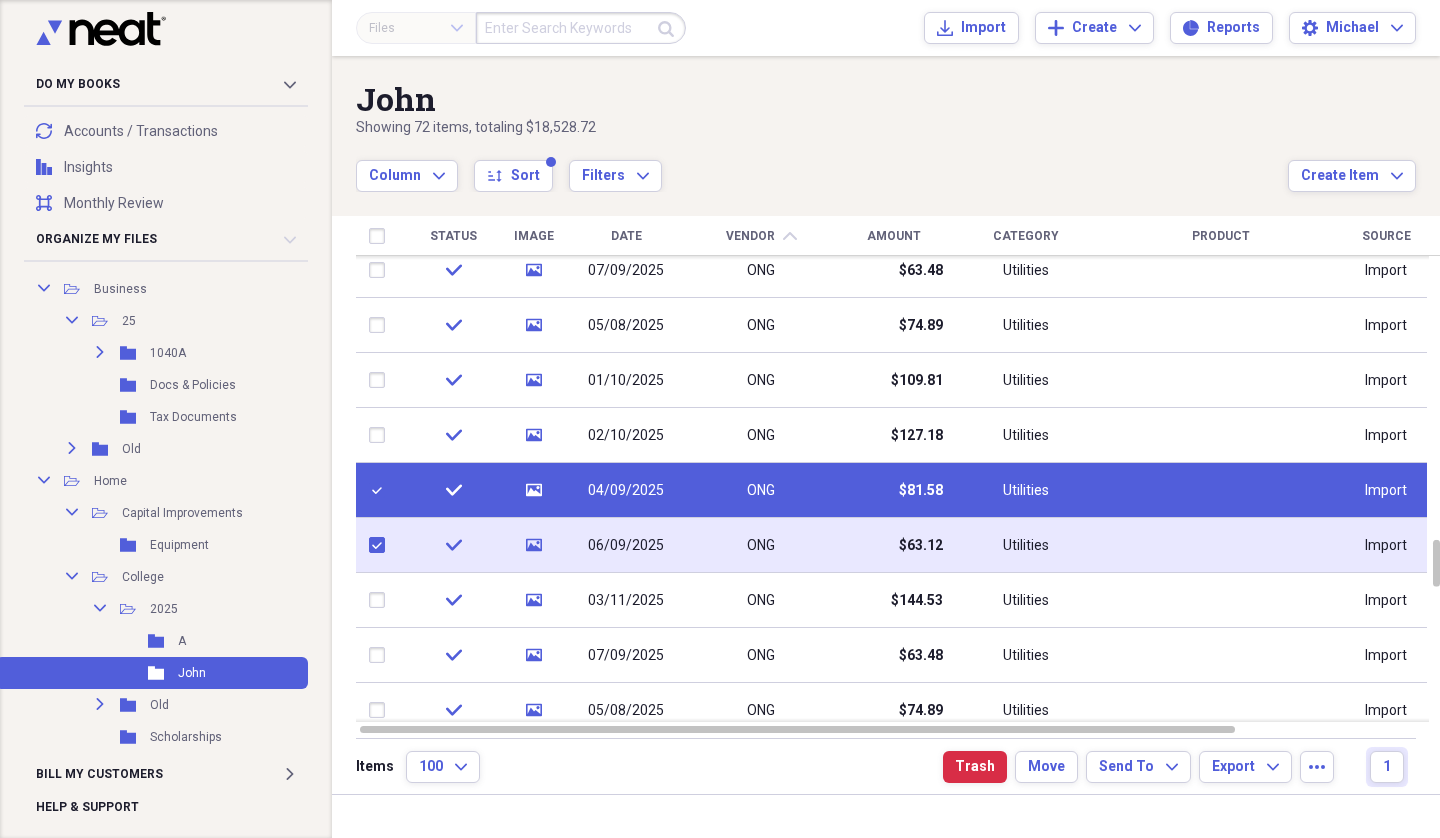 checkbox on "true" 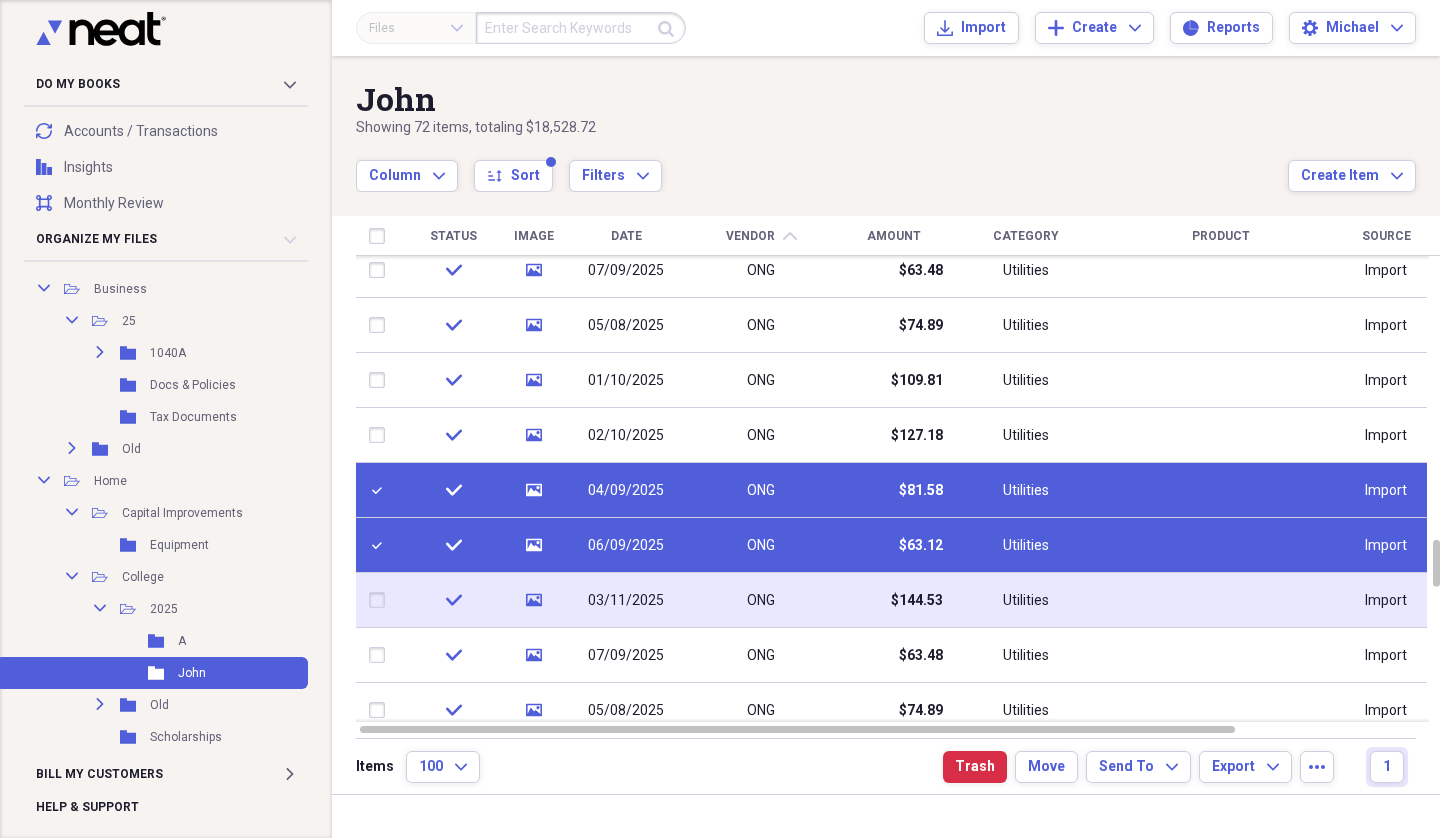 click at bounding box center [381, 600] 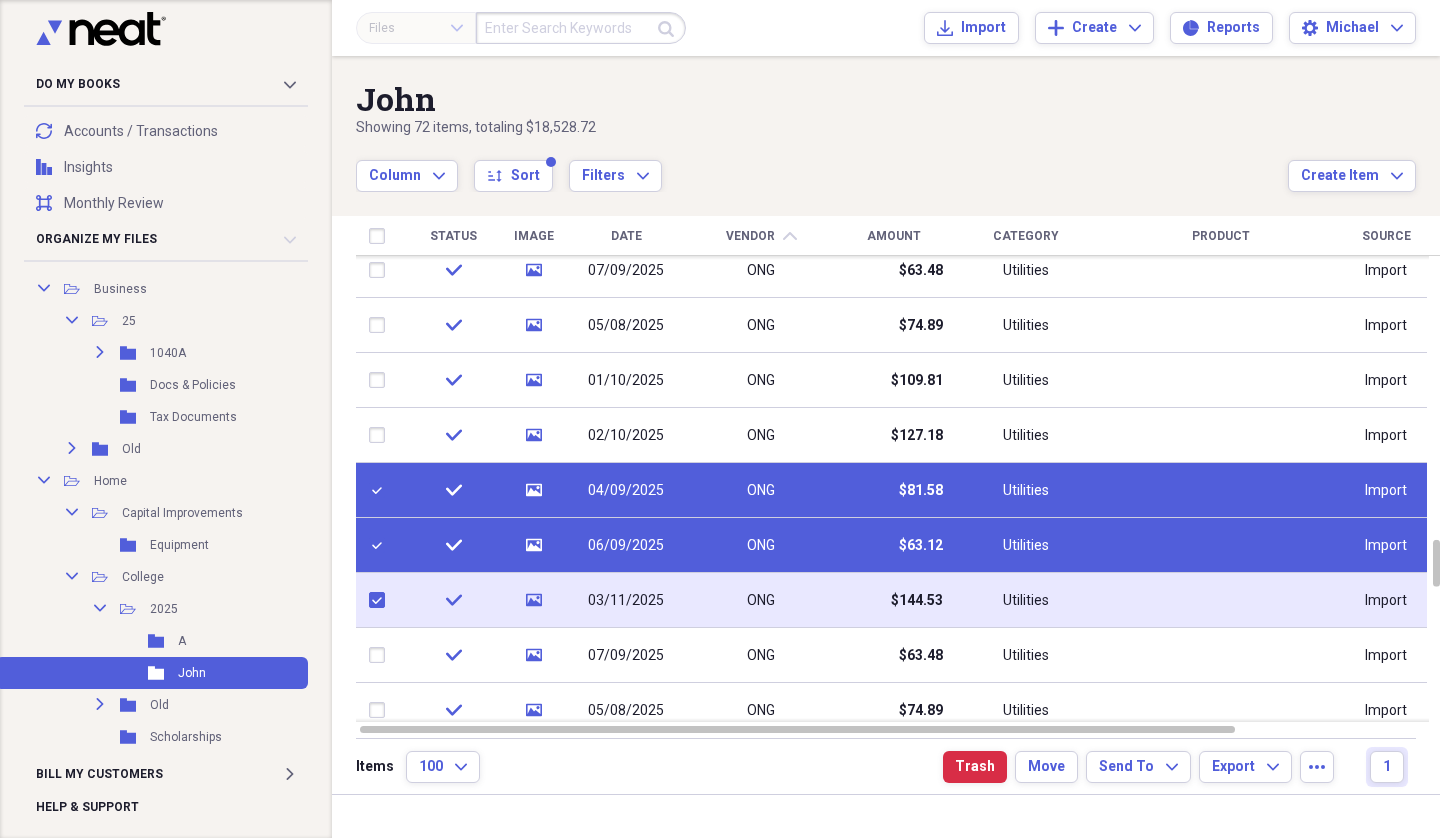 checkbox on "true" 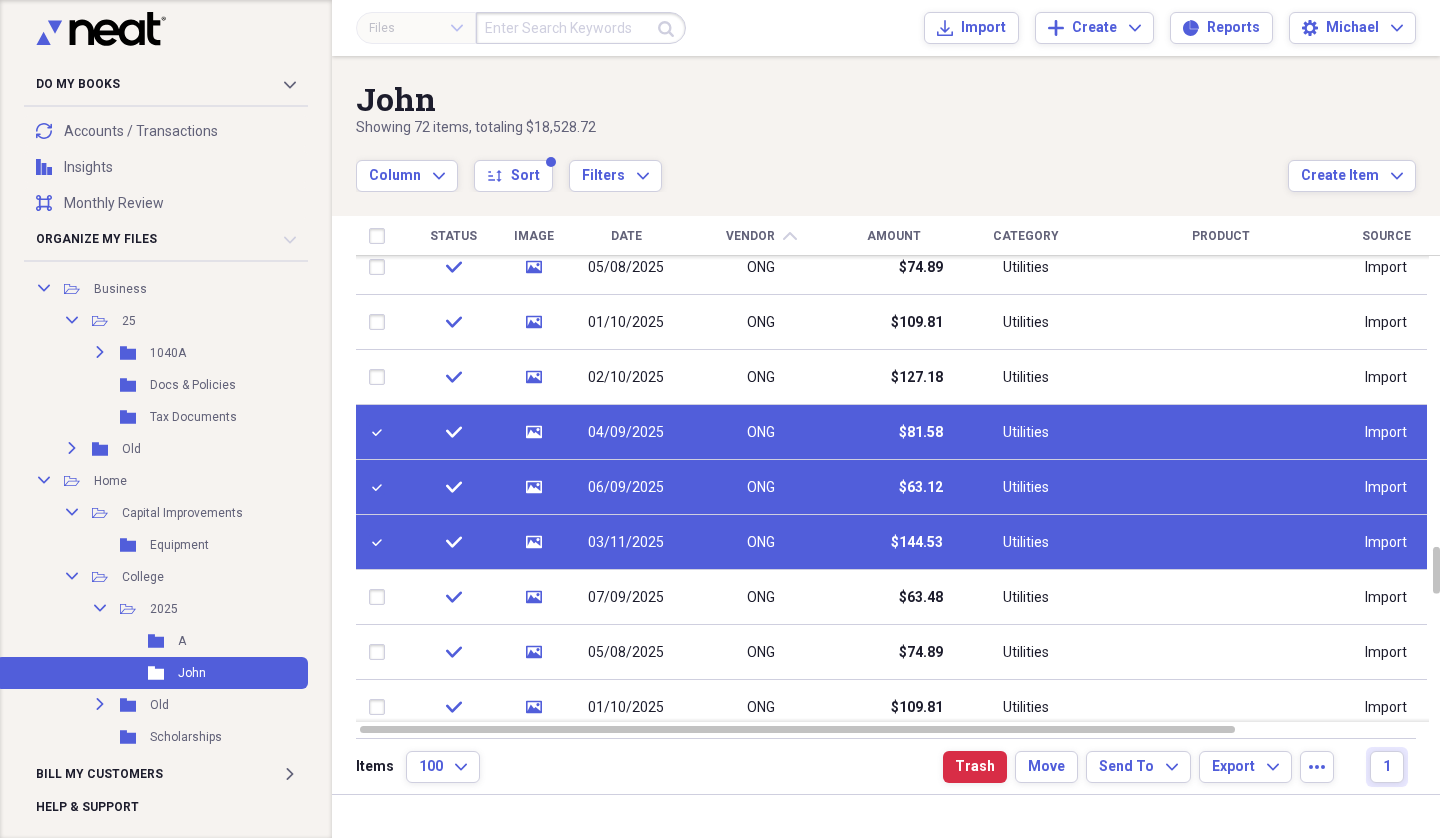checkbox on "false" 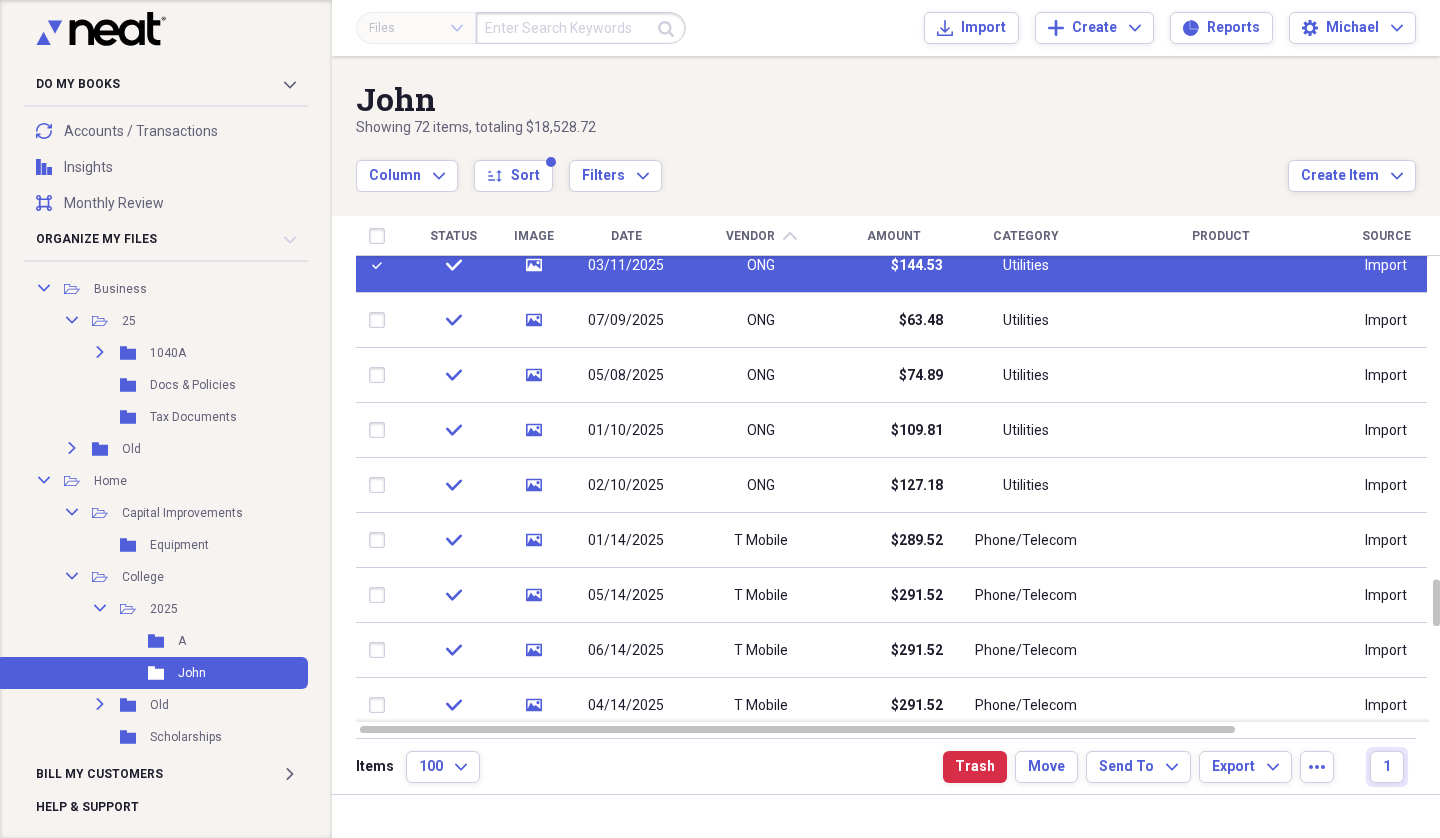checkbox on "false" 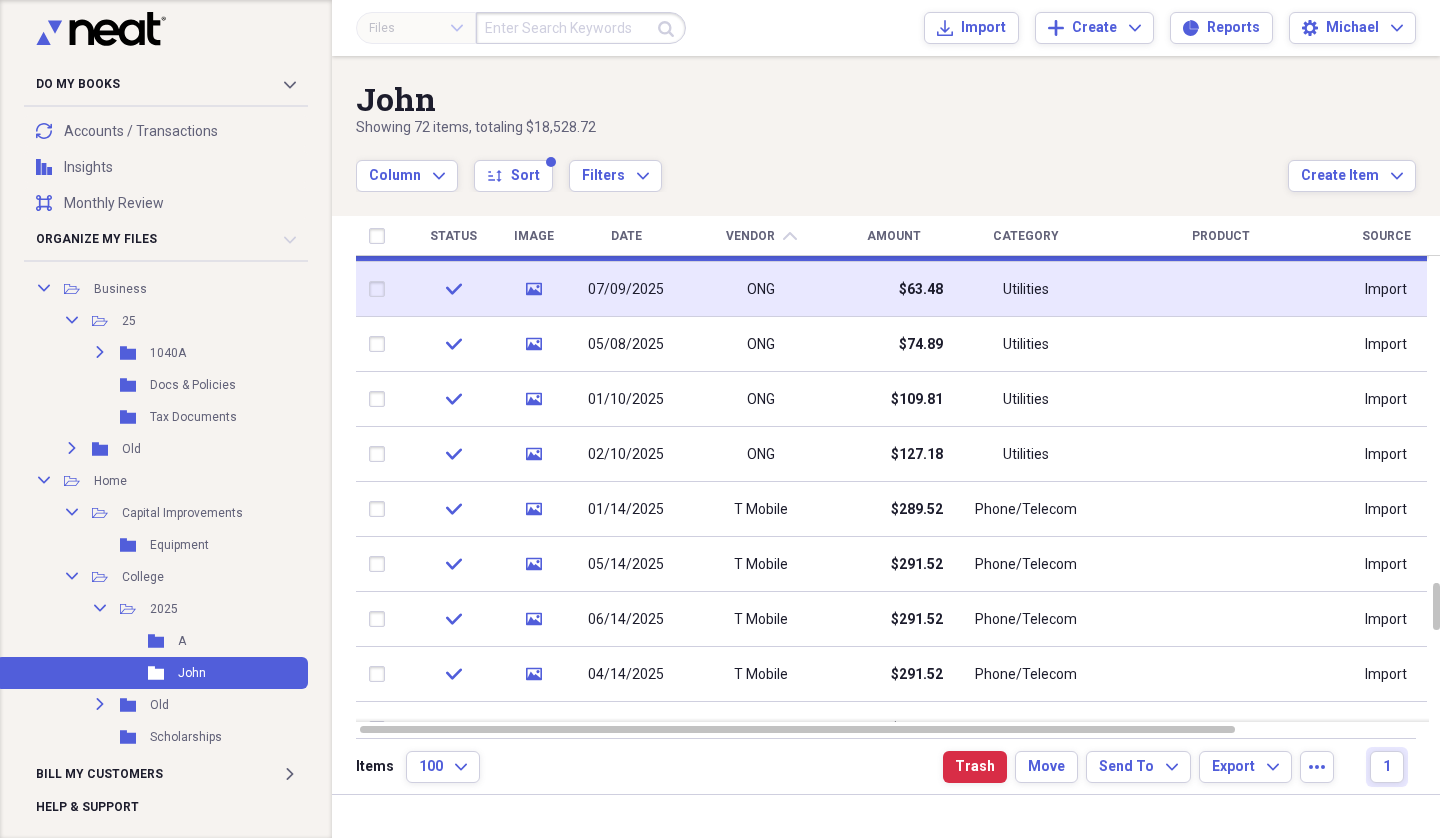 click at bounding box center (381, 289) 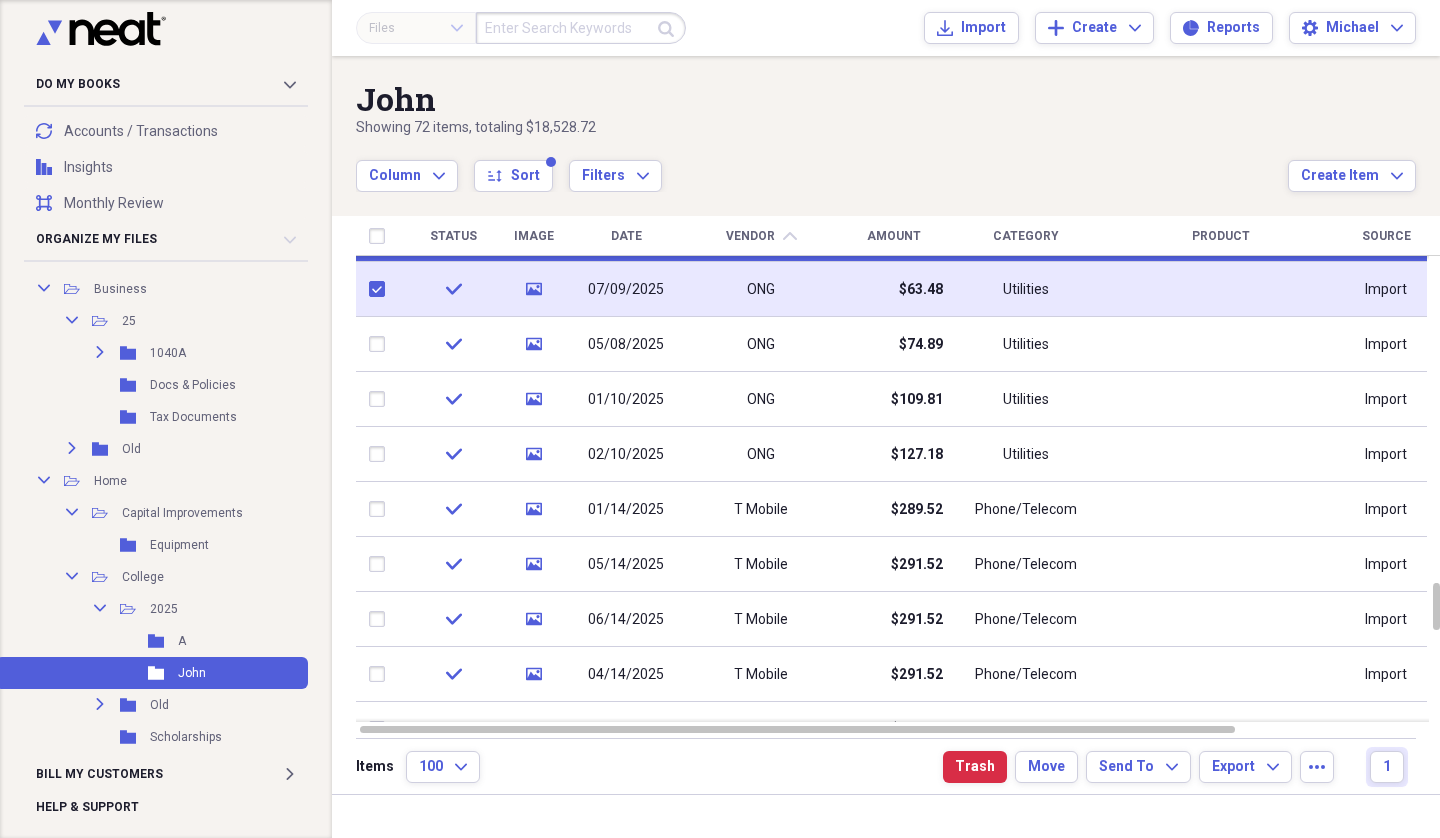 checkbox on "true" 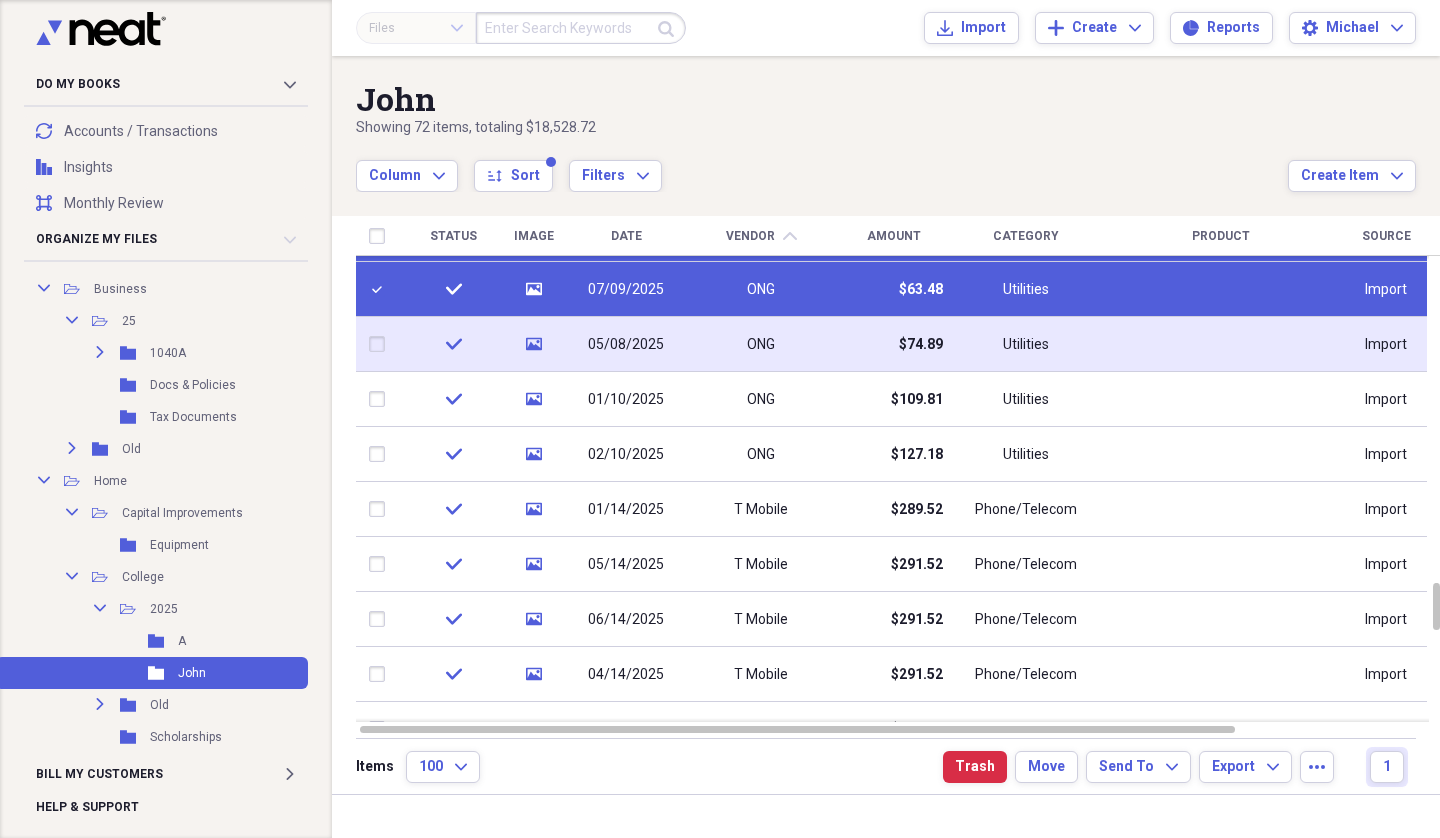 click at bounding box center (381, 344) 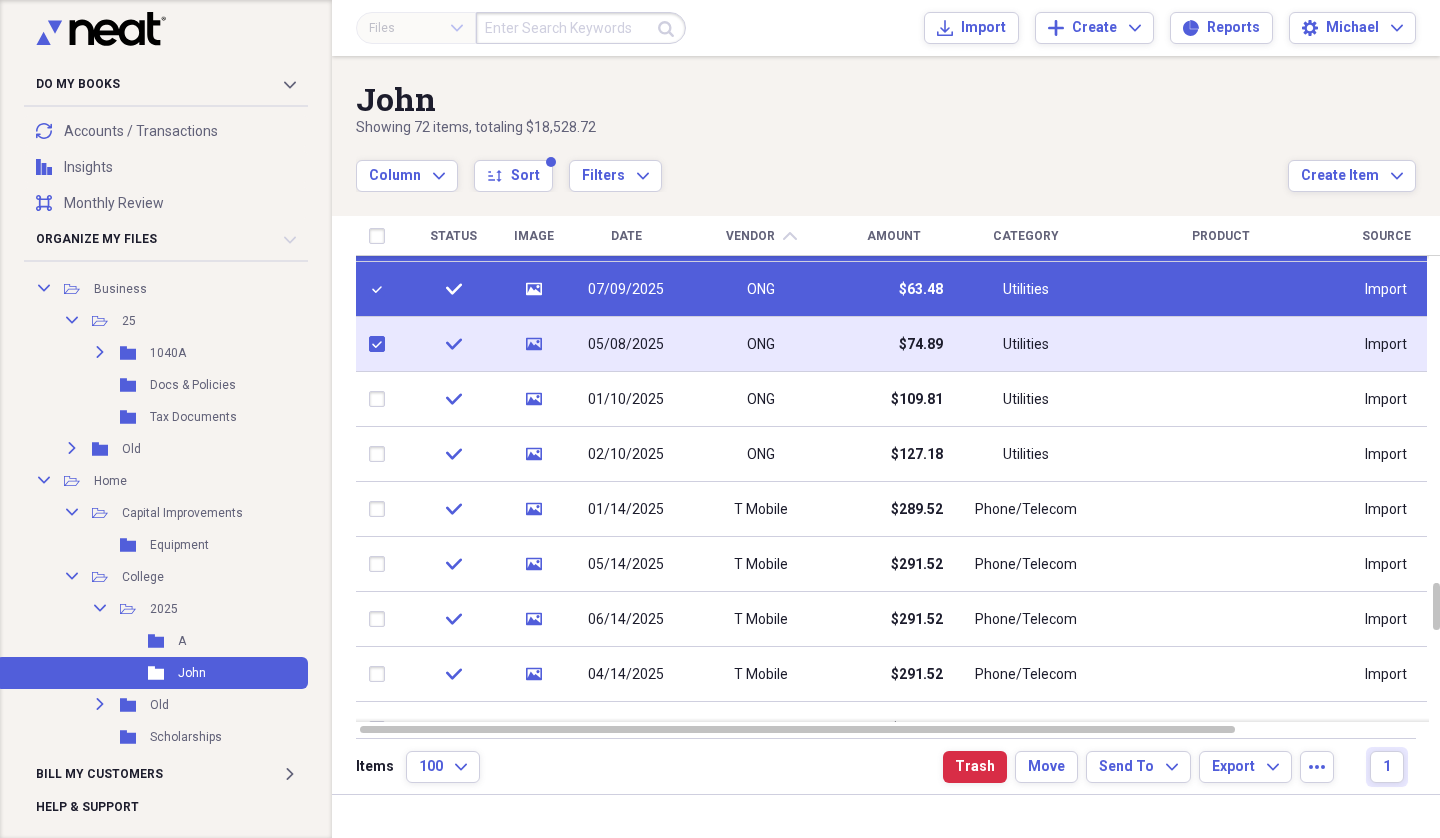 checkbox on "true" 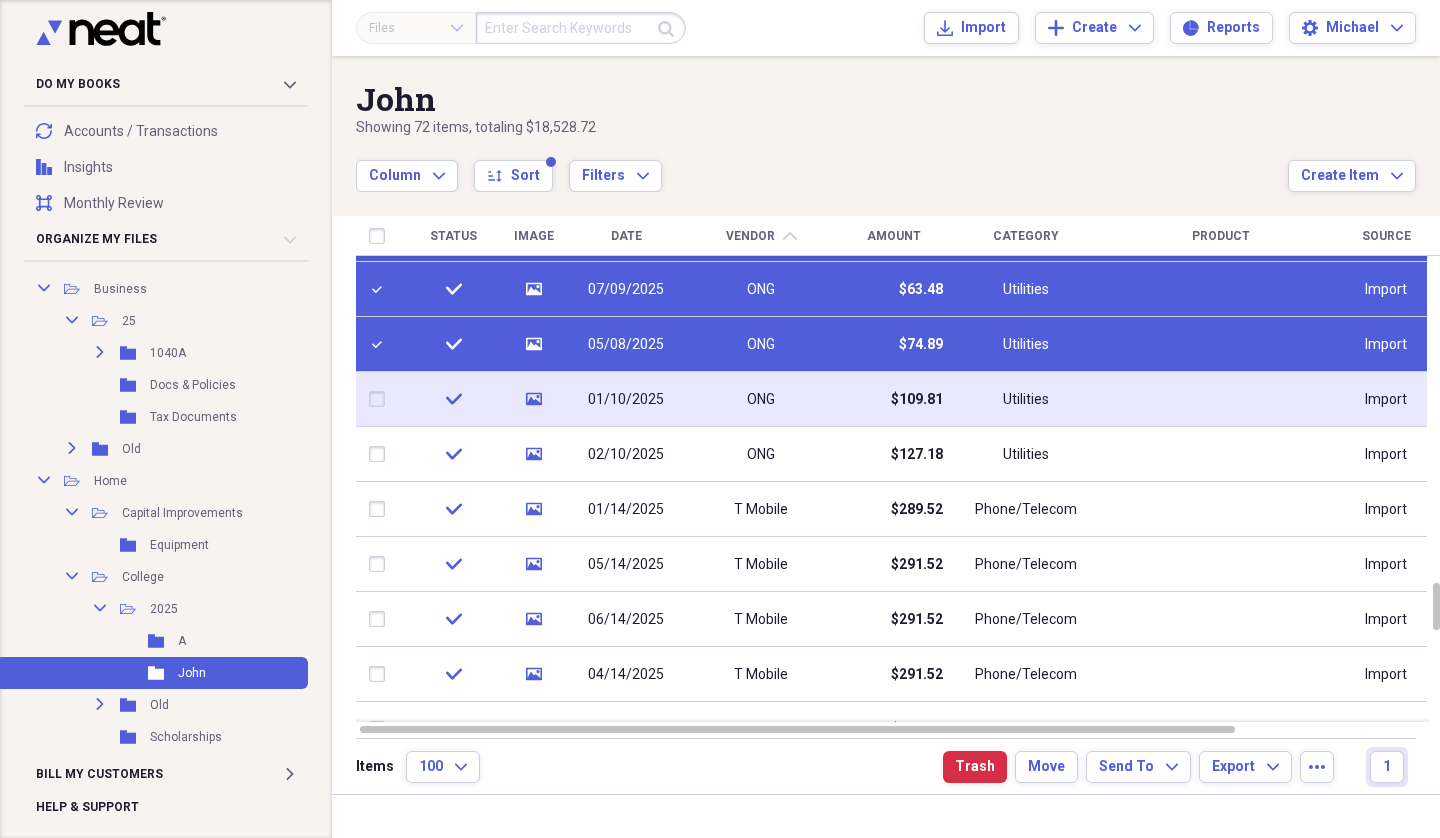 click at bounding box center (381, 399) 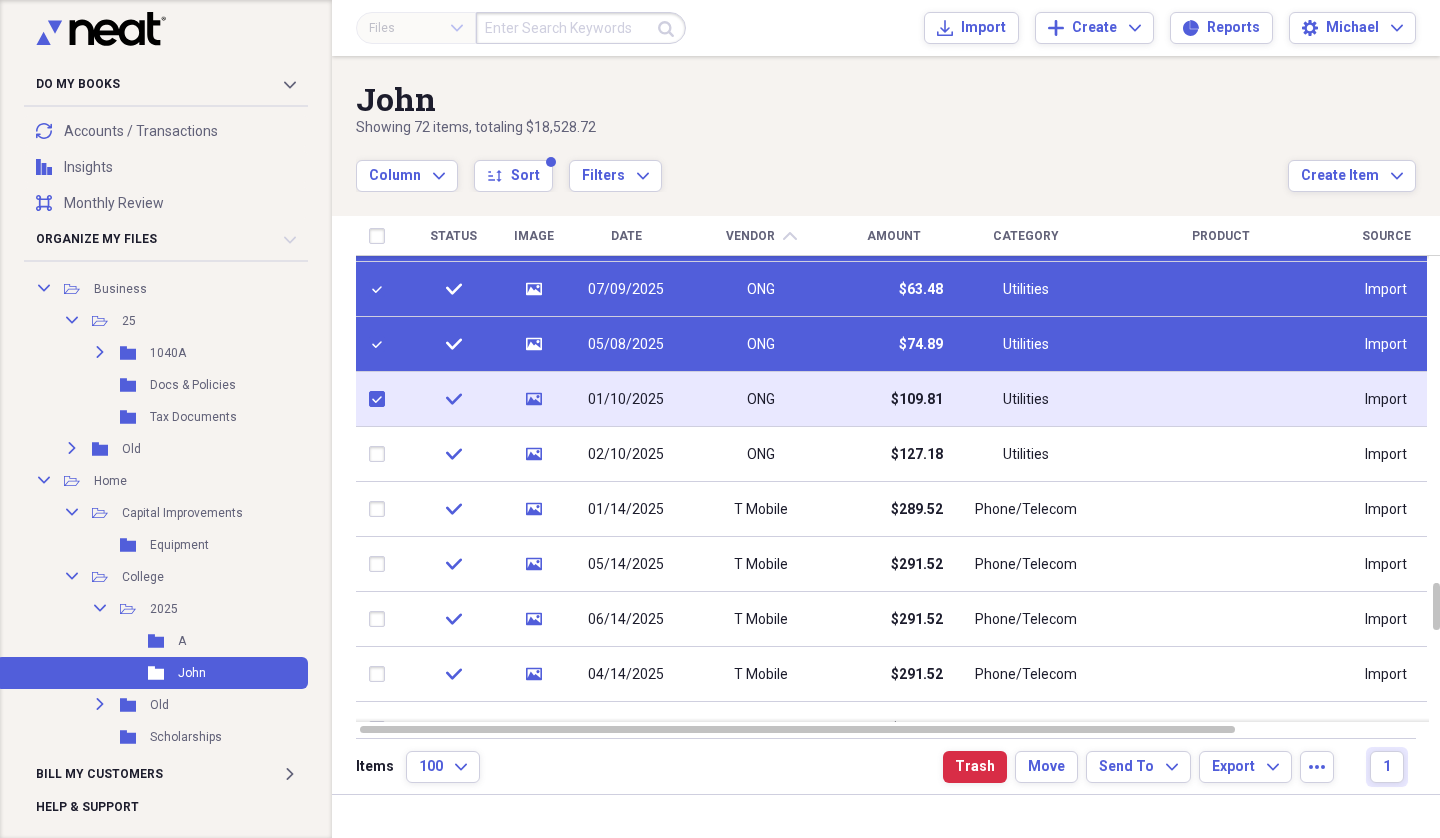 checkbox on "true" 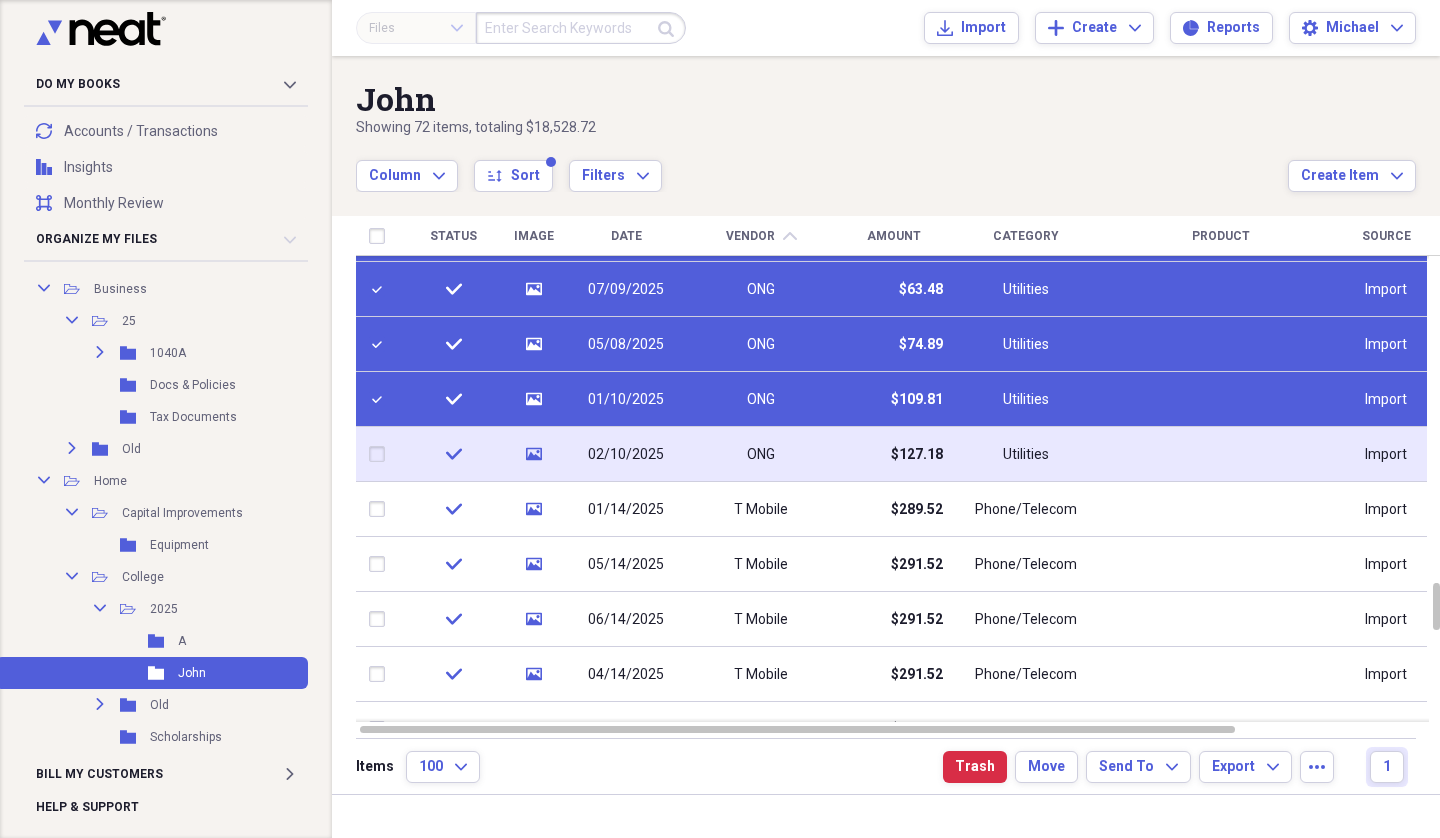 click at bounding box center (381, 454) 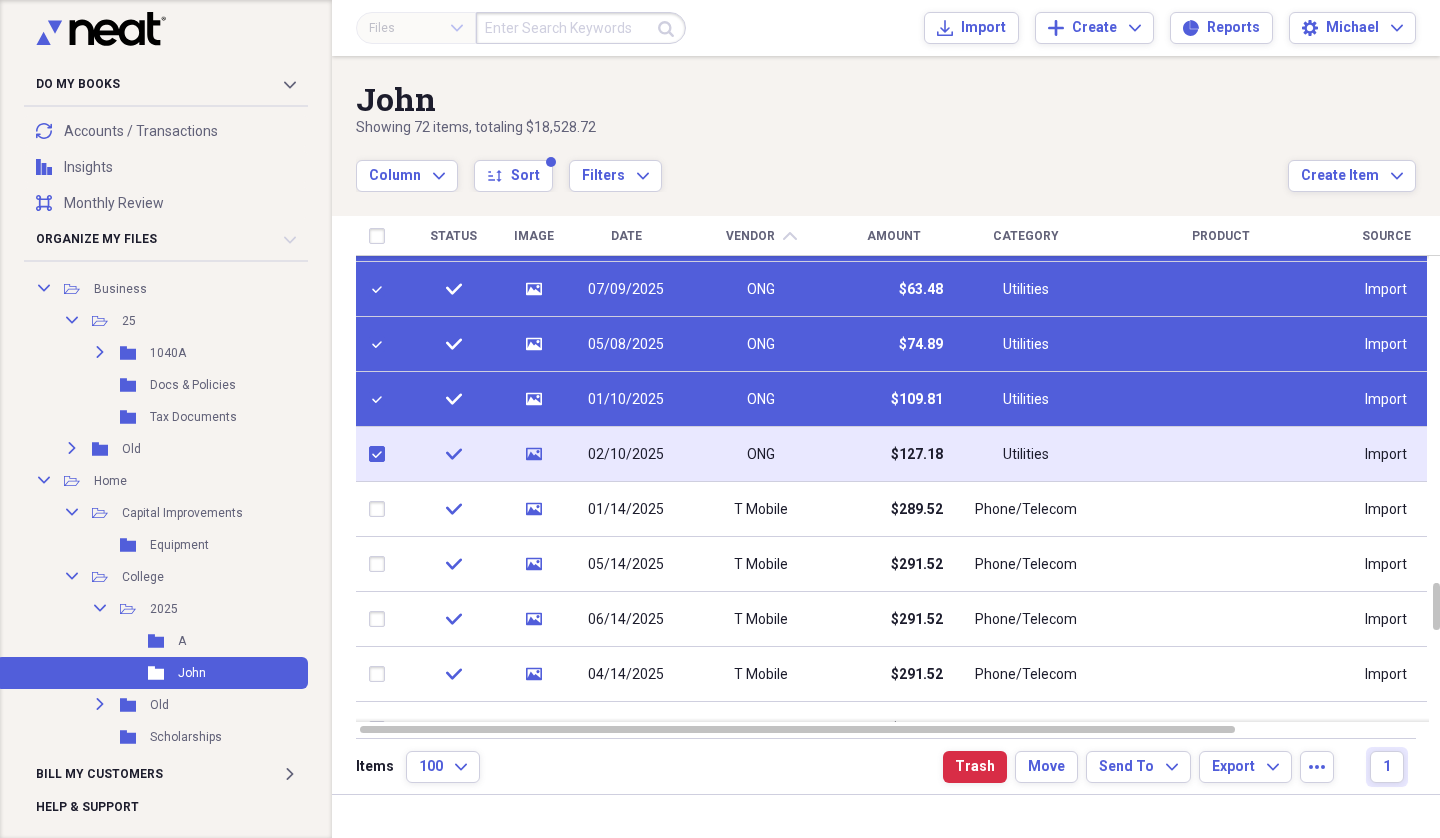 checkbox on "true" 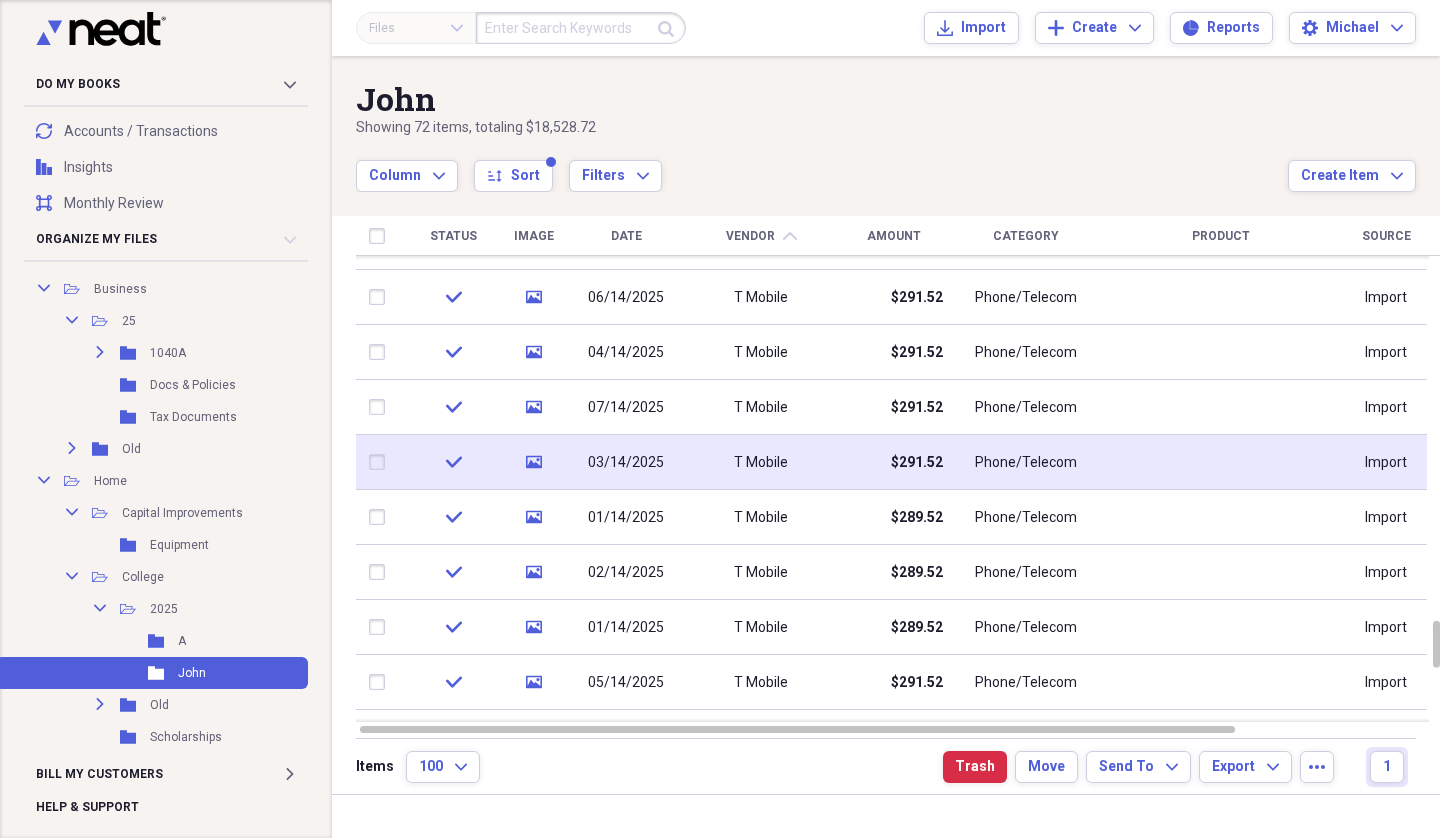 checkbox on "false" 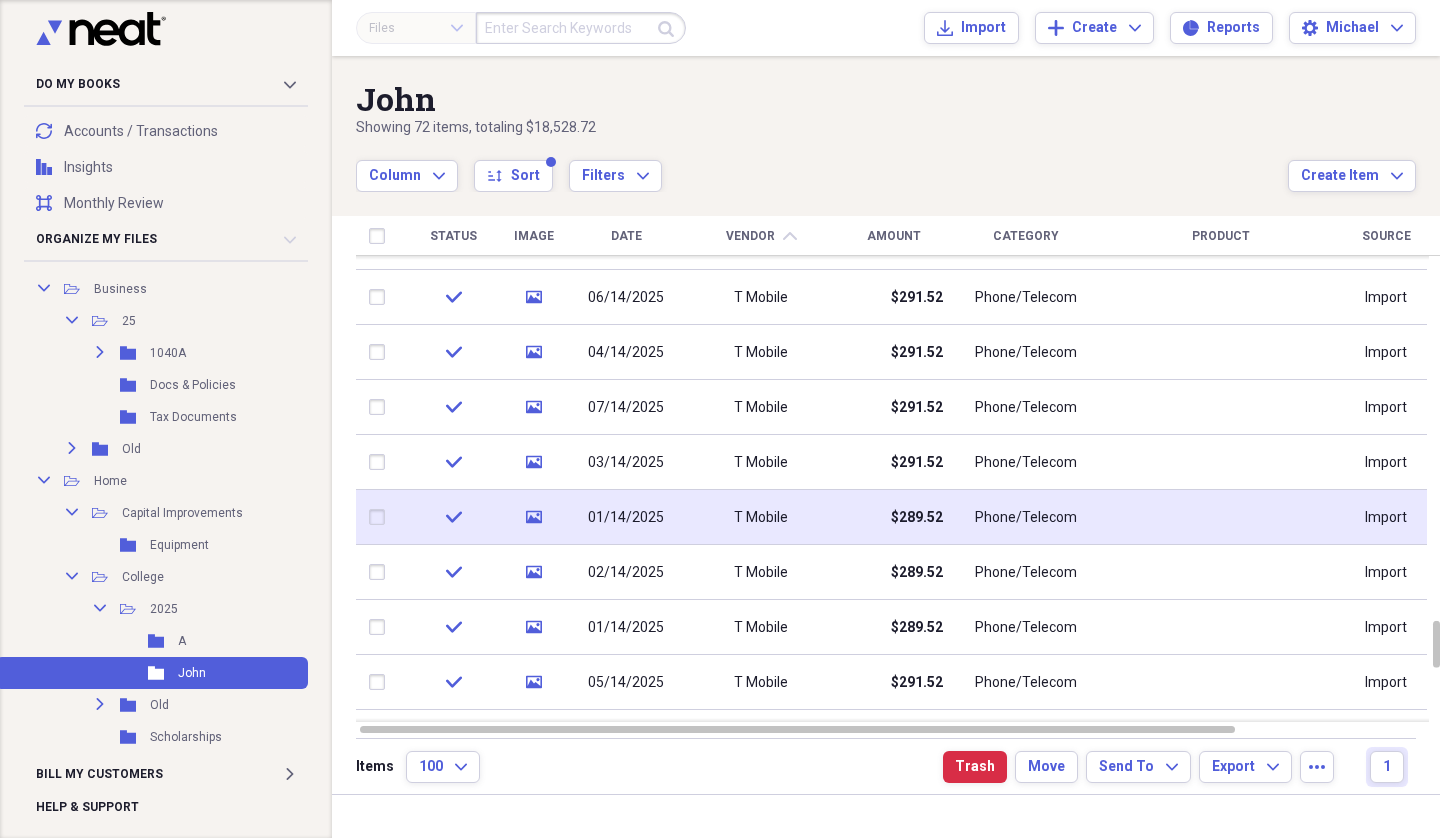 click at bounding box center (381, 517) 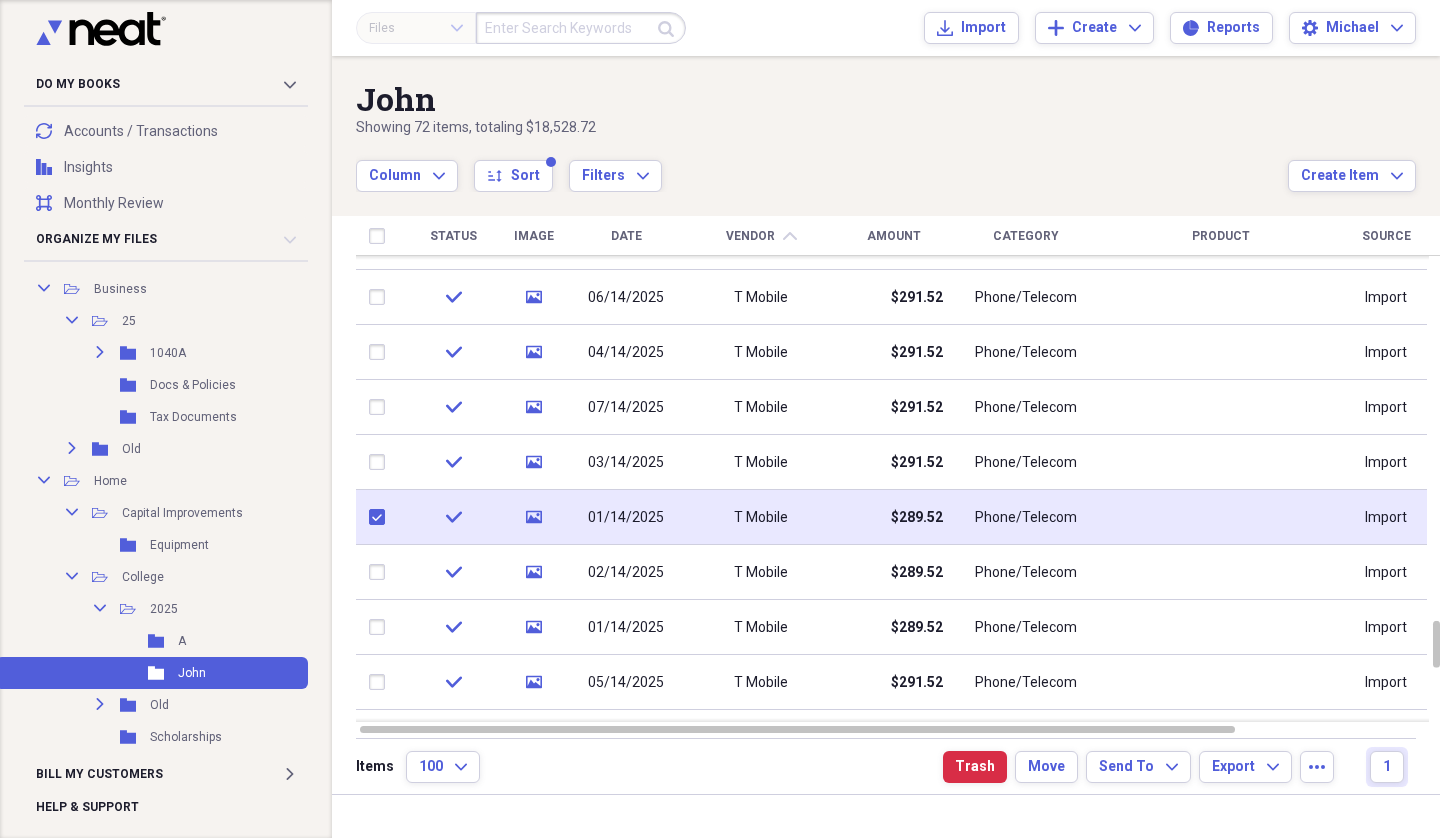 checkbox on "true" 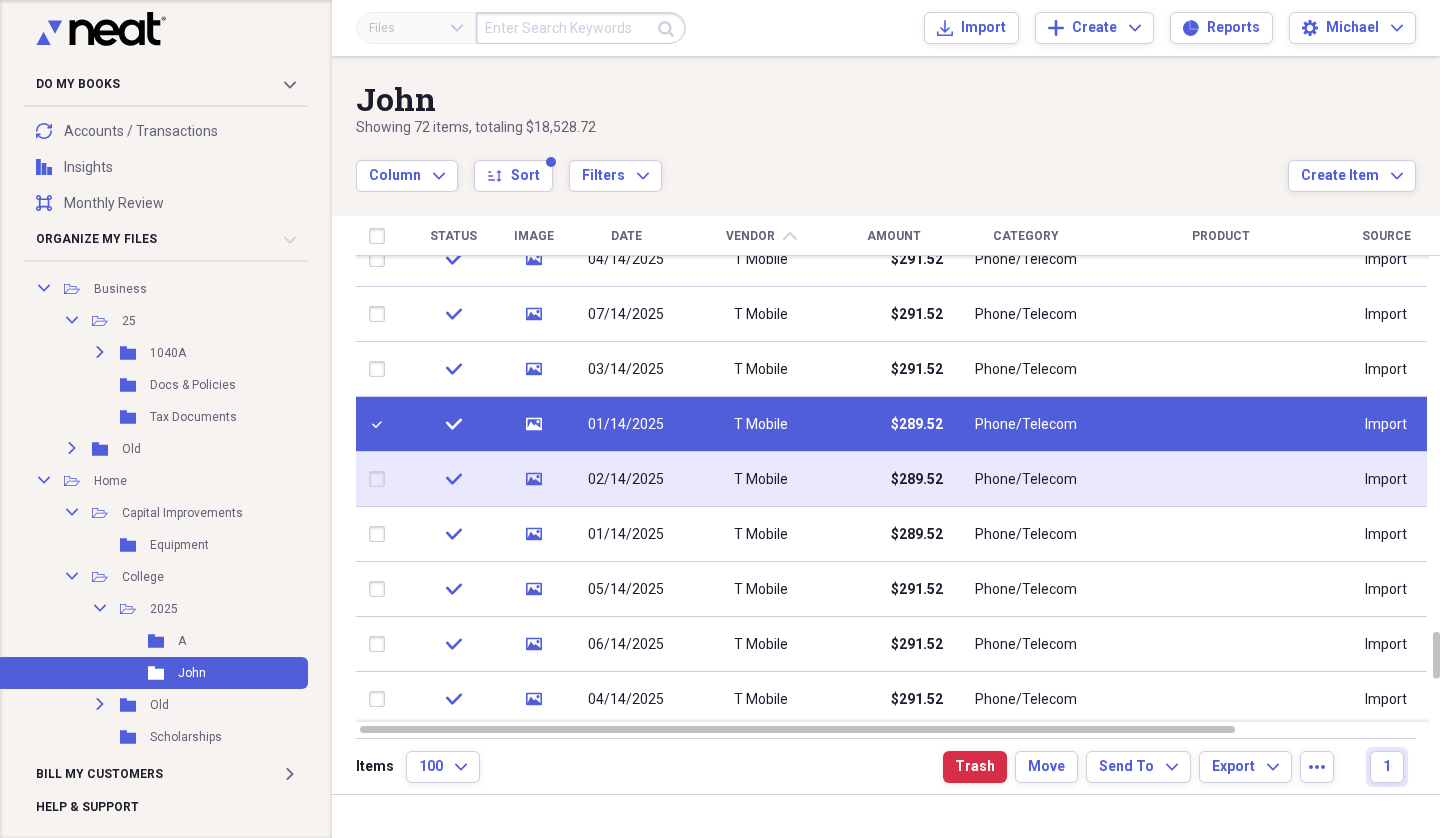 checkbox on "false" 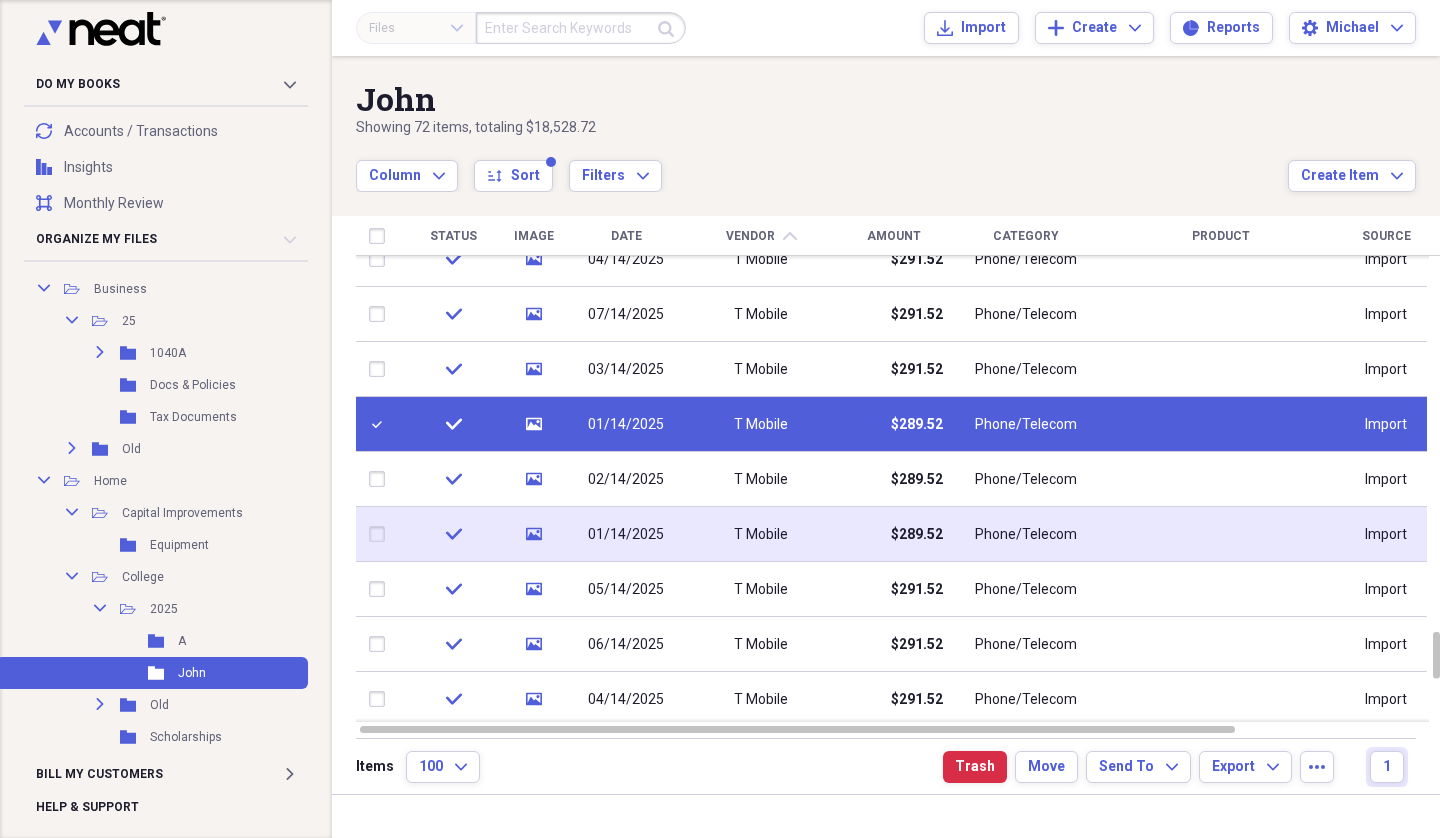 click at bounding box center [381, 534] 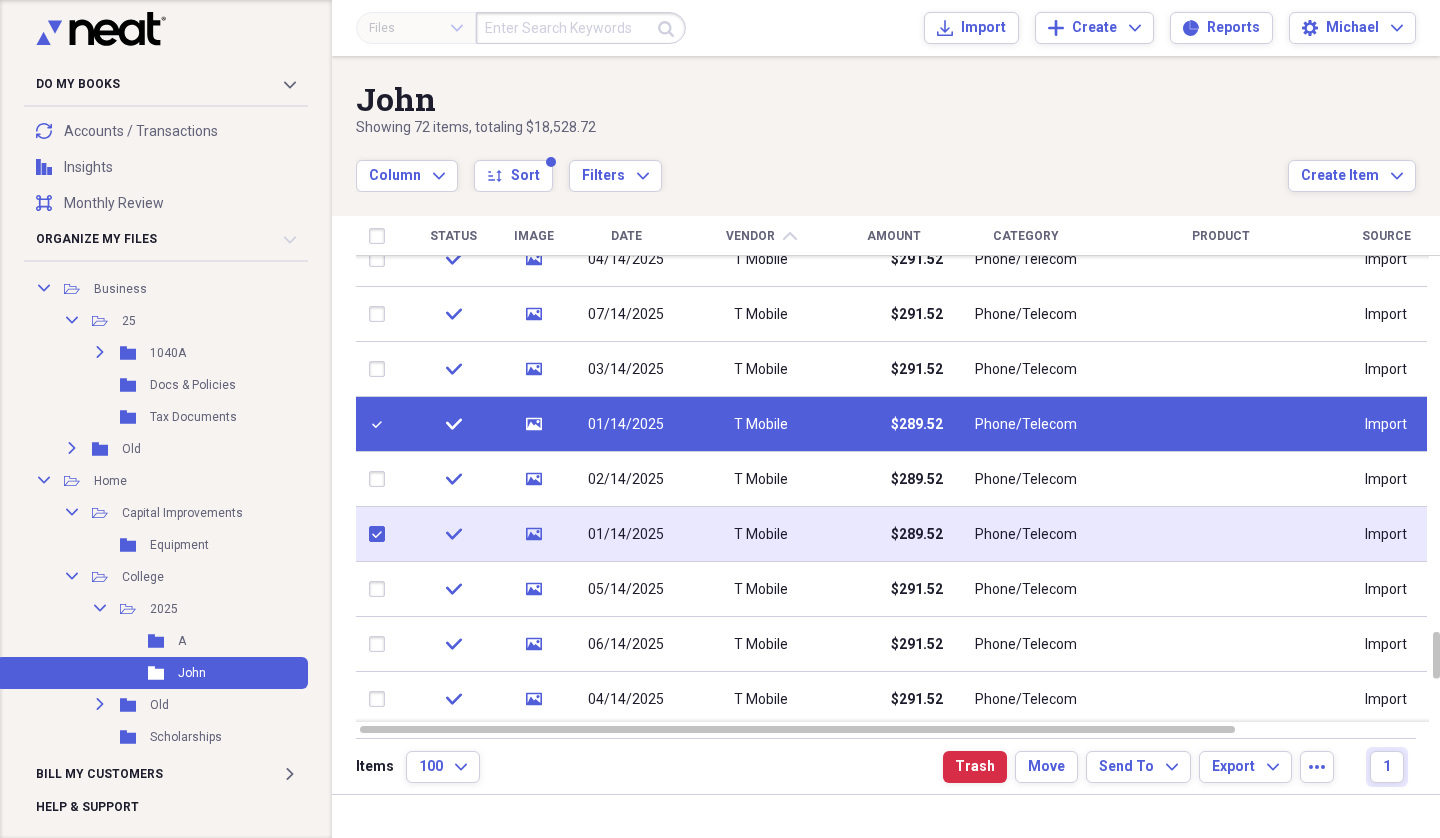 checkbox on "true" 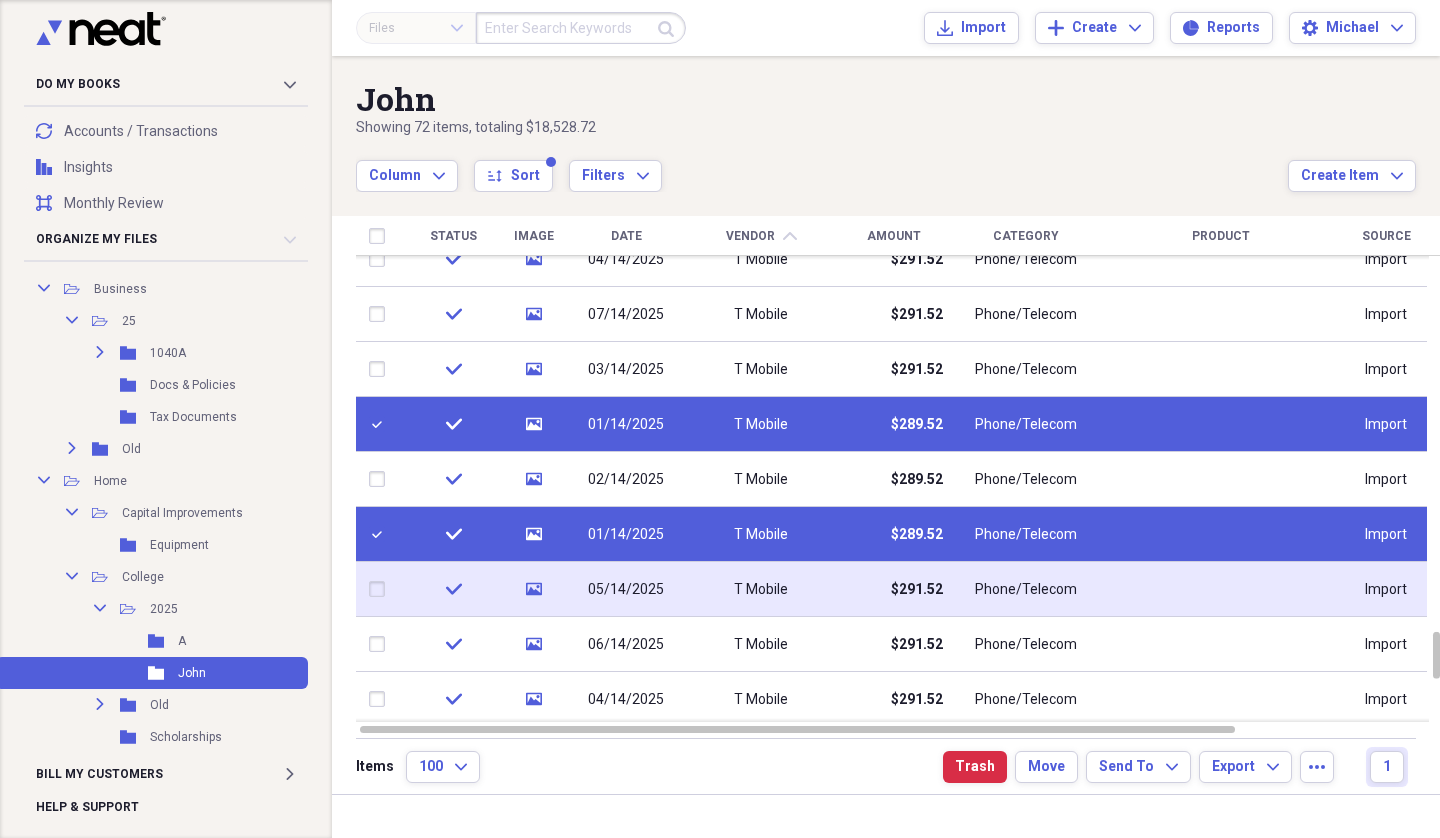 click at bounding box center (381, 589) 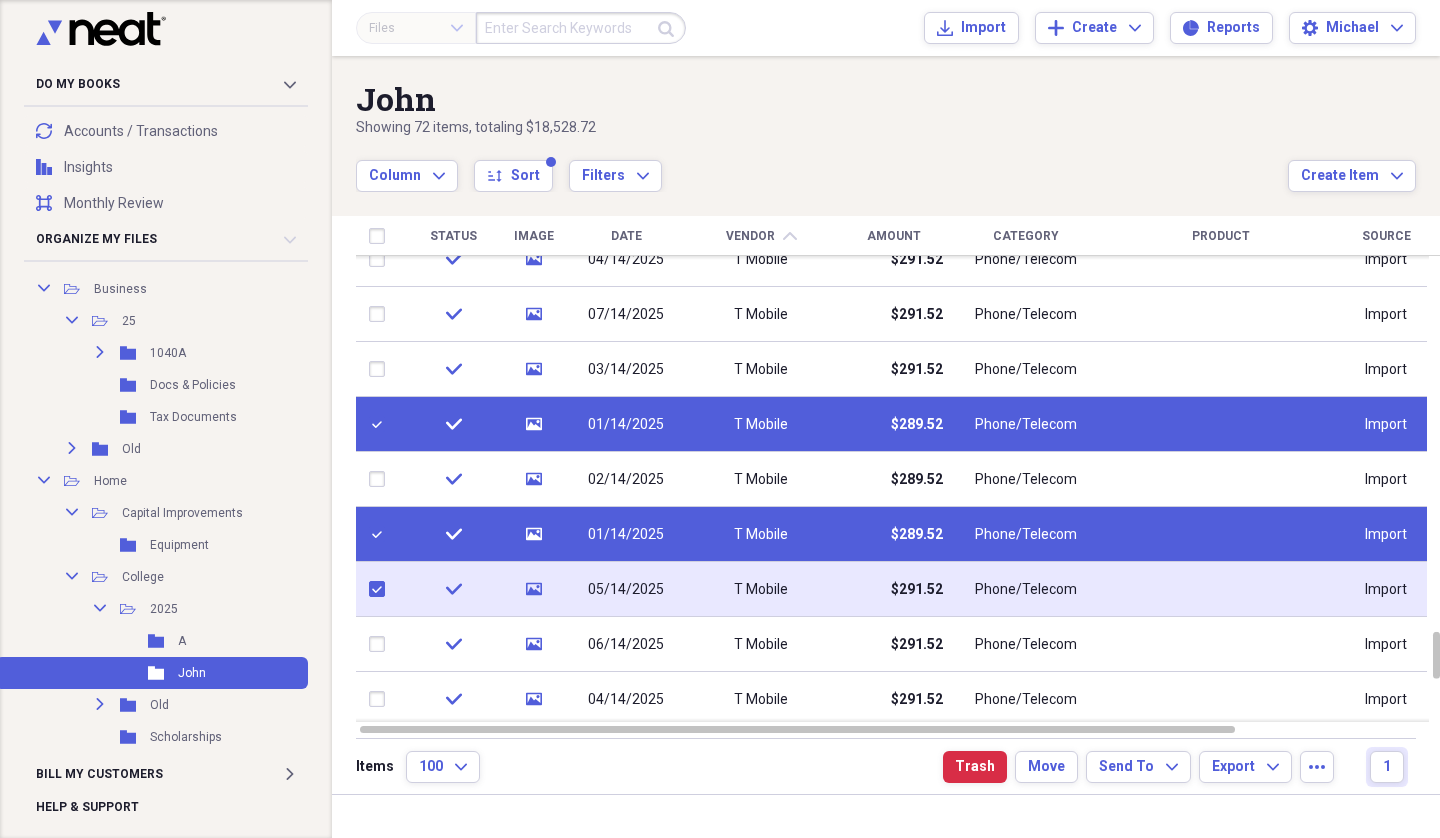 checkbox on "true" 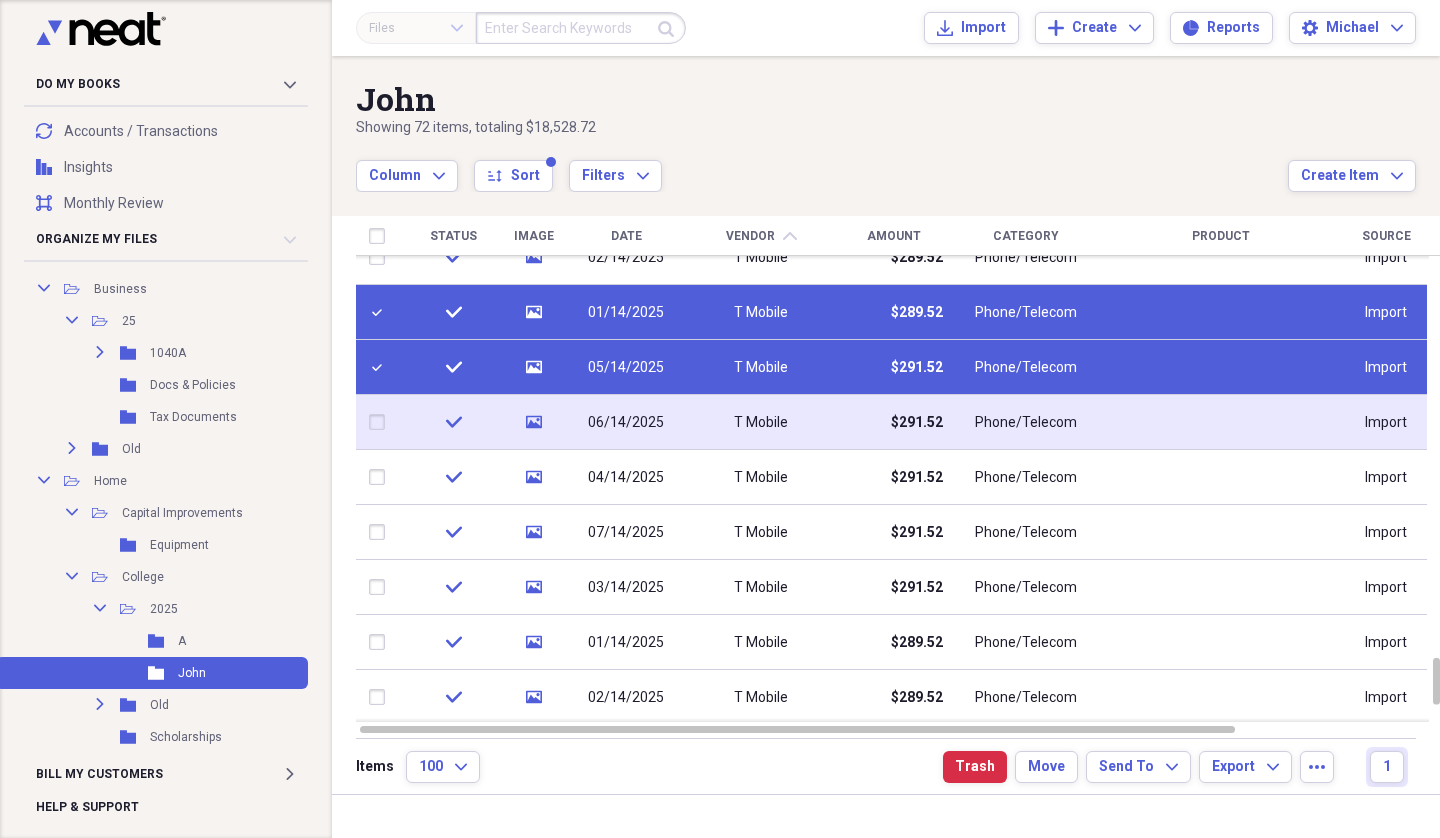checkbox on "false" 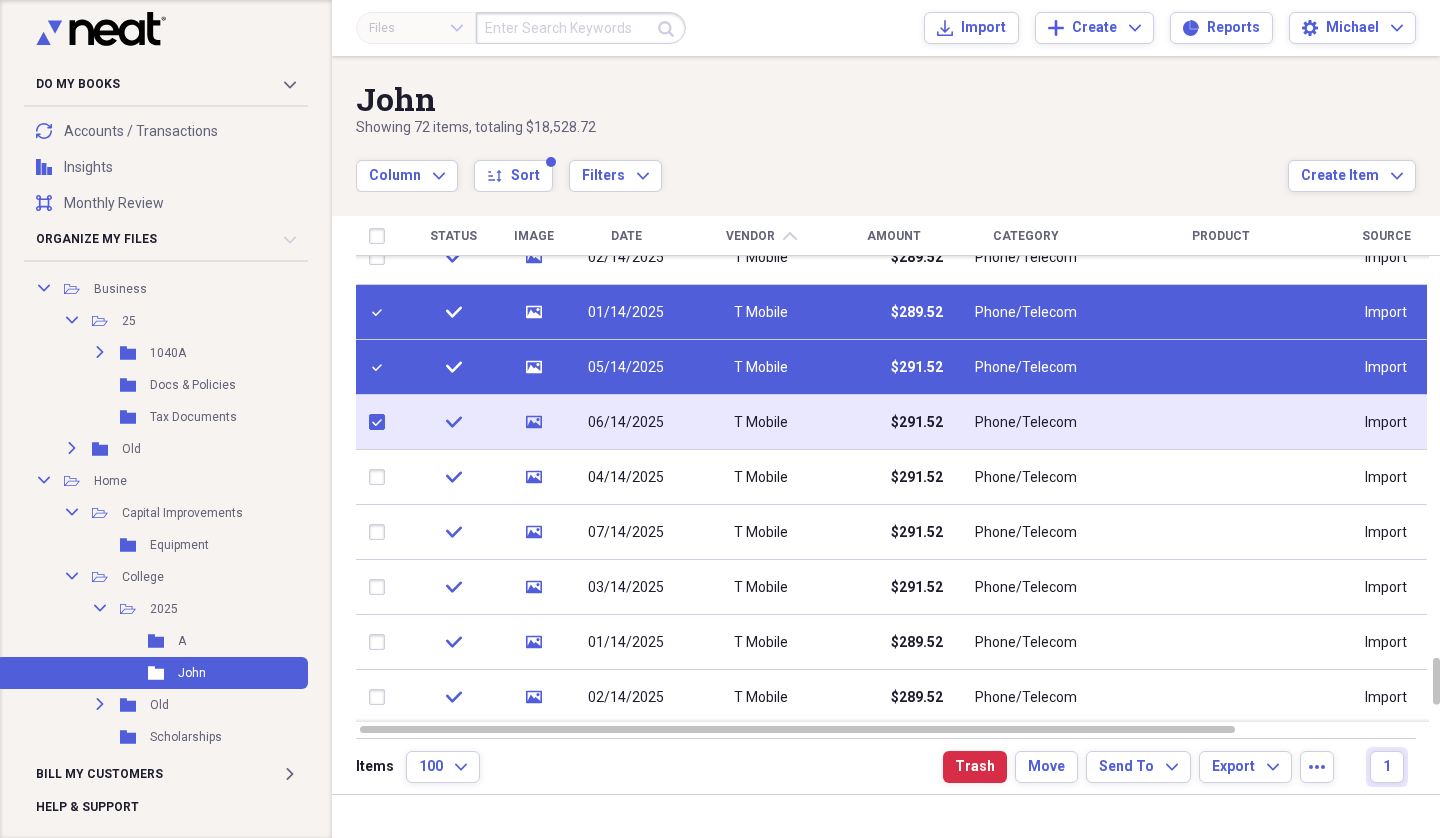checkbox on "true" 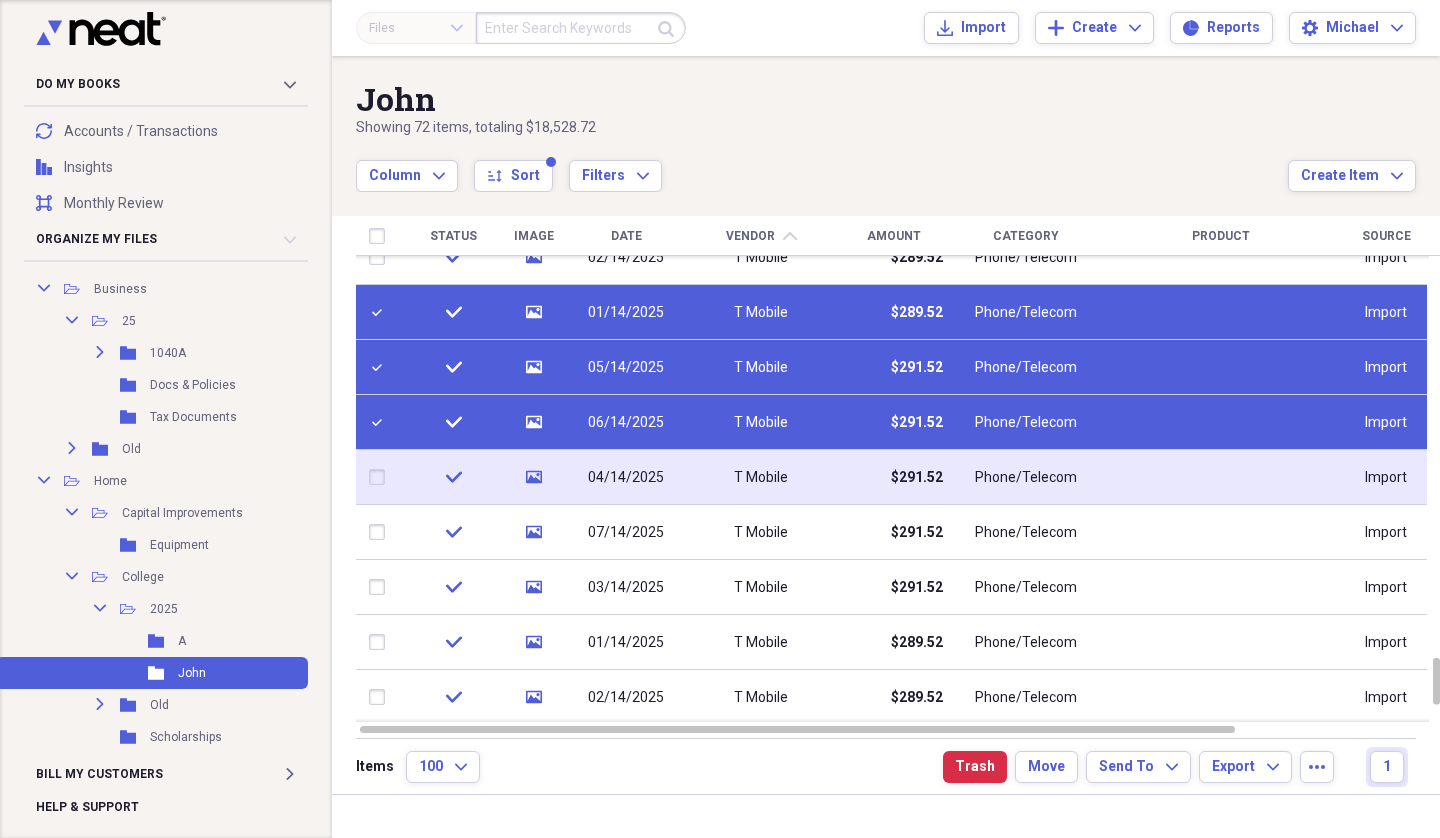 click at bounding box center [381, 477] 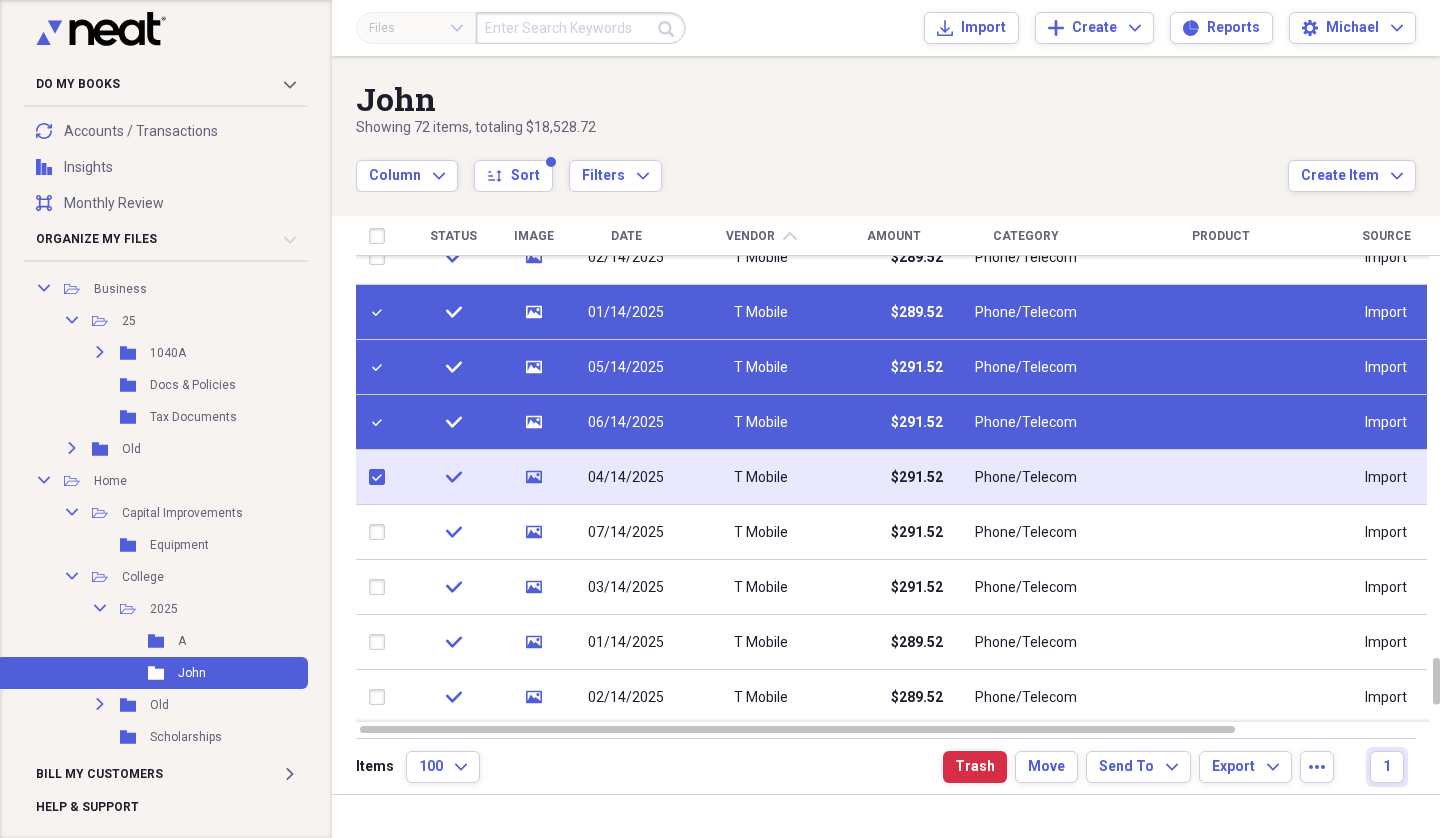 checkbox on "true" 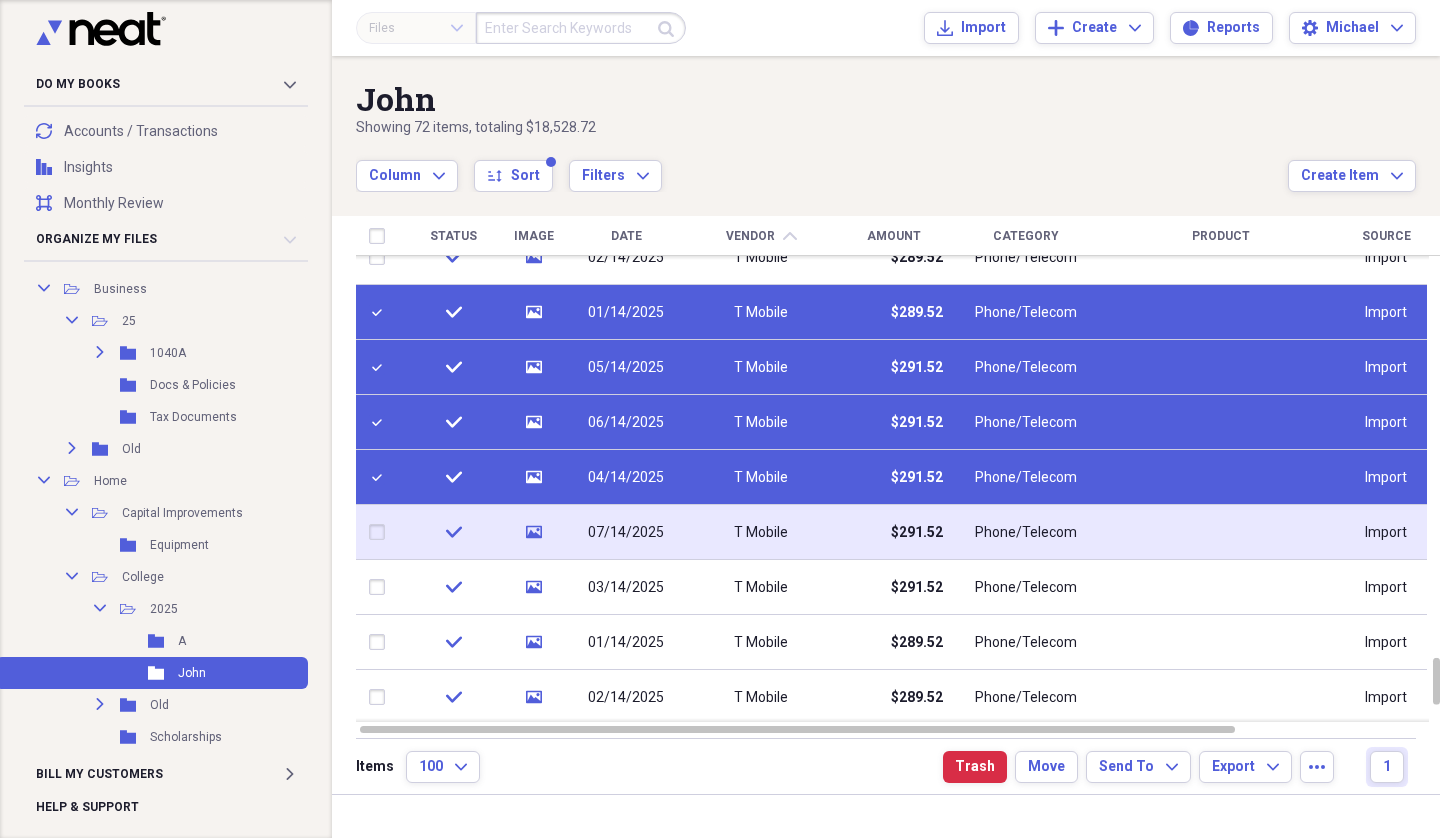 click at bounding box center (381, 532) 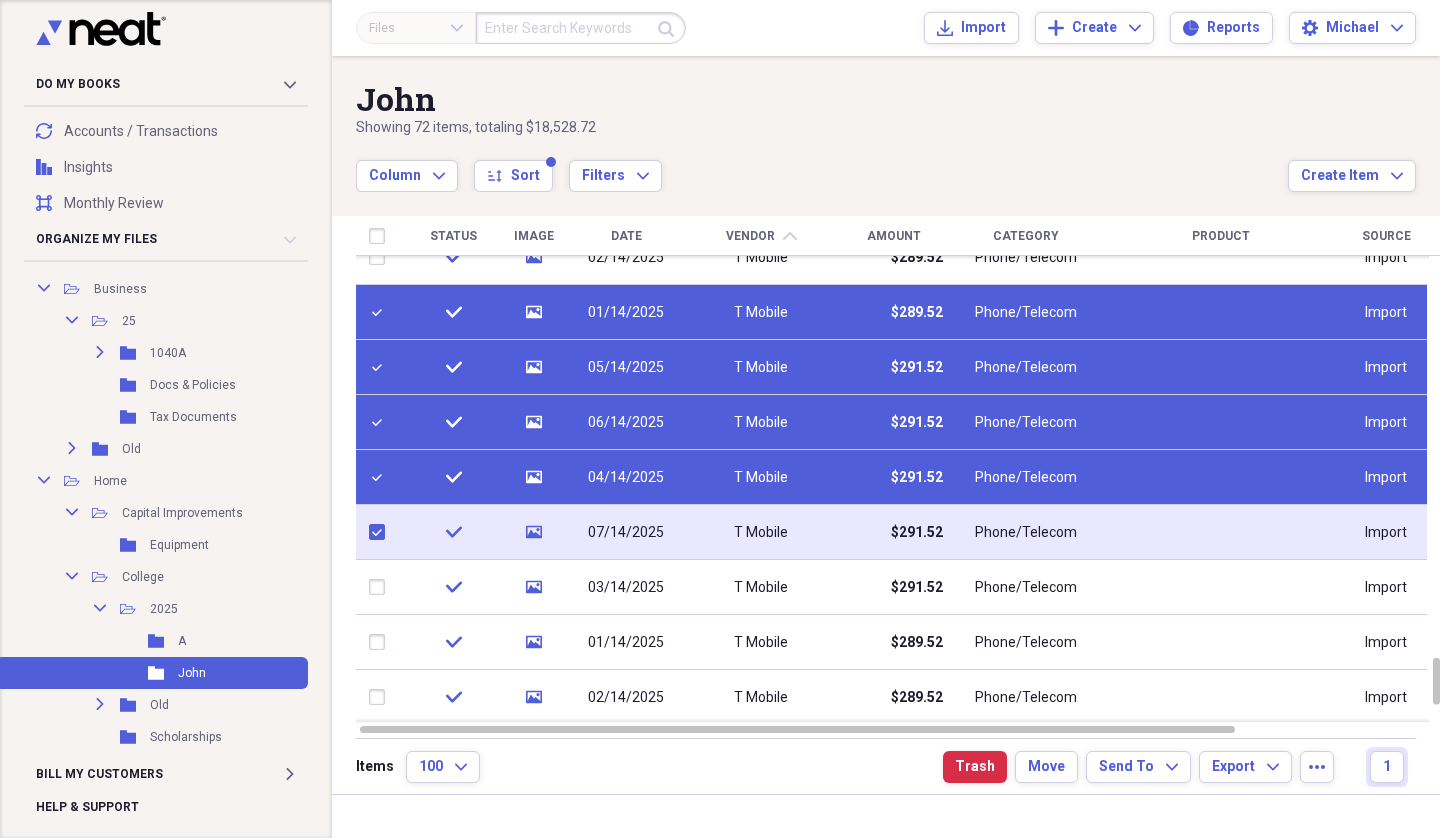 checkbox on "true" 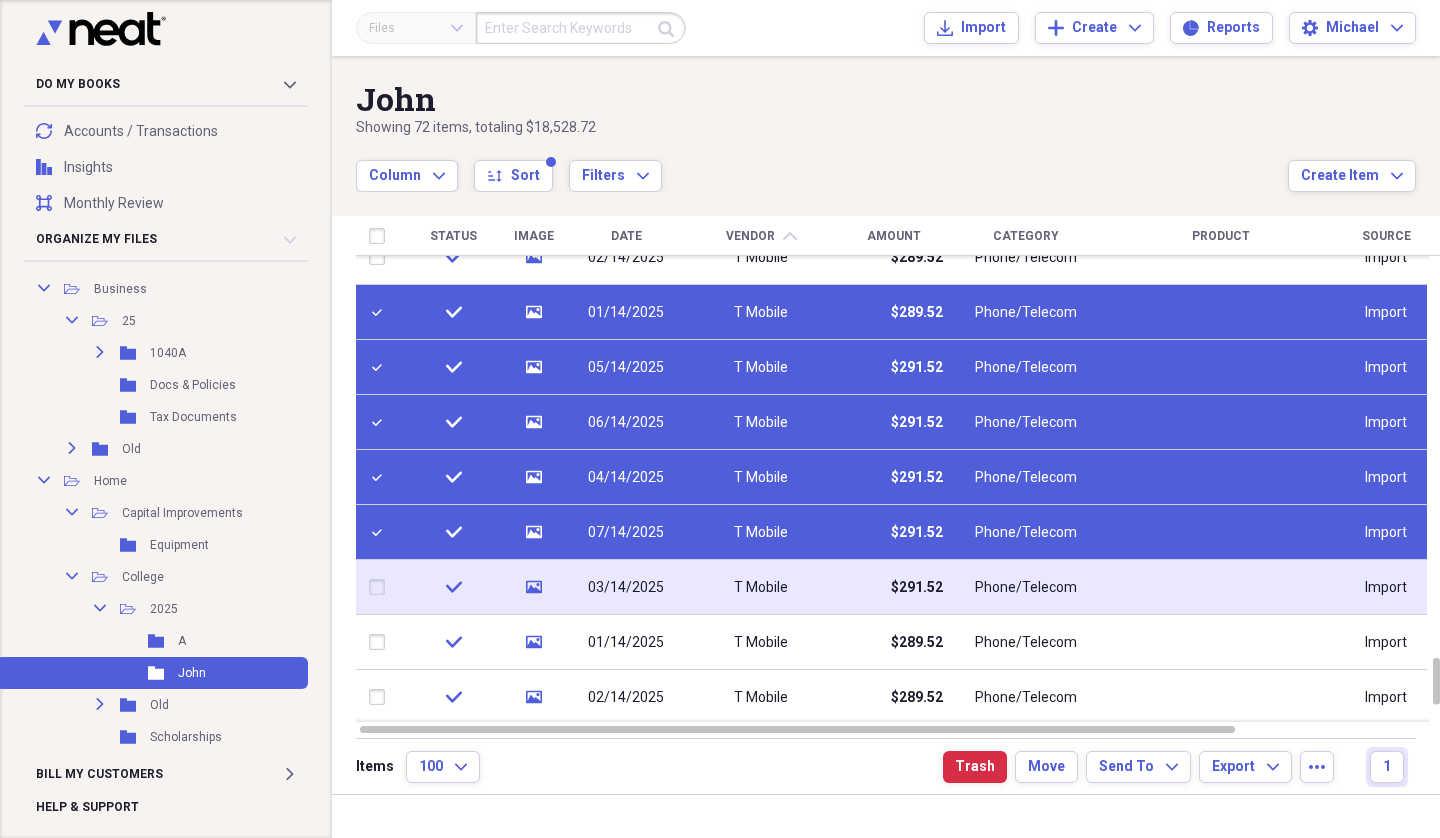 click at bounding box center (381, 587) 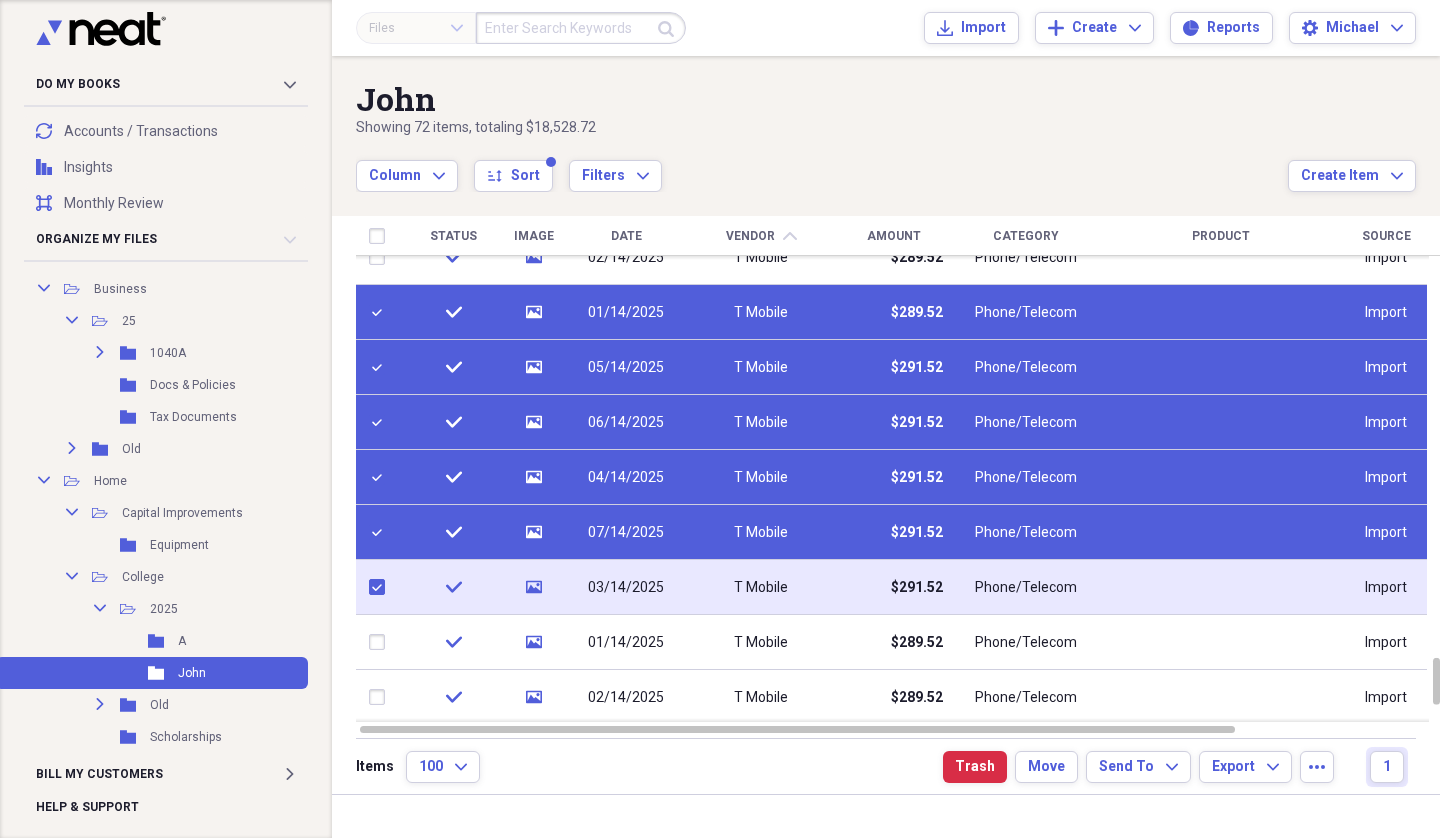 checkbox on "true" 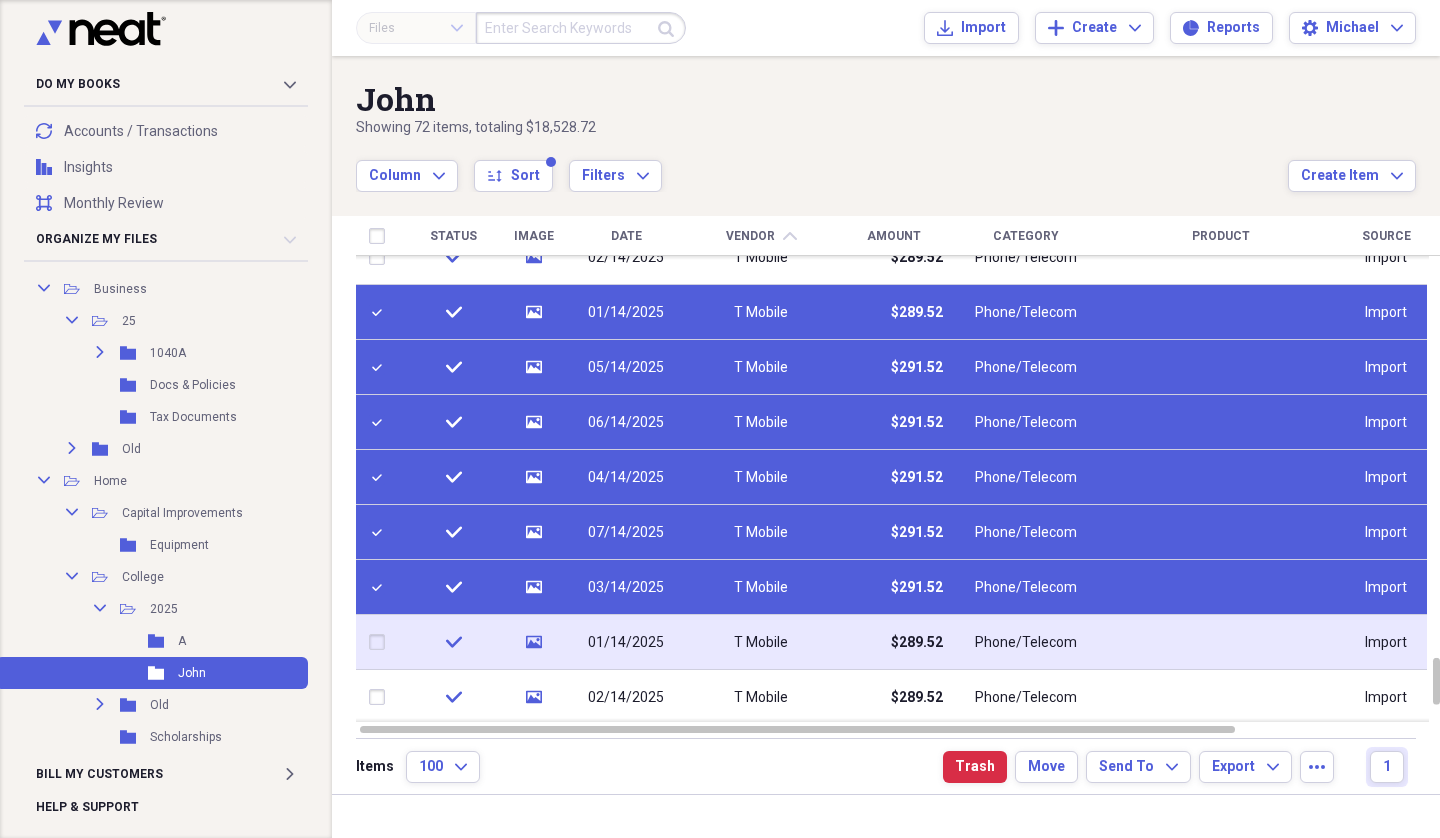 click at bounding box center [381, 642] 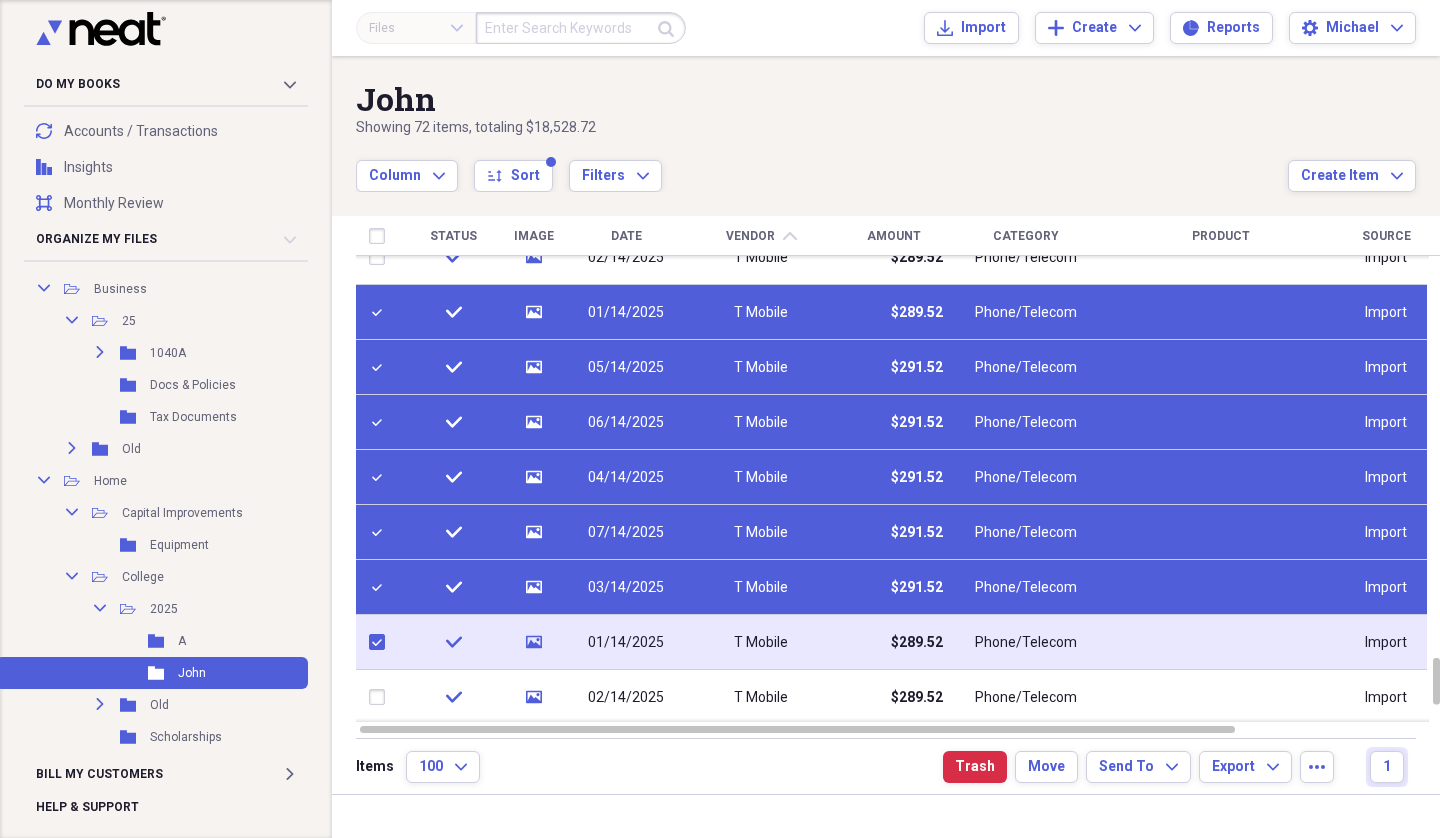 checkbox on "true" 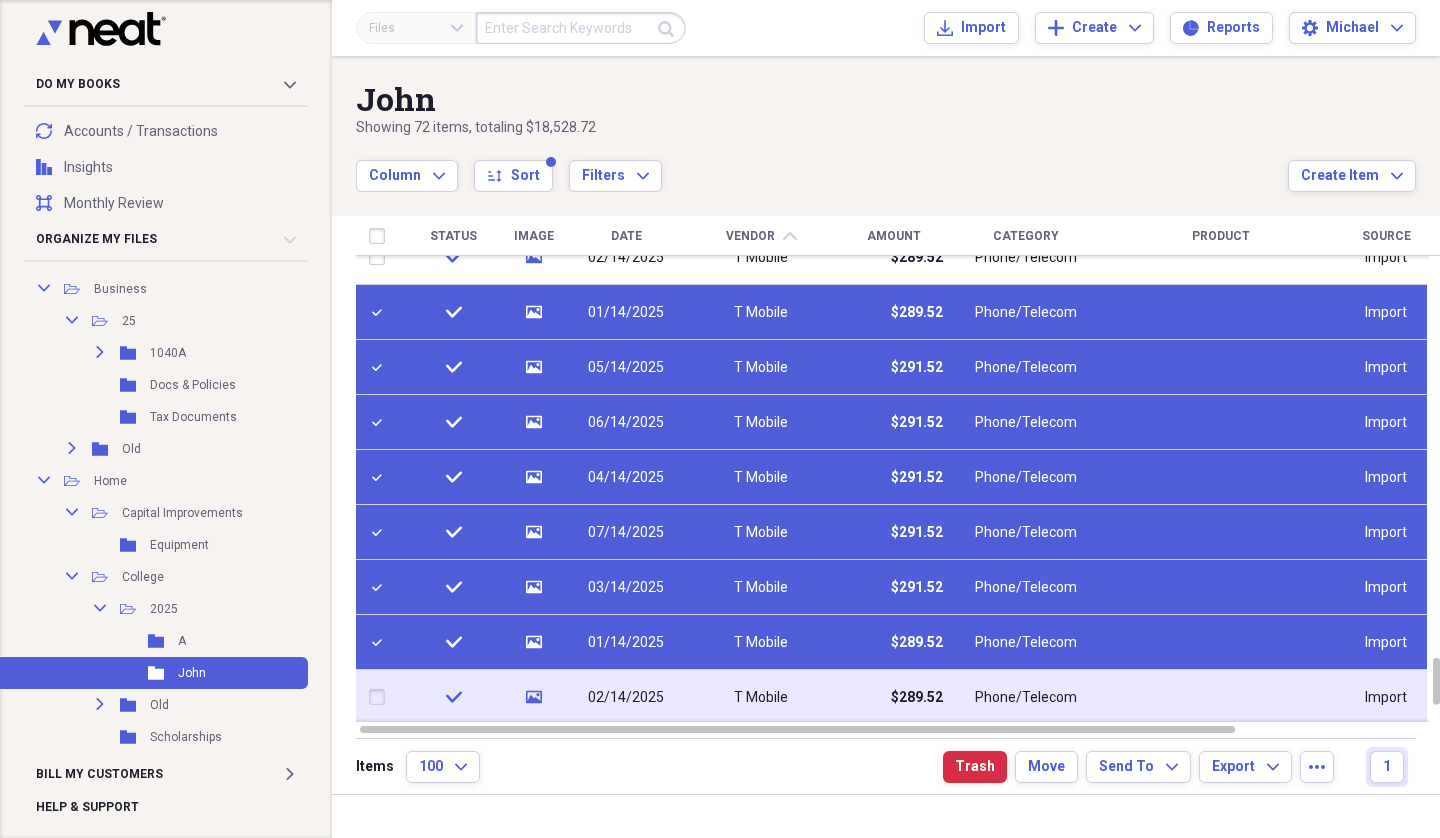 click at bounding box center (381, 697) 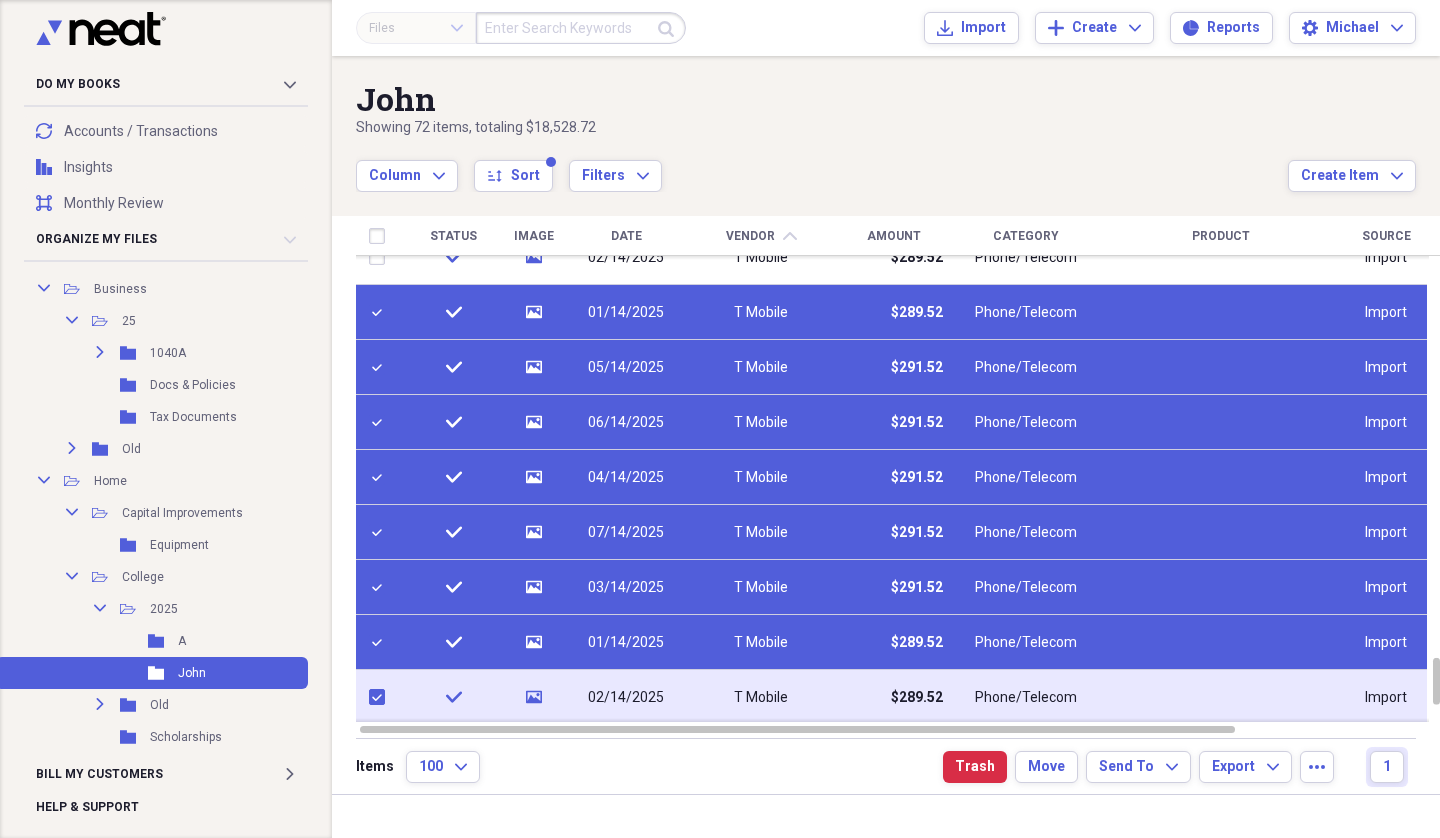 checkbox on "true" 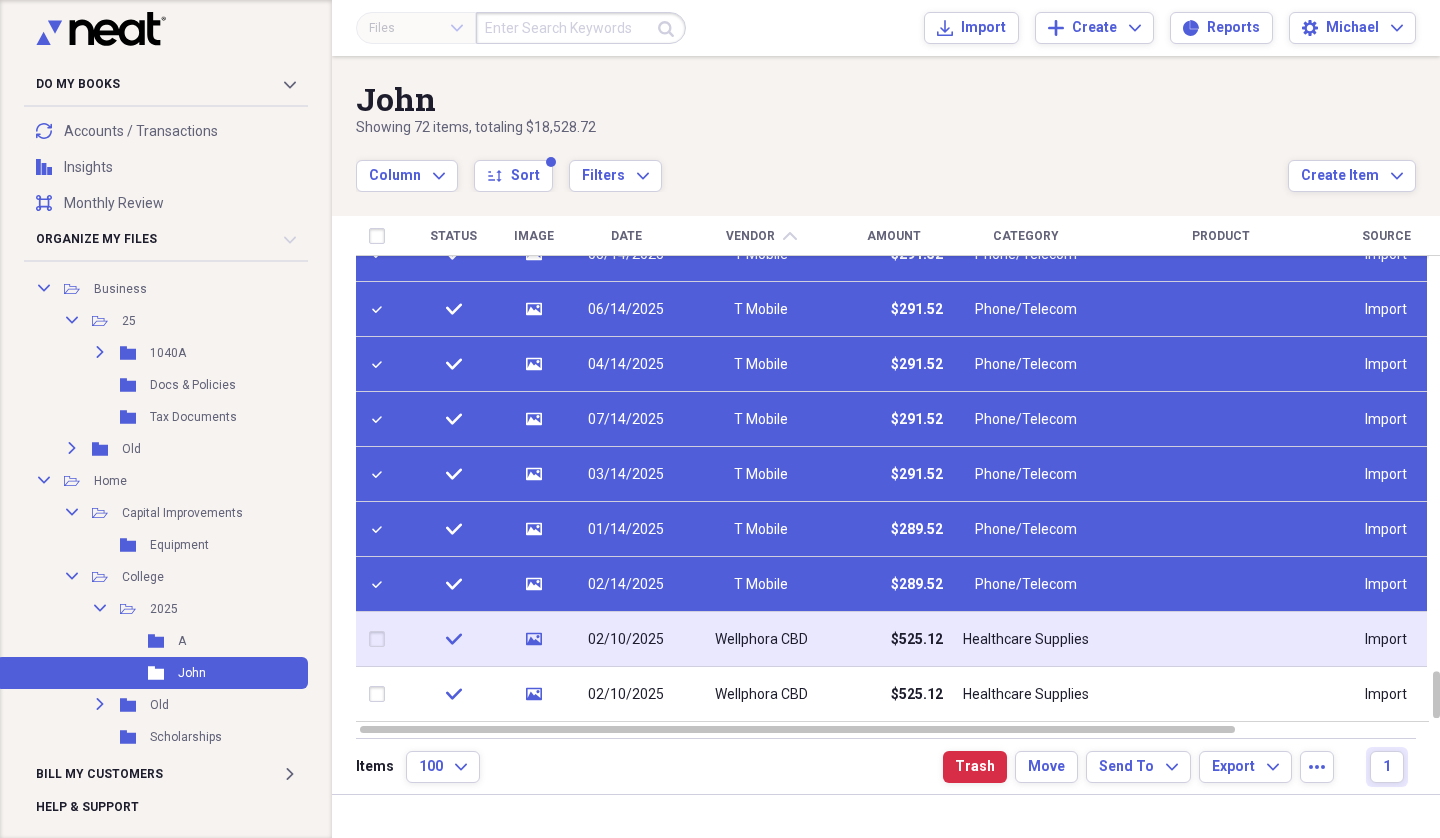 click at bounding box center [381, 639] 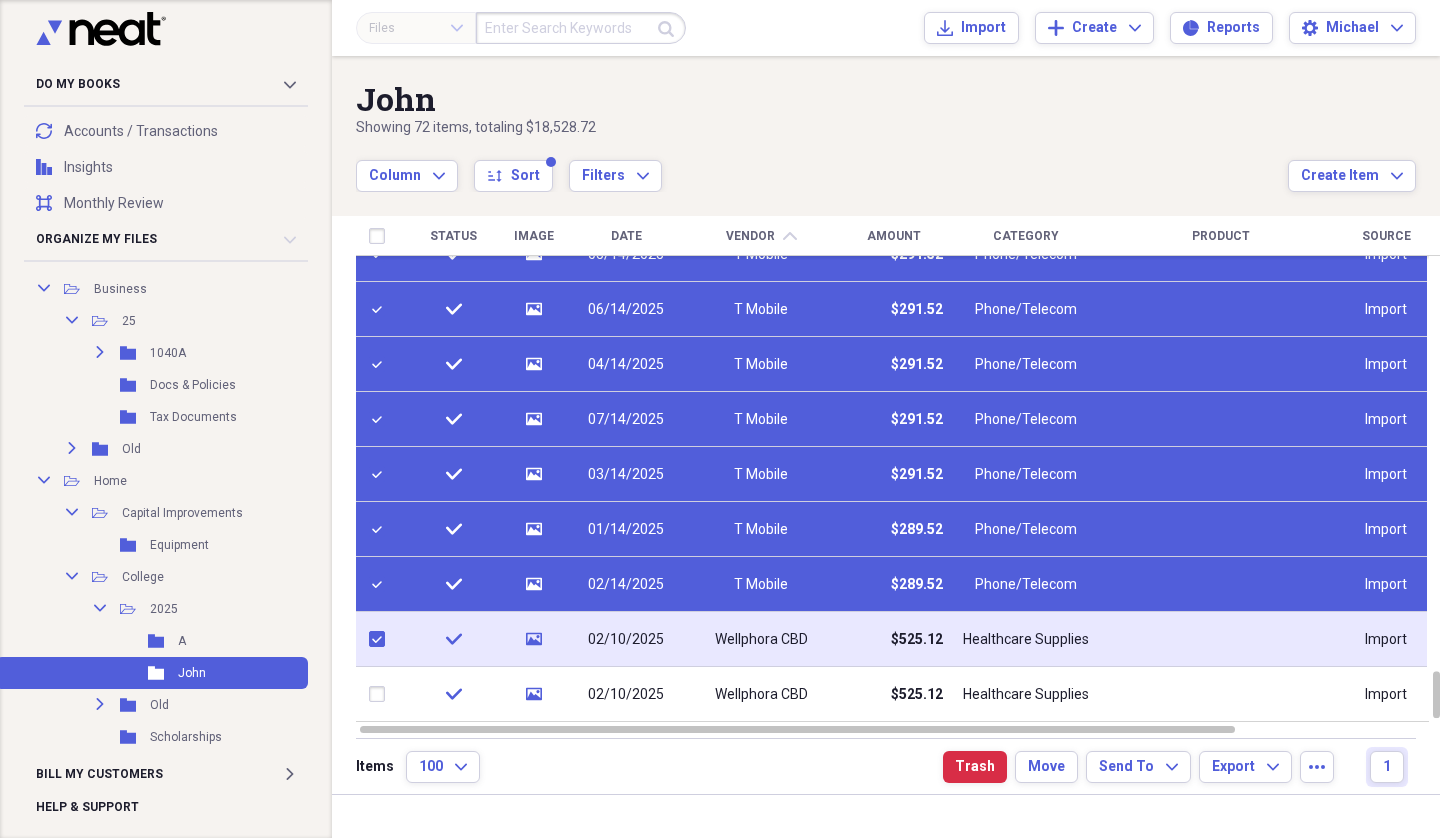 checkbox on "true" 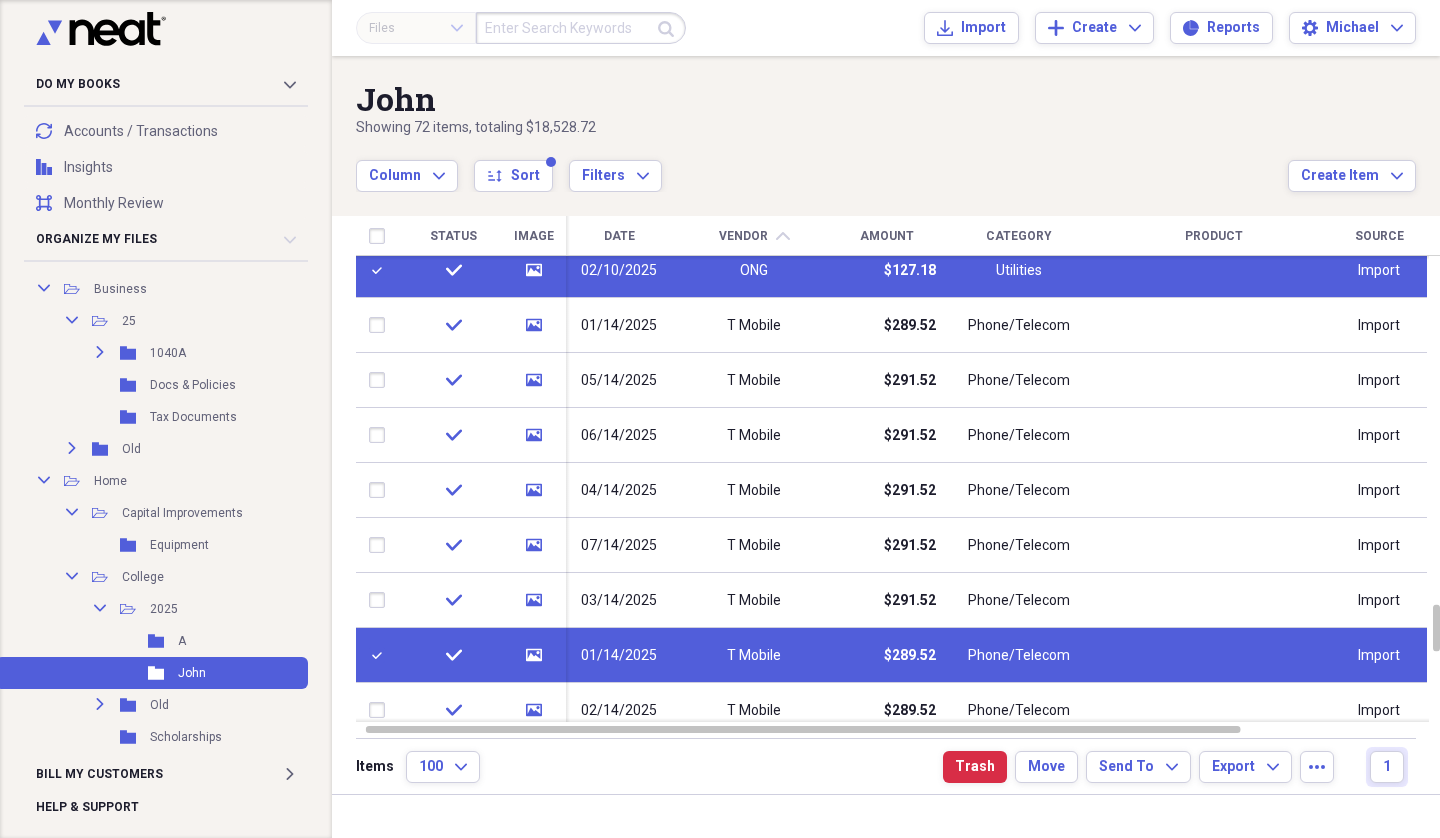 checkbox on "true" 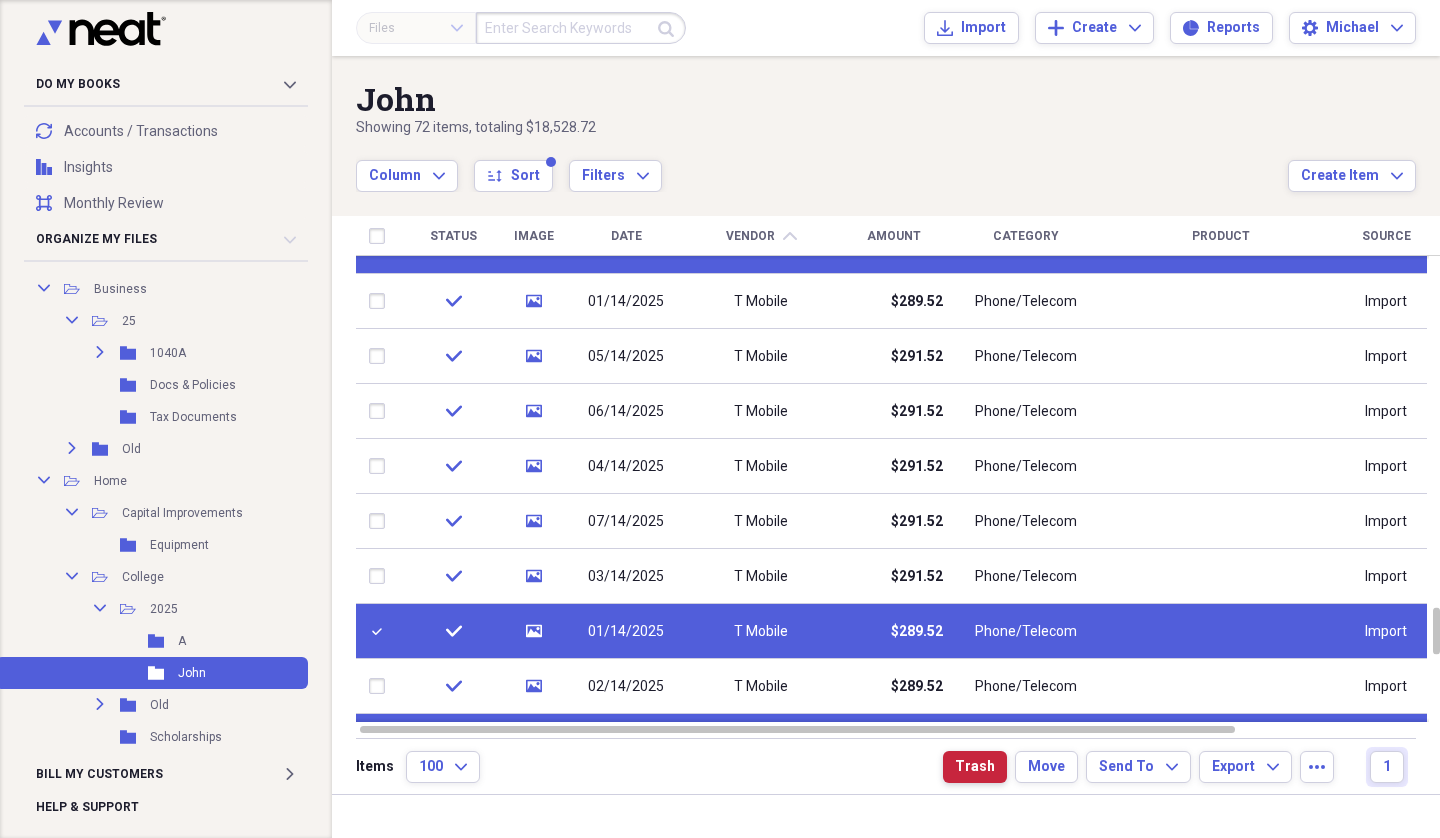 click on "Trash" at bounding box center [975, 767] 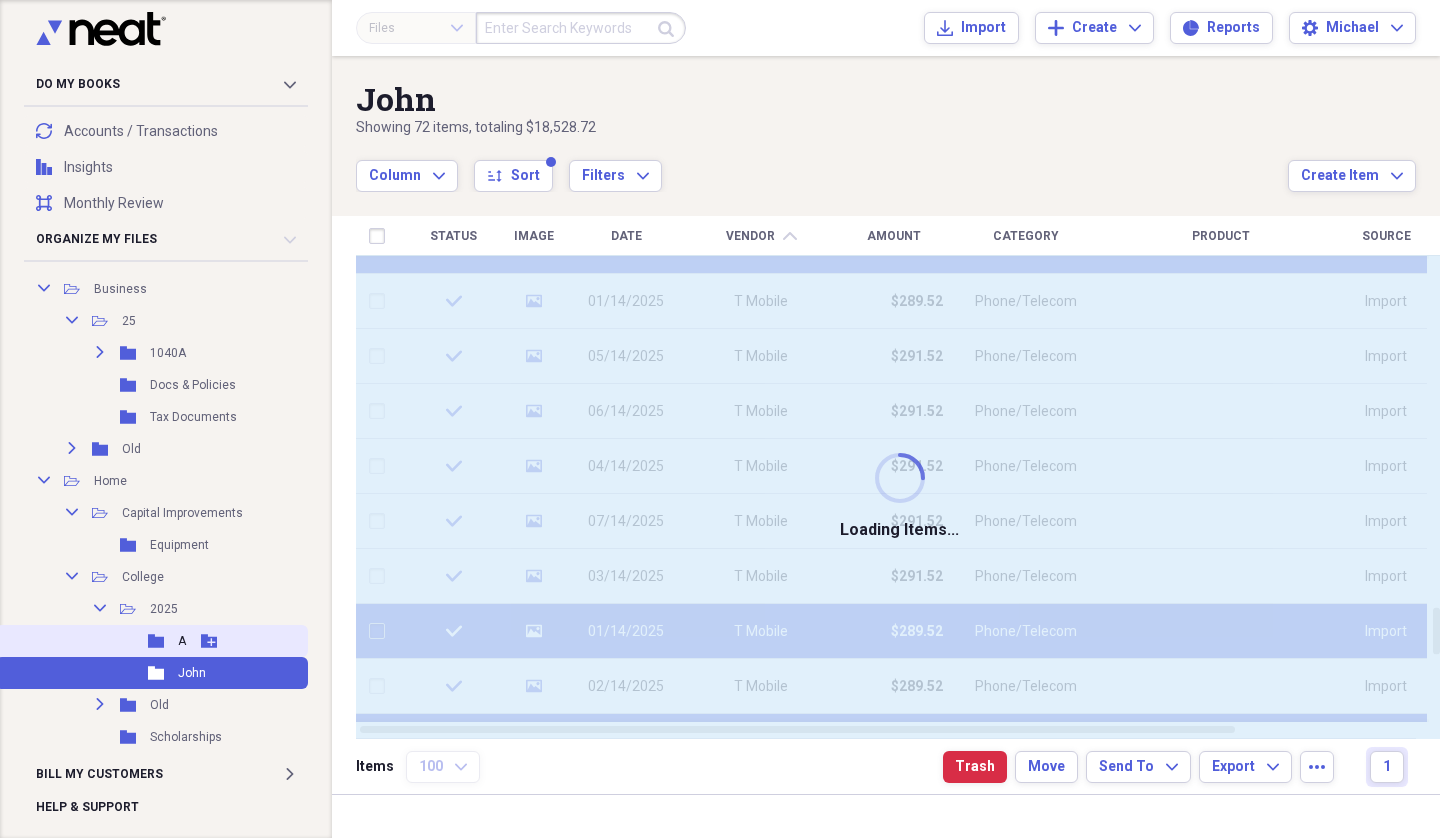 checkbox on "false" 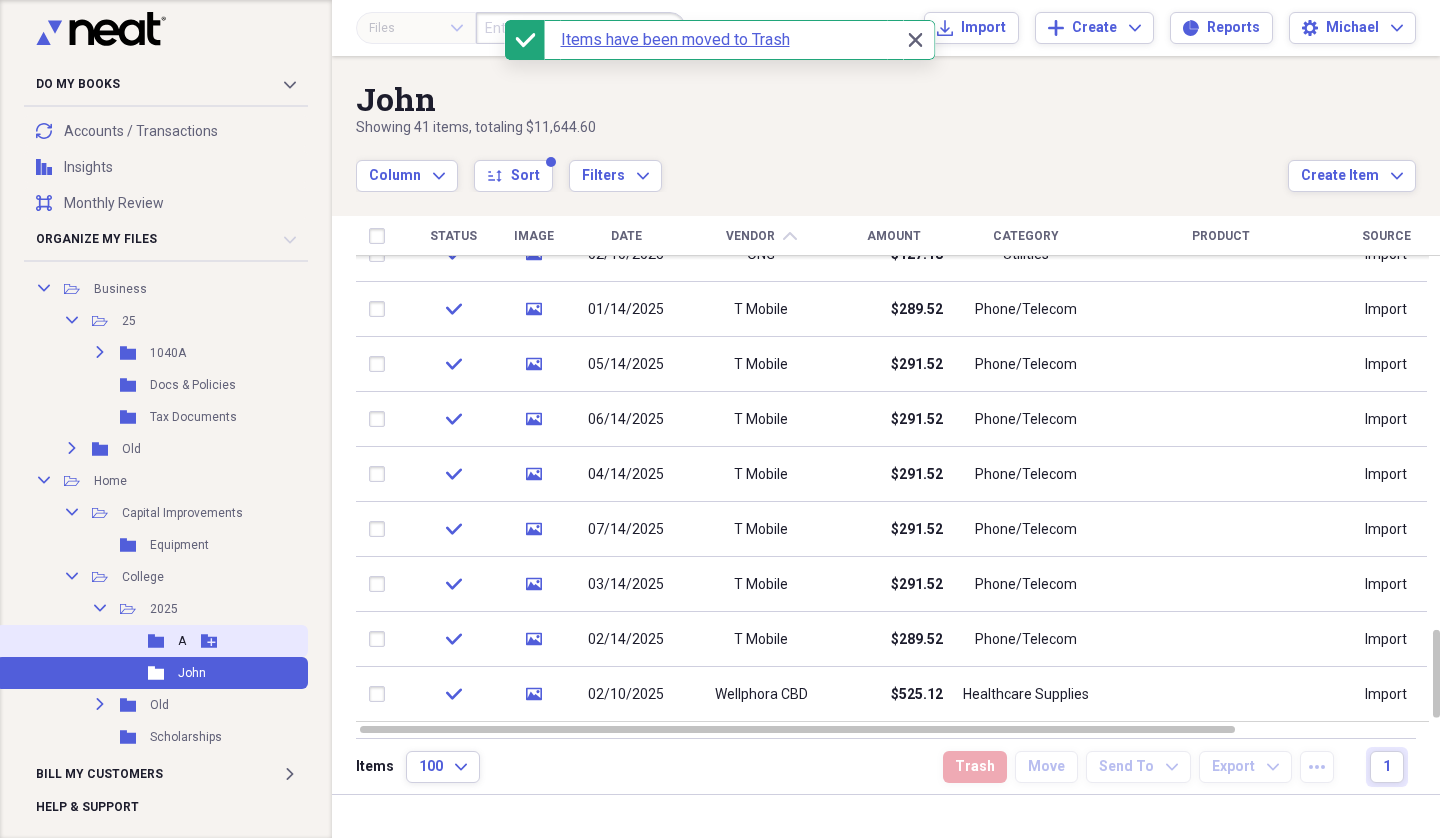 click on "A" at bounding box center (182, 641) 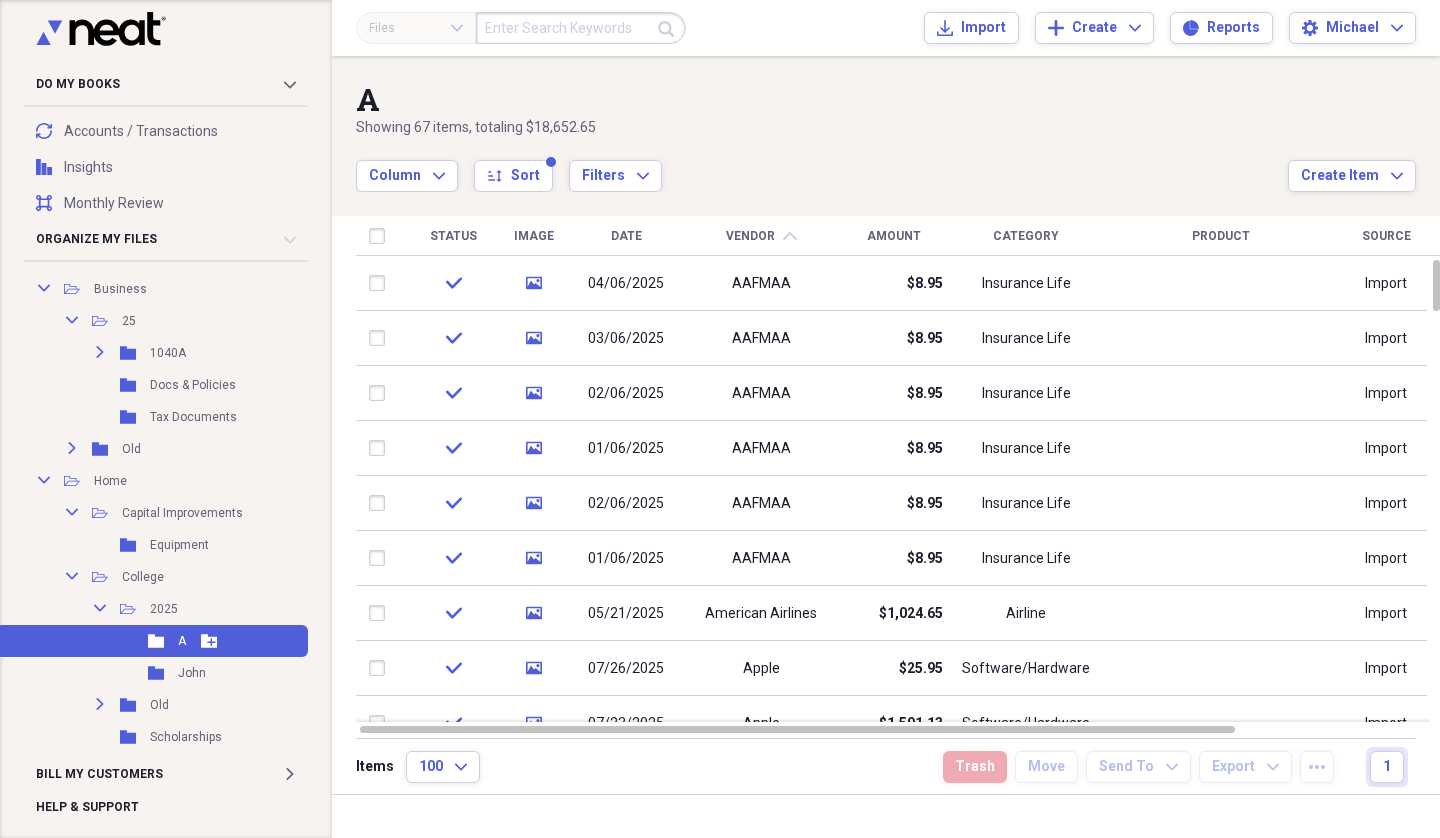 scroll, scrollTop: 154, scrollLeft: 0, axis: vertical 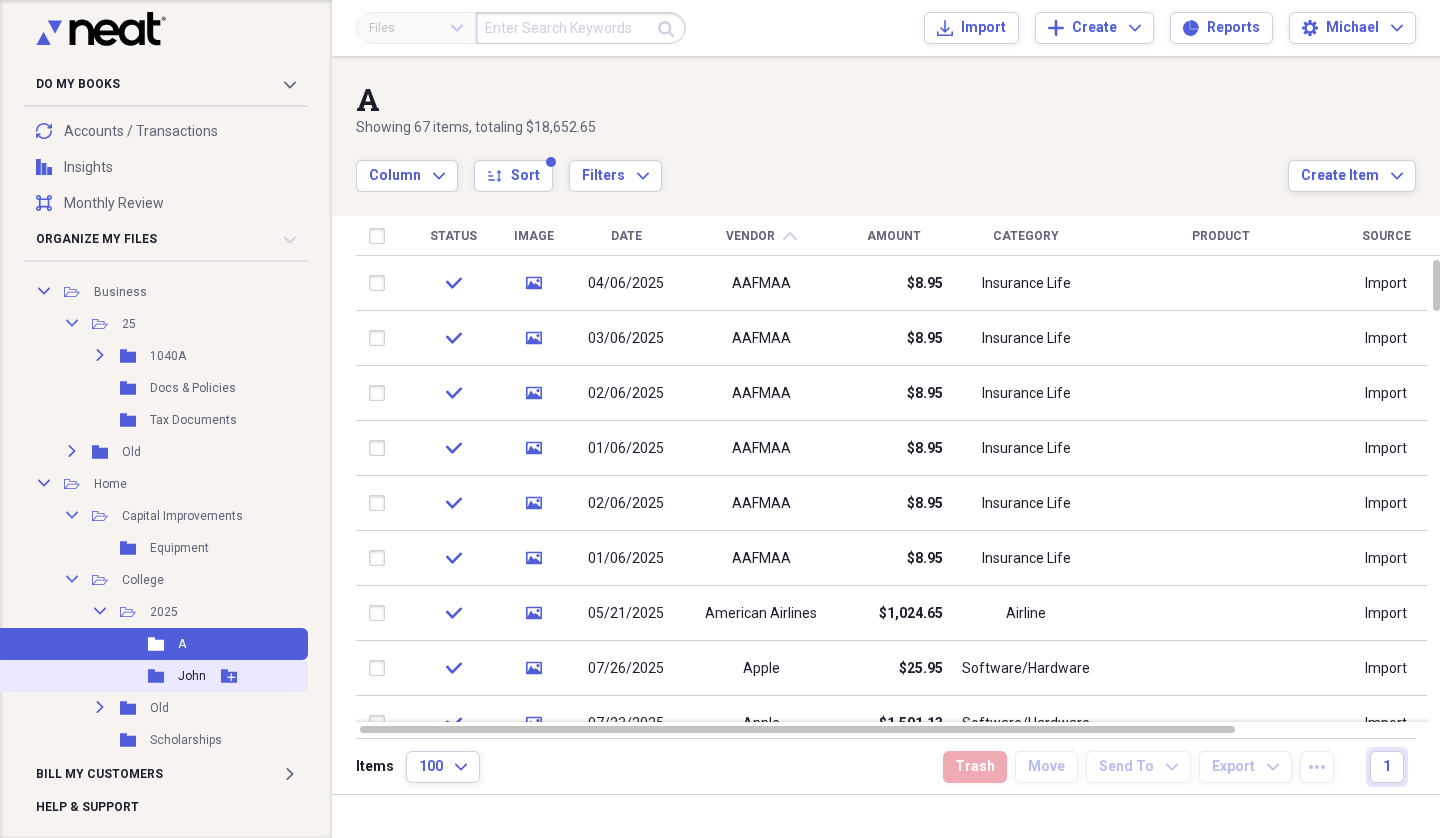 click on "John" at bounding box center (192, 676) 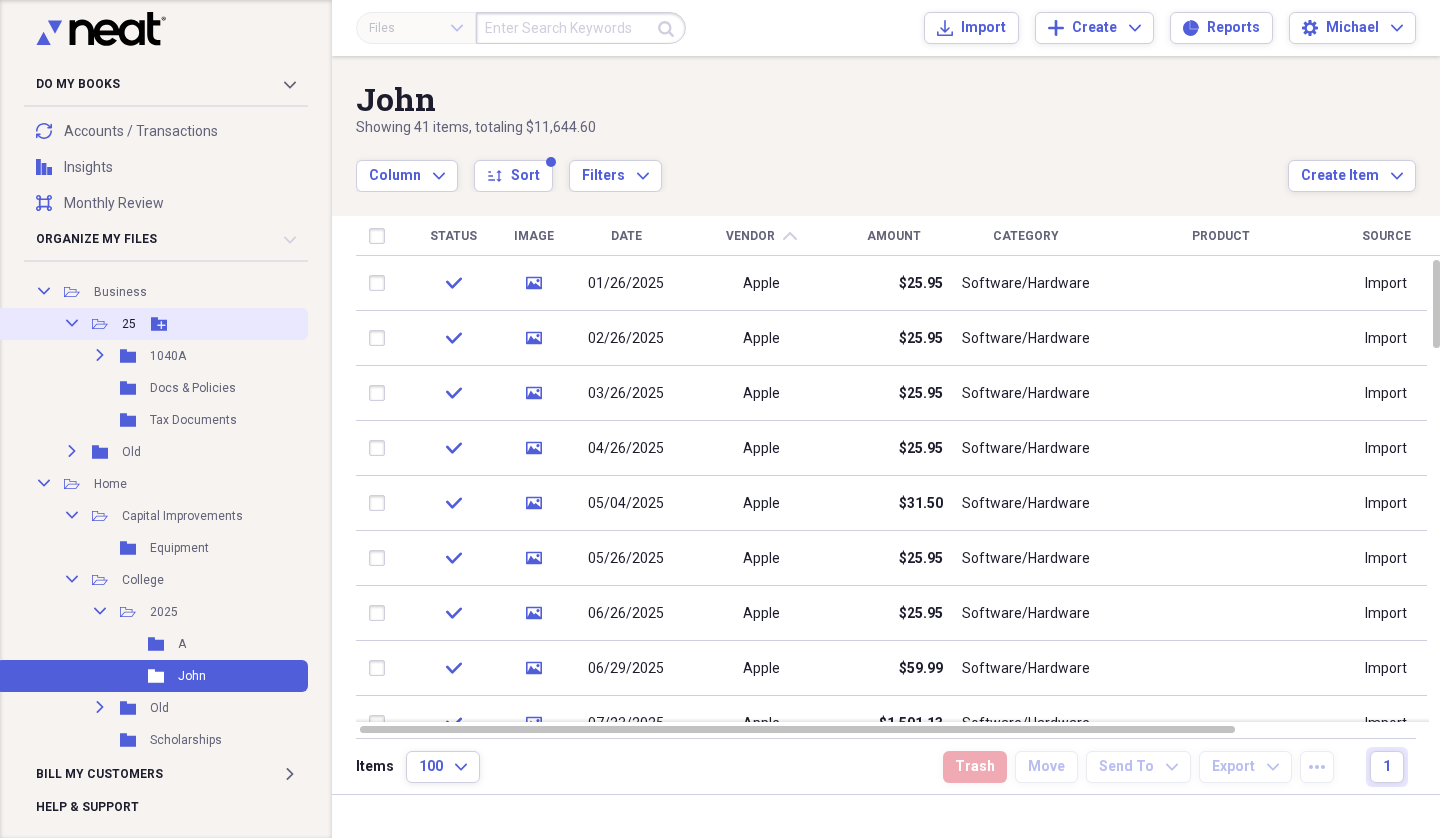 click on "Collapse Open Folder 25 Add Folder" at bounding box center (152, 324) 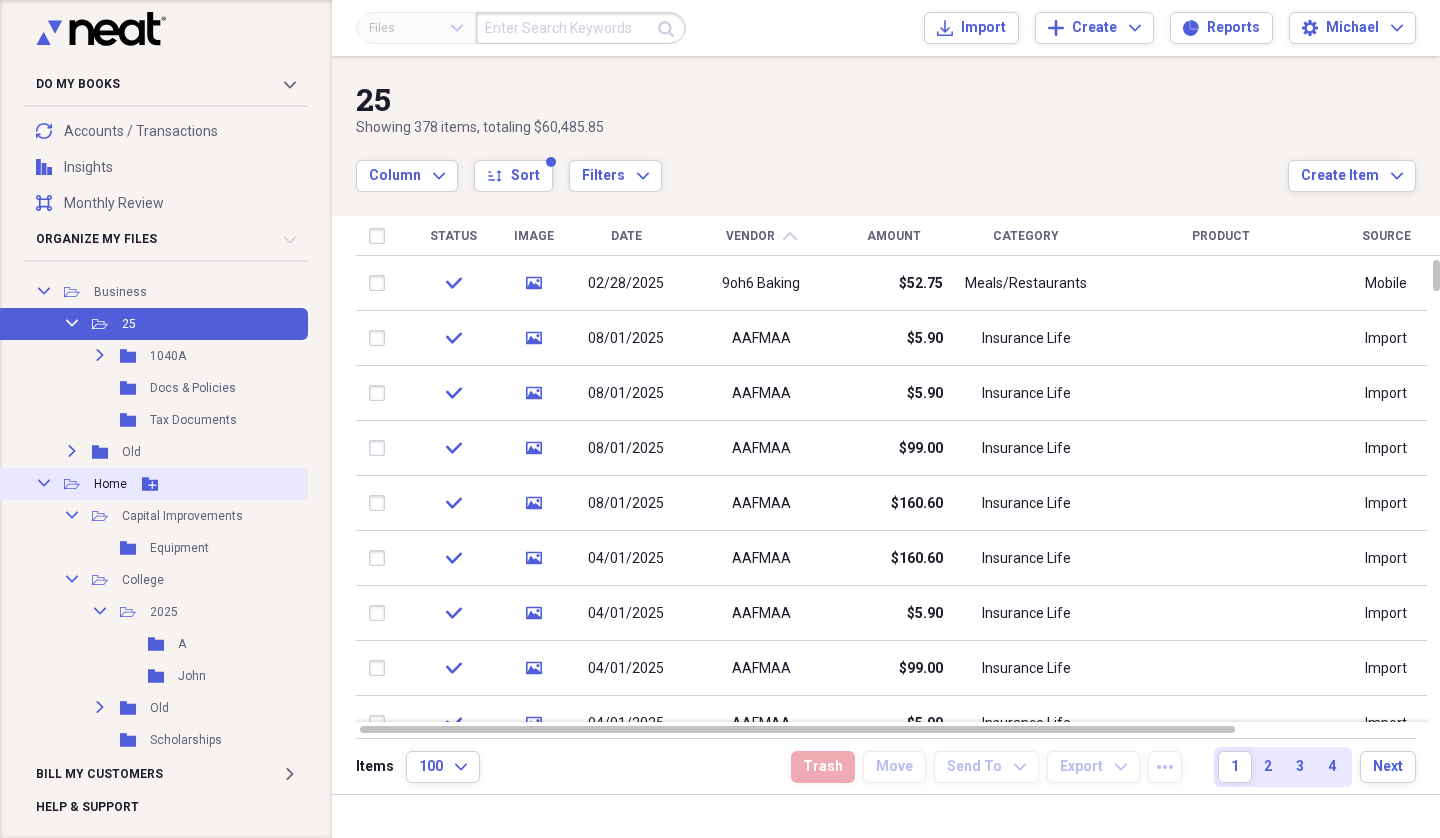 click 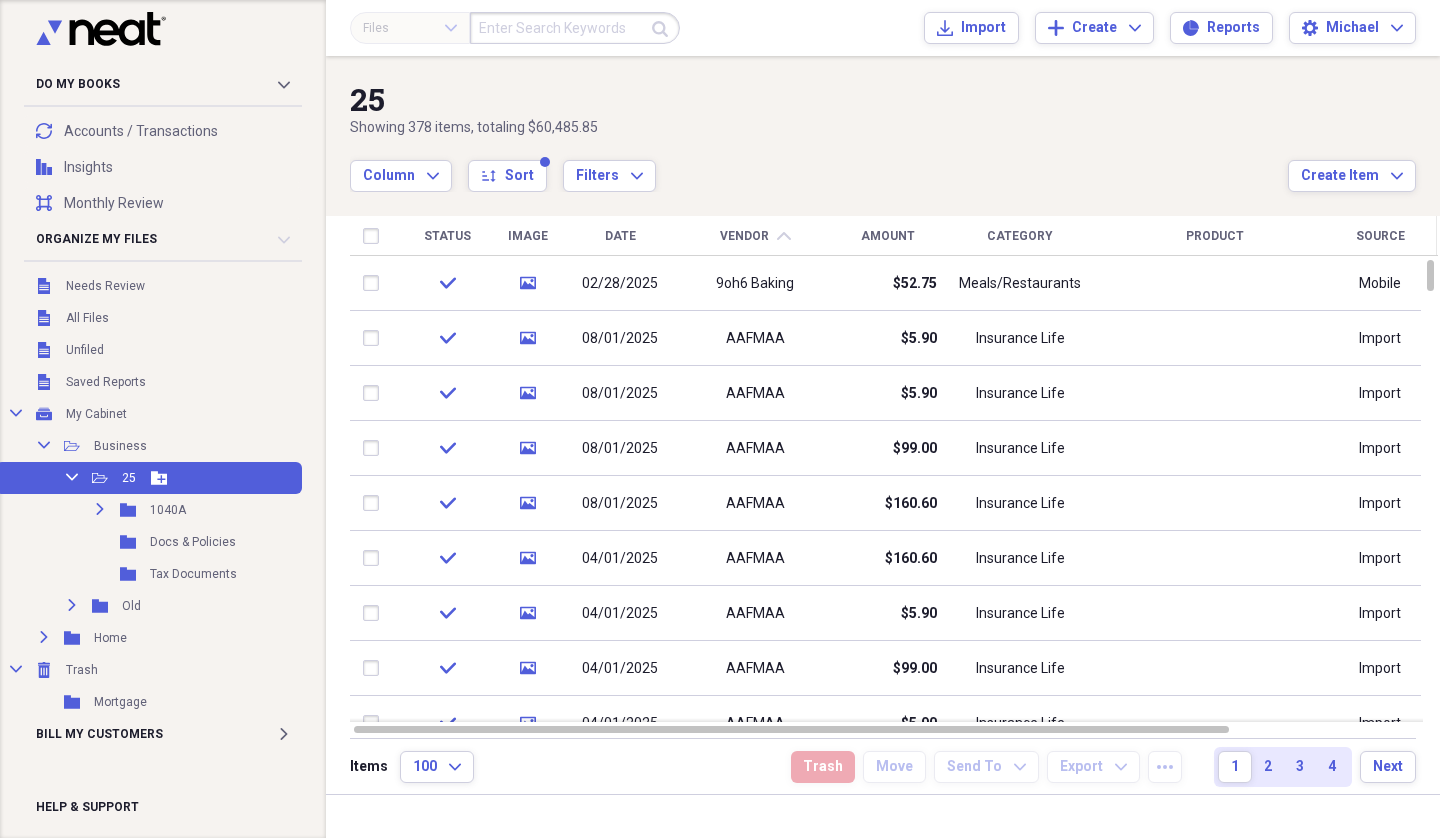 scroll, scrollTop: 0, scrollLeft: 0, axis: both 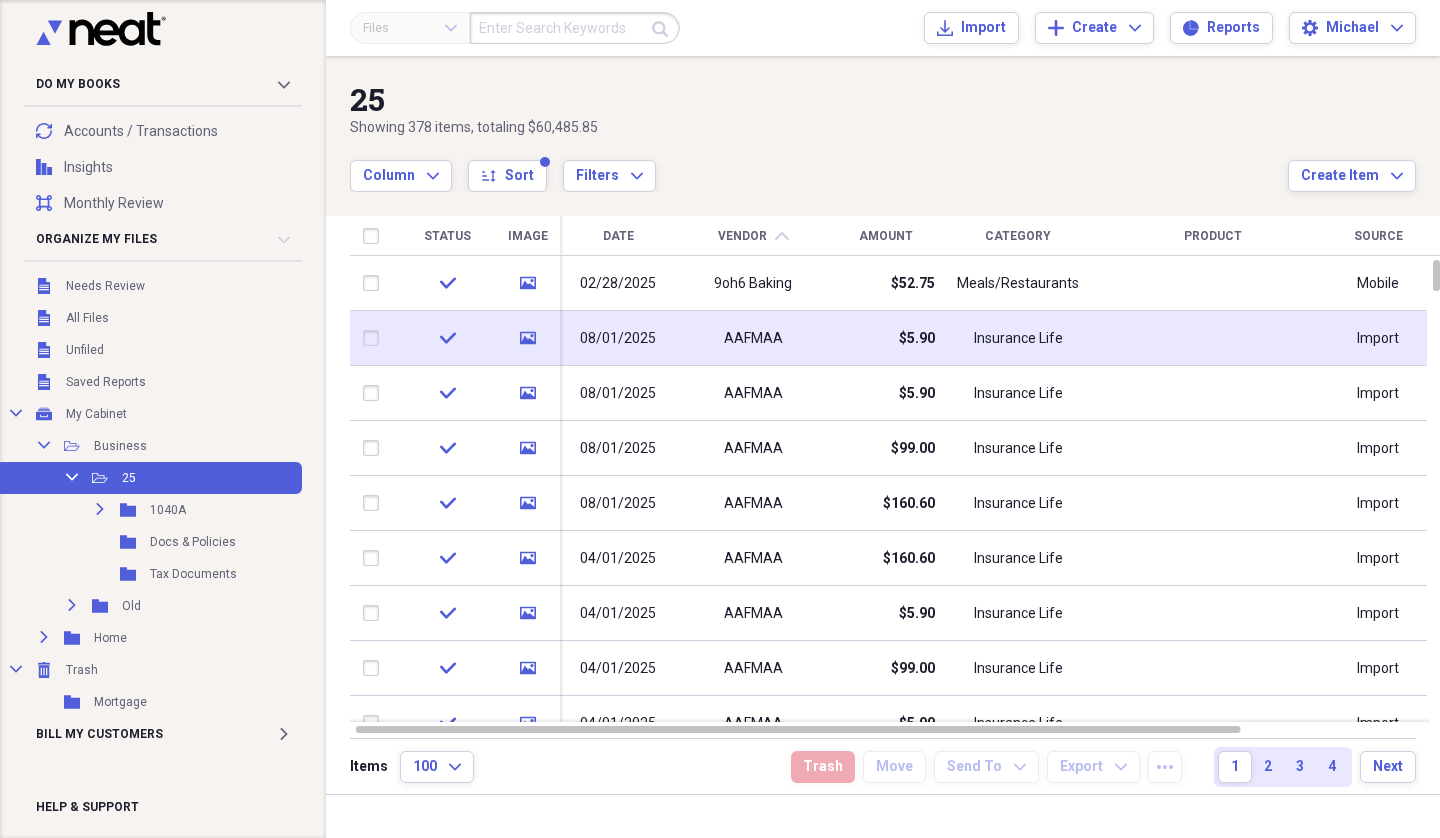 click 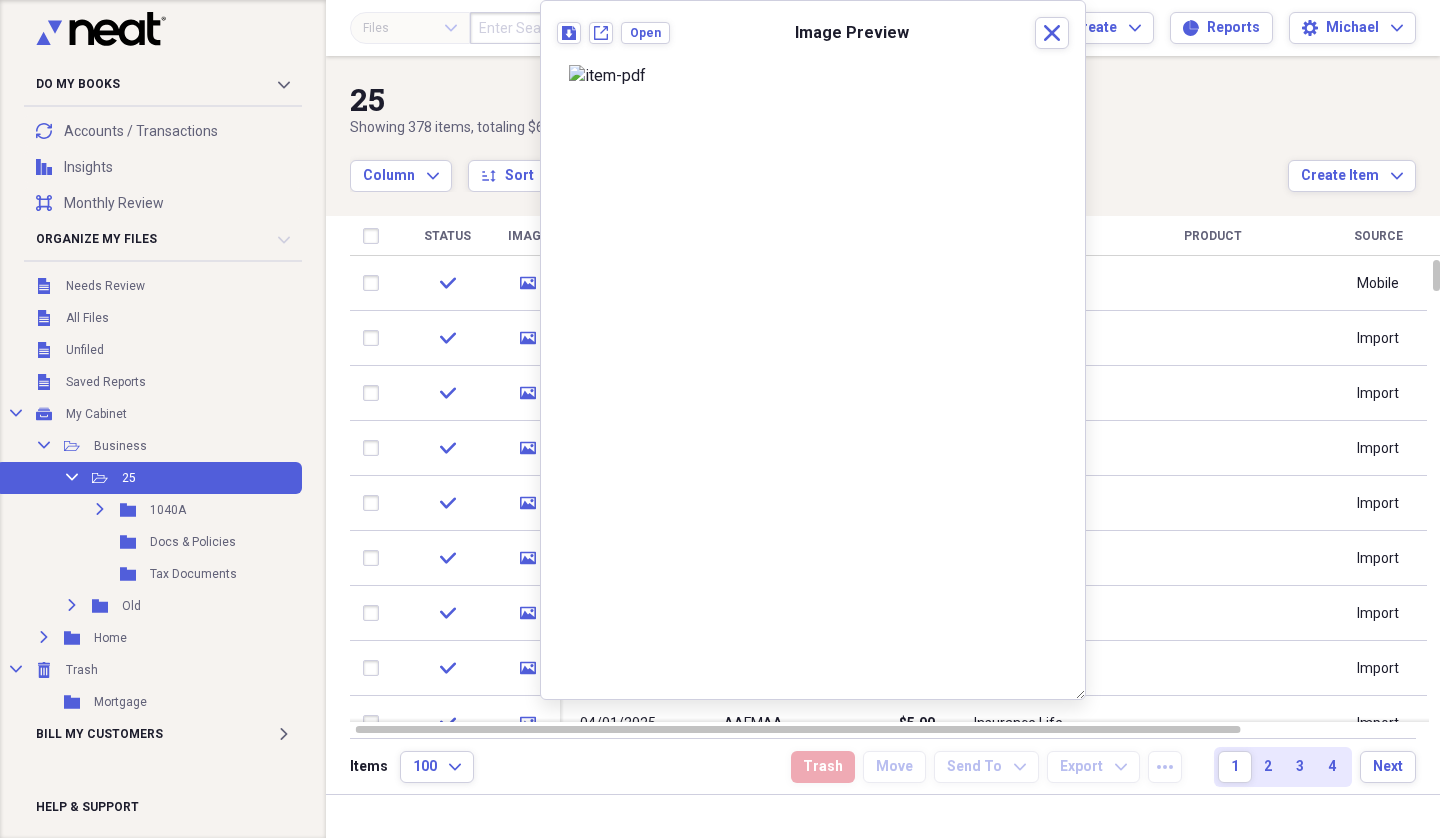 click on "Column Expand sort Sort Filters  Expand" at bounding box center [819, 165] 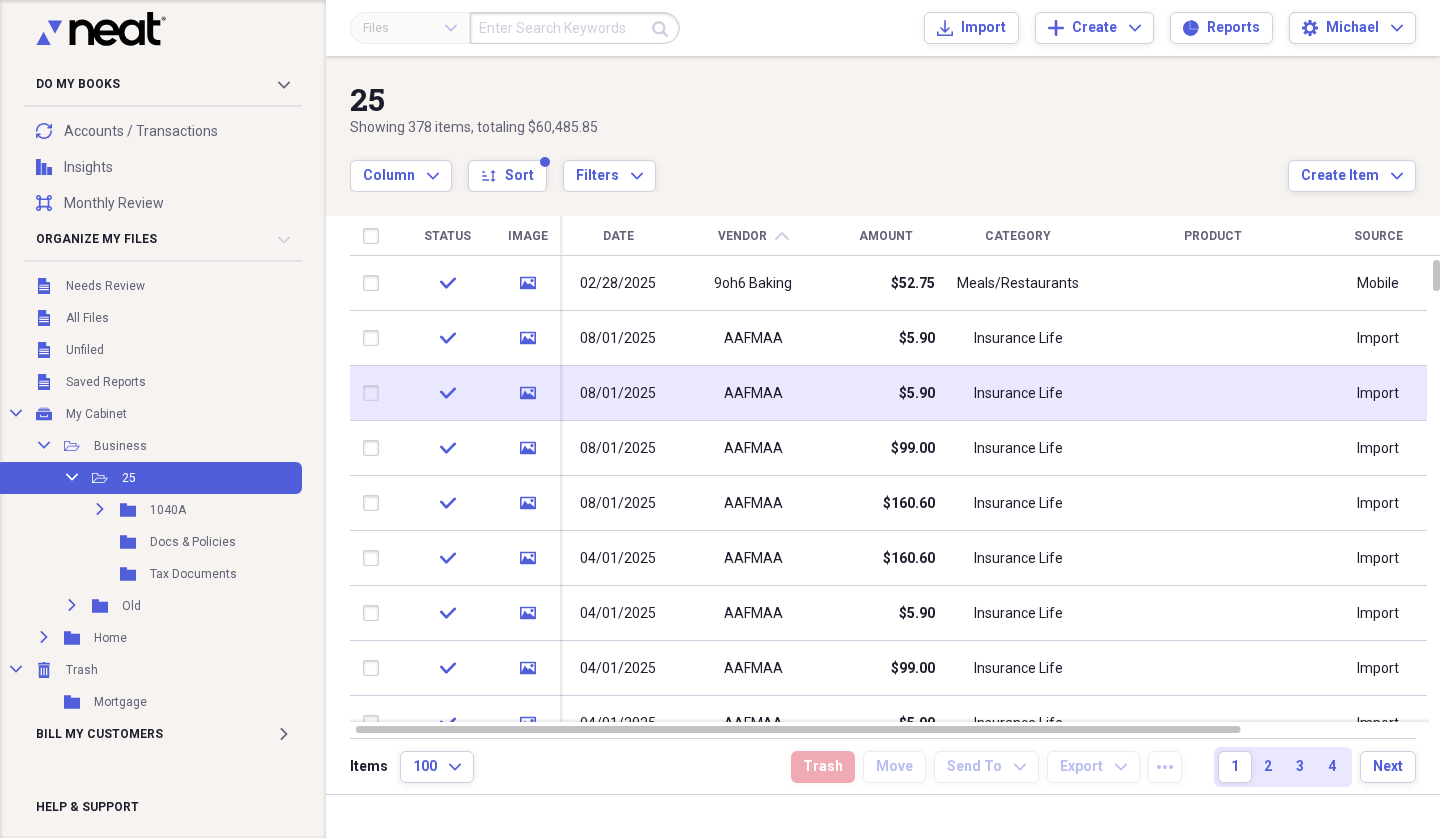 drag, startPoint x: 367, startPoint y: 332, endPoint x: 363, endPoint y: 369, distance: 37.215588 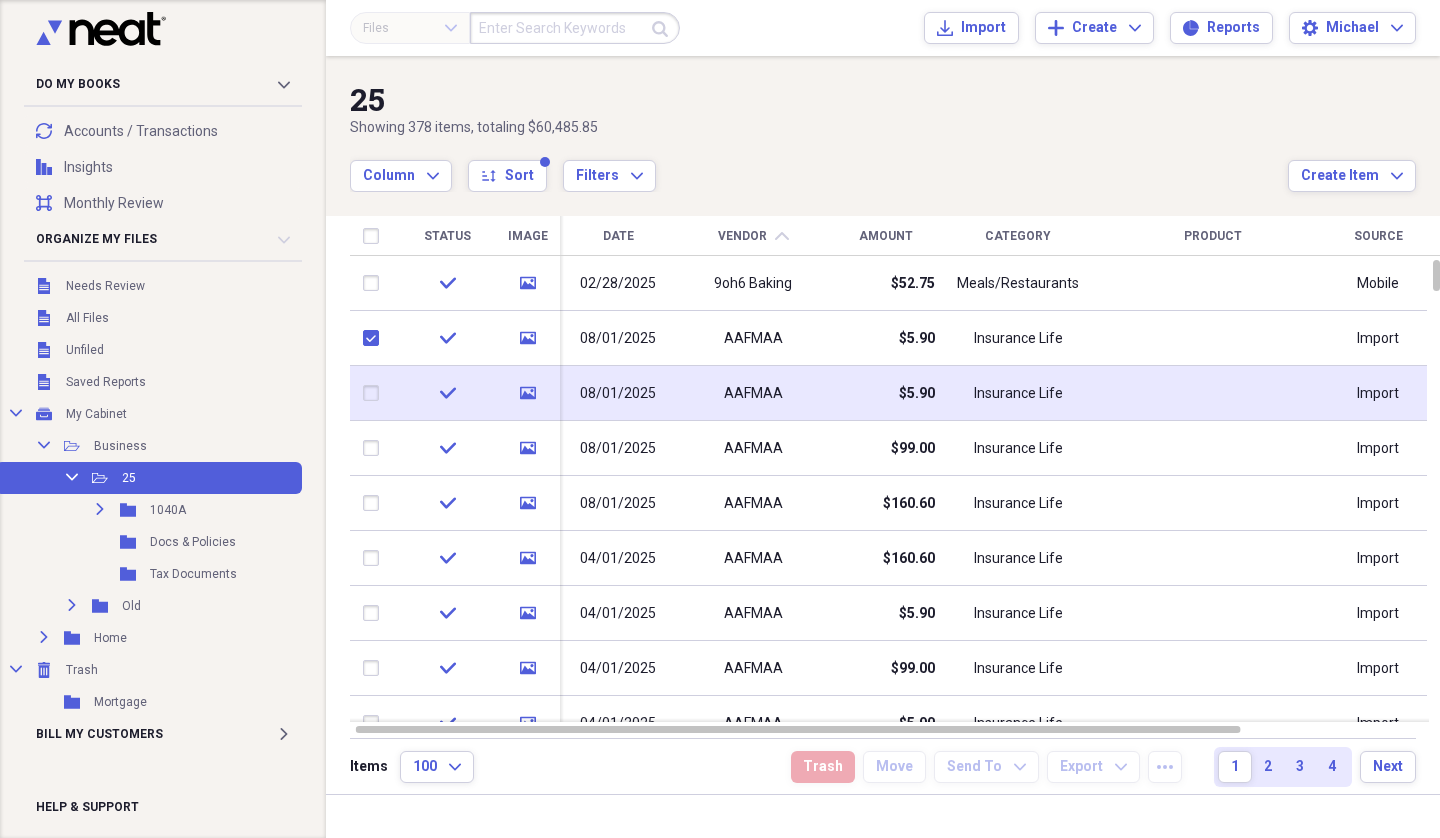 checkbox on "true" 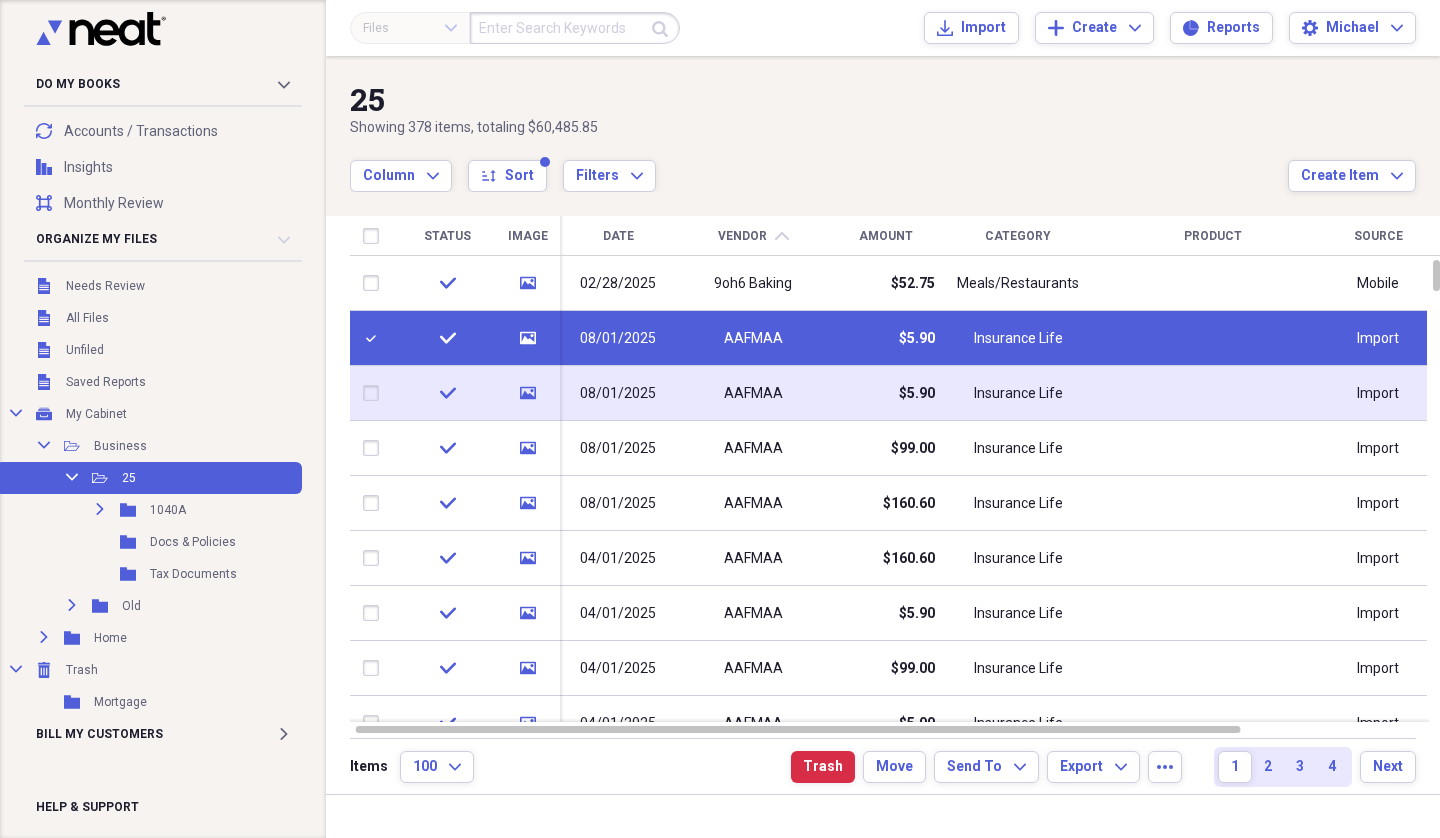 click at bounding box center (375, 393) 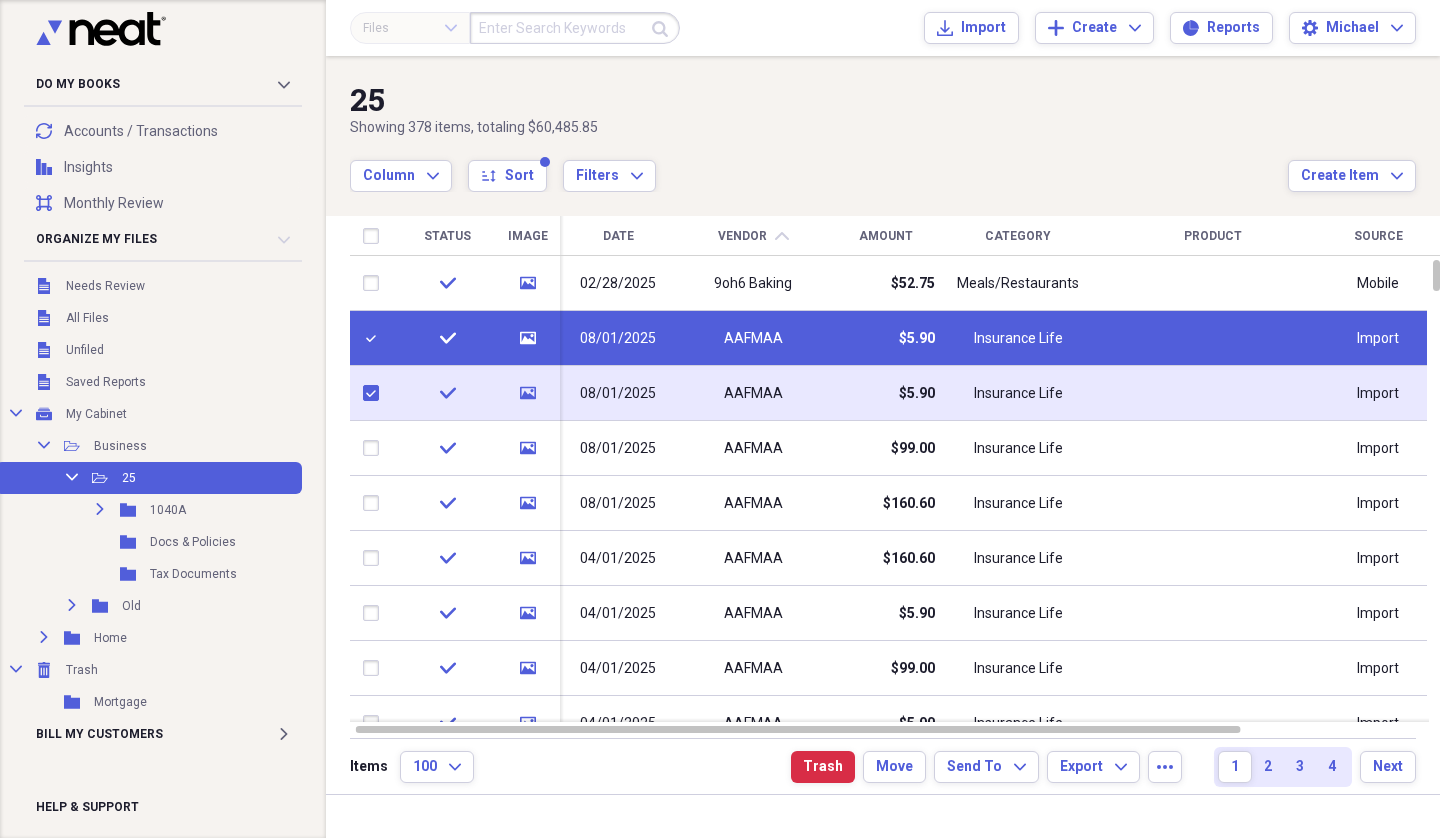 checkbox on "true" 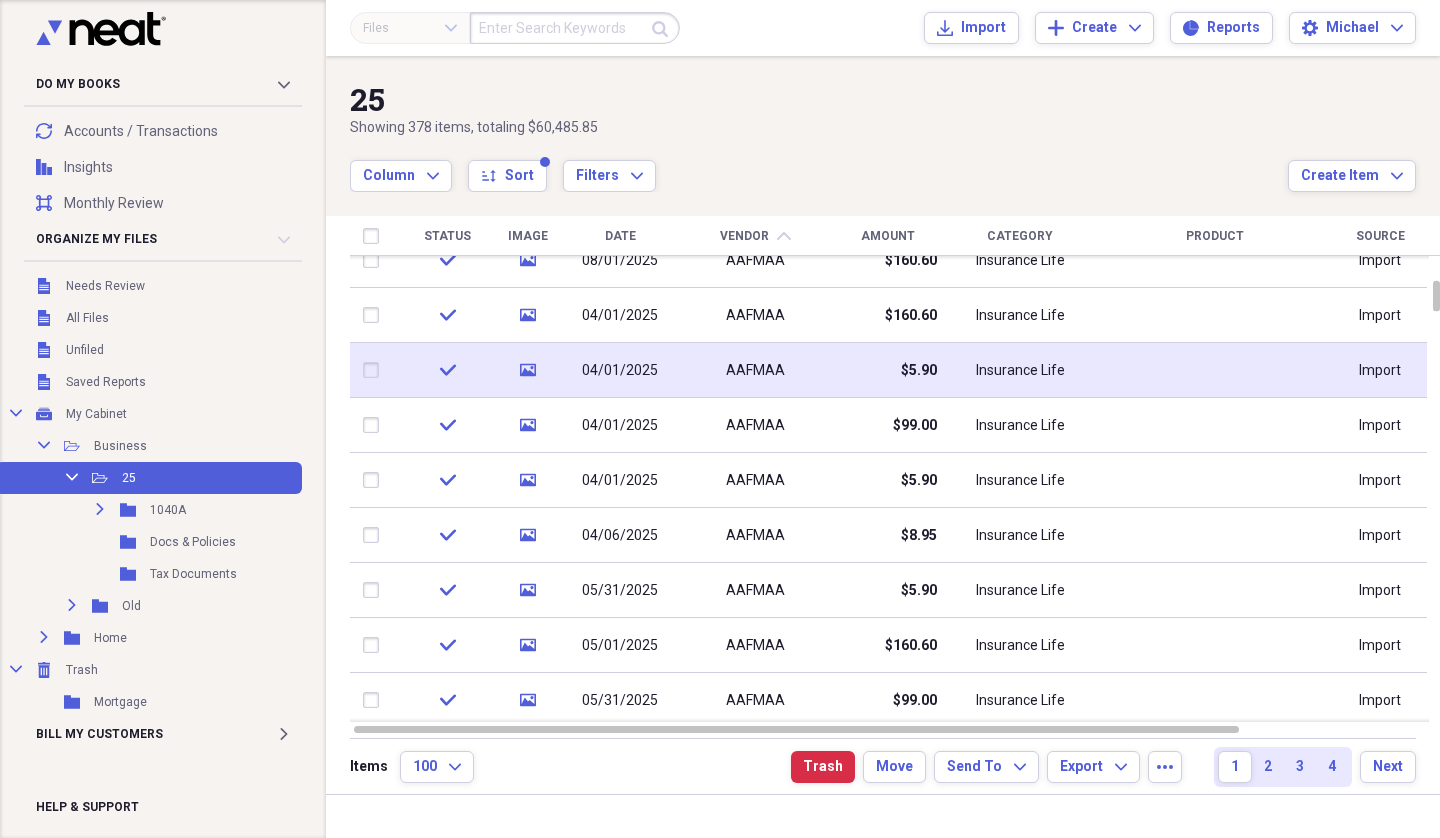 click at bounding box center (375, 370) 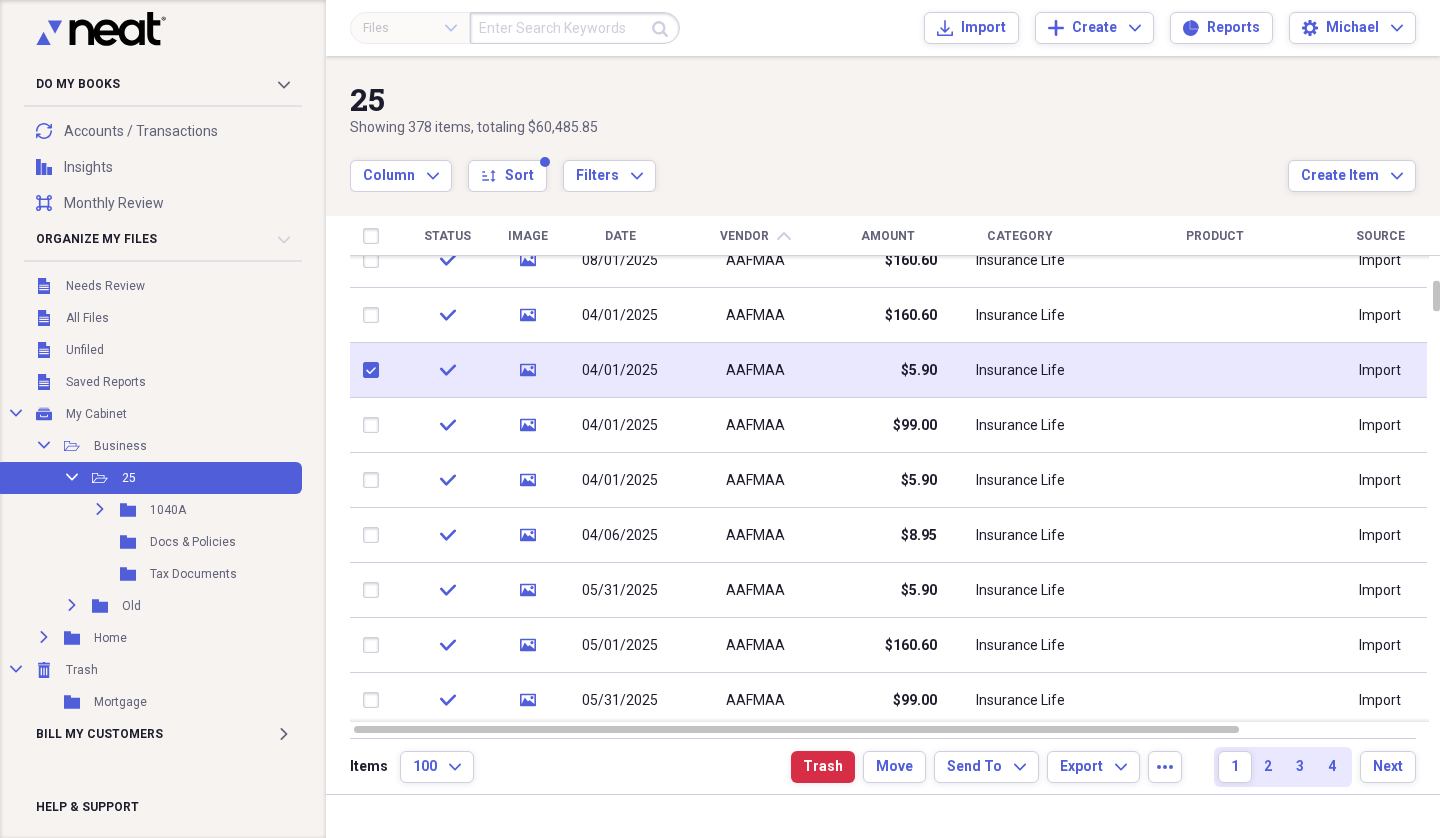 checkbox on "true" 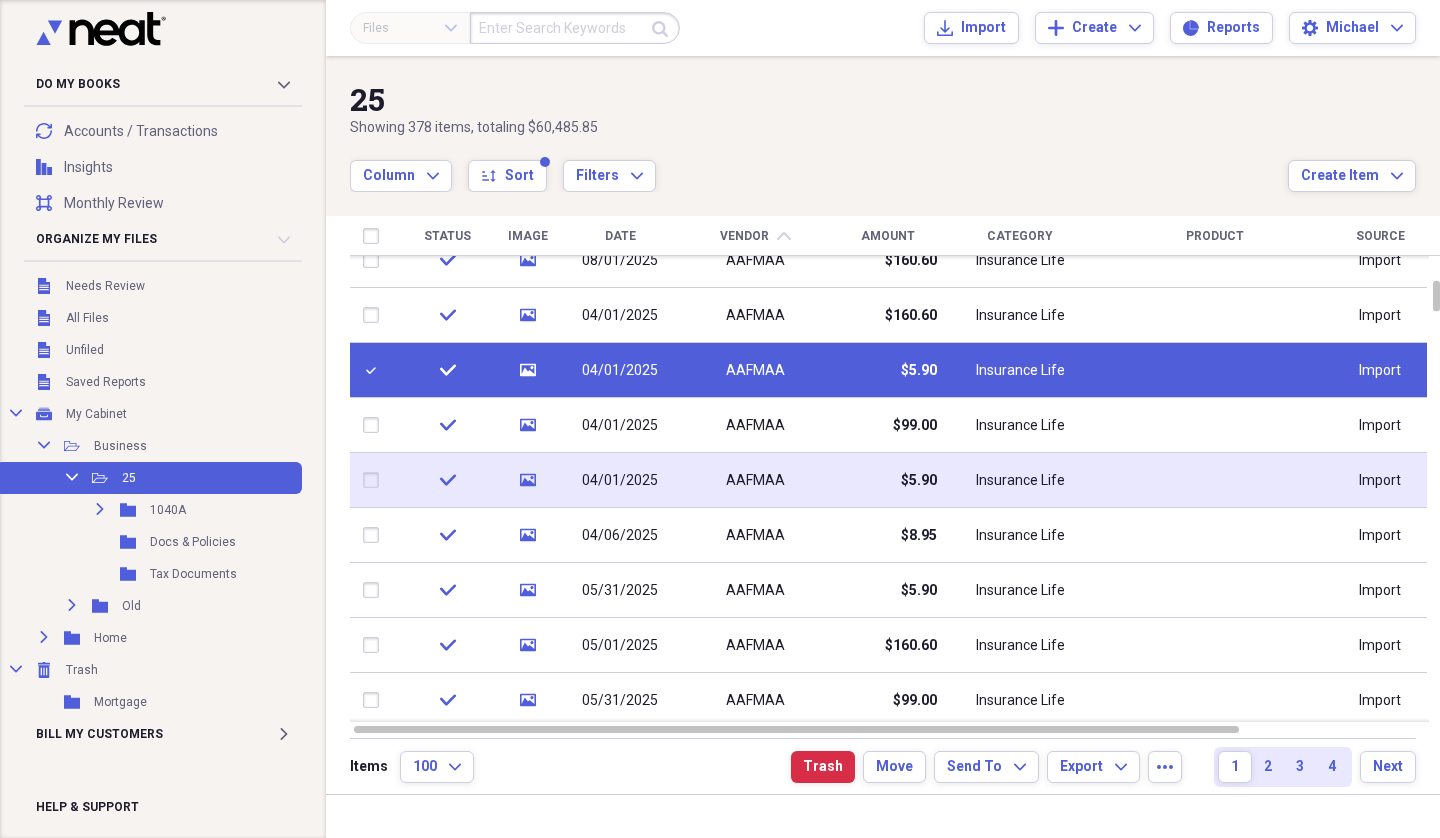 click at bounding box center [375, 480] 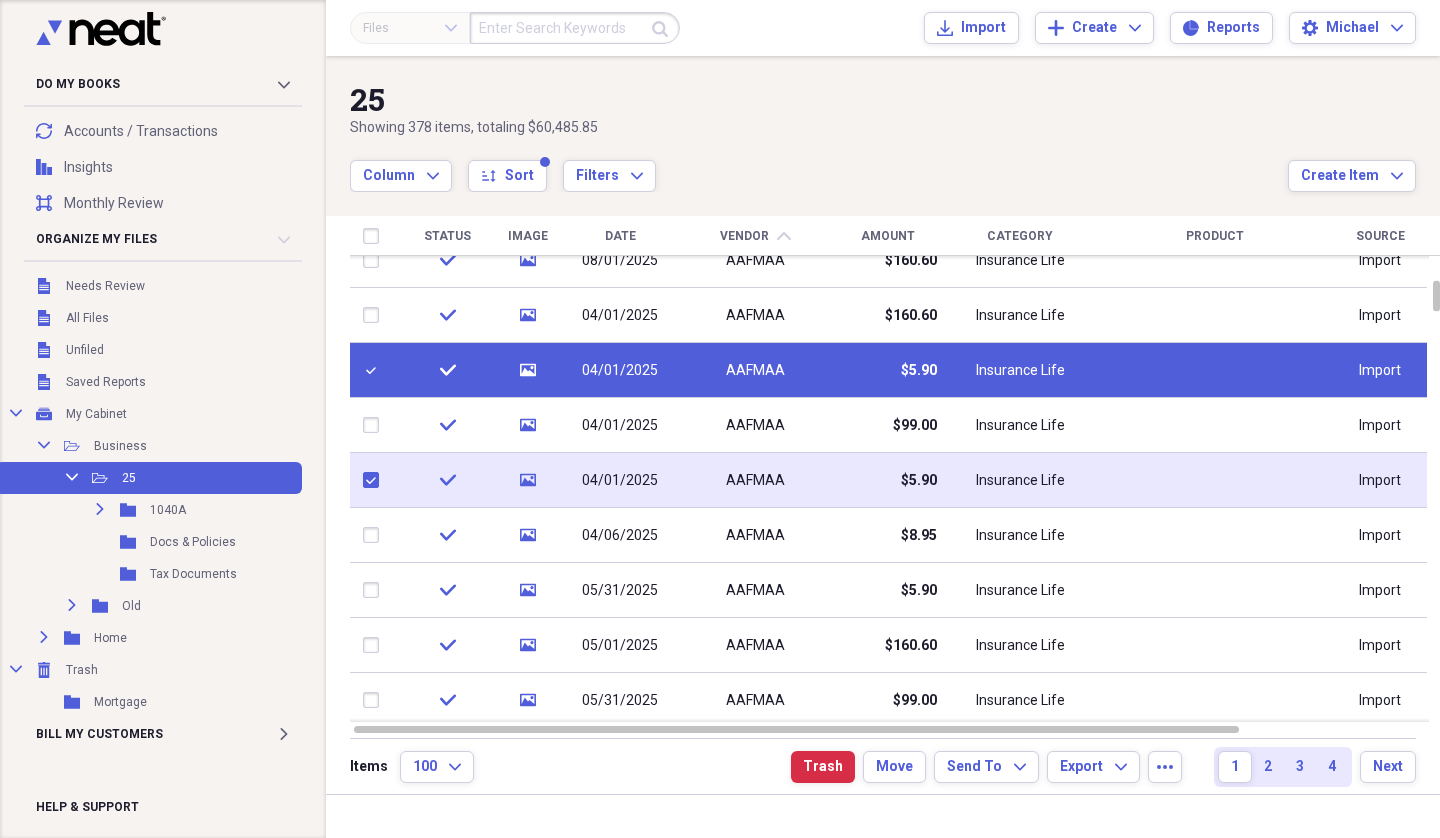 checkbox on "true" 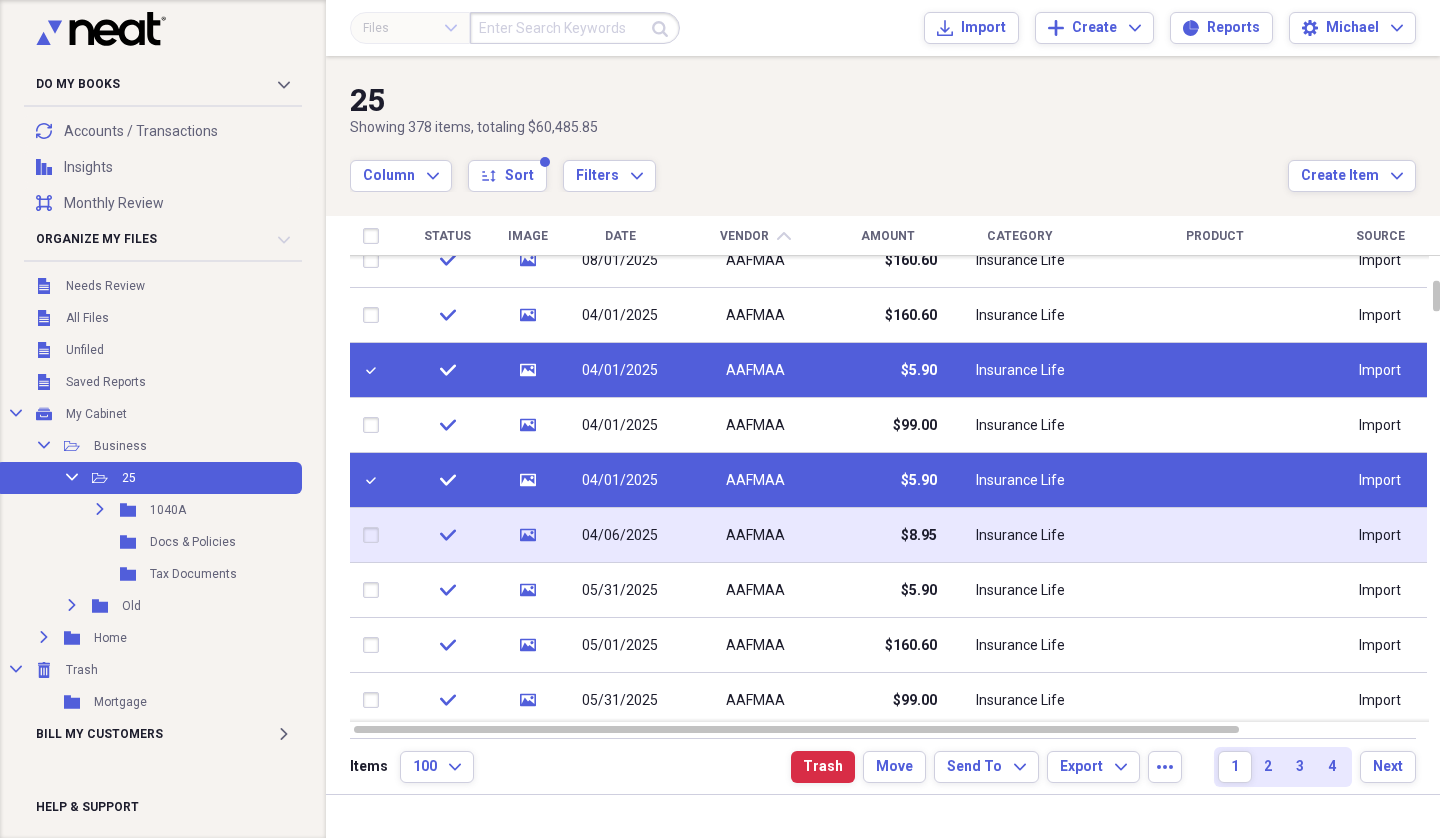 click at bounding box center [375, 535] 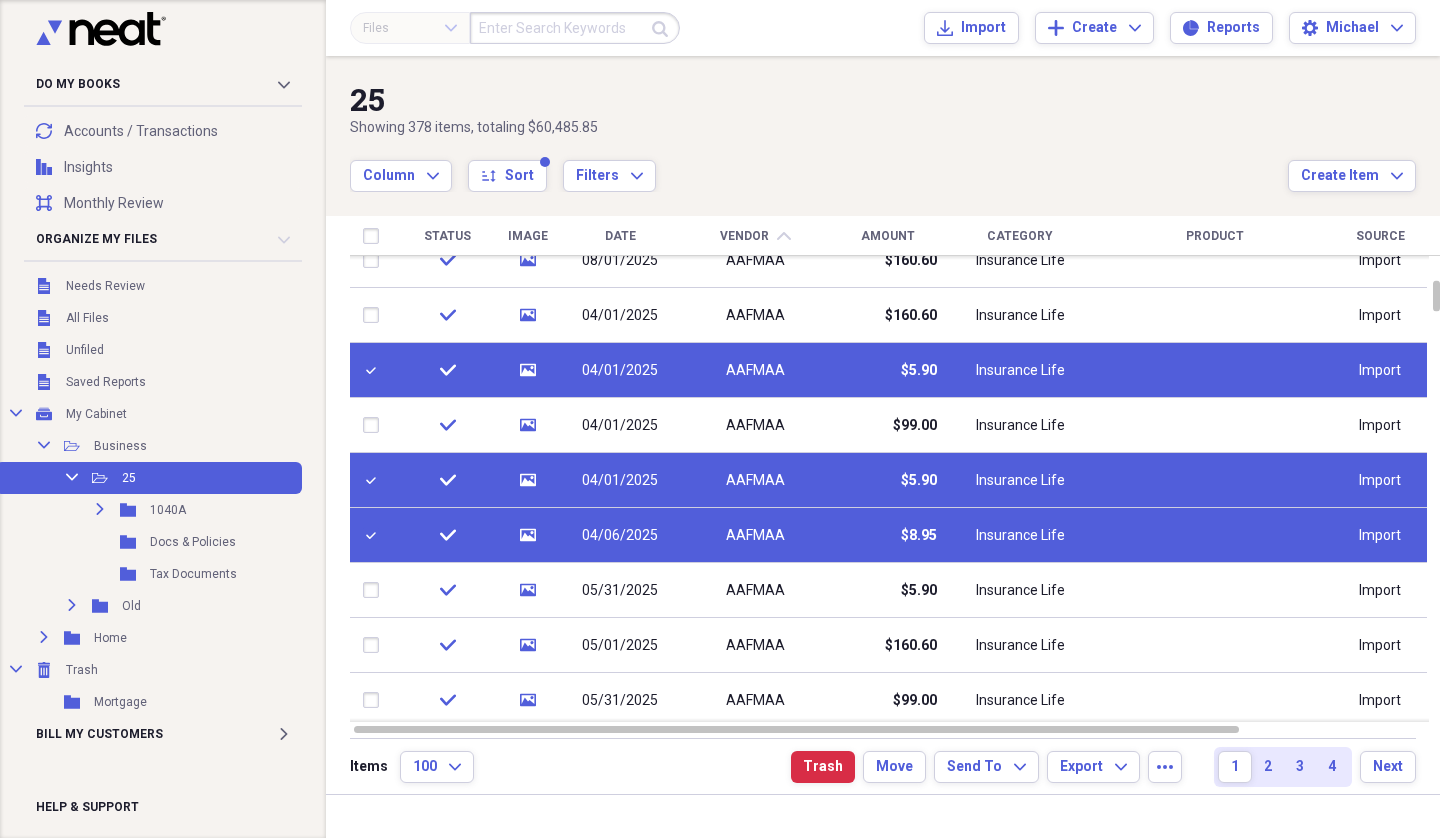 click at bounding box center (375, 535) 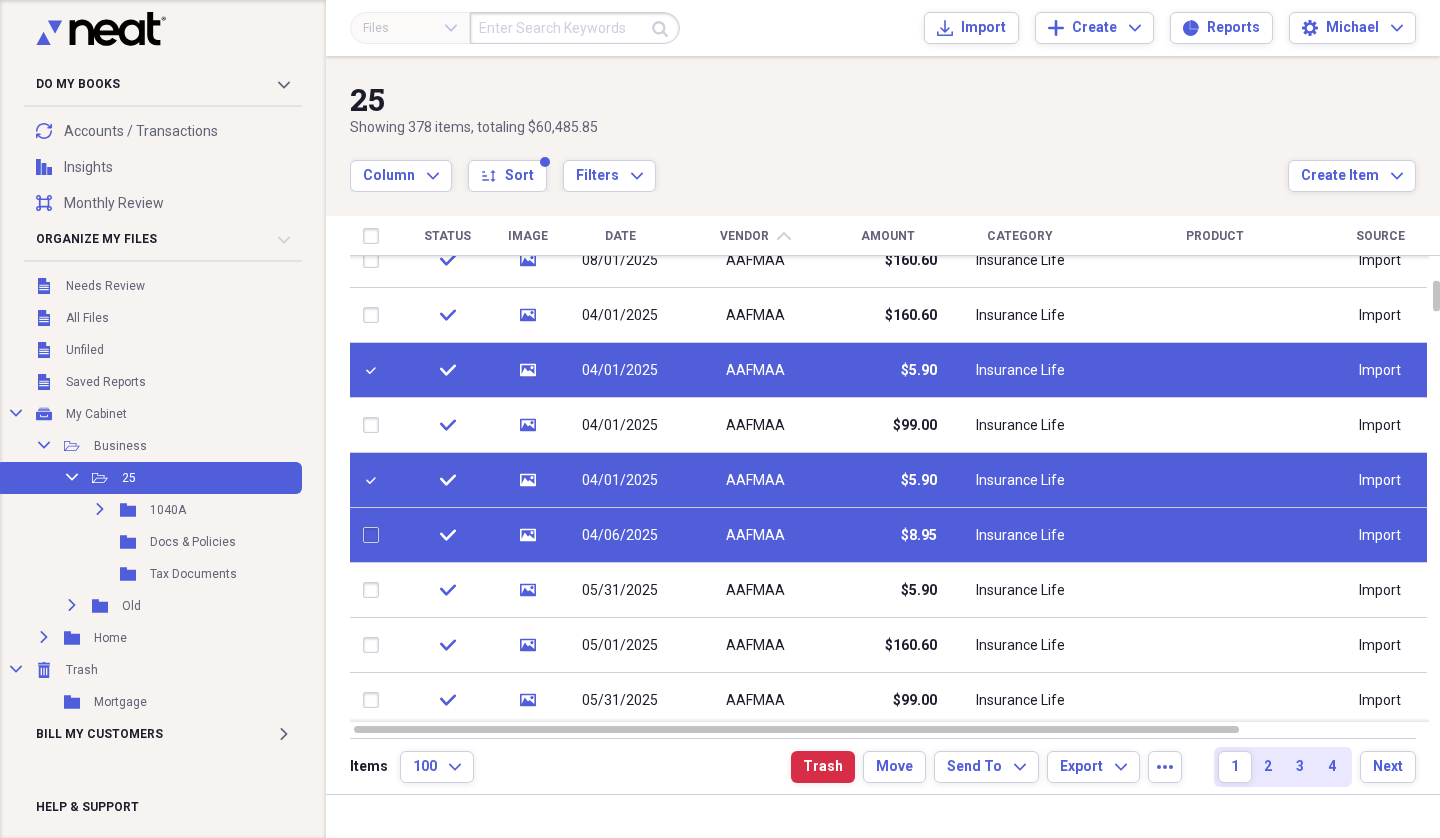checkbox on "false" 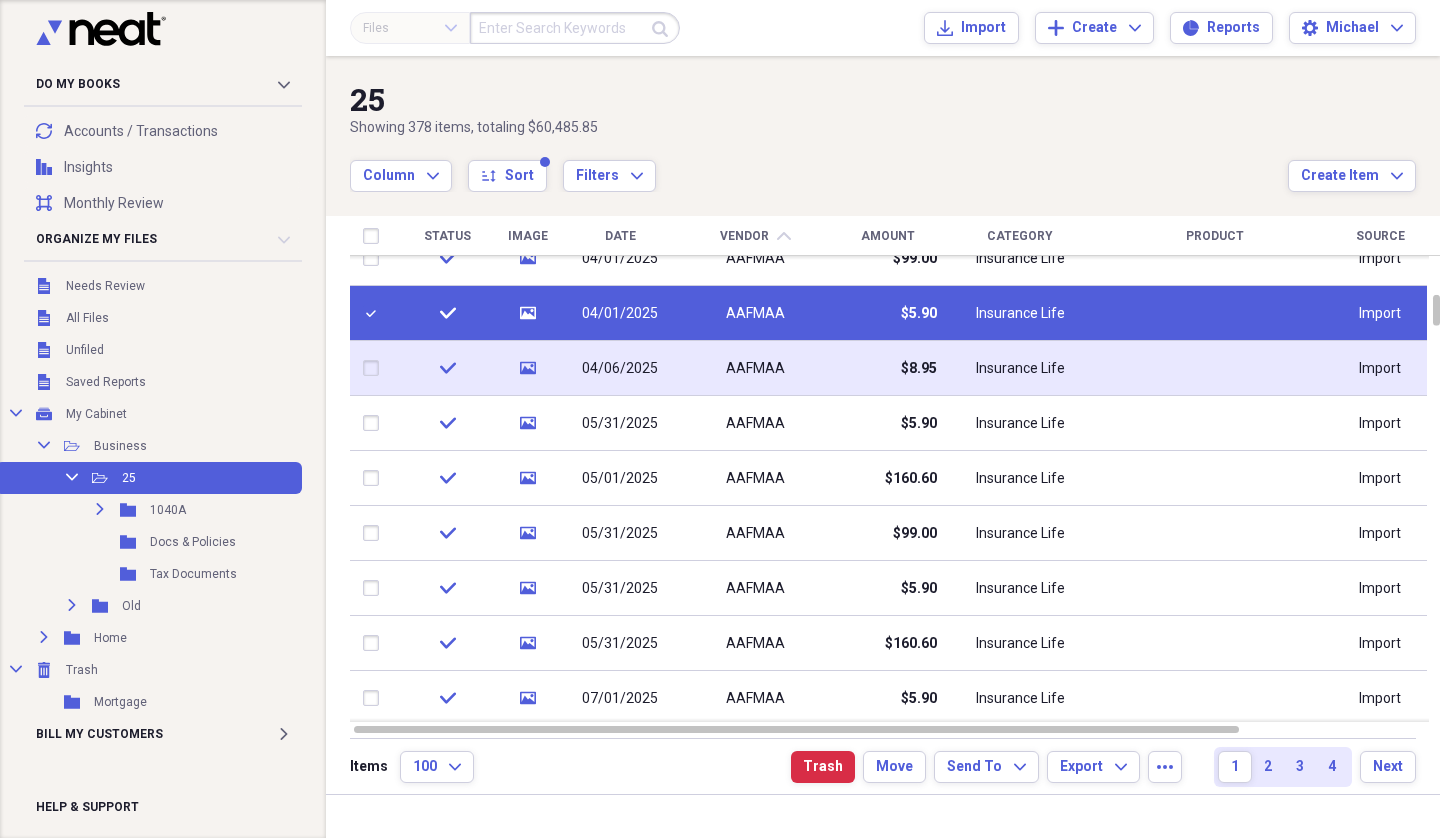 checkbox on "false" 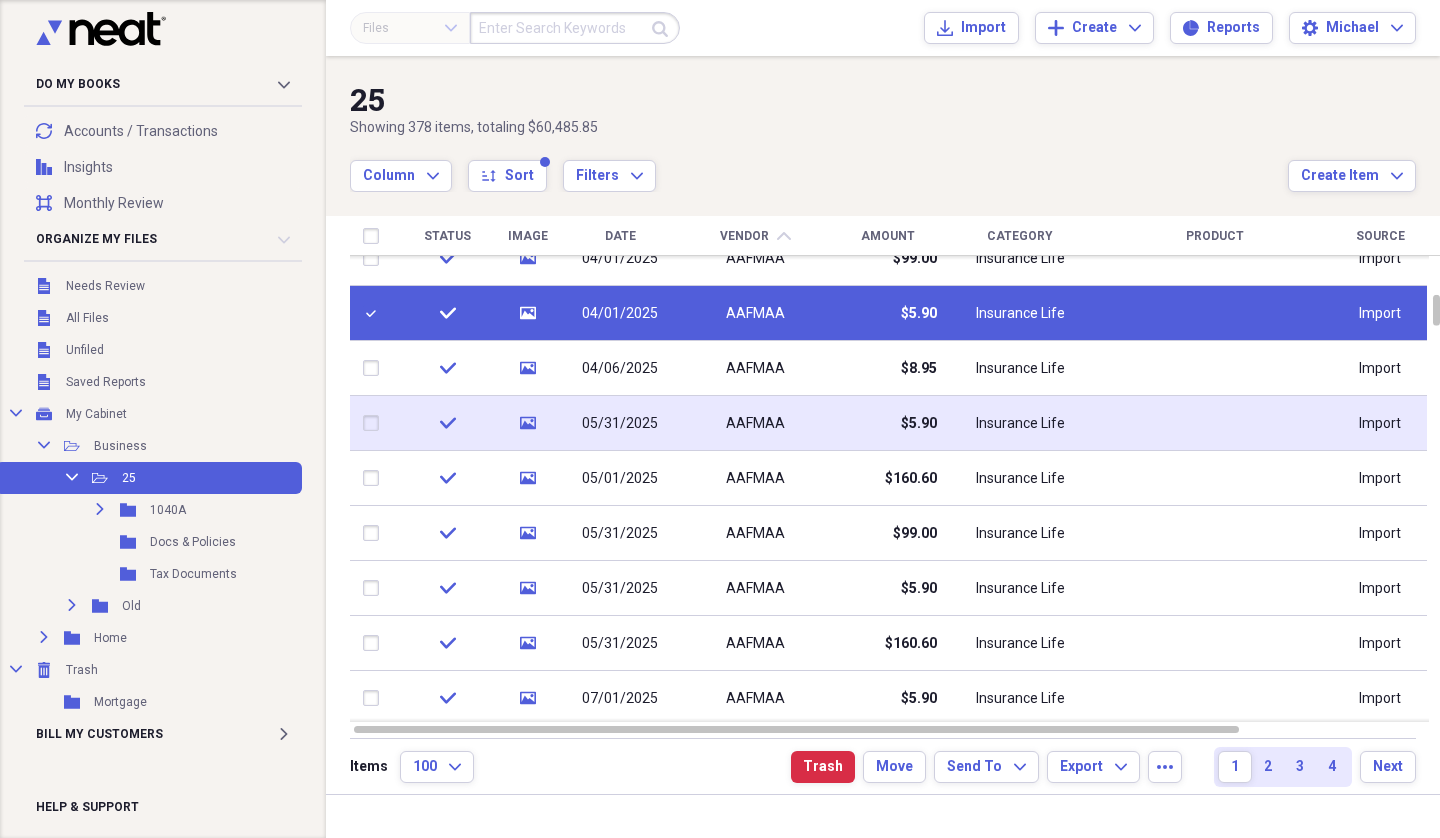 click at bounding box center (375, 423) 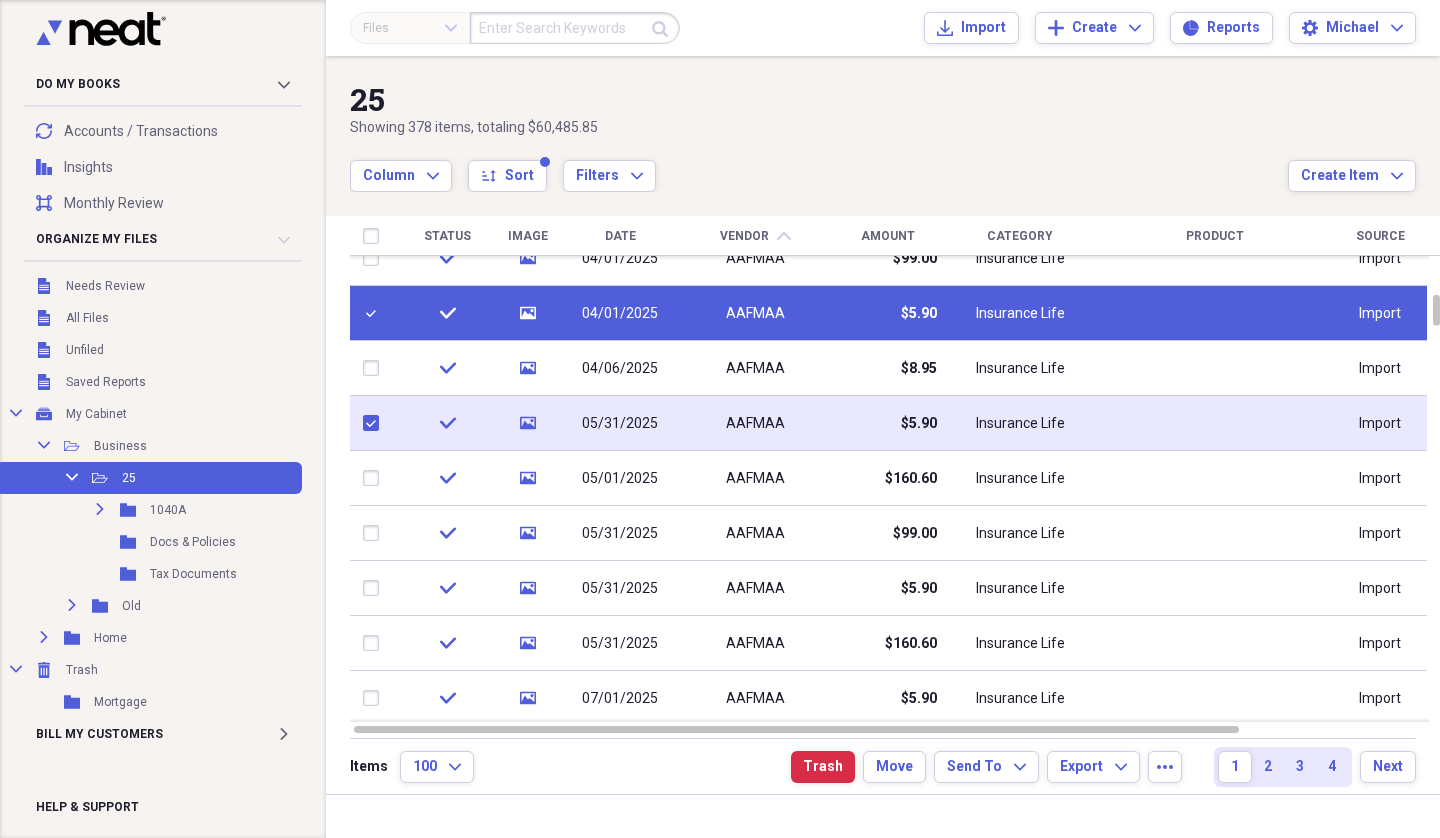 checkbox on "true" 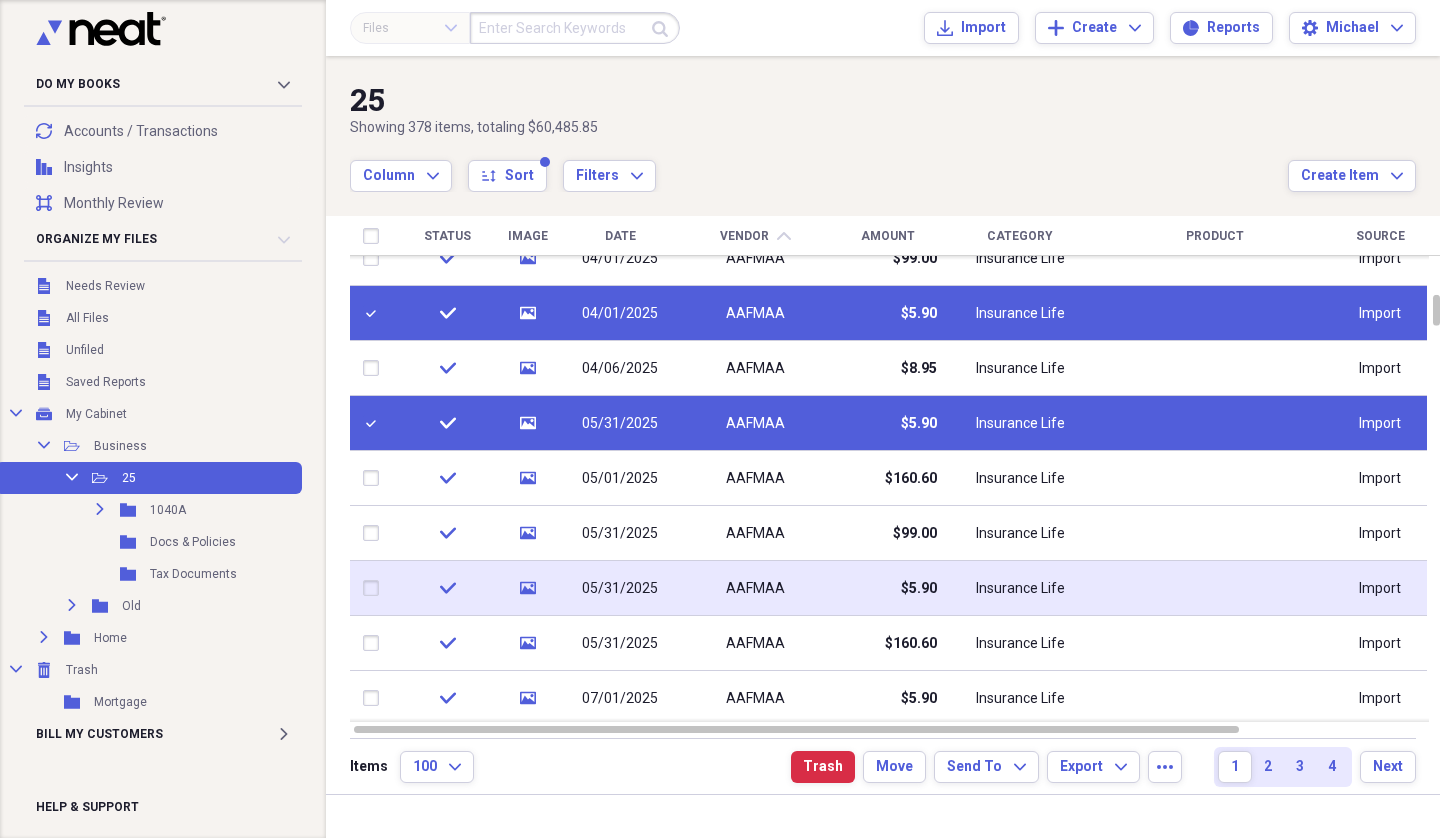 click at bounding box center (375, 588) 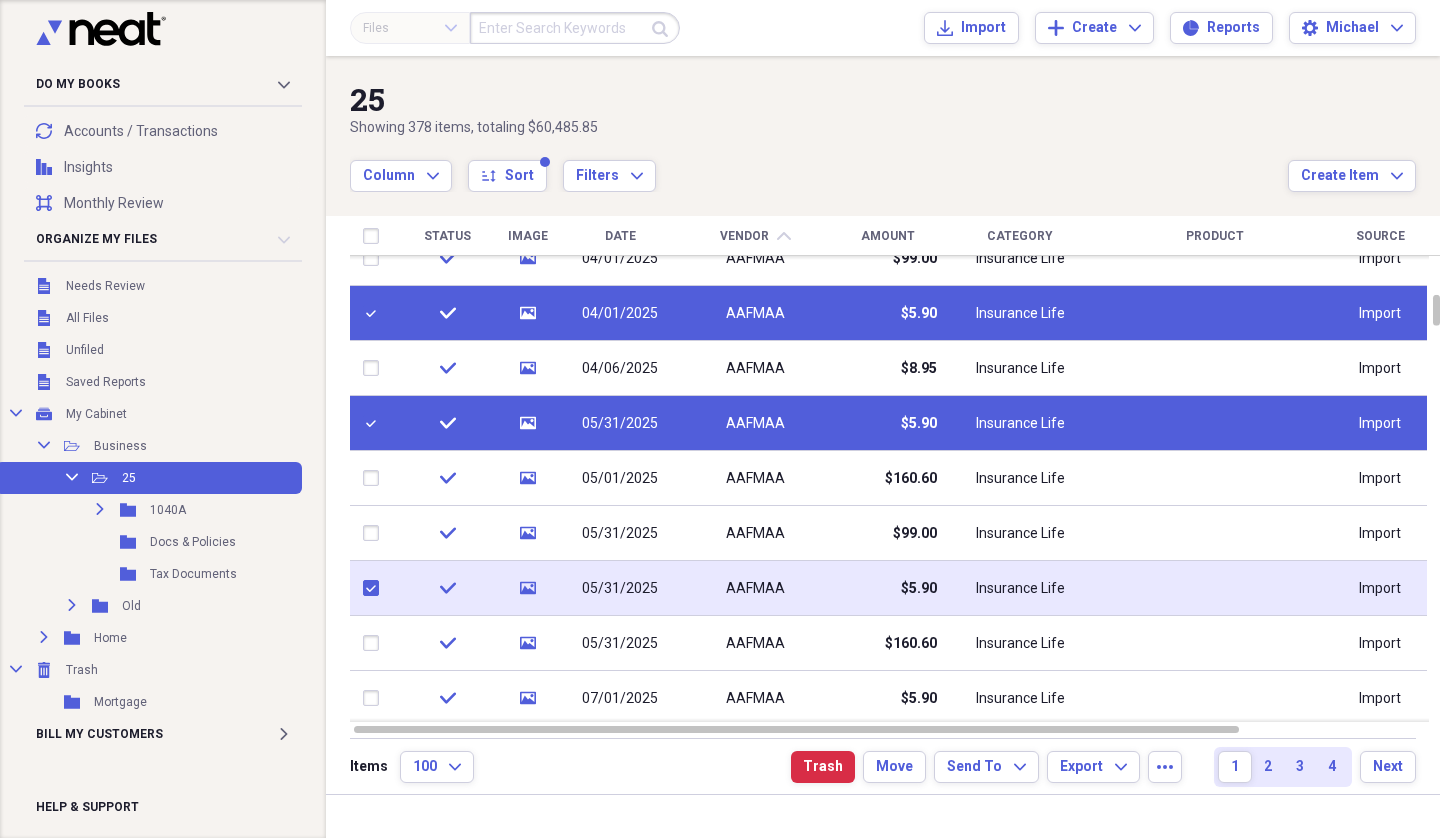 checkbox on "true" 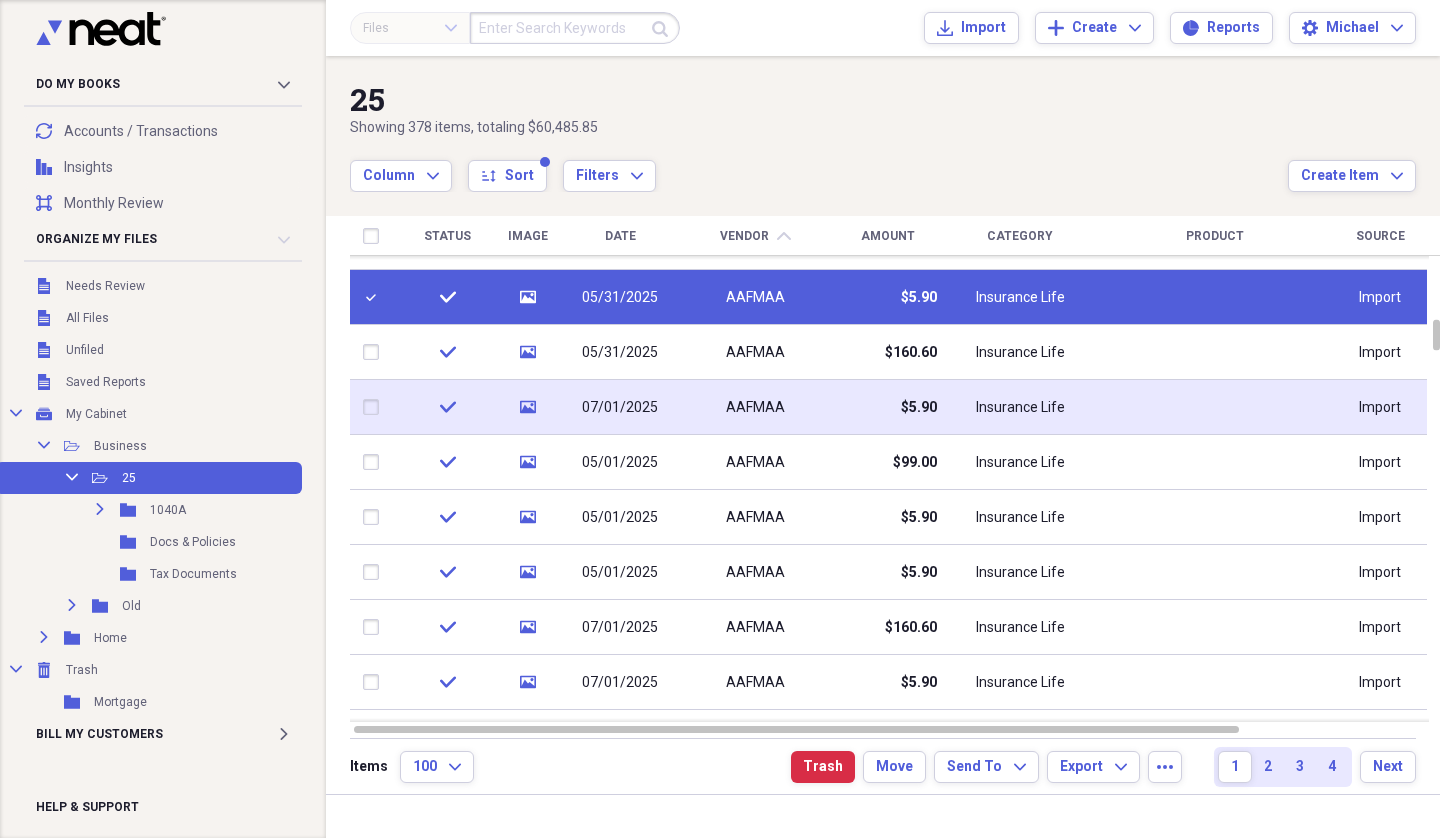 click at bounding box center [375, 407] 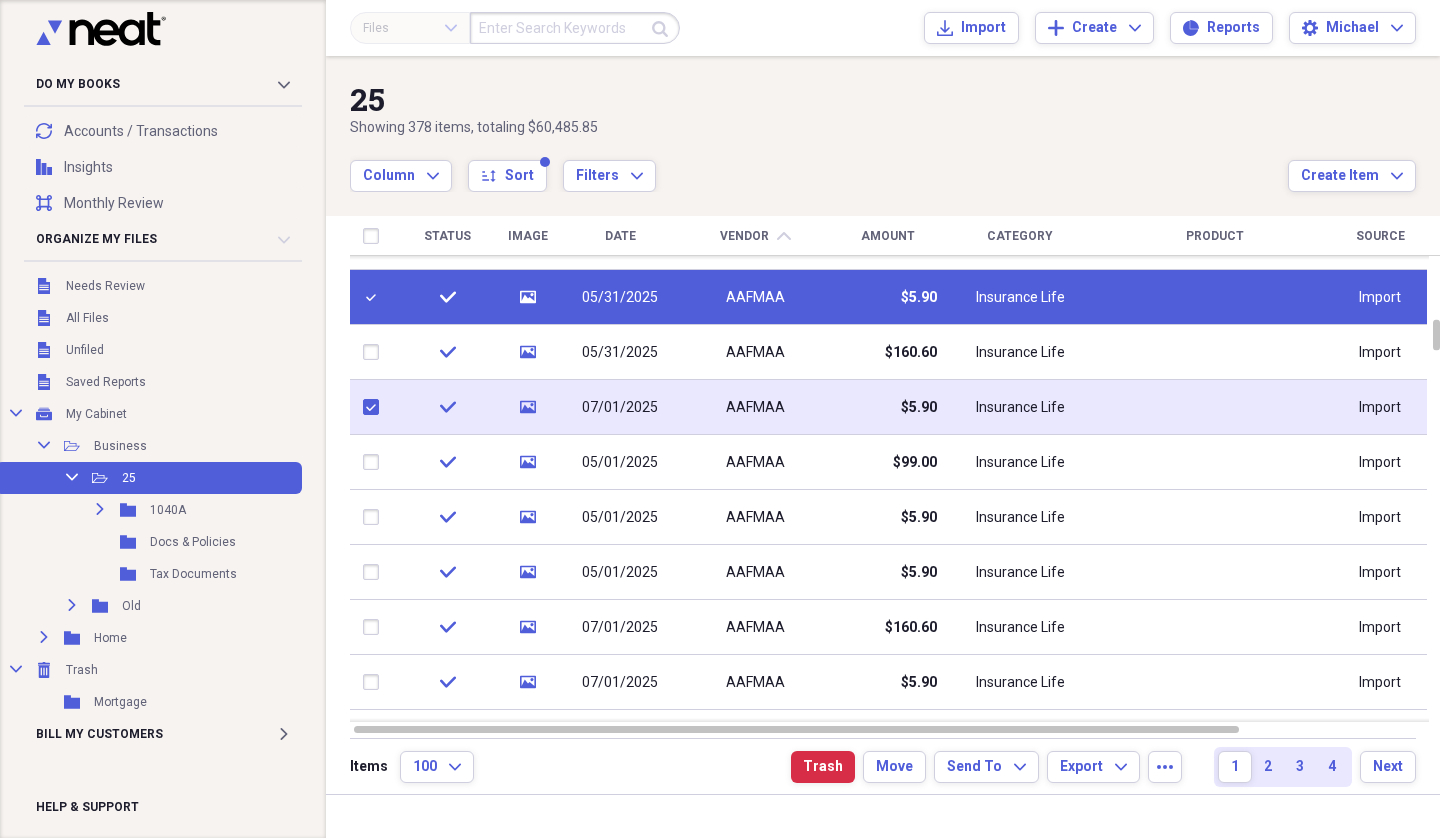 checkbox on "true" 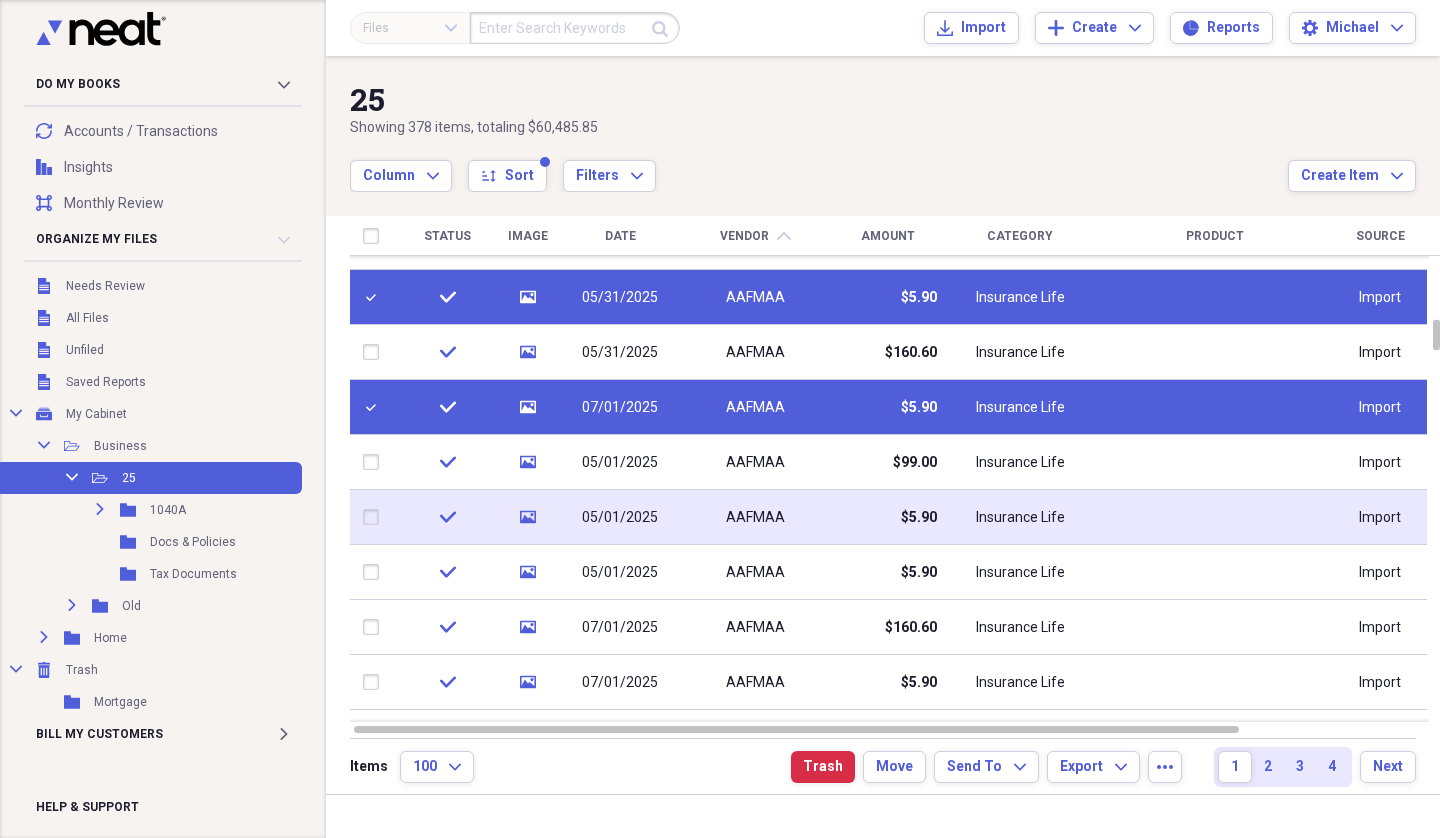 click at bounding box center (375, 517) 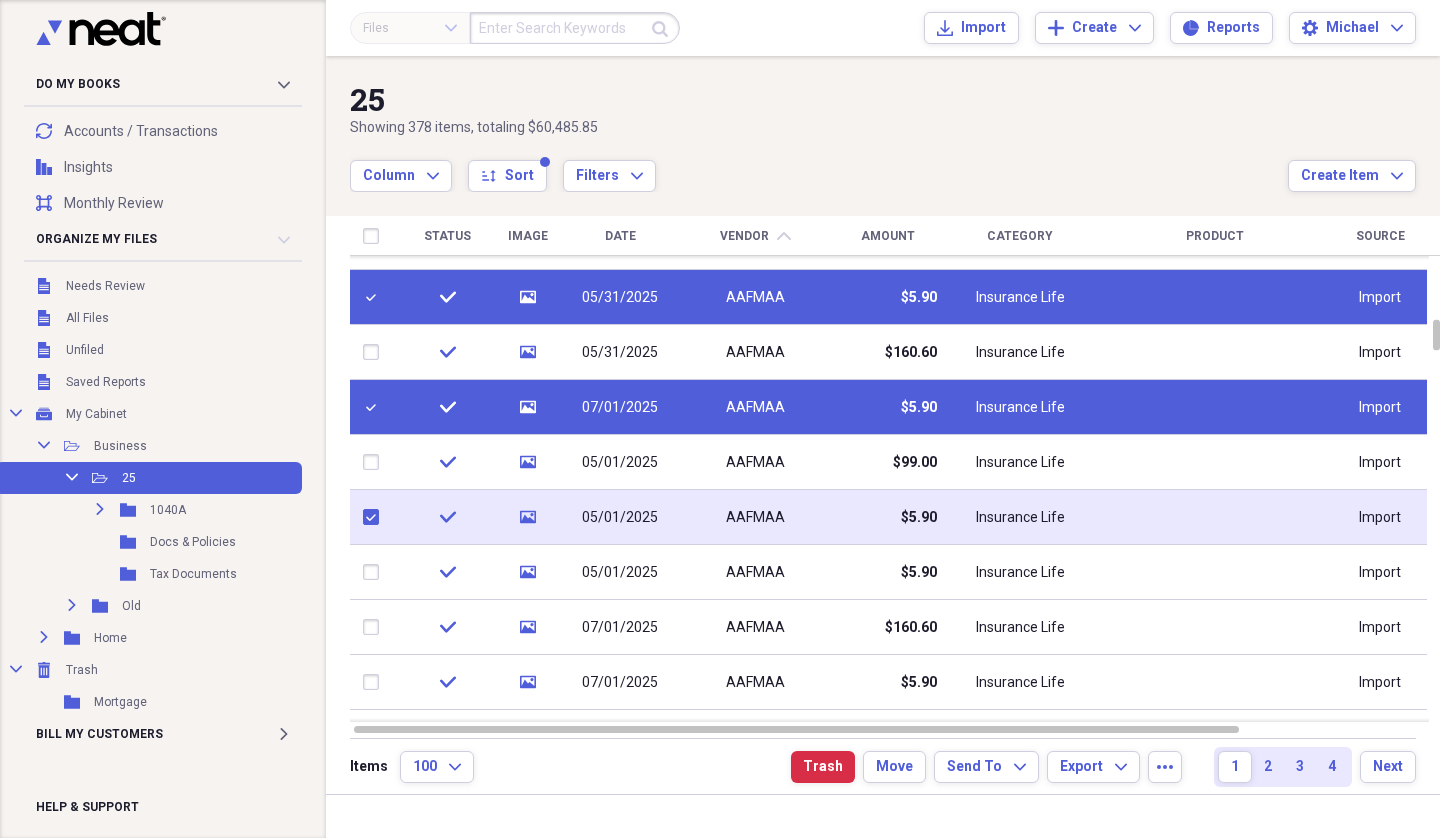 checkbox on "true" 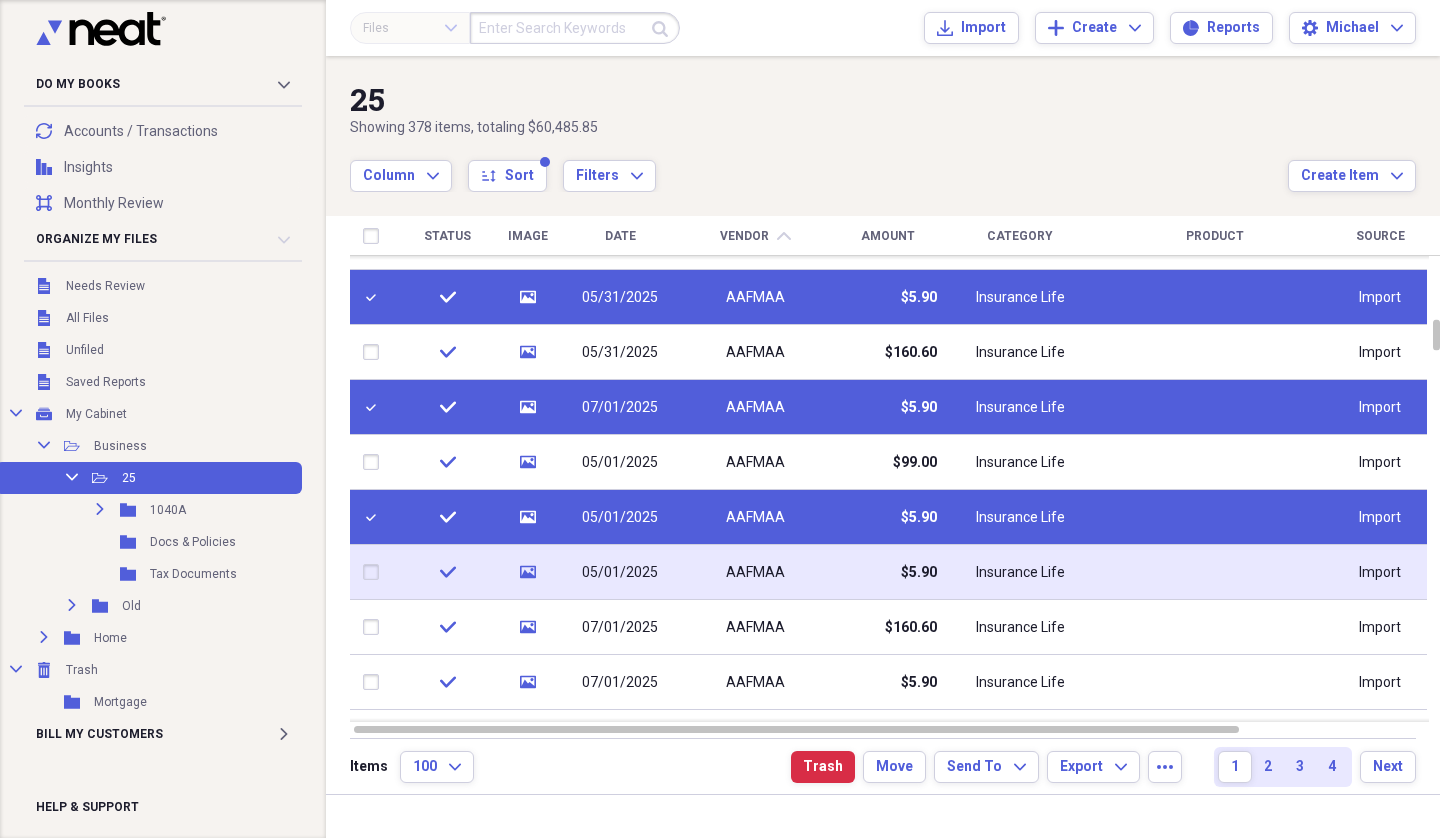click at bounding box center (375, 572) 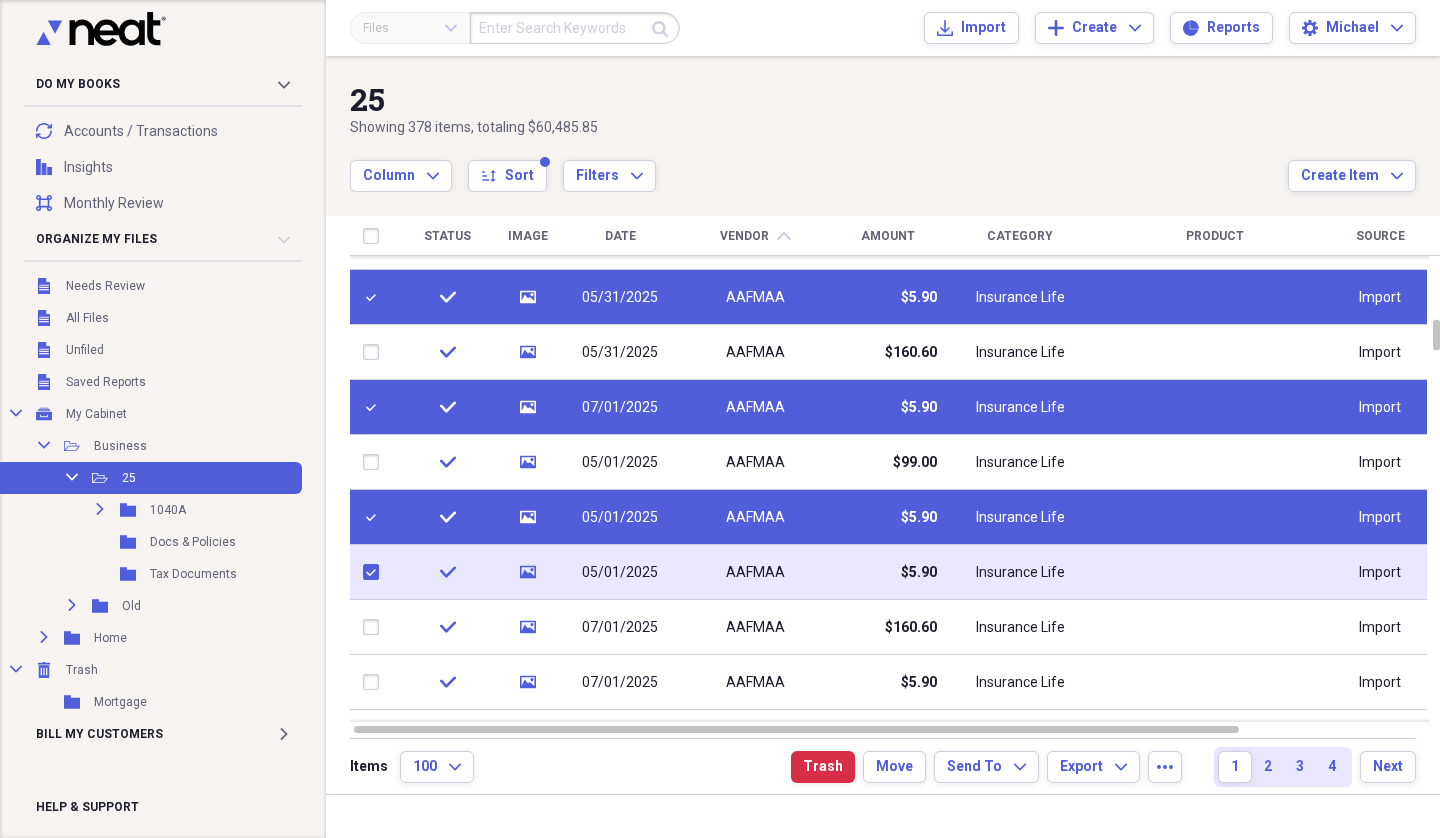 checkbox on "true" 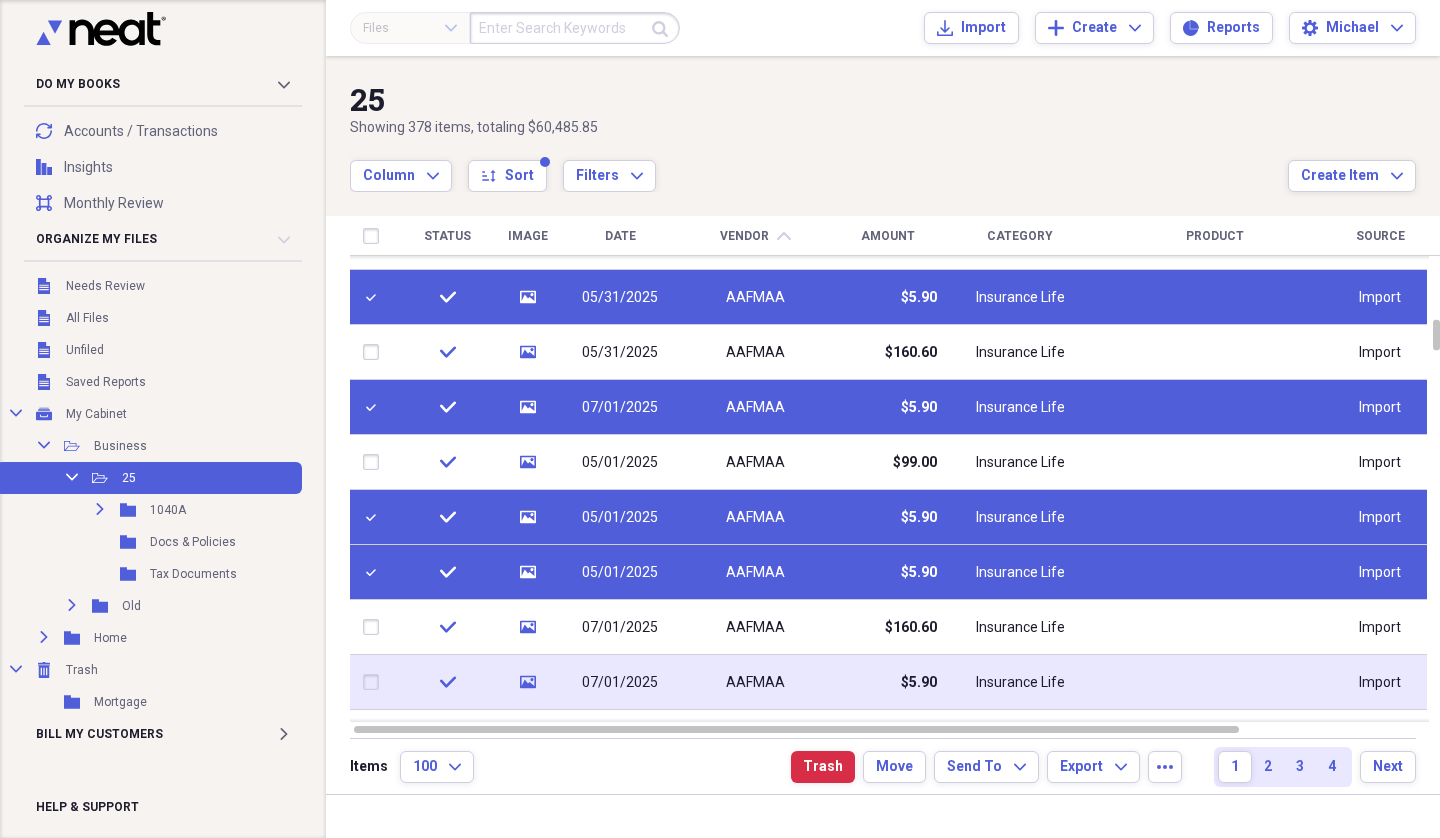 click at bounding box center [375, 682] 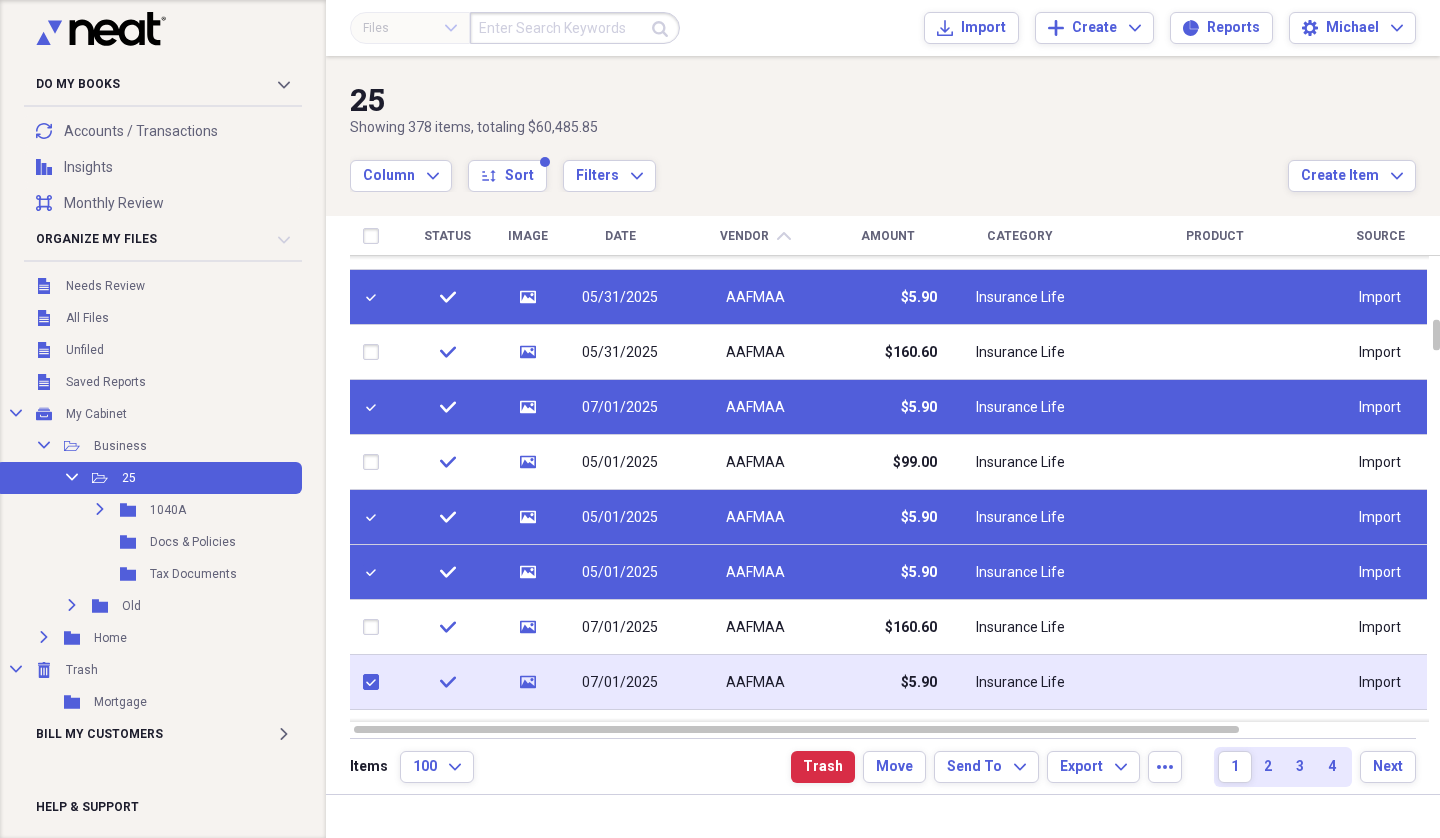 checkbox on "true" 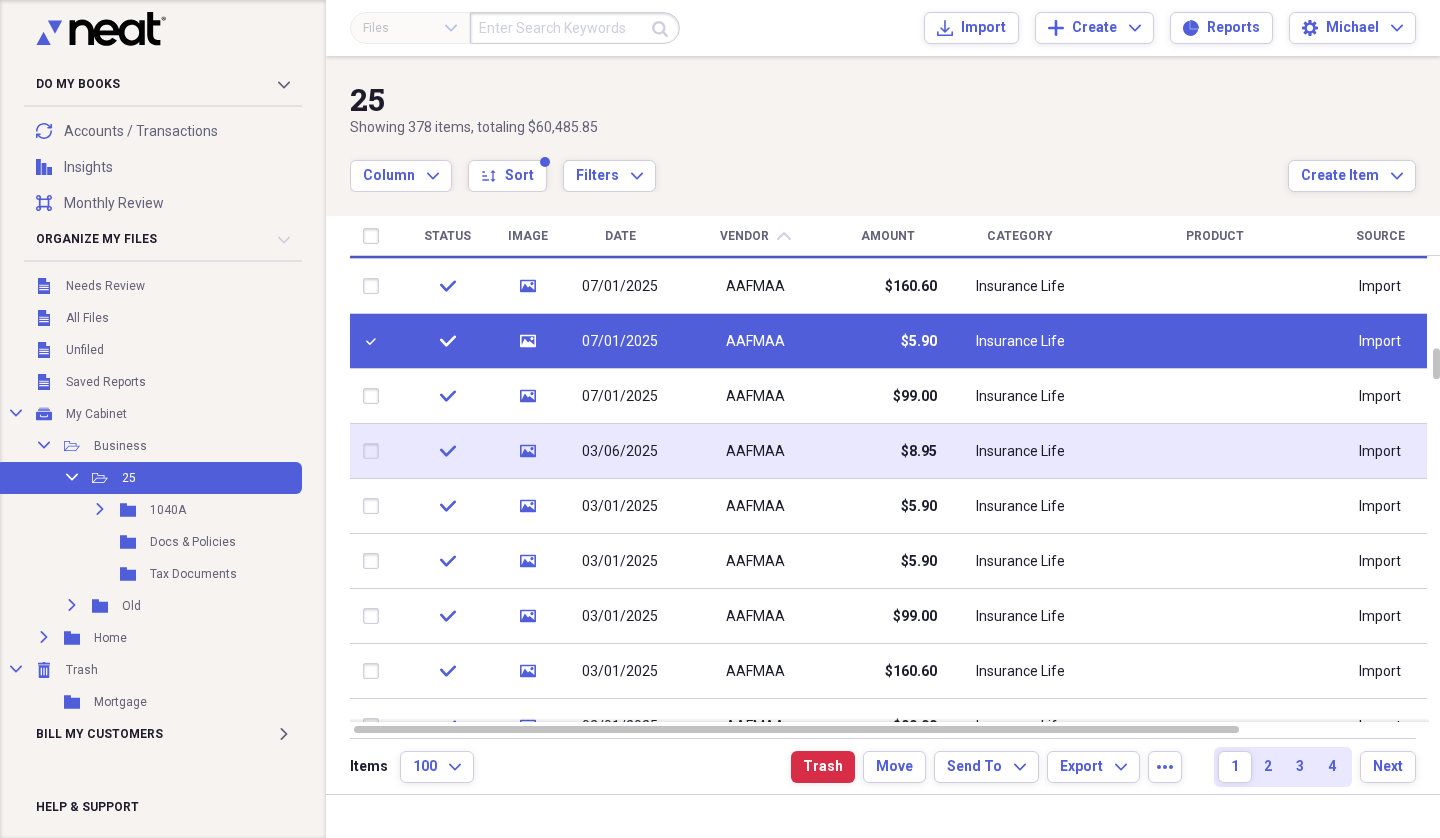 checkbox on "false" 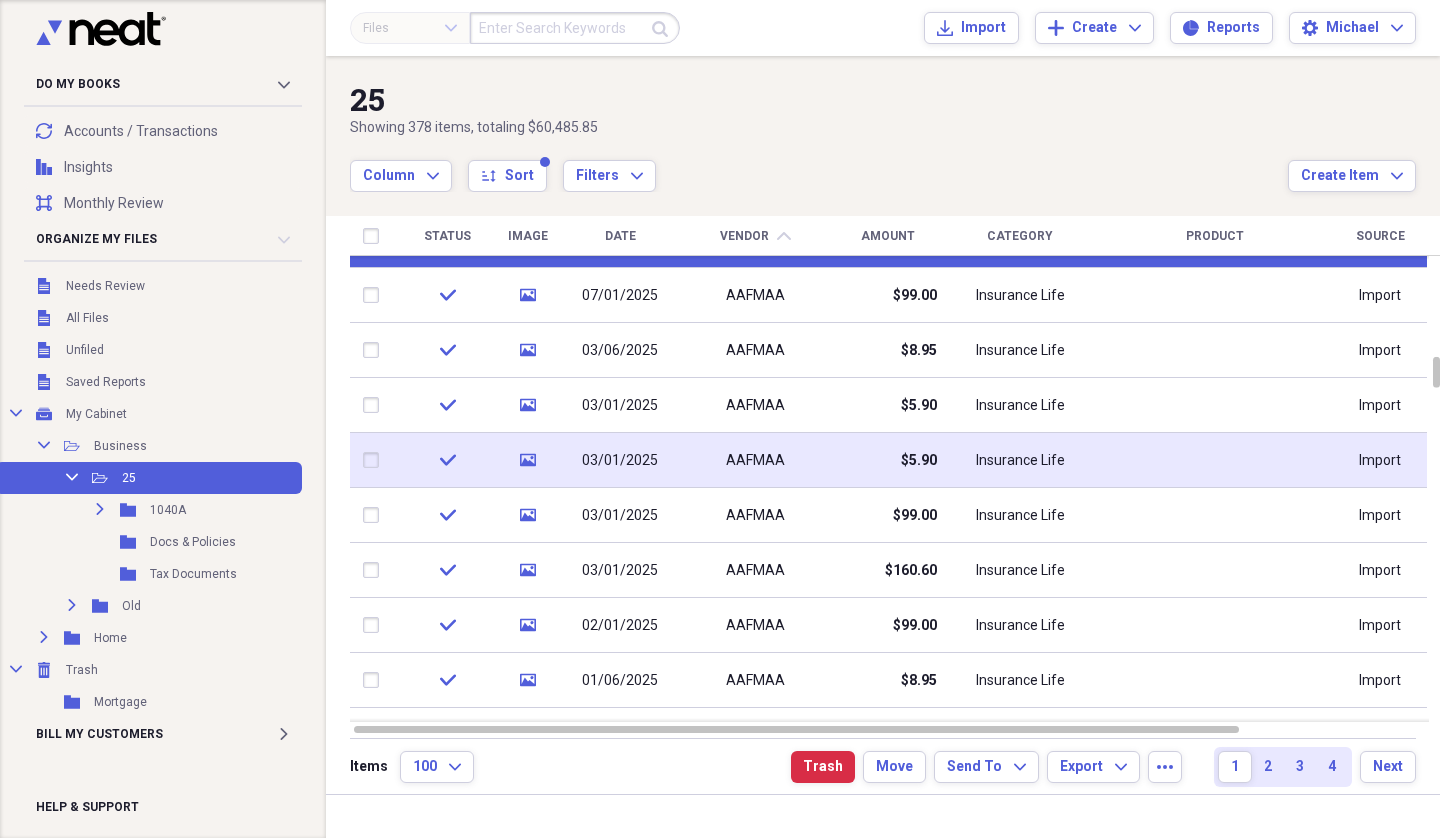 checkbox on "false" 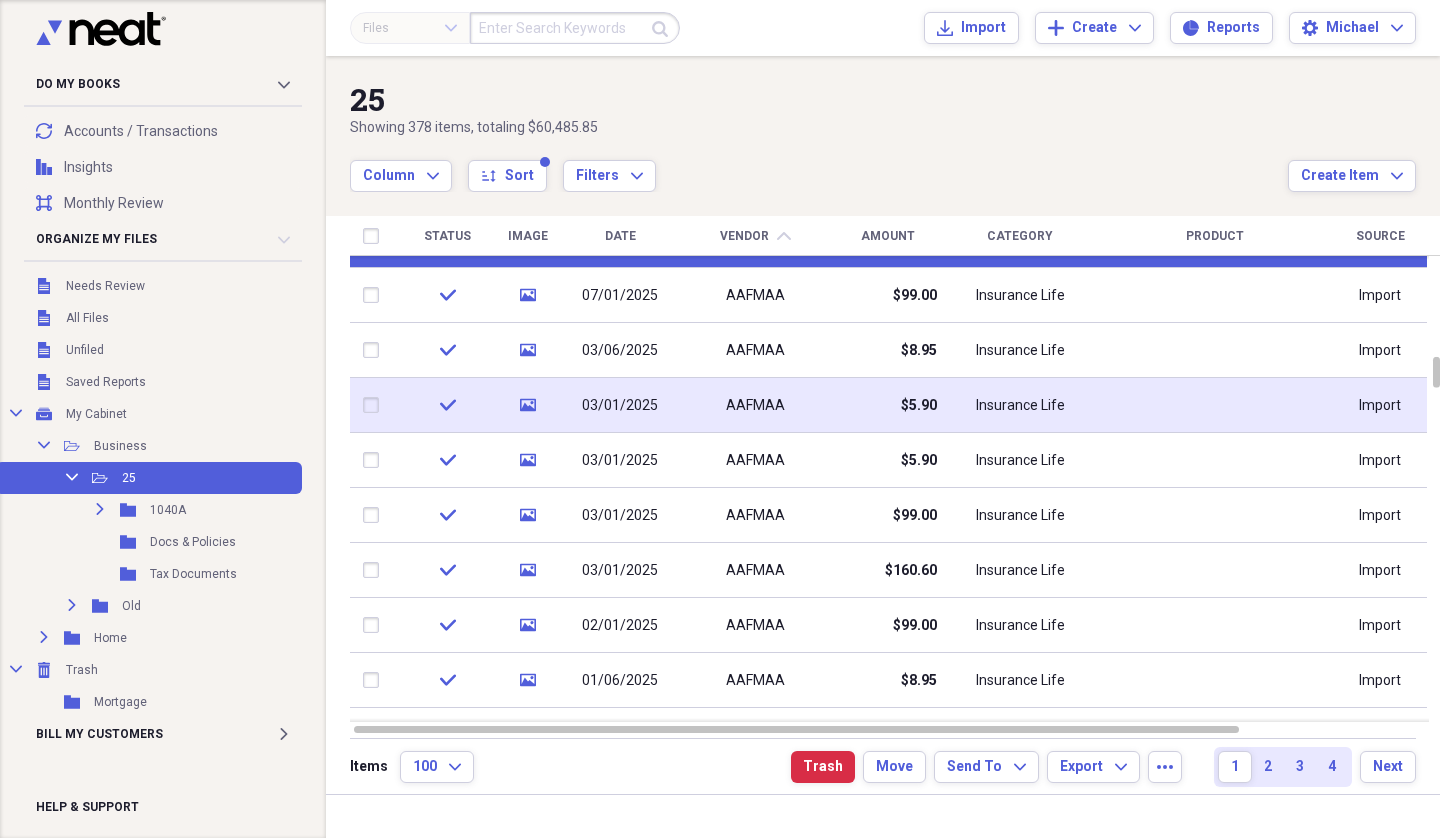 drag, startPoint x: 368, startPoint y: 403, endPoint x: 369, endPoint y: 429, distance: 26.019224 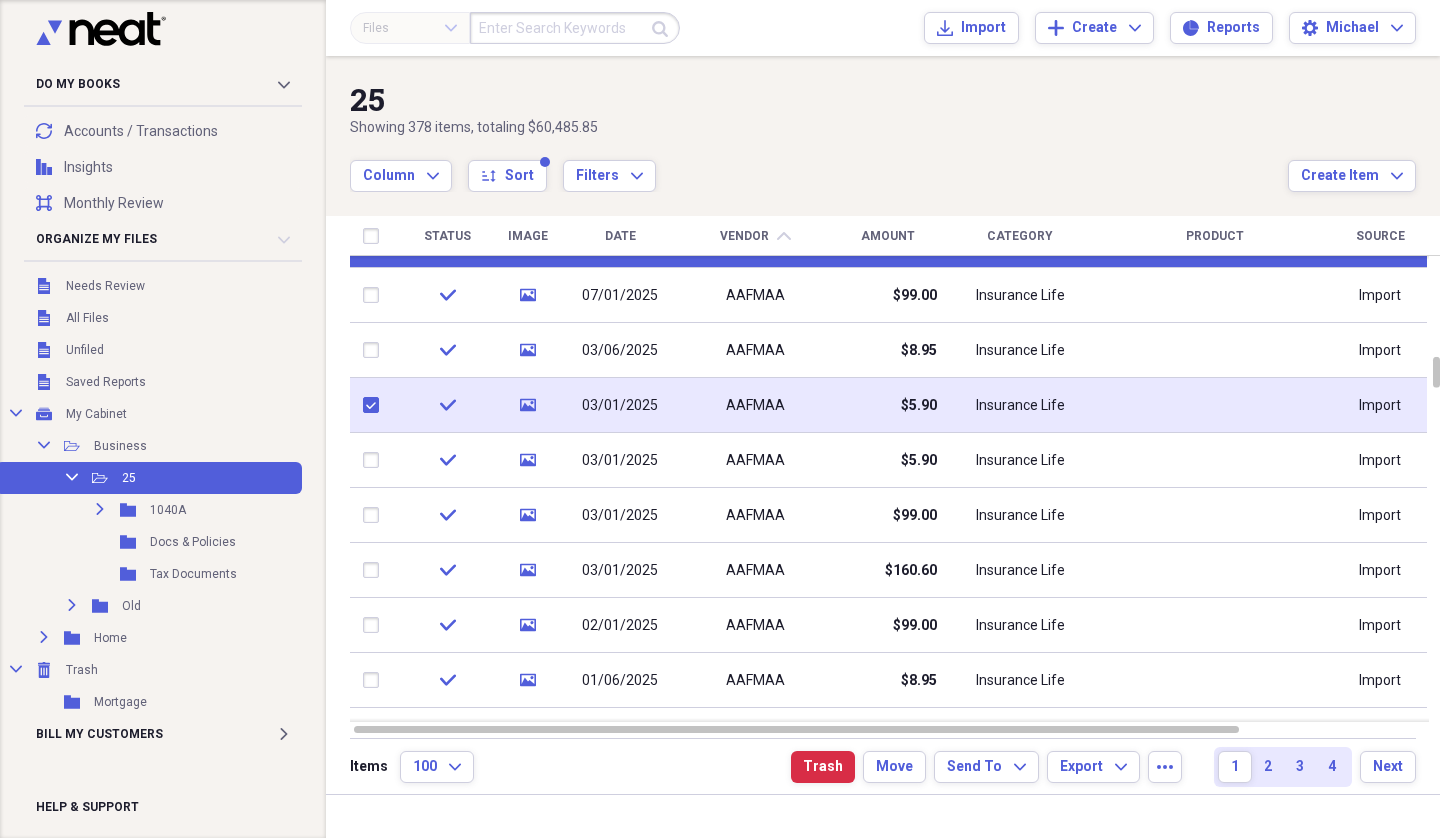 checkbox on "true" 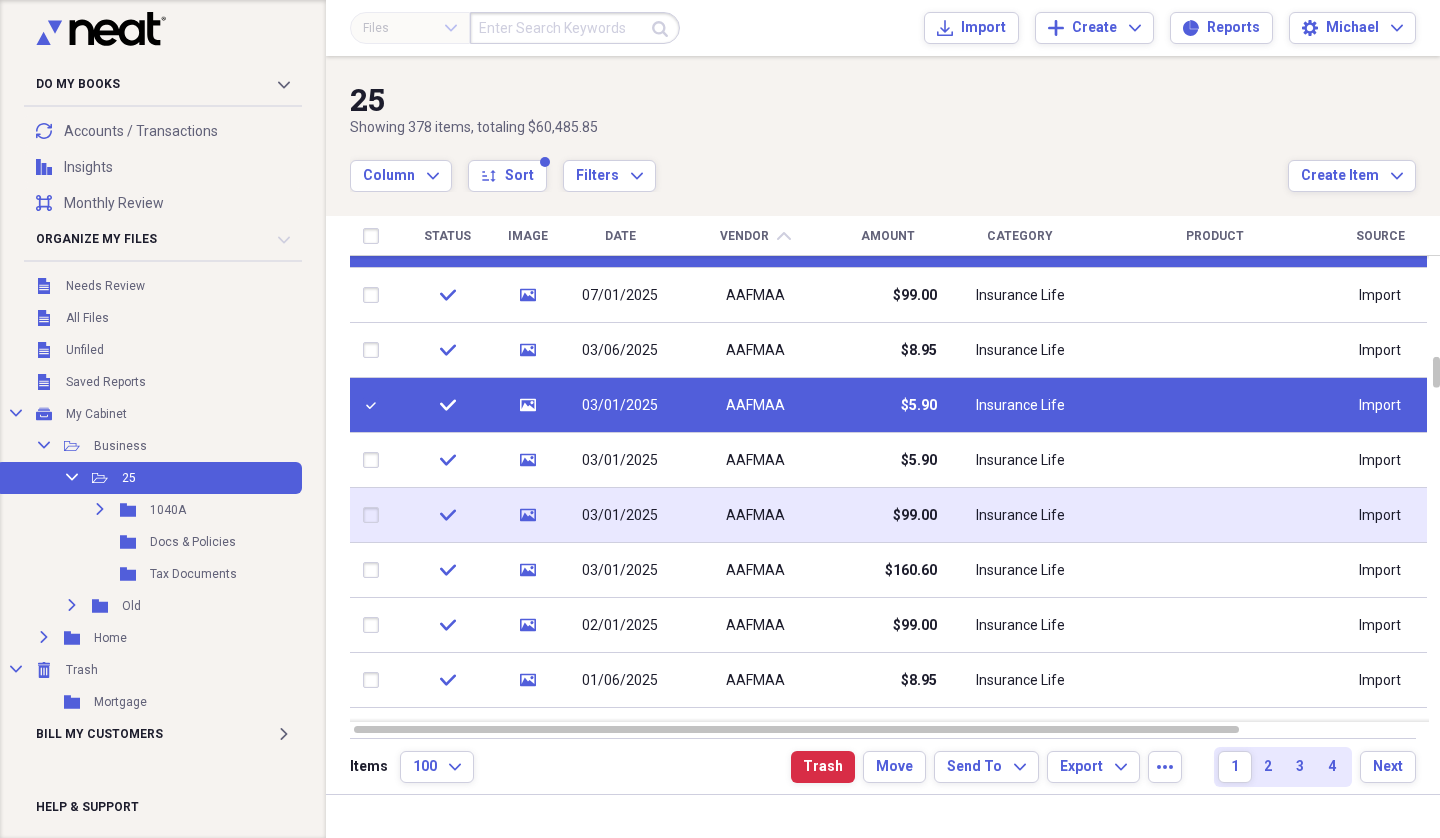 drag, startPoint x: 369, startPoint y: 457, endPoint x: 370, endPoint y: 489, distance: 32.01562 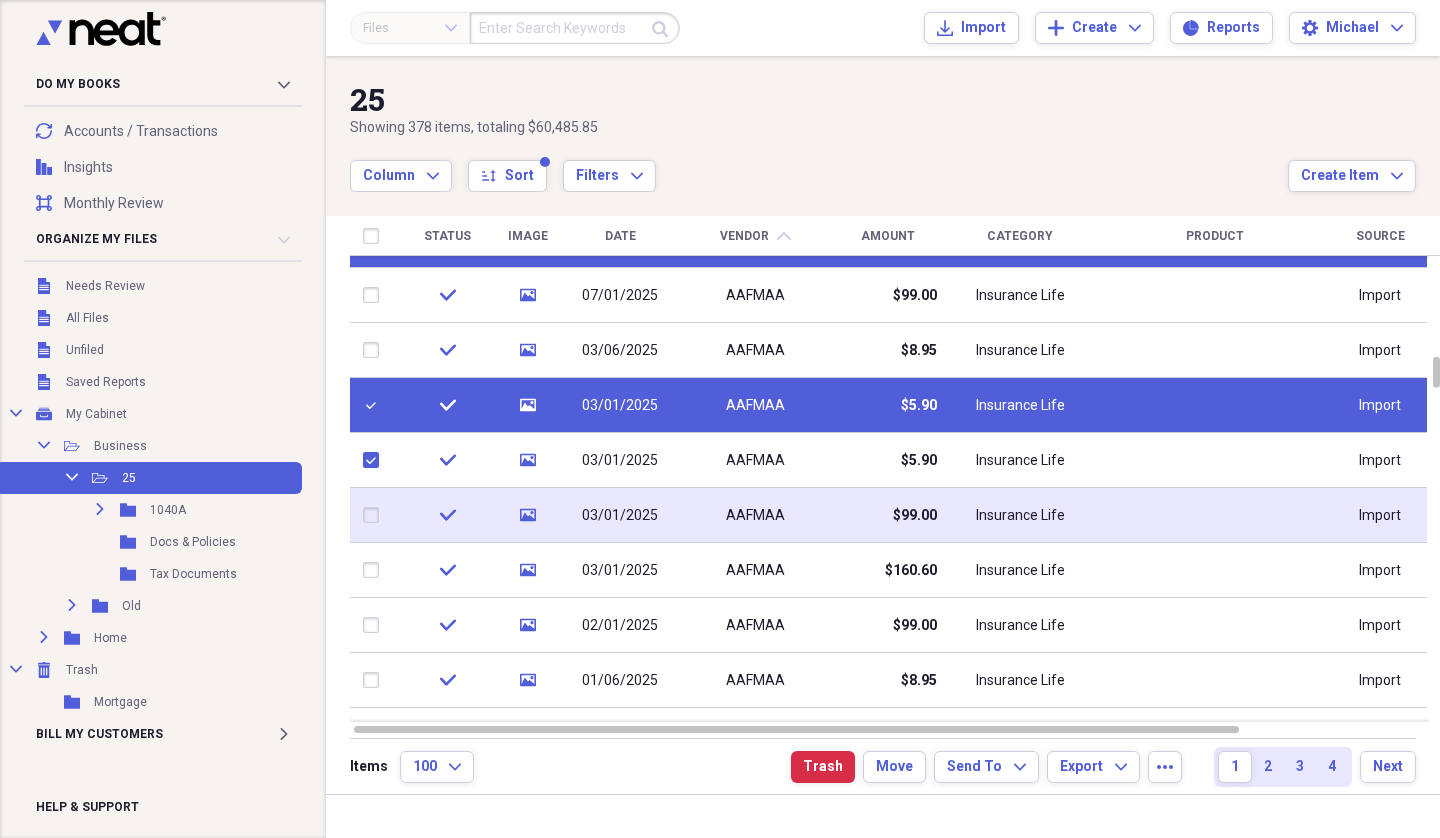 checkbox on "true" 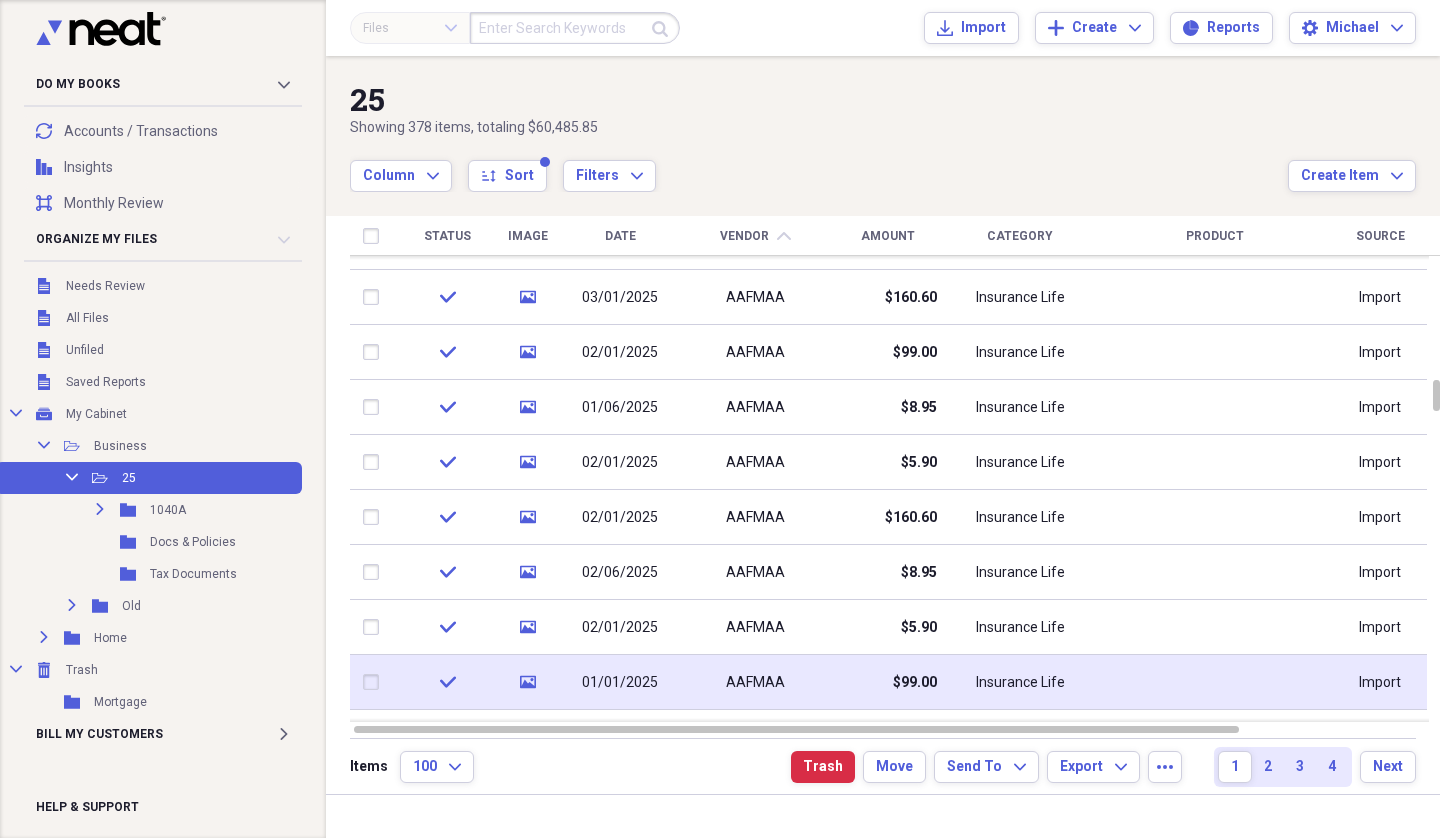 checkbox on "false" 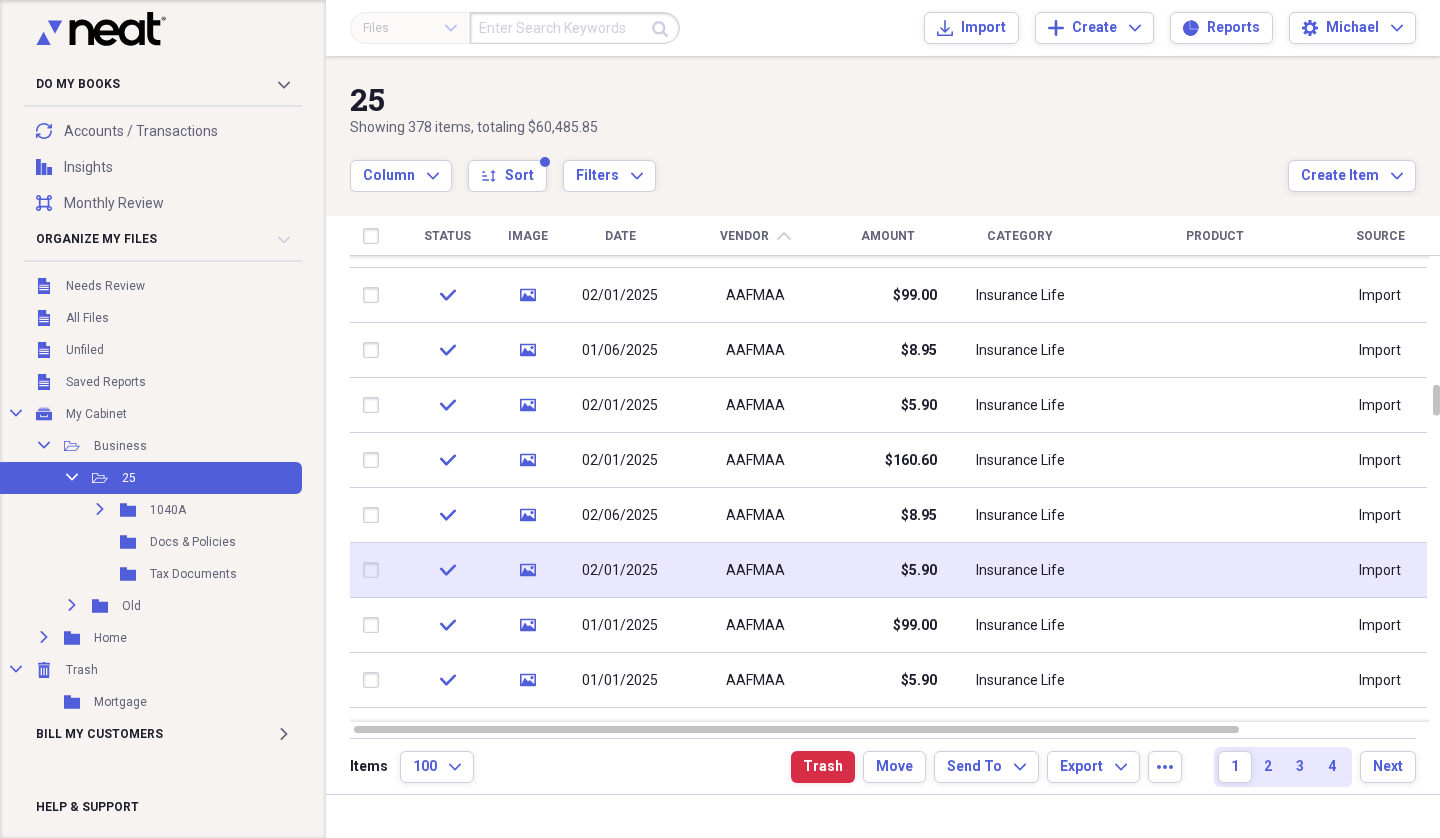 checkbox on "false" 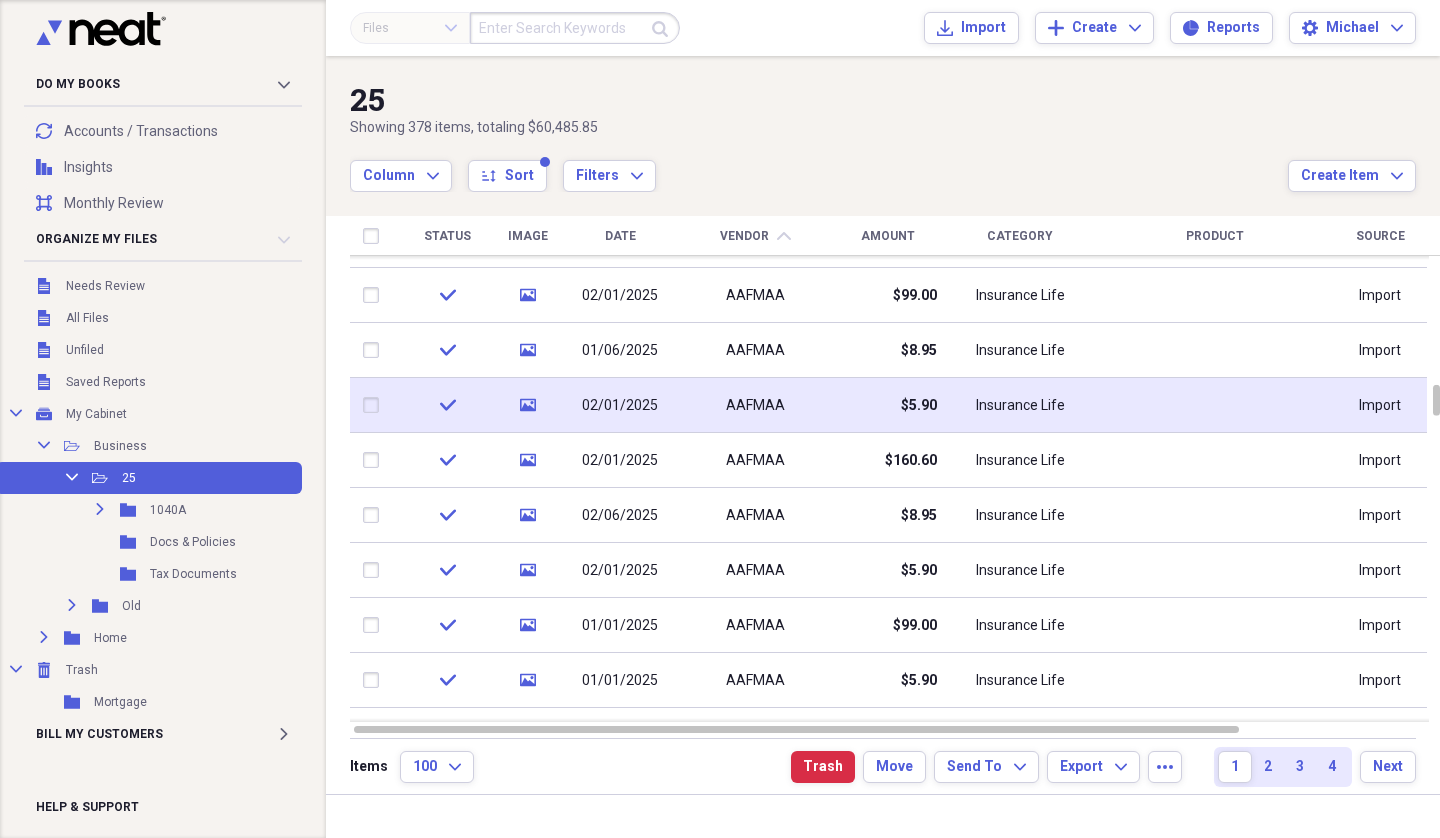 click at bounding box center [375, 405] 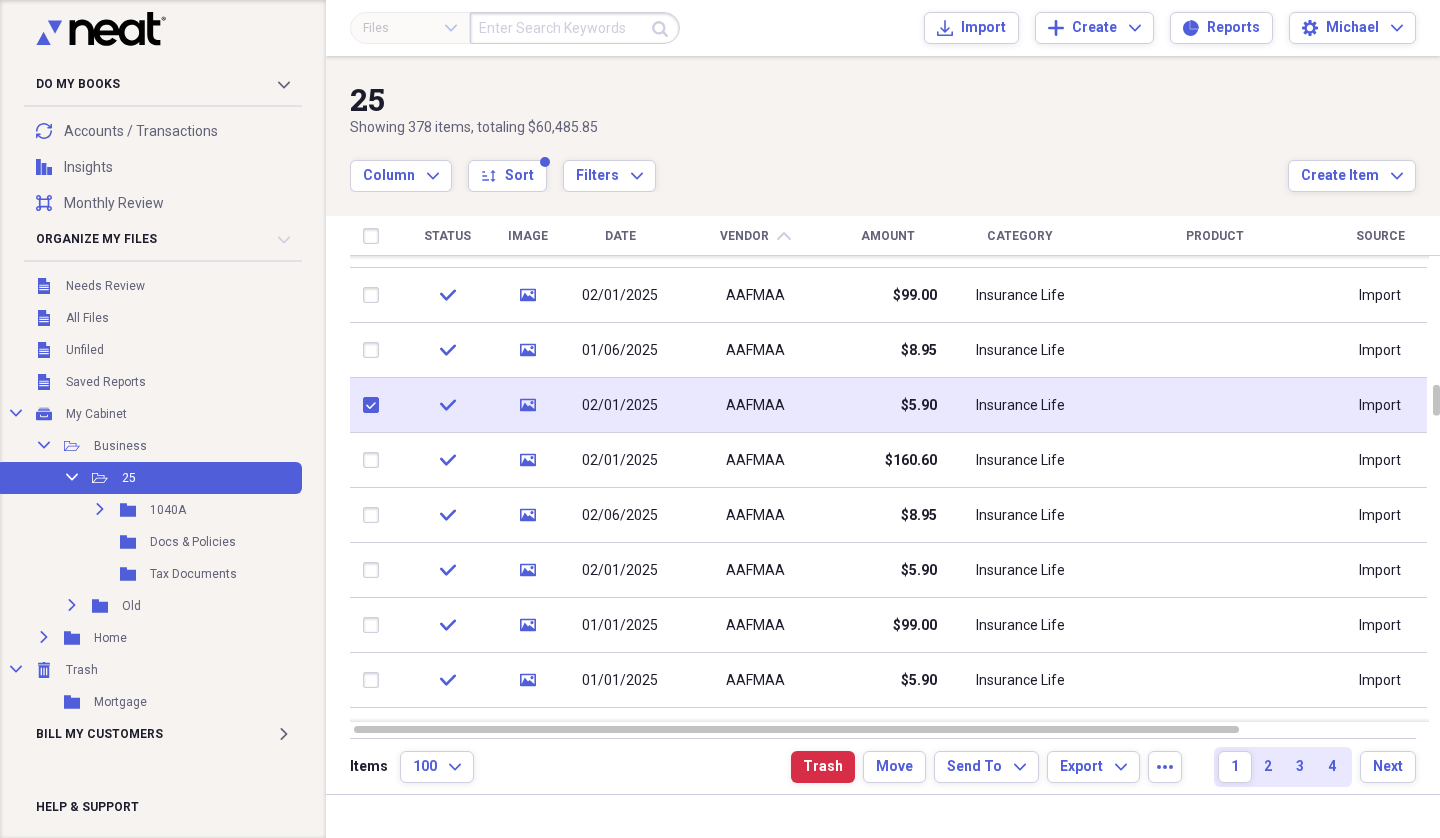 checkbox on "true" 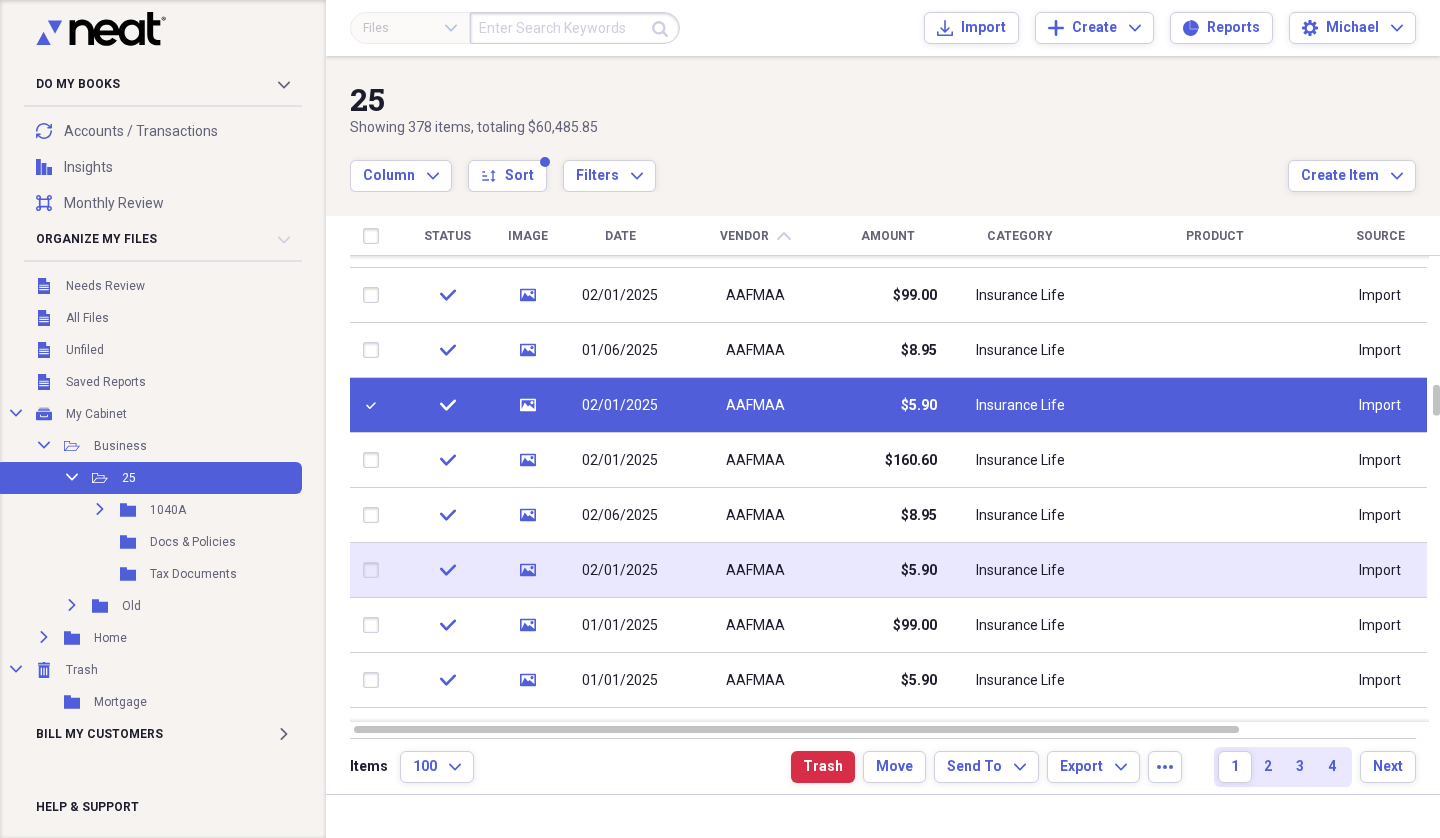 click at bounding box center (375, 570) 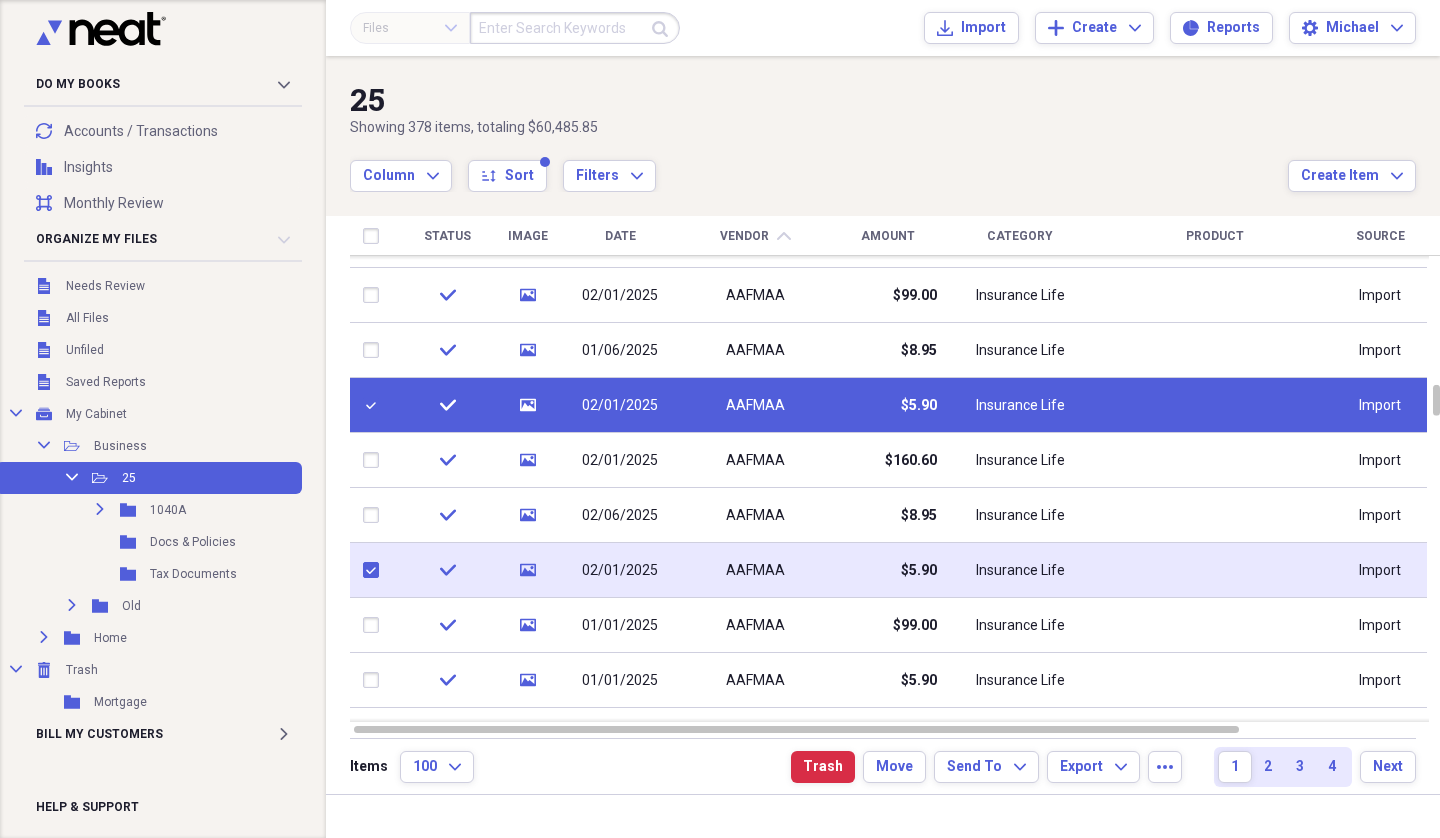checkbox on "true" 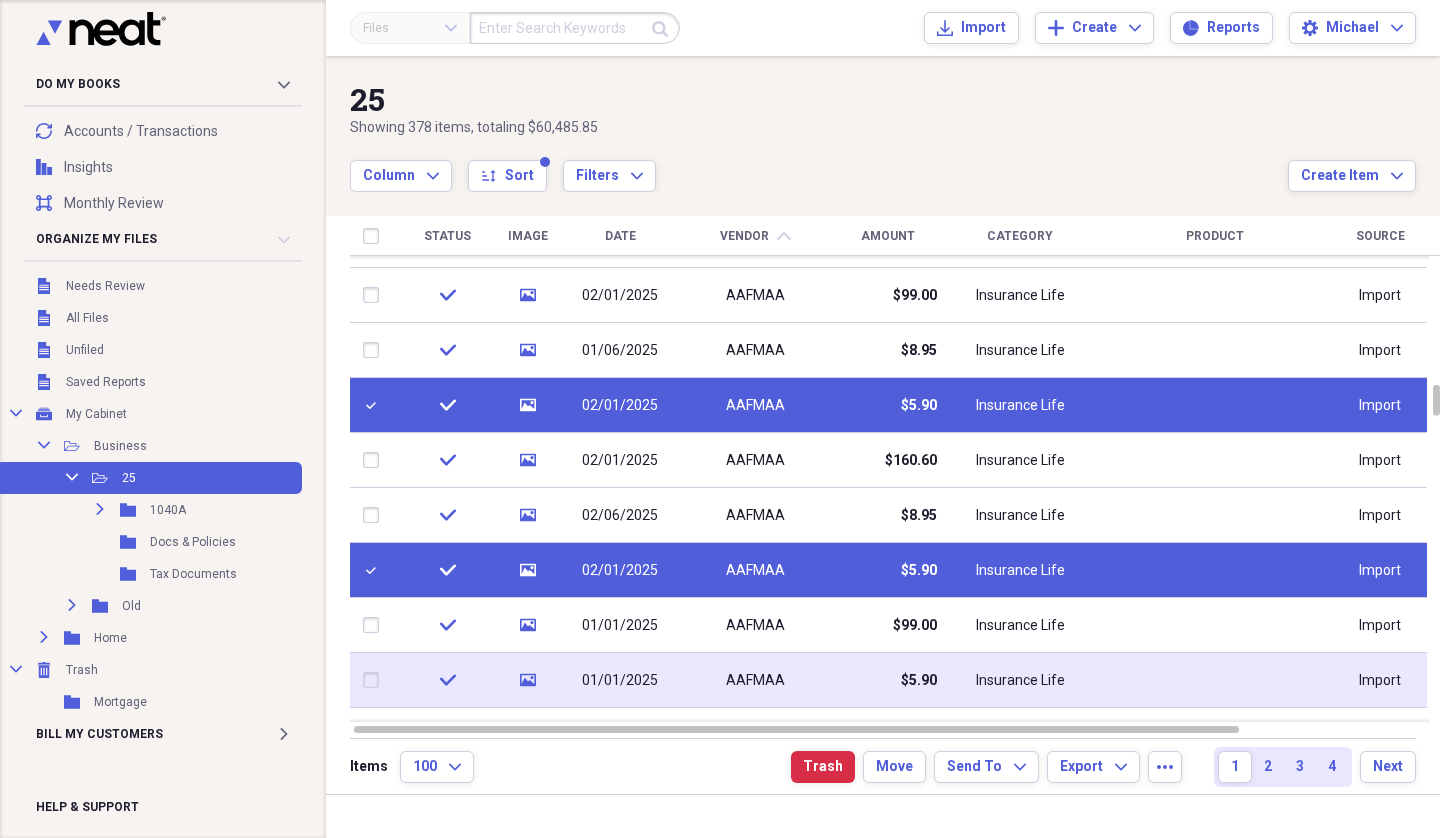 click at bounding box center (375, 680) 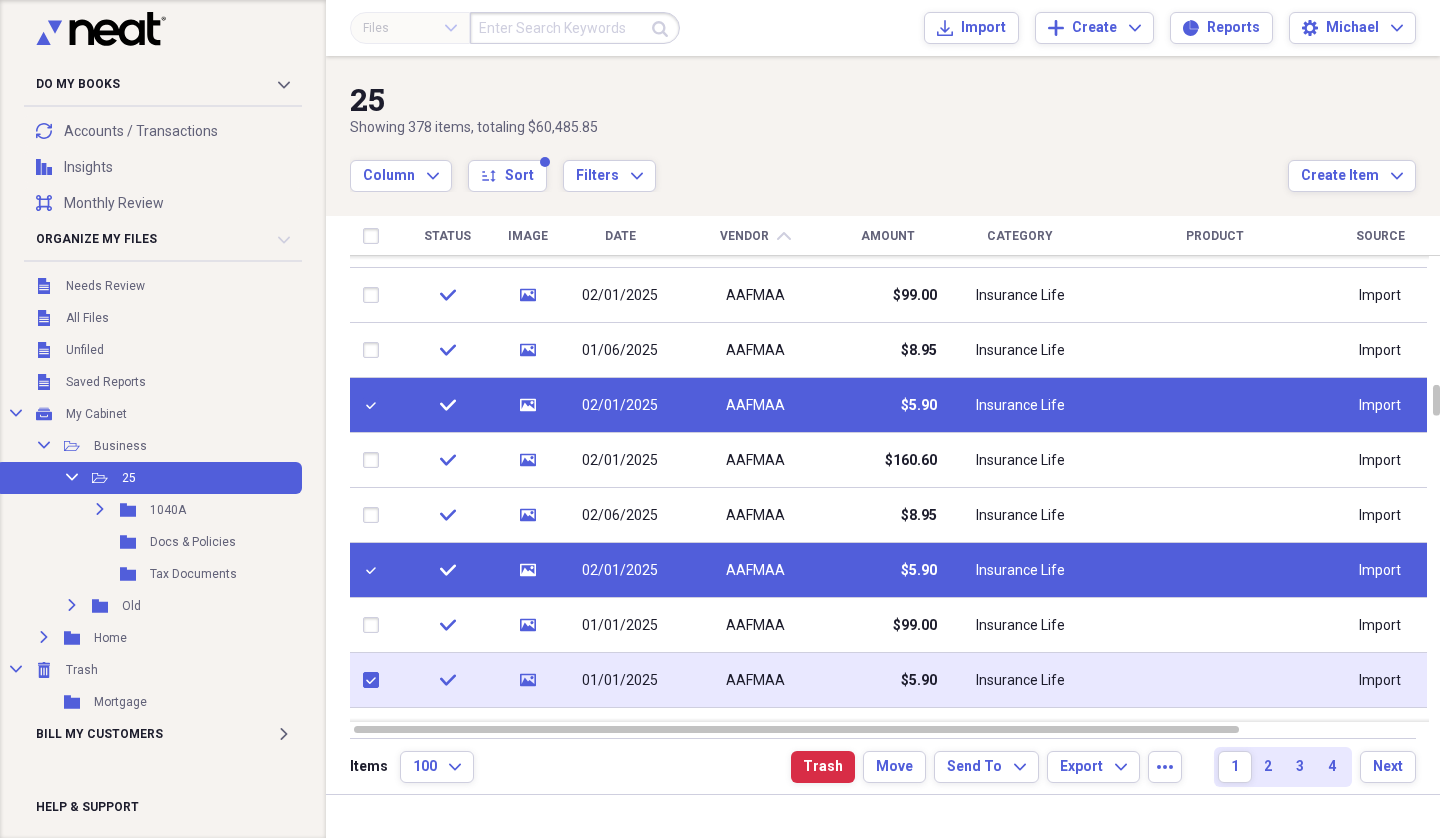 checkbox on "true" 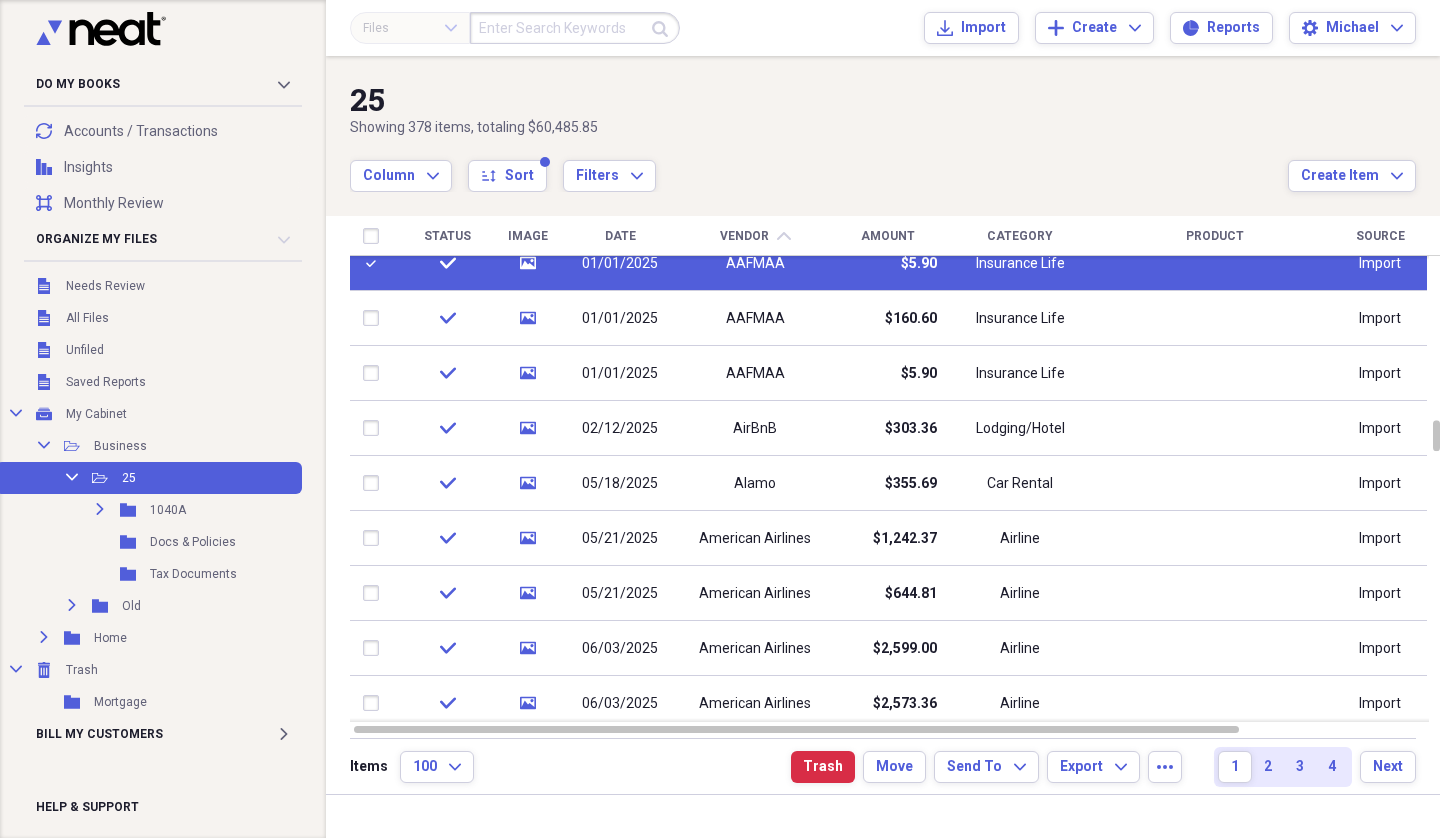 checkbox on "false" 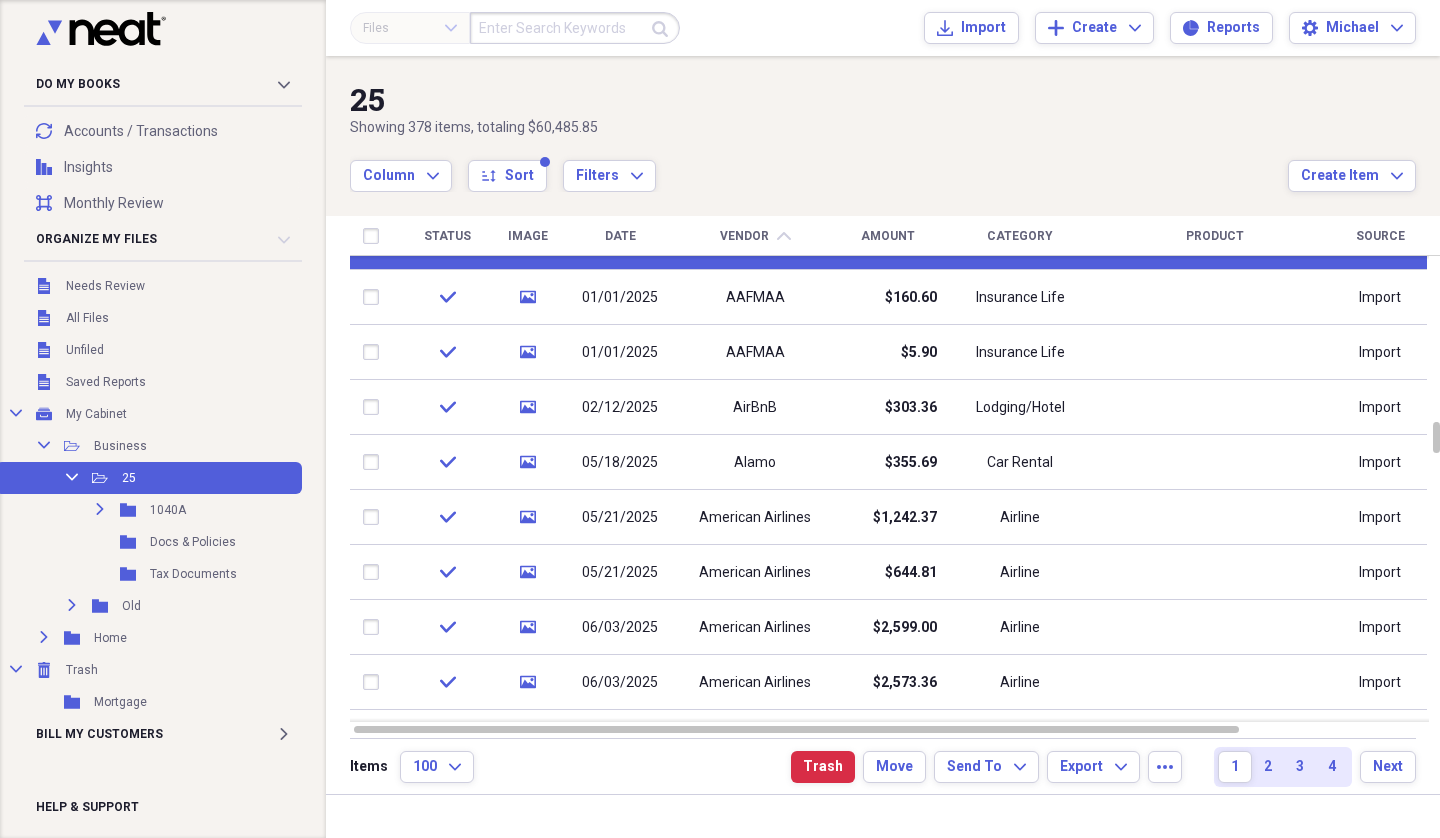checkbox on "false" 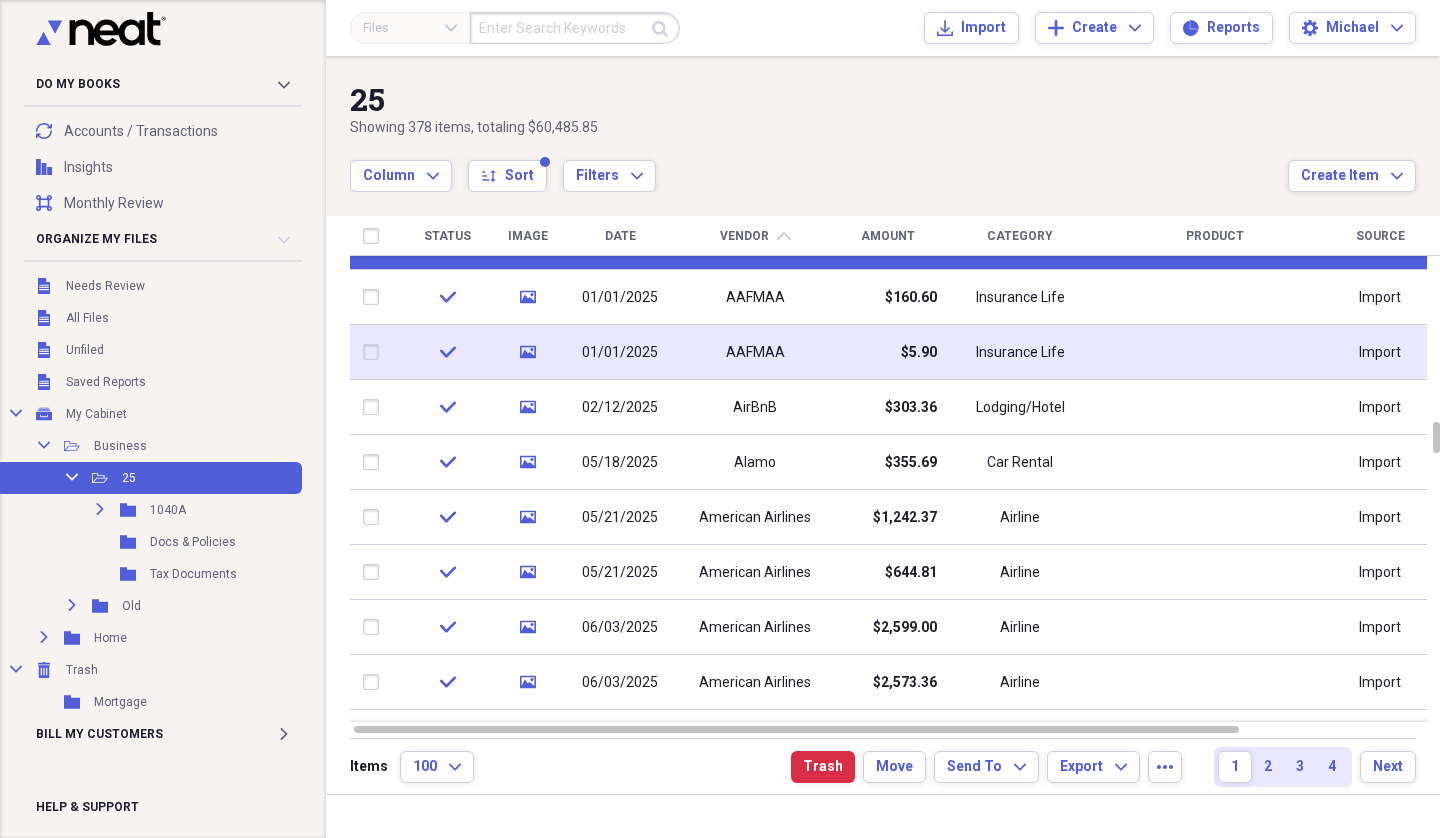 click at bounding box center [375, 352] 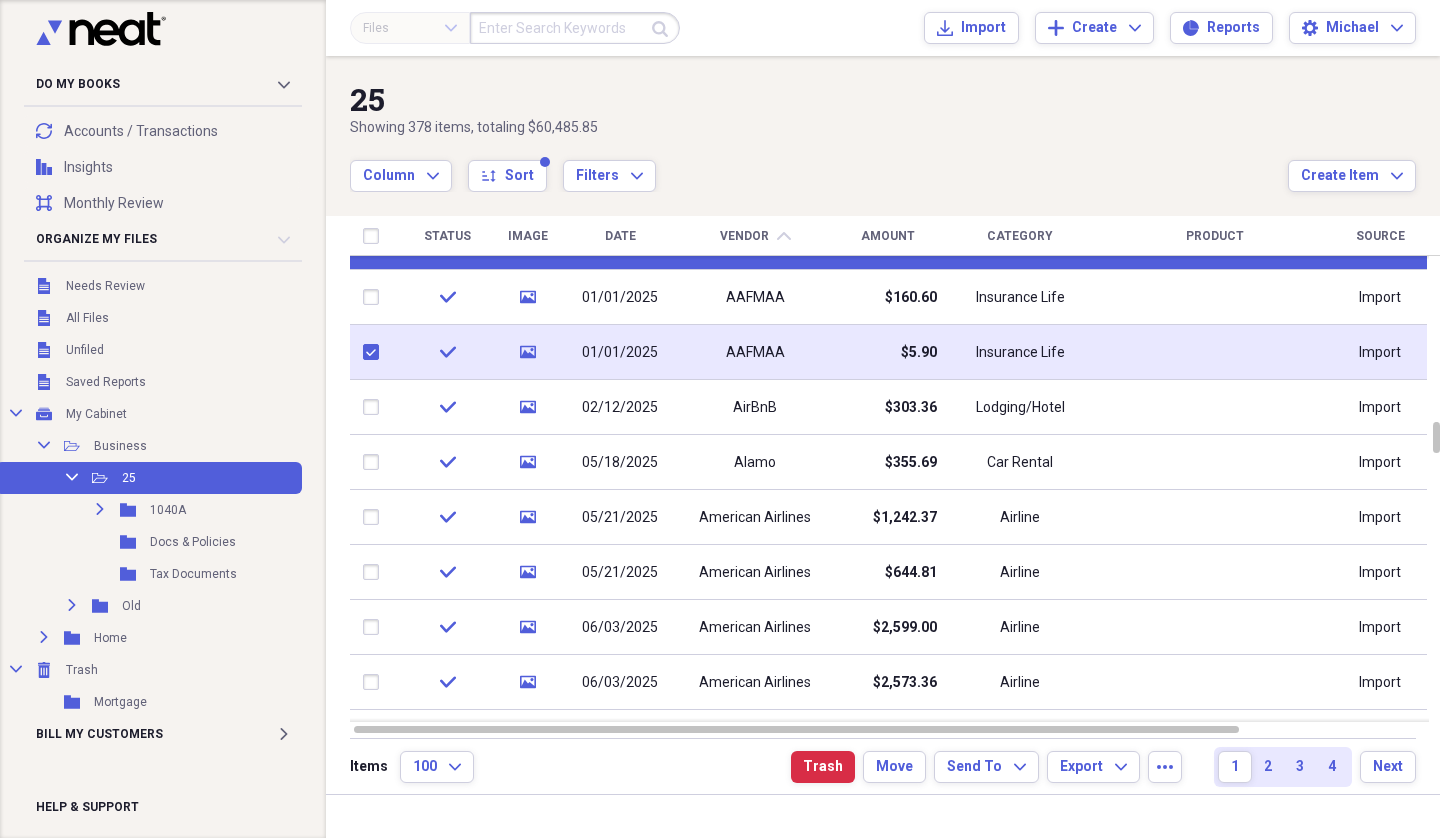 checkbox on "true" 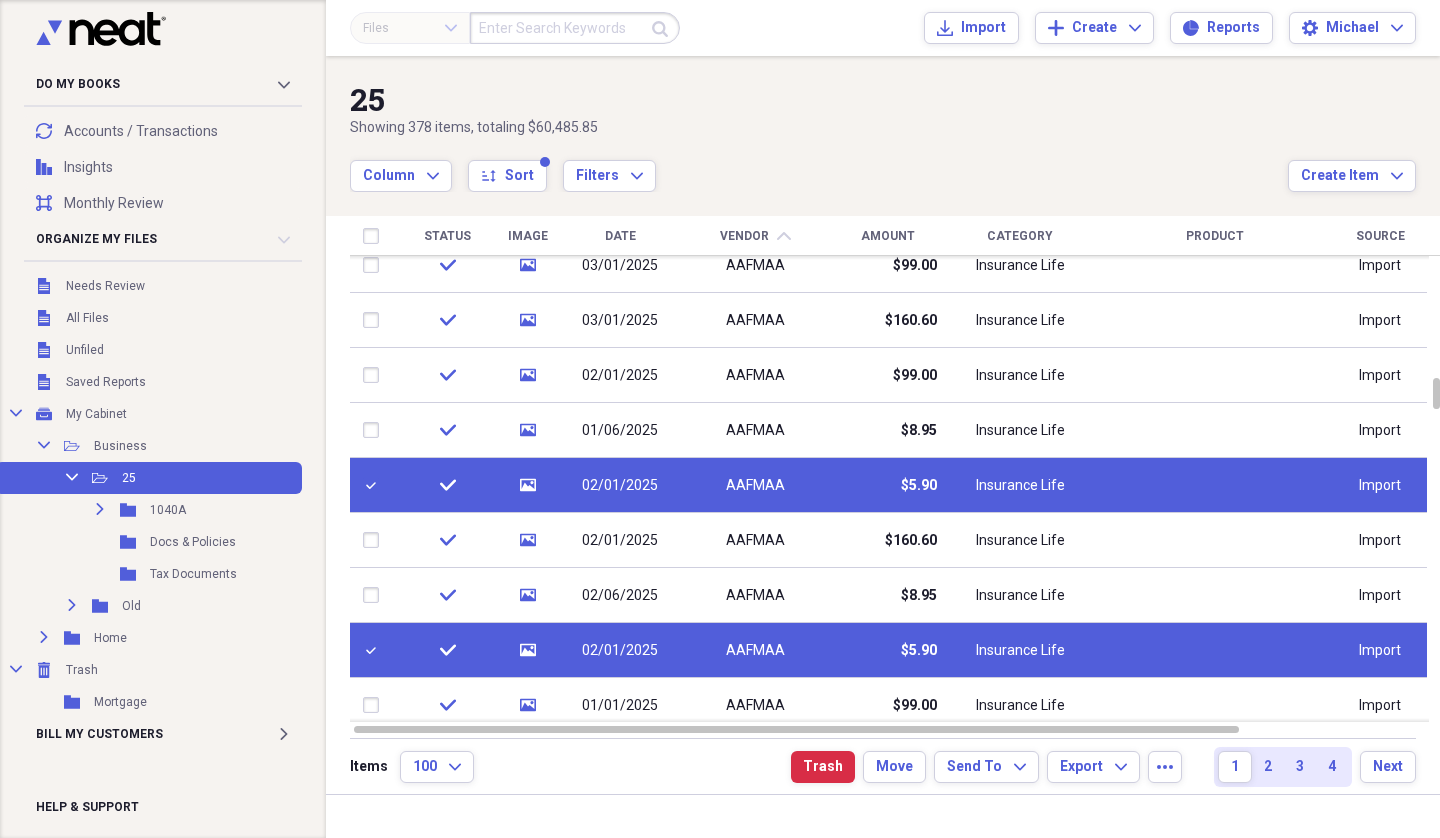 checkbox on "true" 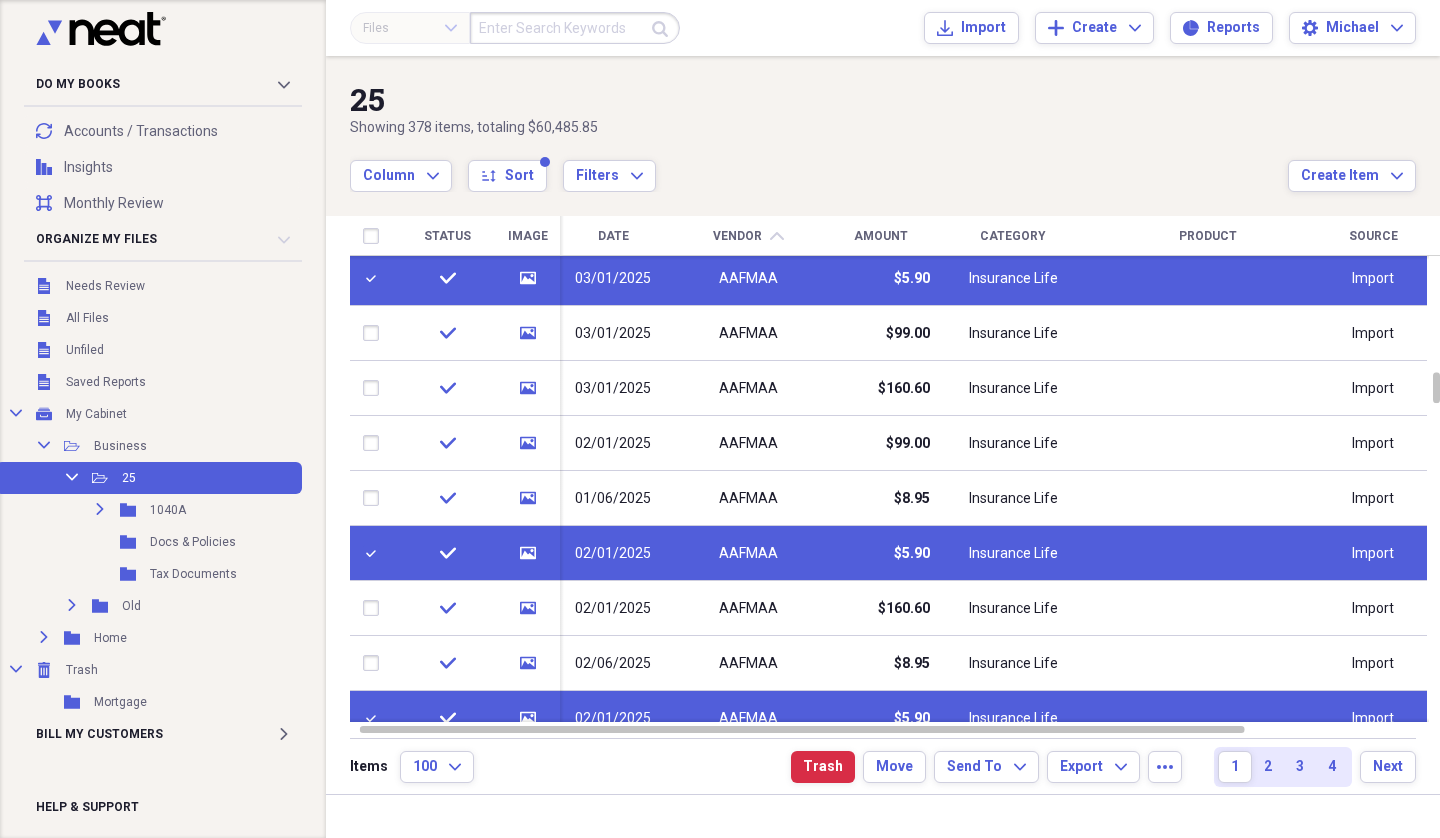 checkbox on "true" 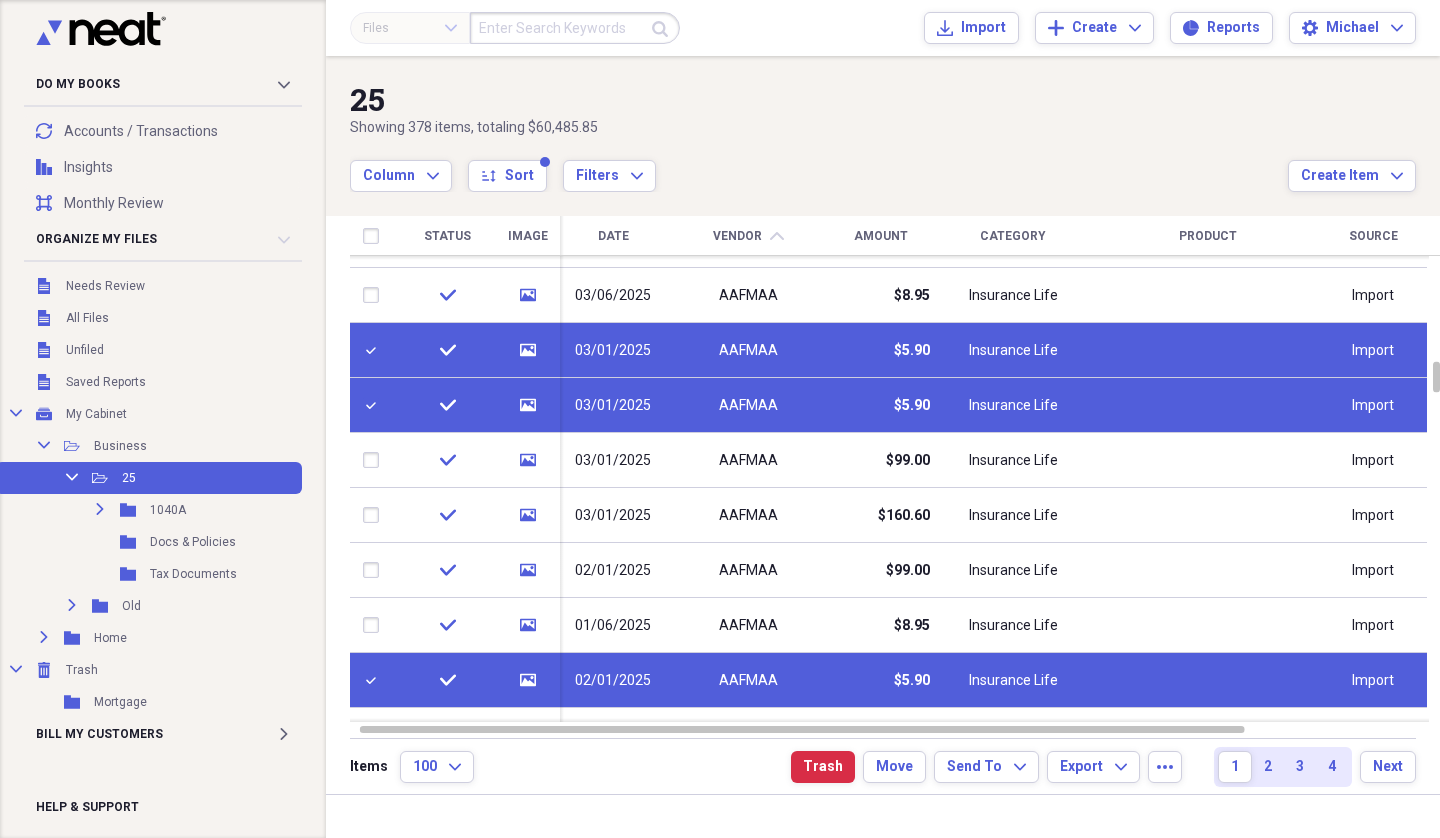 checkbox on "true" 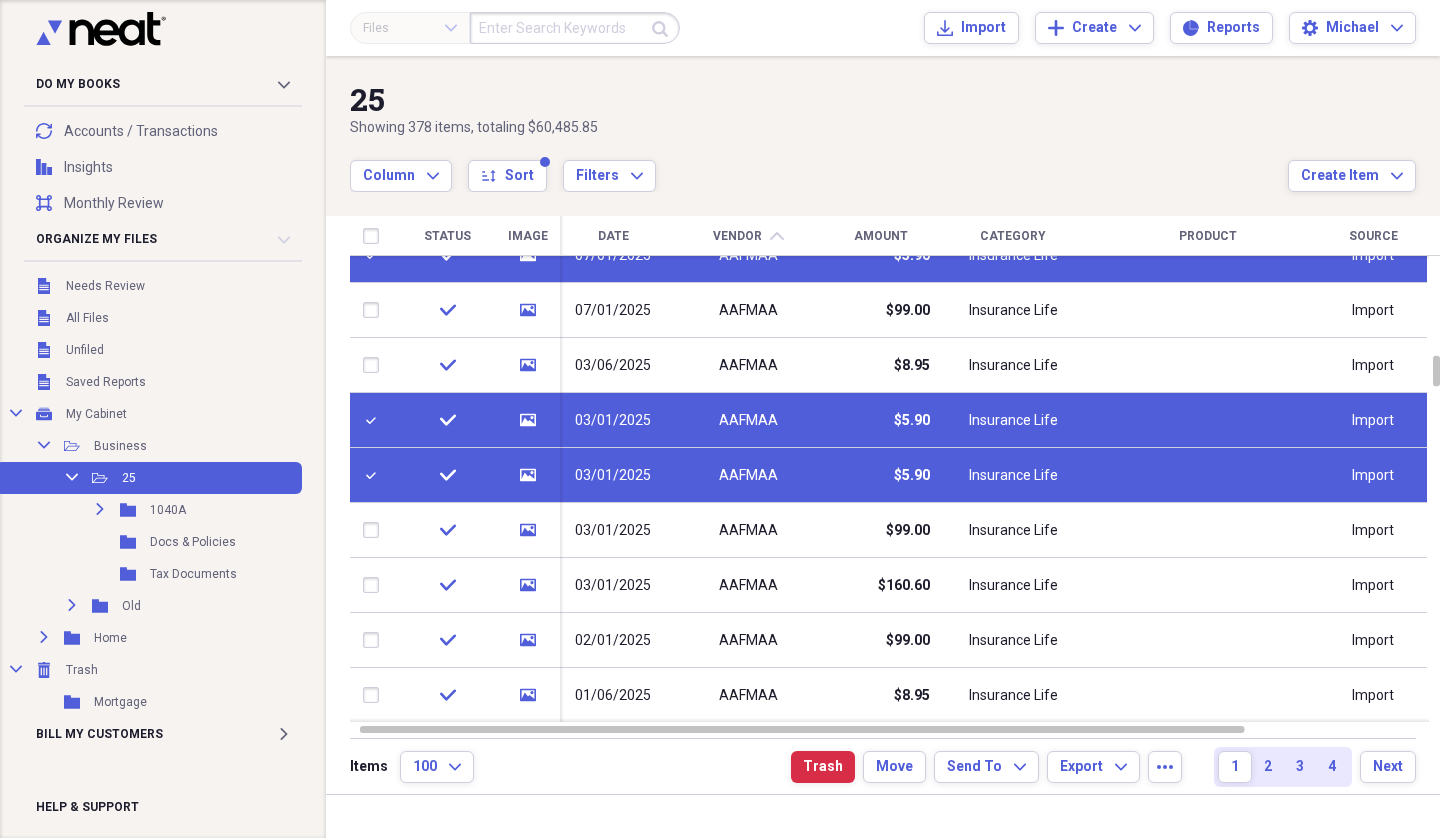 checkbox on "true" 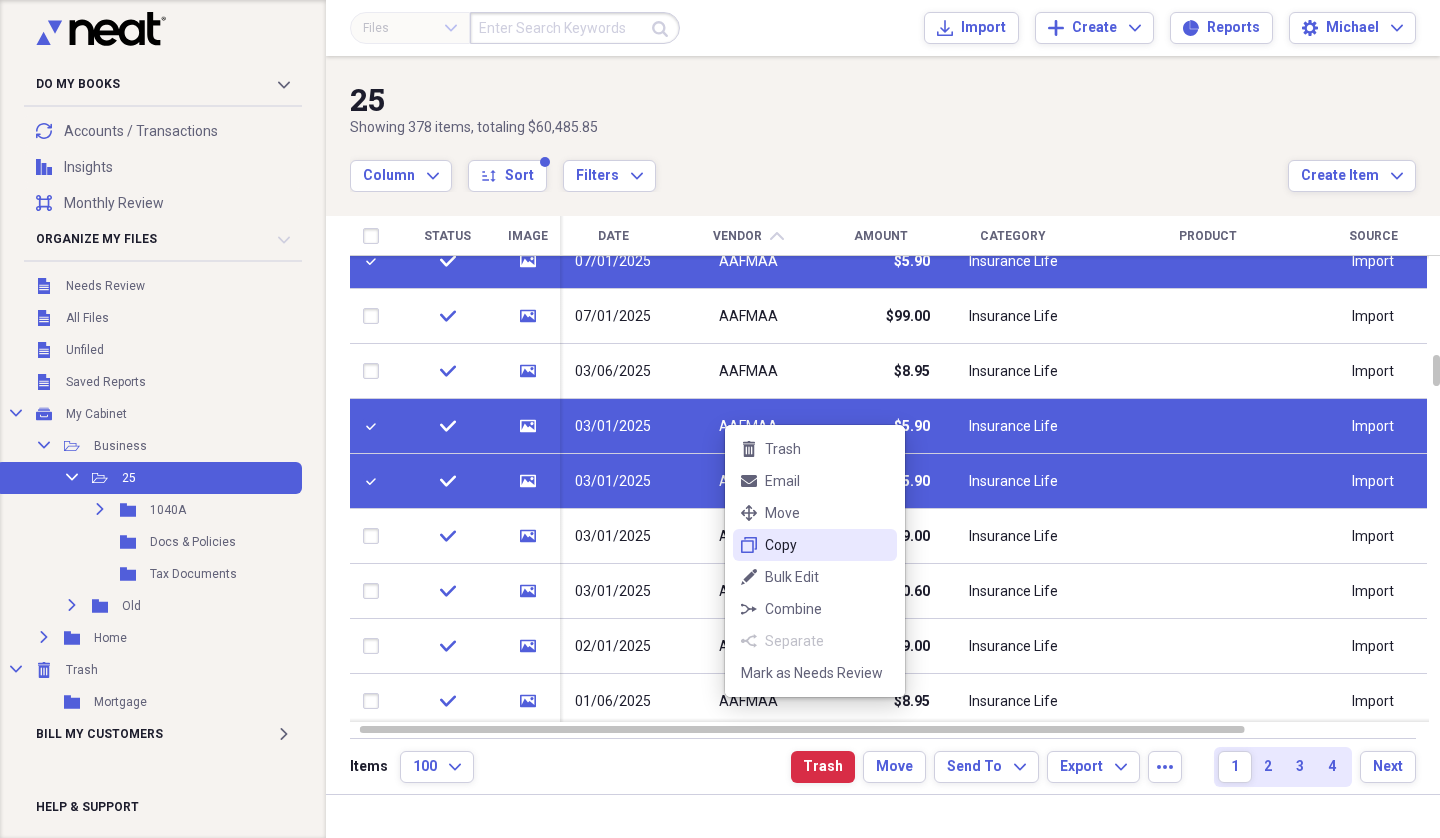 click on "Copy" at bounding box center [827, 545] 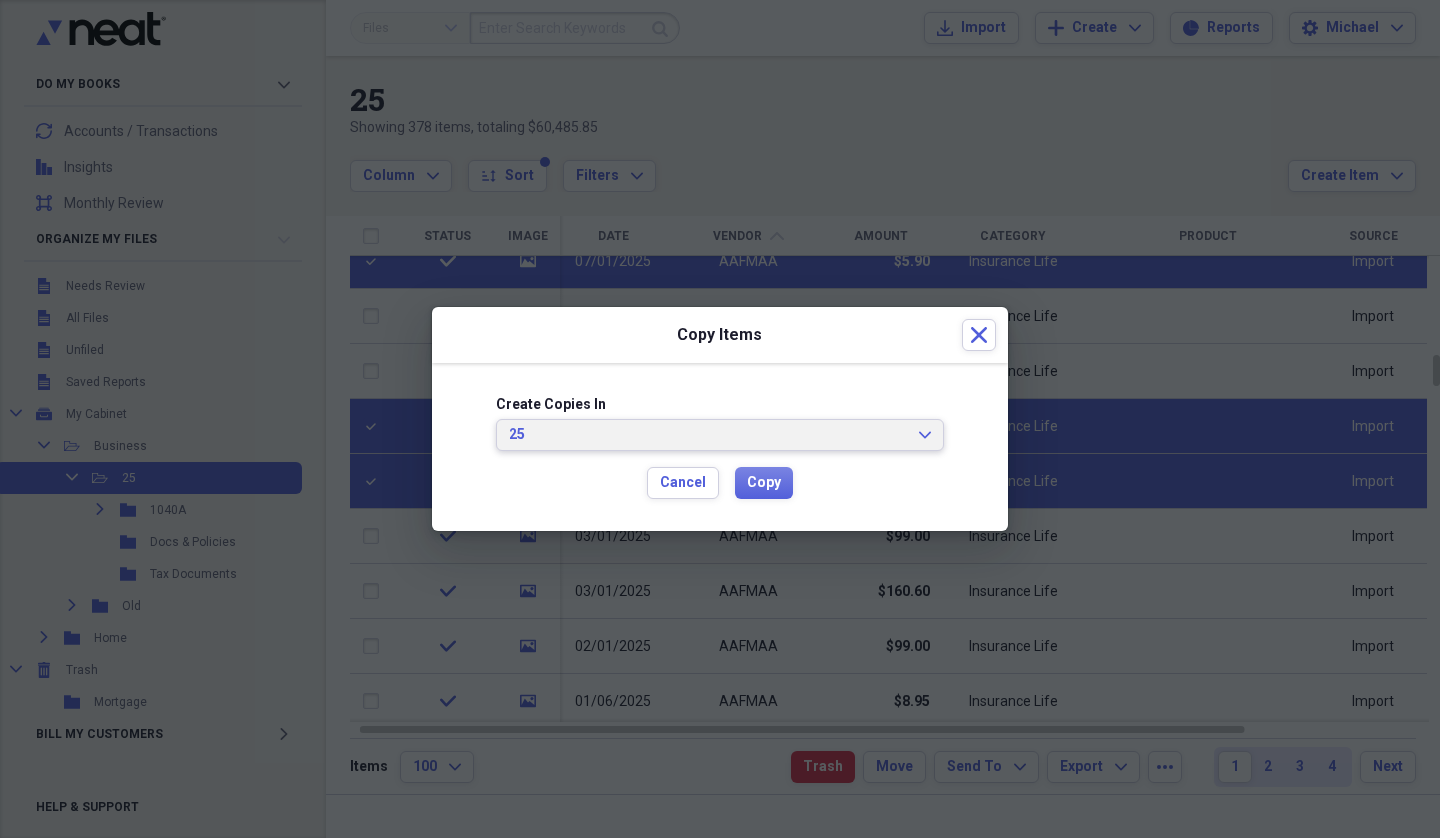 click on "Expand" 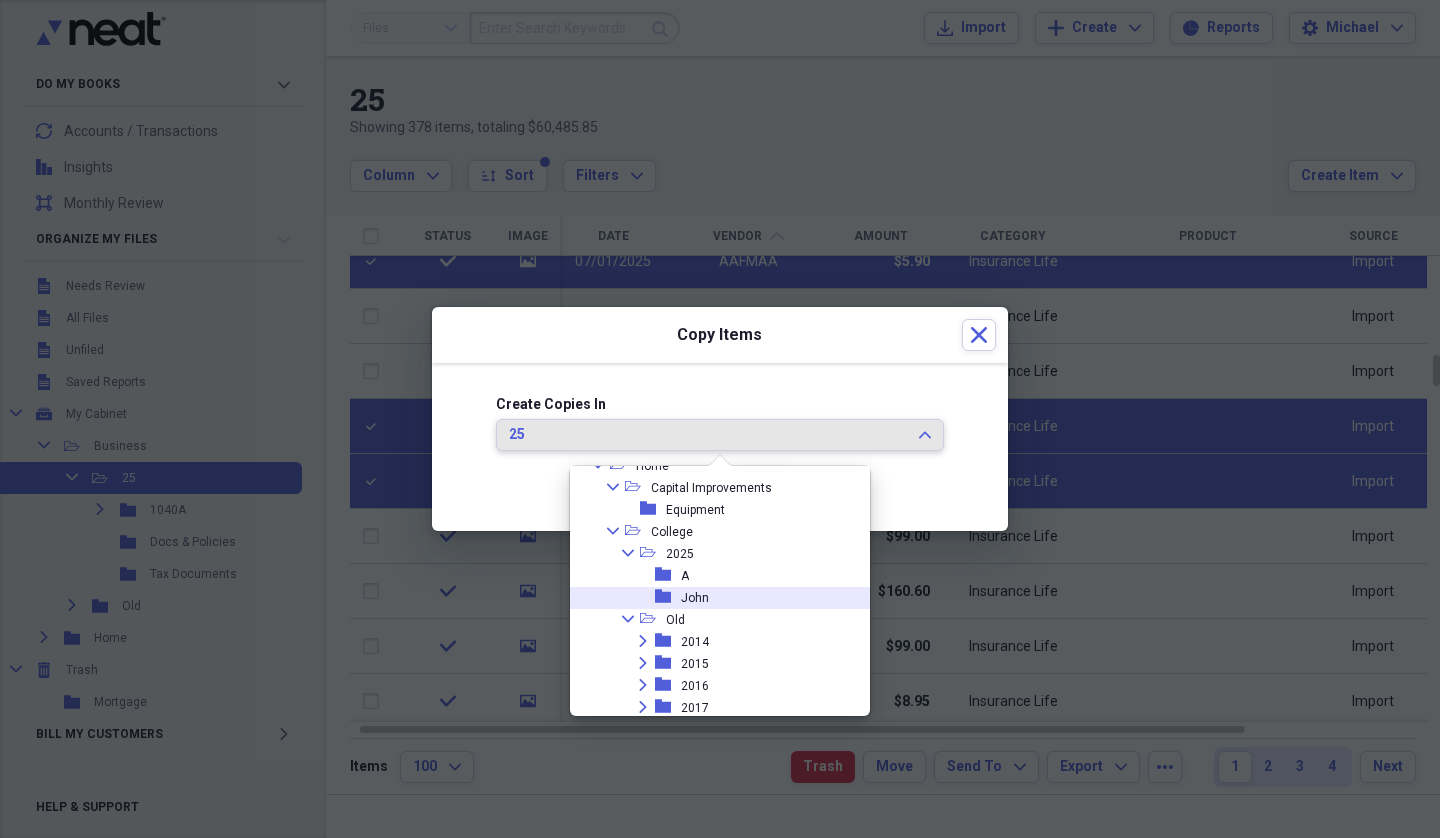 scroll, scrollTop: 261, scrollLeft: 0, axis: vertical 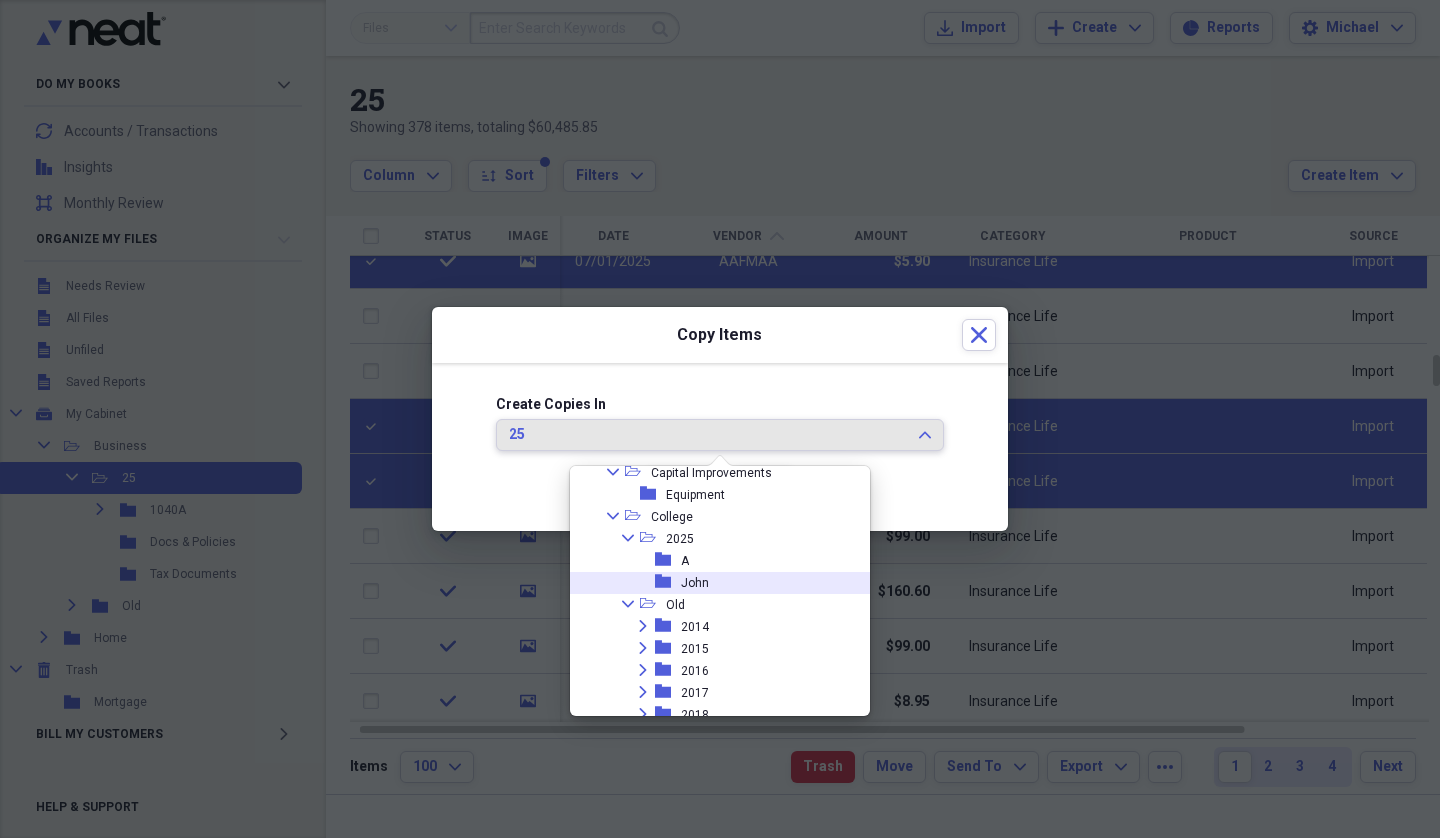 click on "John" at bounding box center [695, 583] 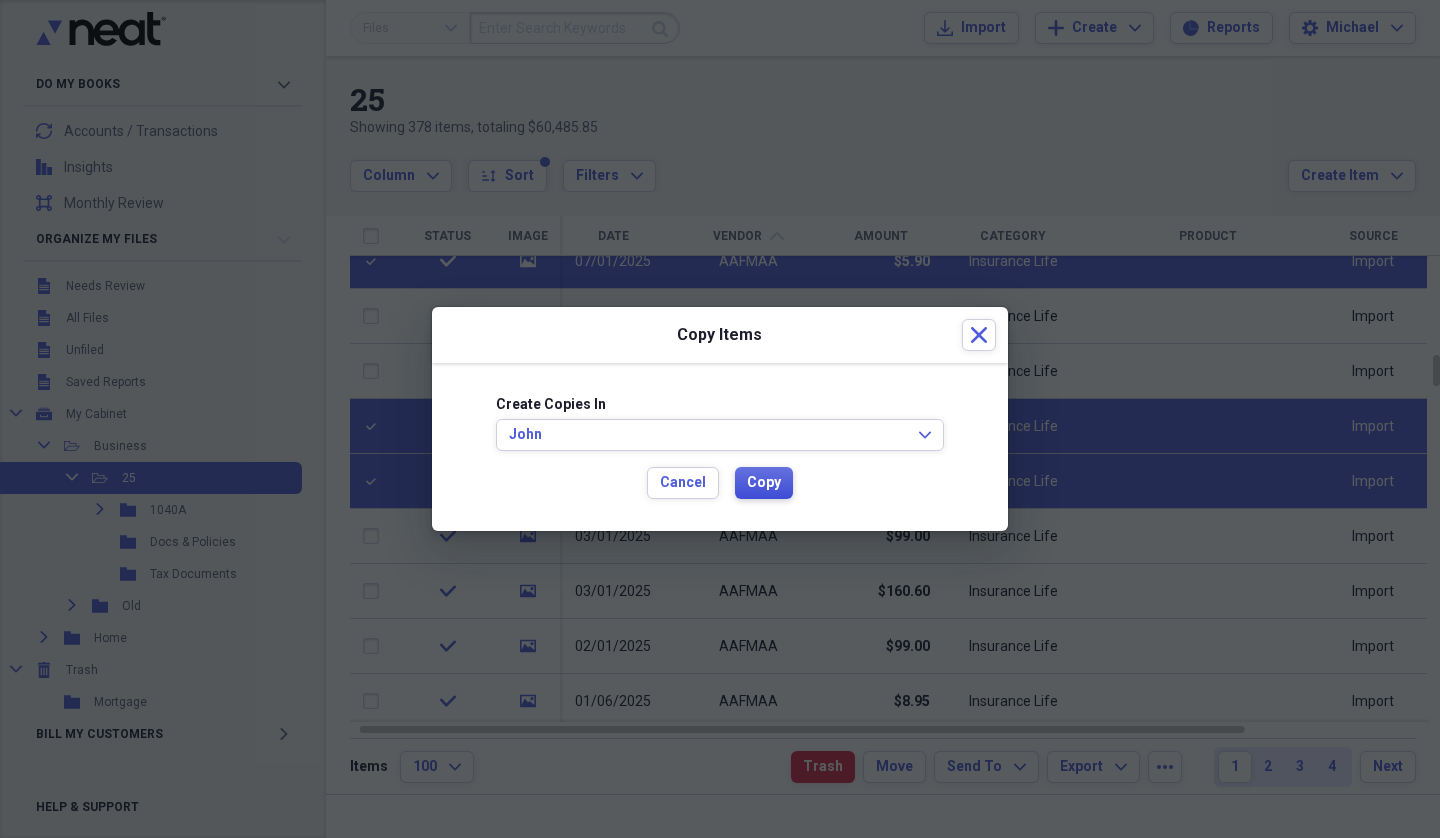 click on "Copy" at bounding box center [764, 483] 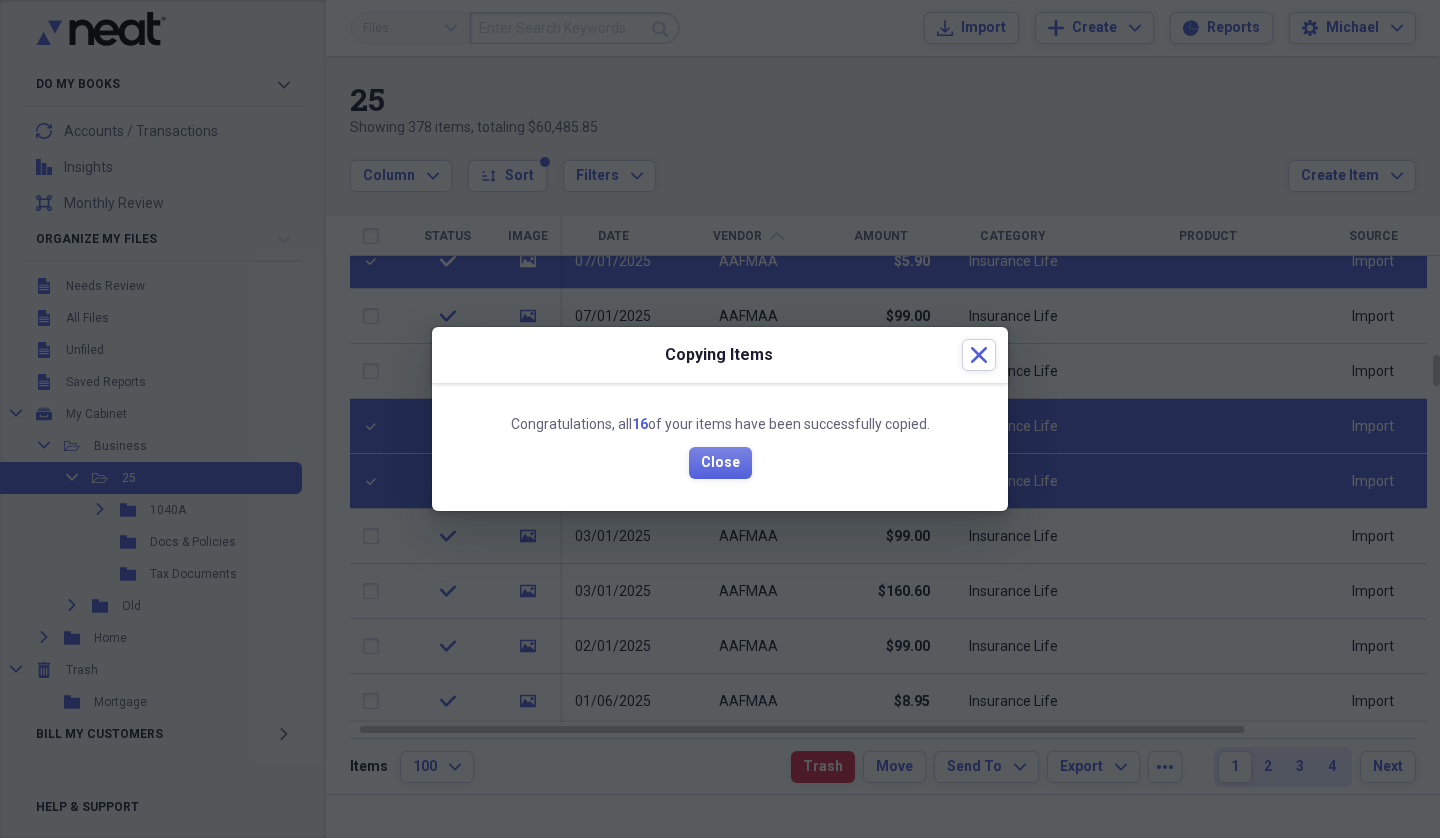 drag, startPoint x: 732, startPoint y: 468, endPoint x: 783, endPoint y: 436, distance: 60.207973 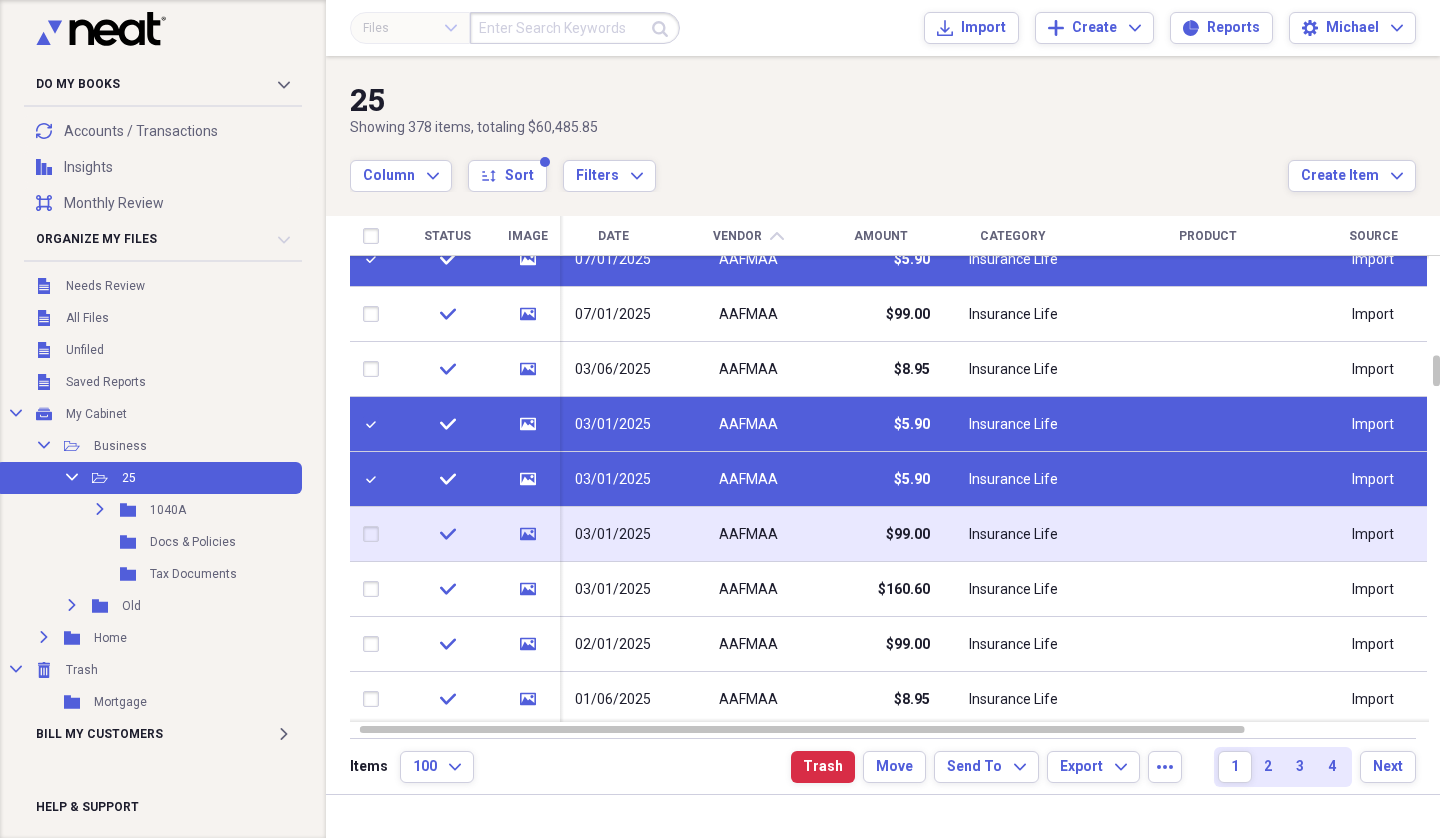 checkbox on "false" 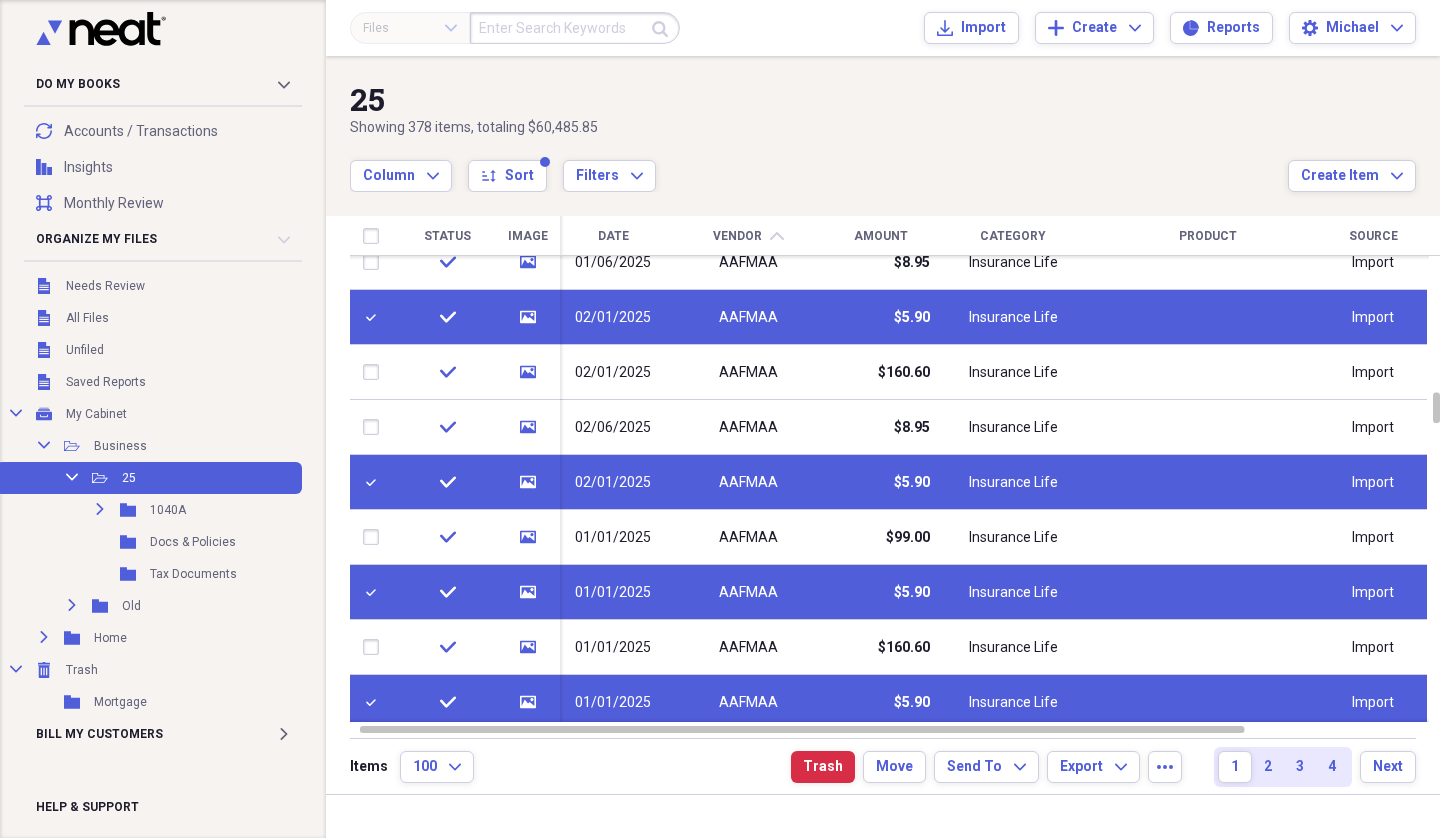 checkbox on "false" 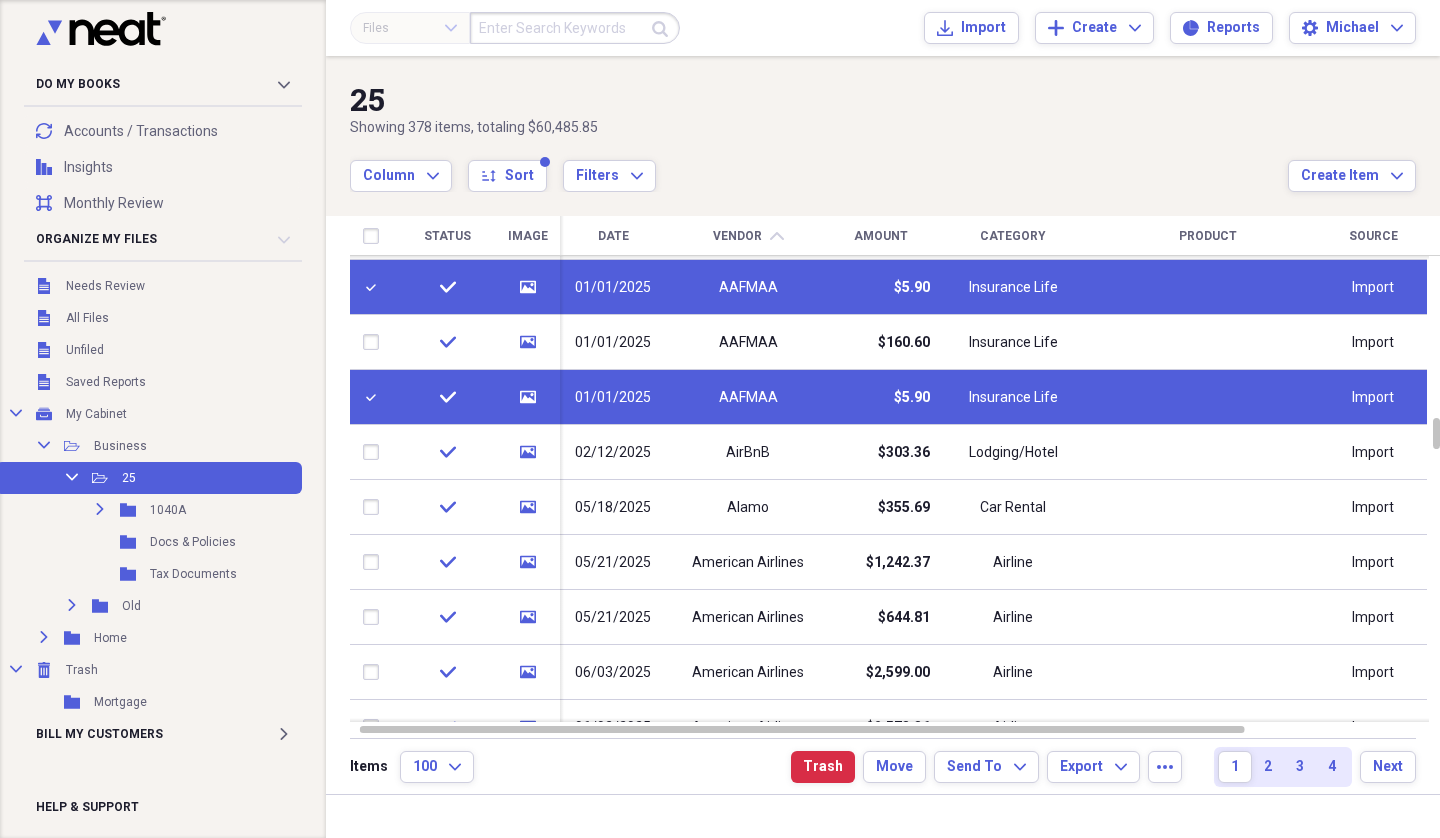 checkbox on "false" 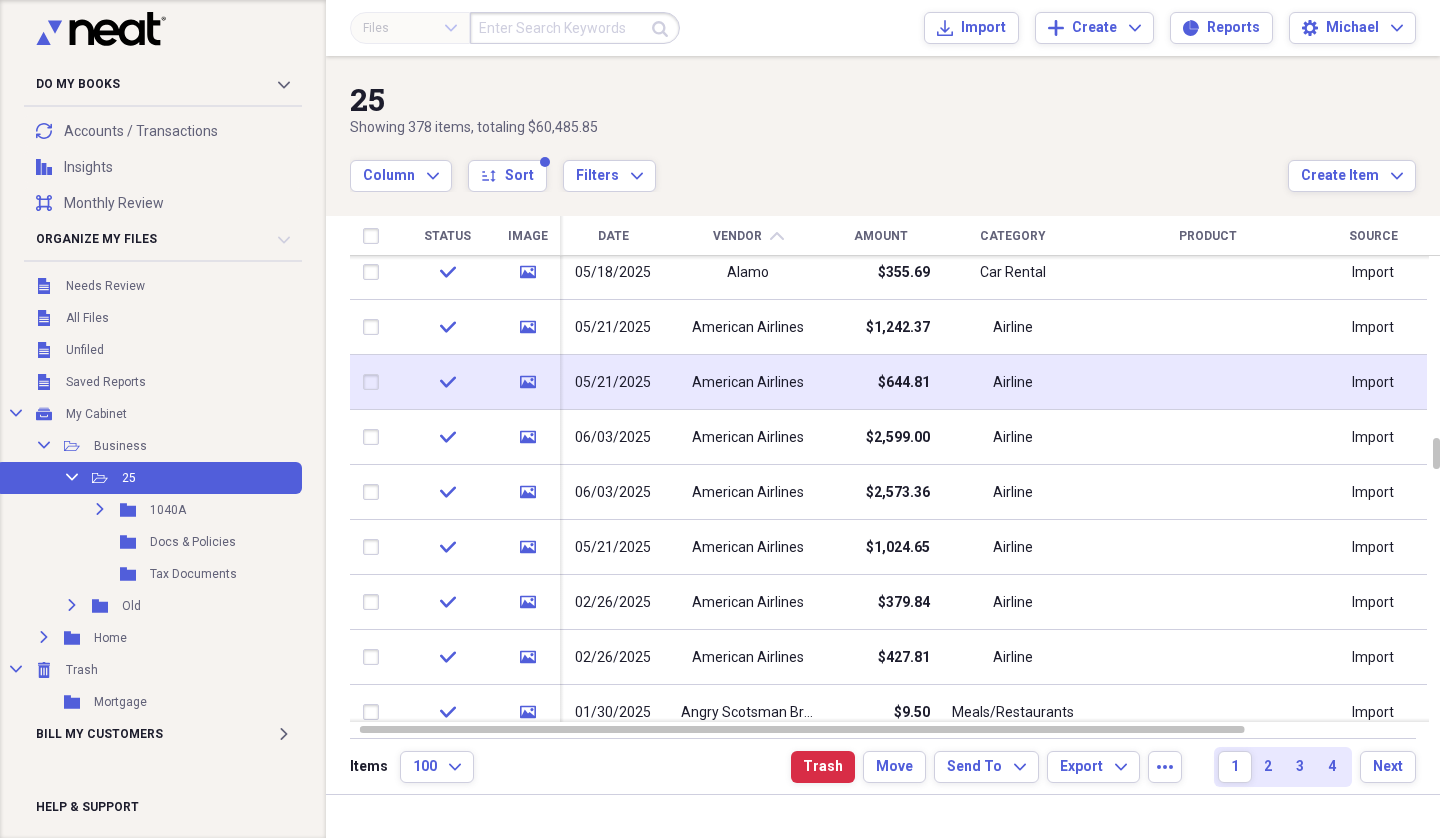 checkbox on "false" 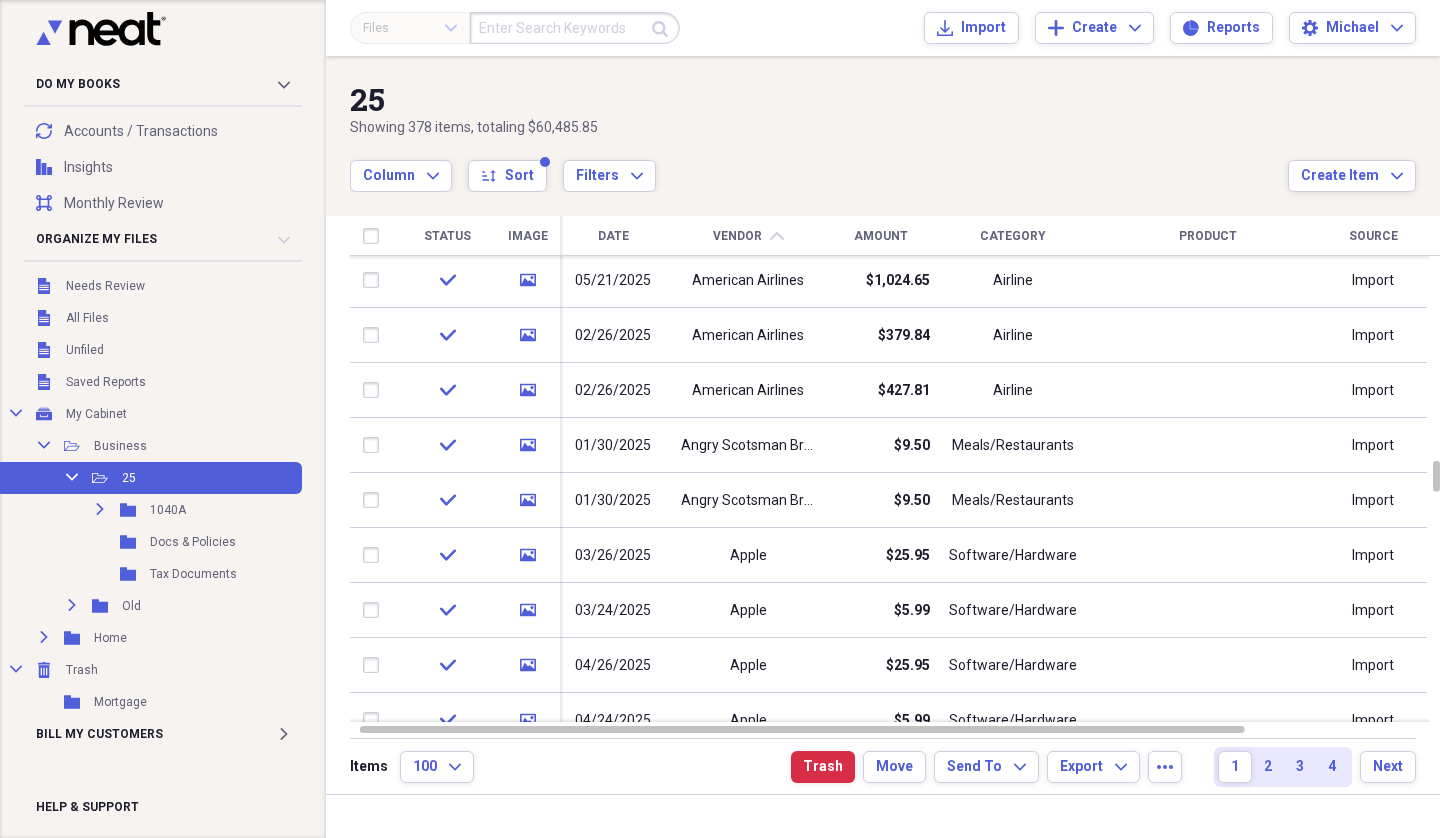 checkbox on "false" 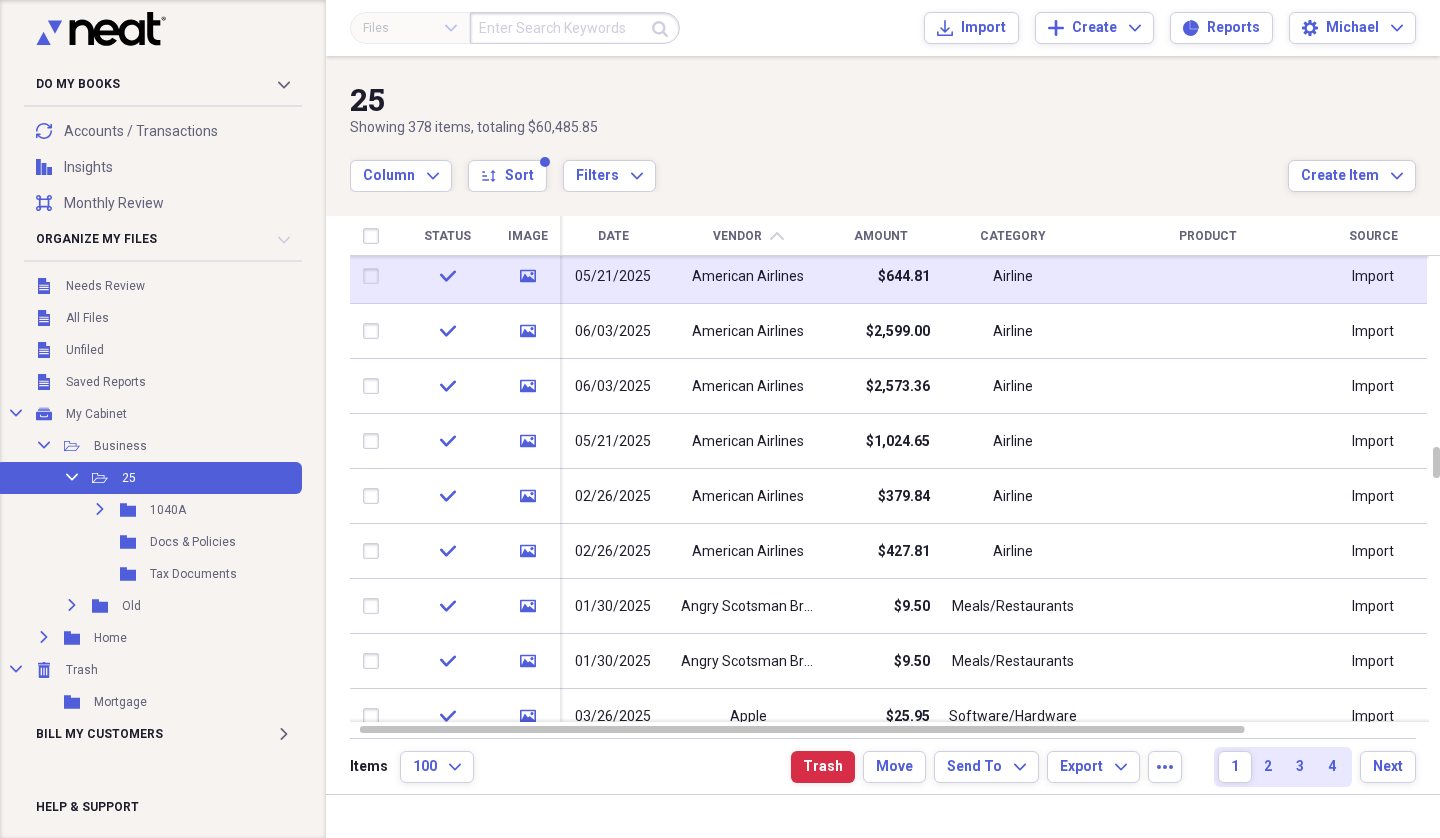checkbox on "true" 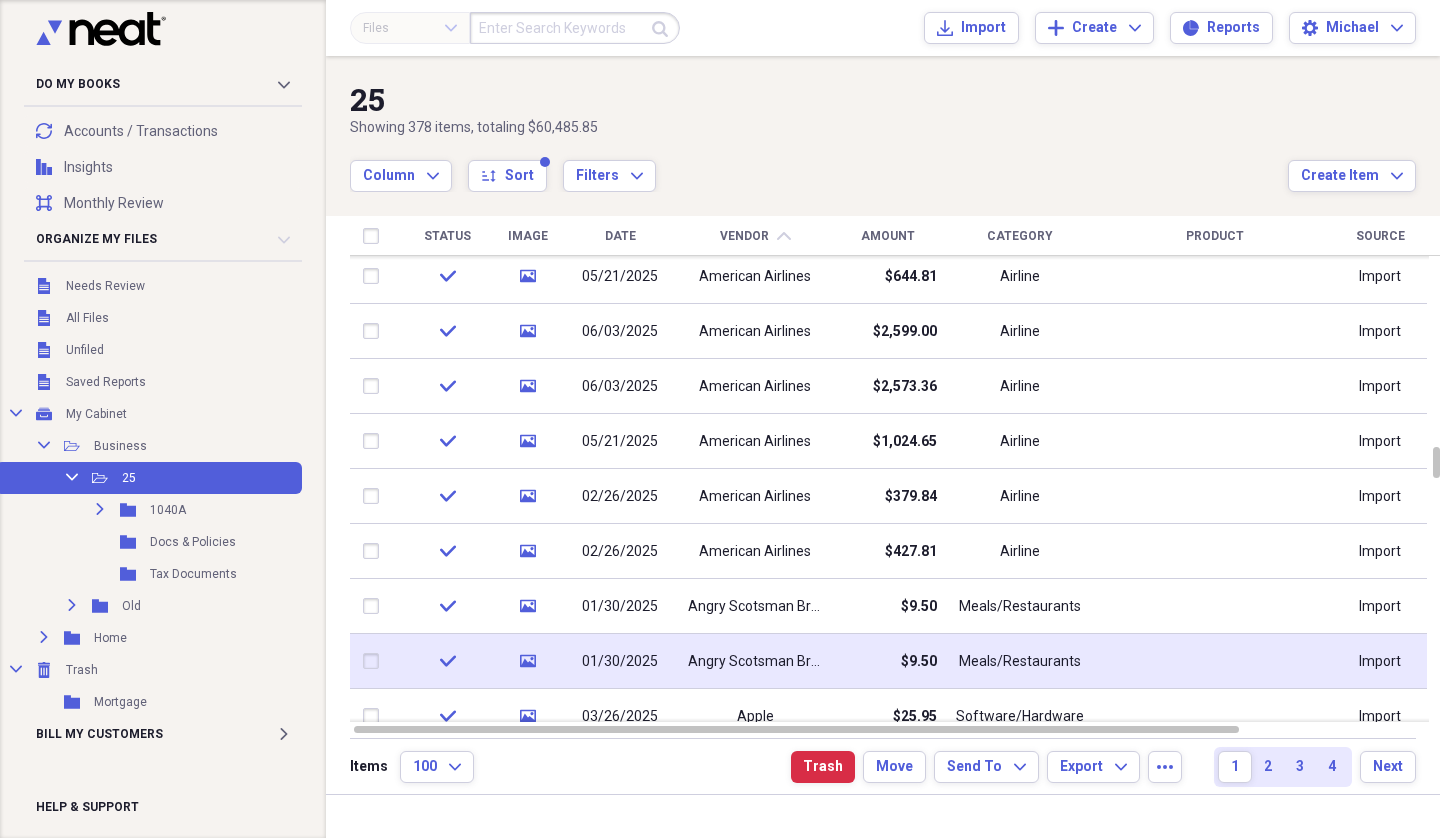 click at bounding box center [375, 661] 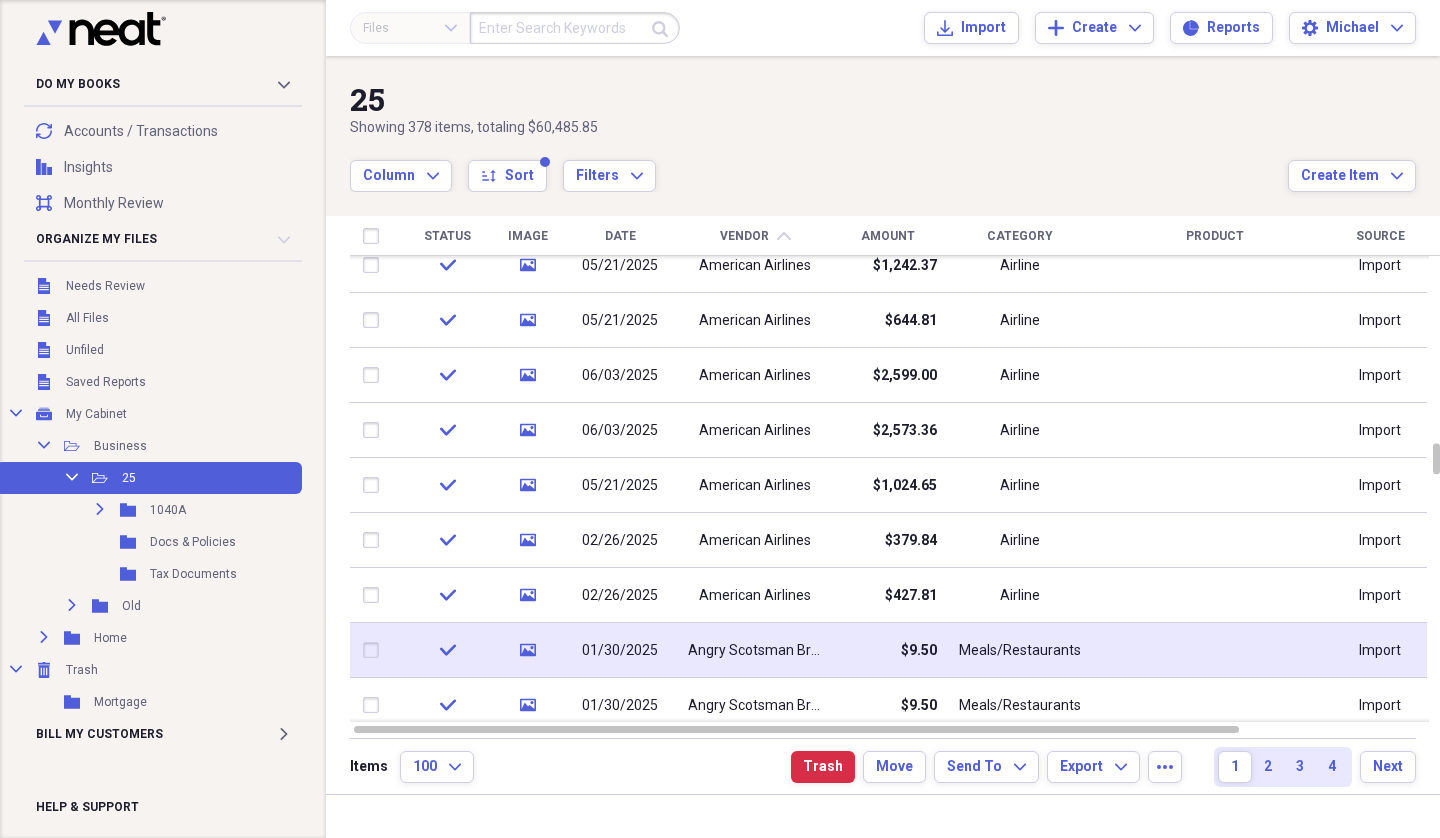 checkbox on "true" 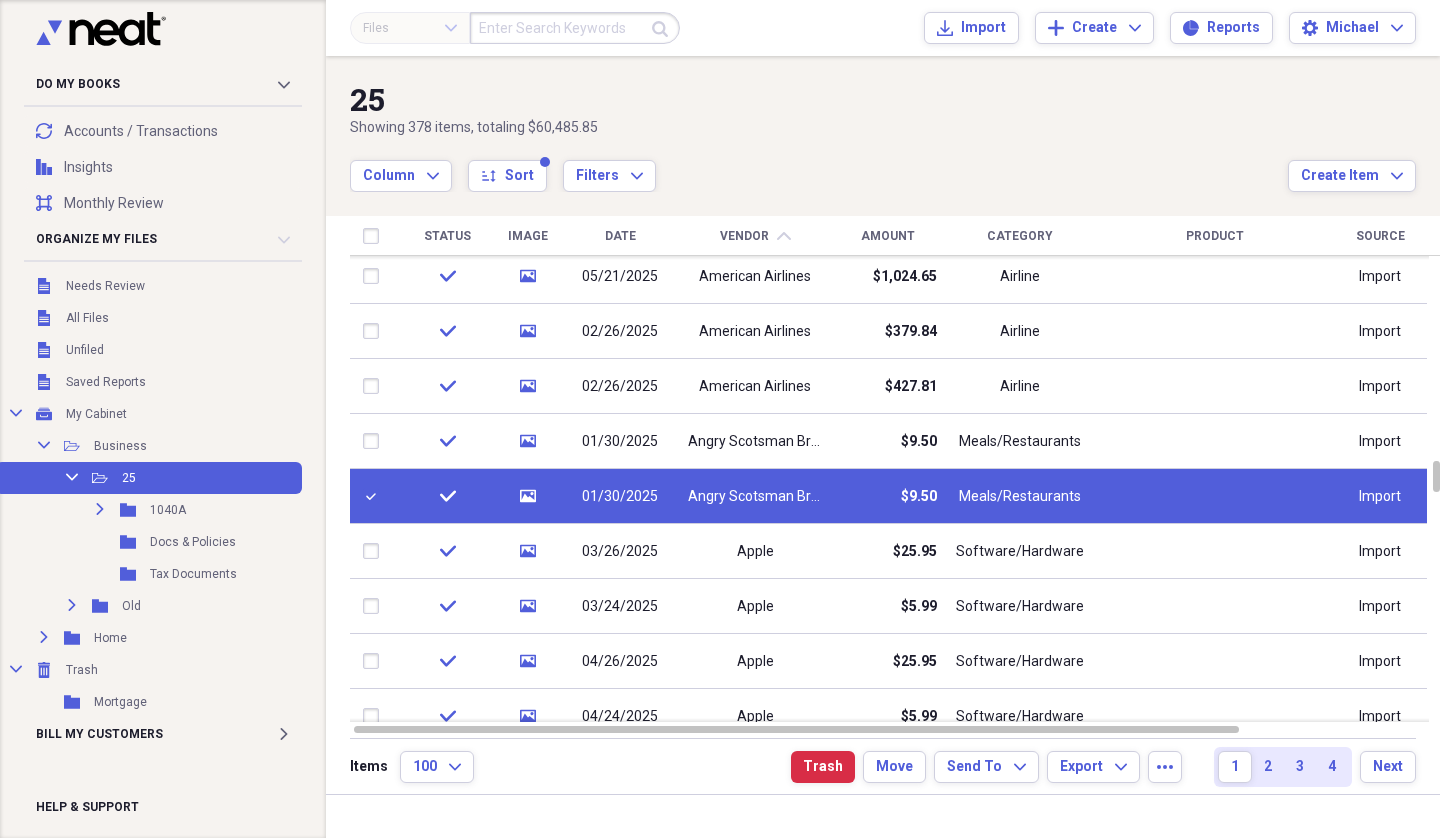 checkbox on "false" 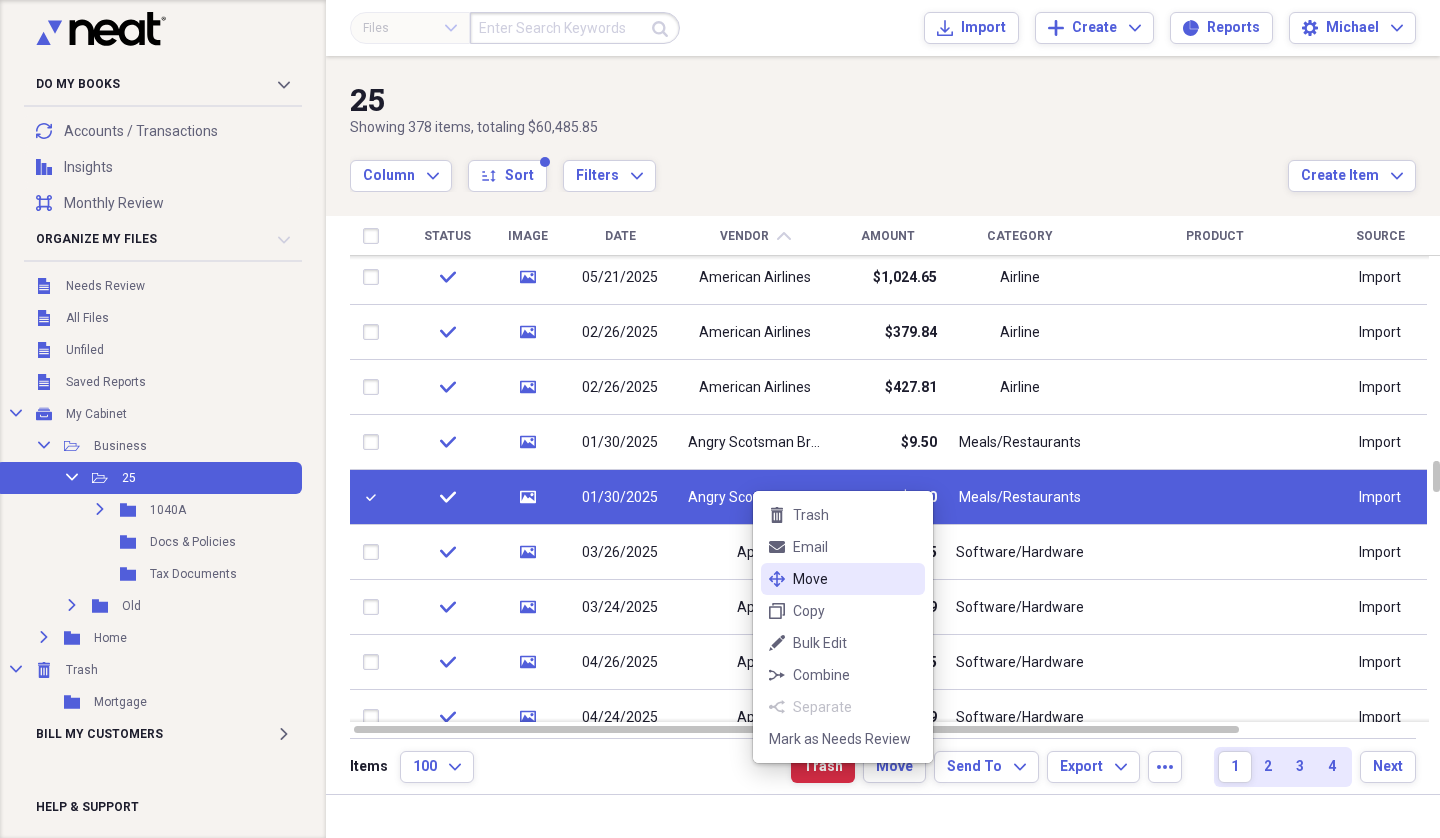 click on "Move" at bounding box center (855, 579) 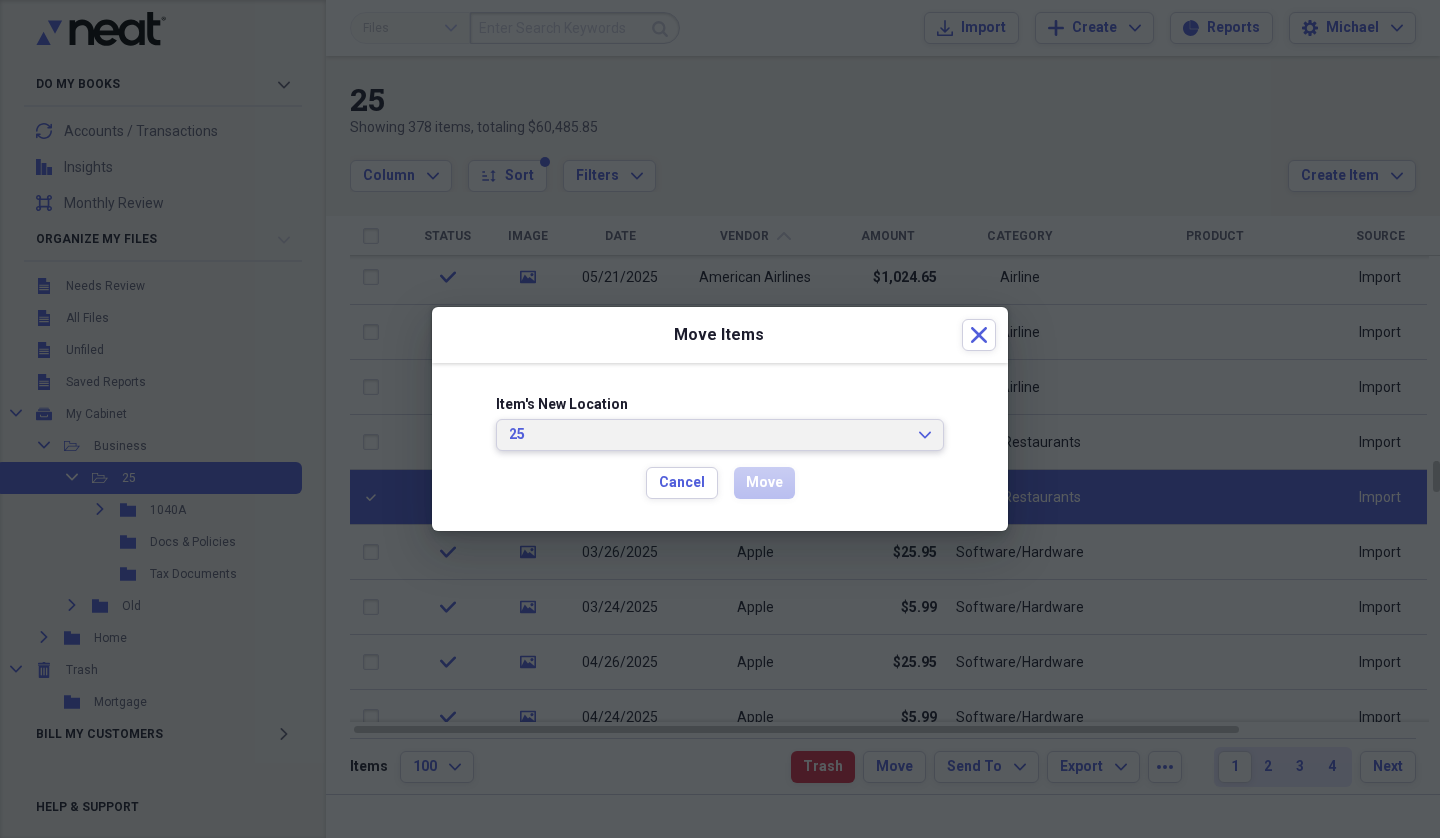 click on "Expand" 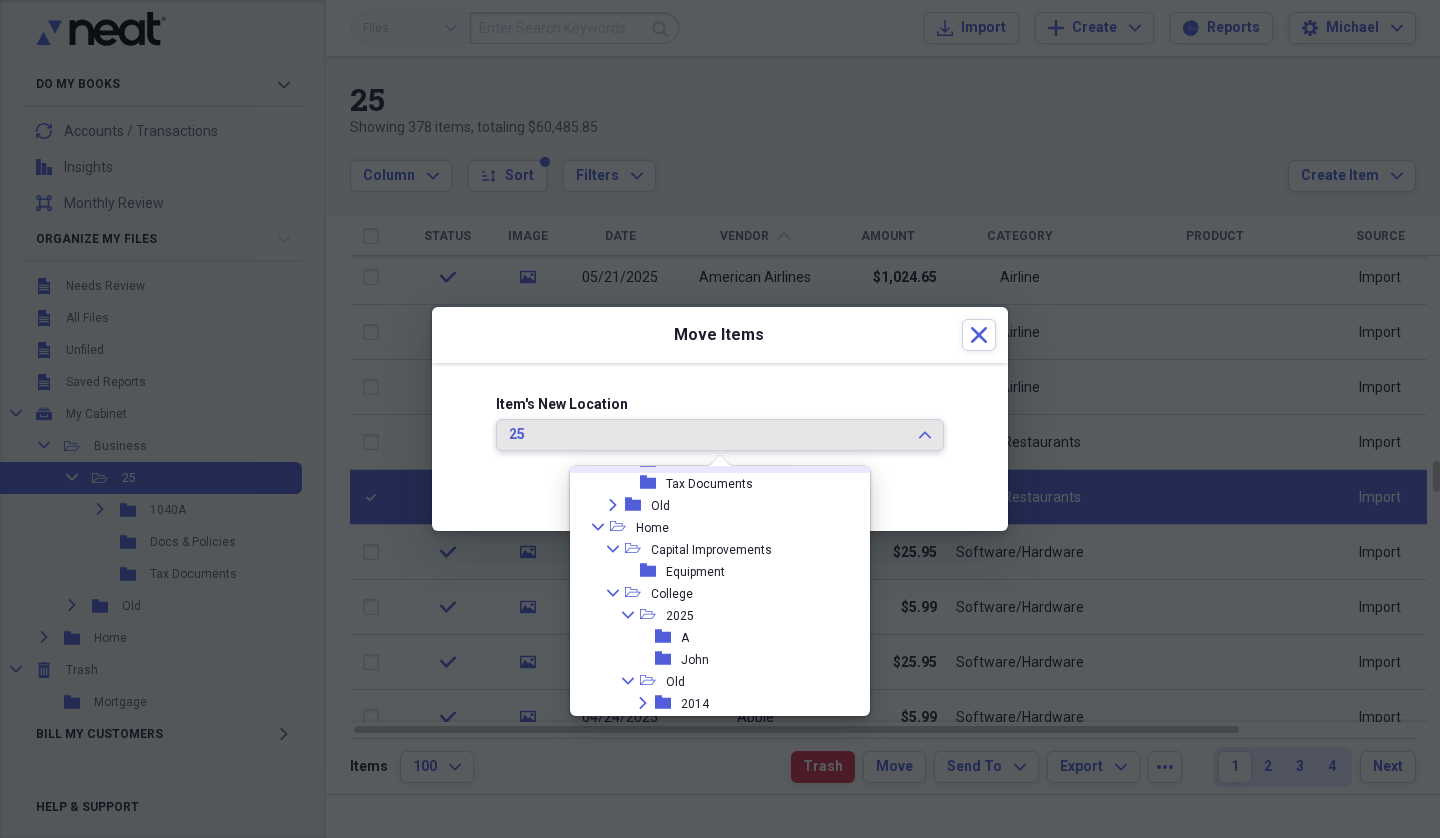 scroll, scrollTop: 186, scrollLeft: 0, axis: vertical 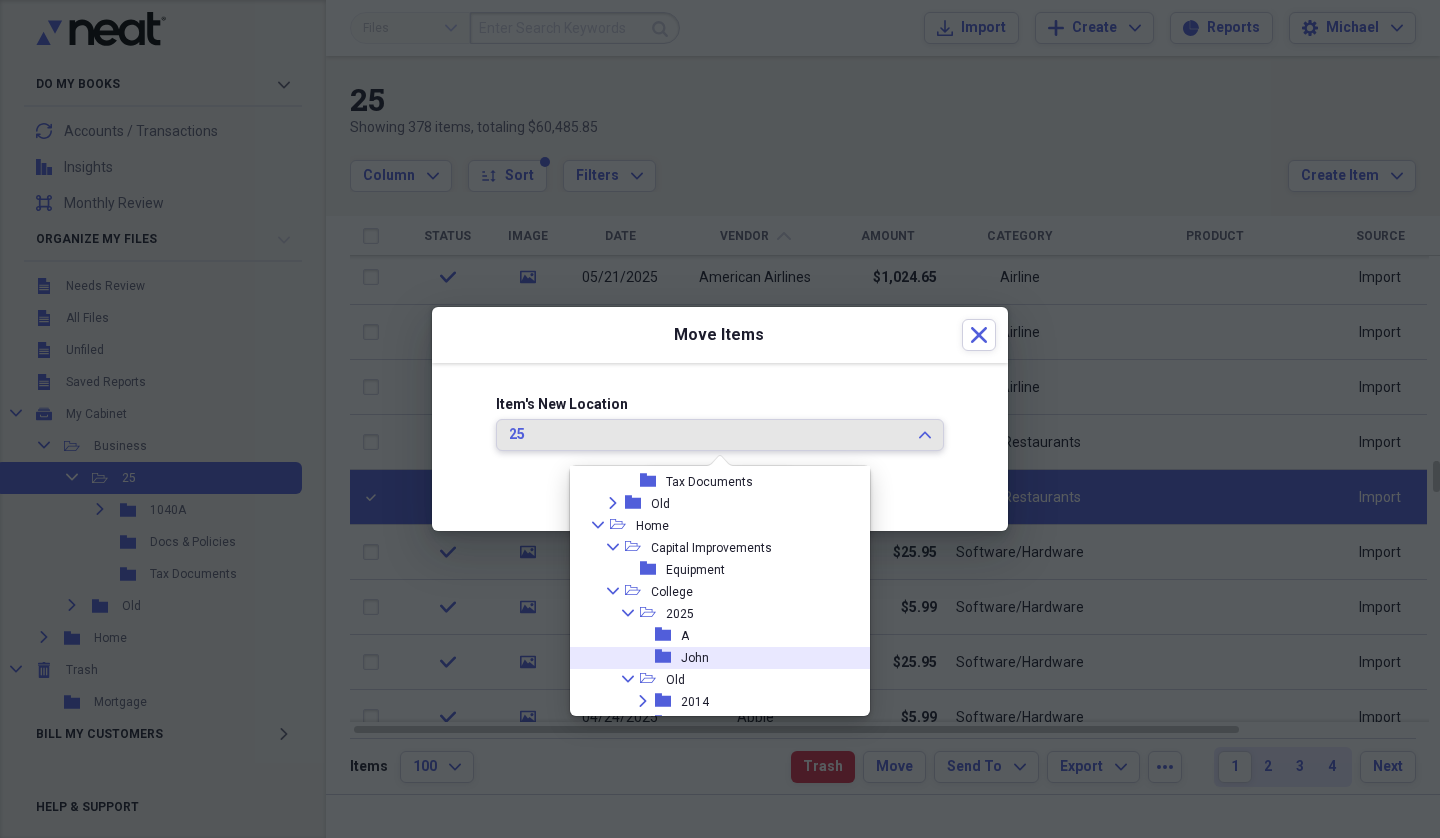 click on "folder" 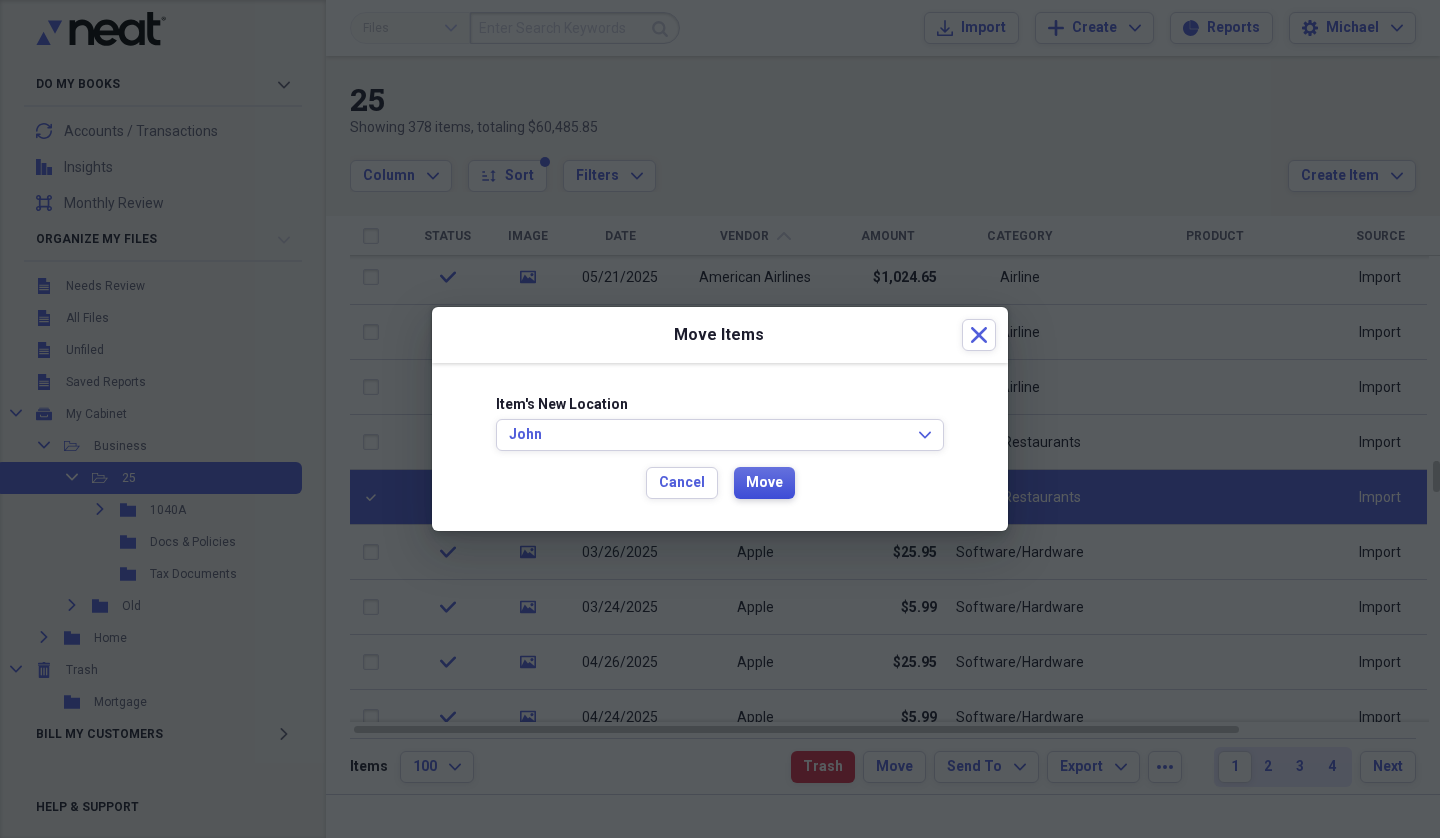 click on "Move" at bounding box center (764, 483) 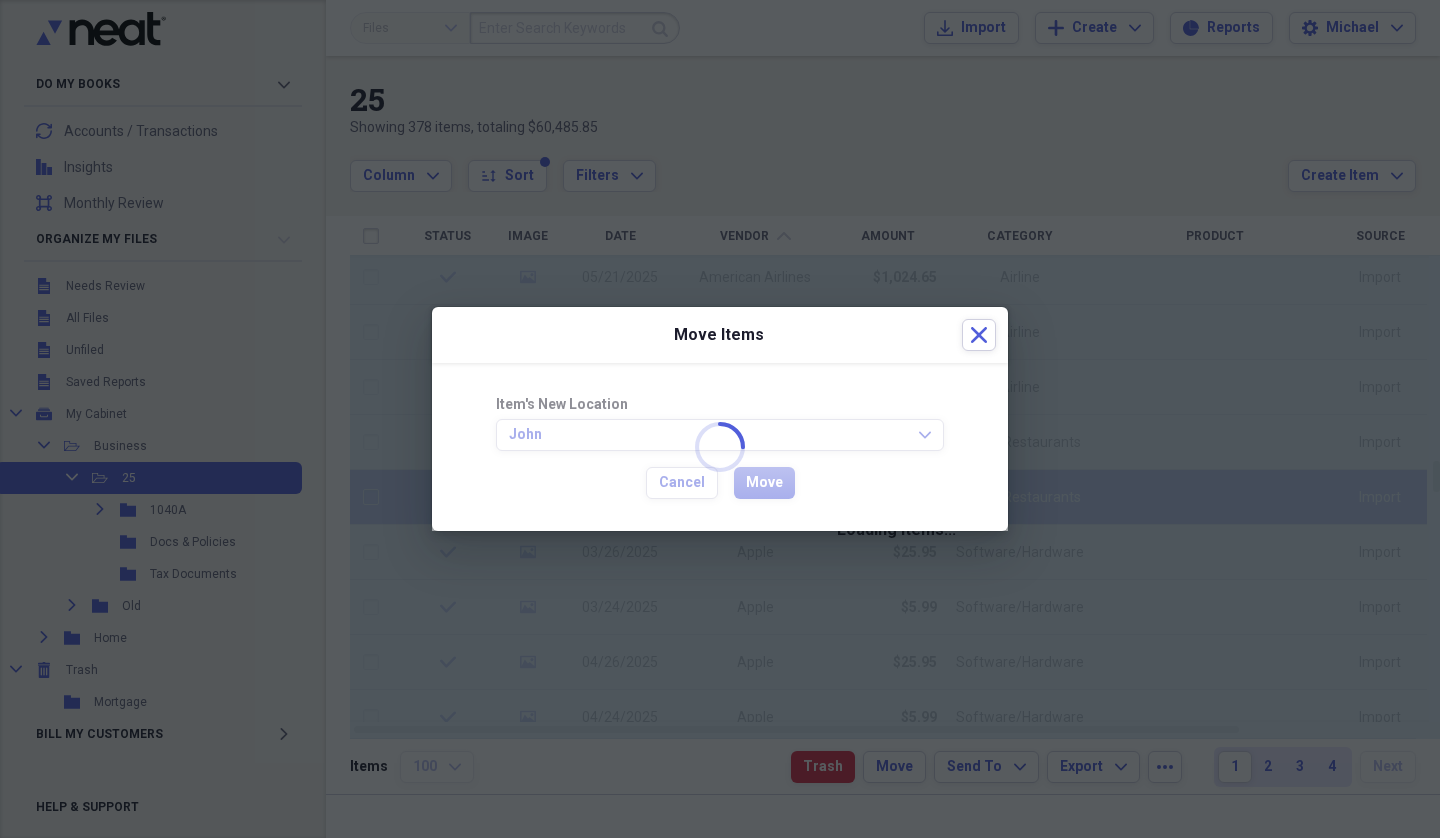 checkbox on "false" 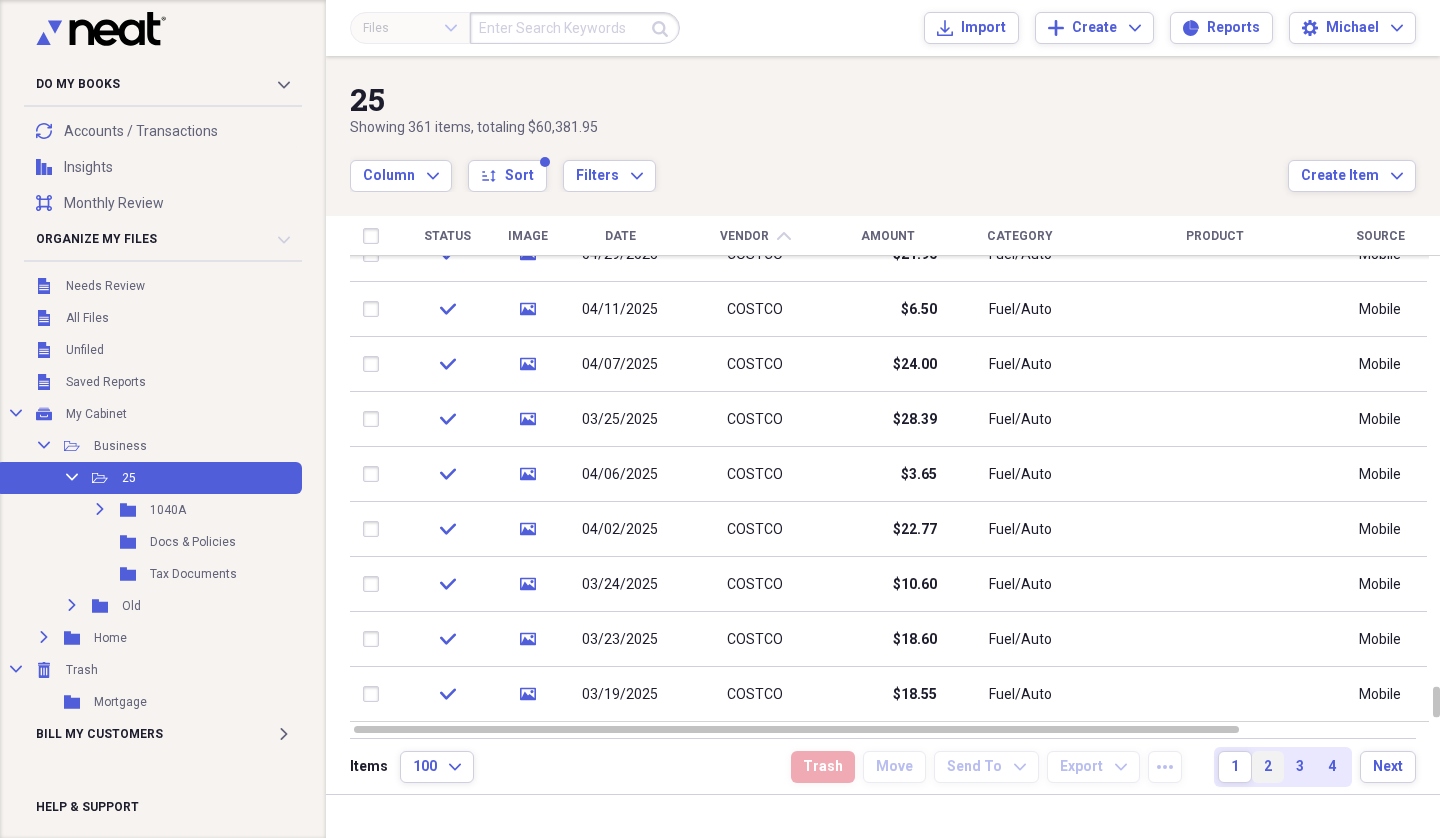 click on "2" at bounding box center [1268, 767] 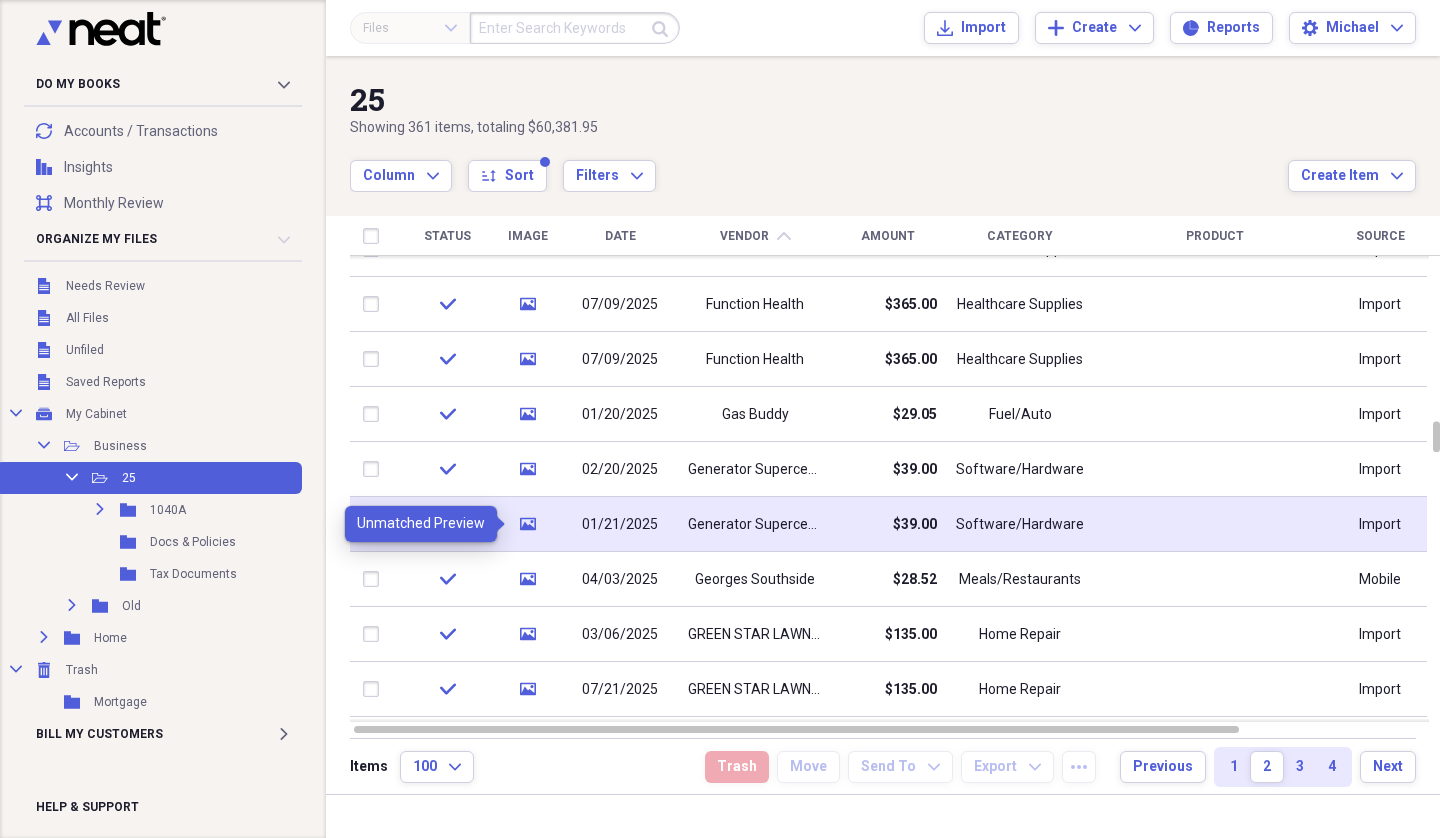 click 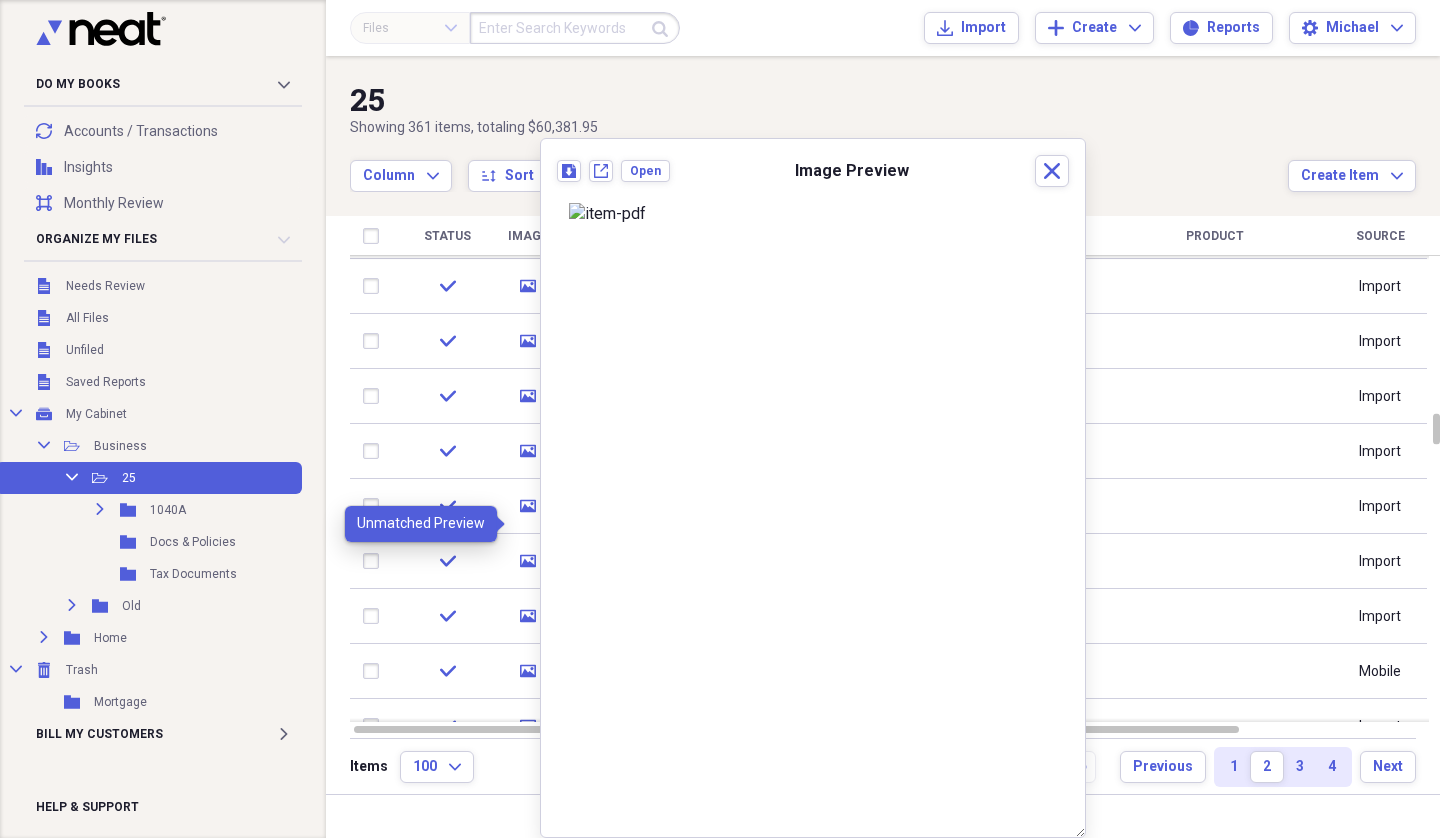 click on "Close" 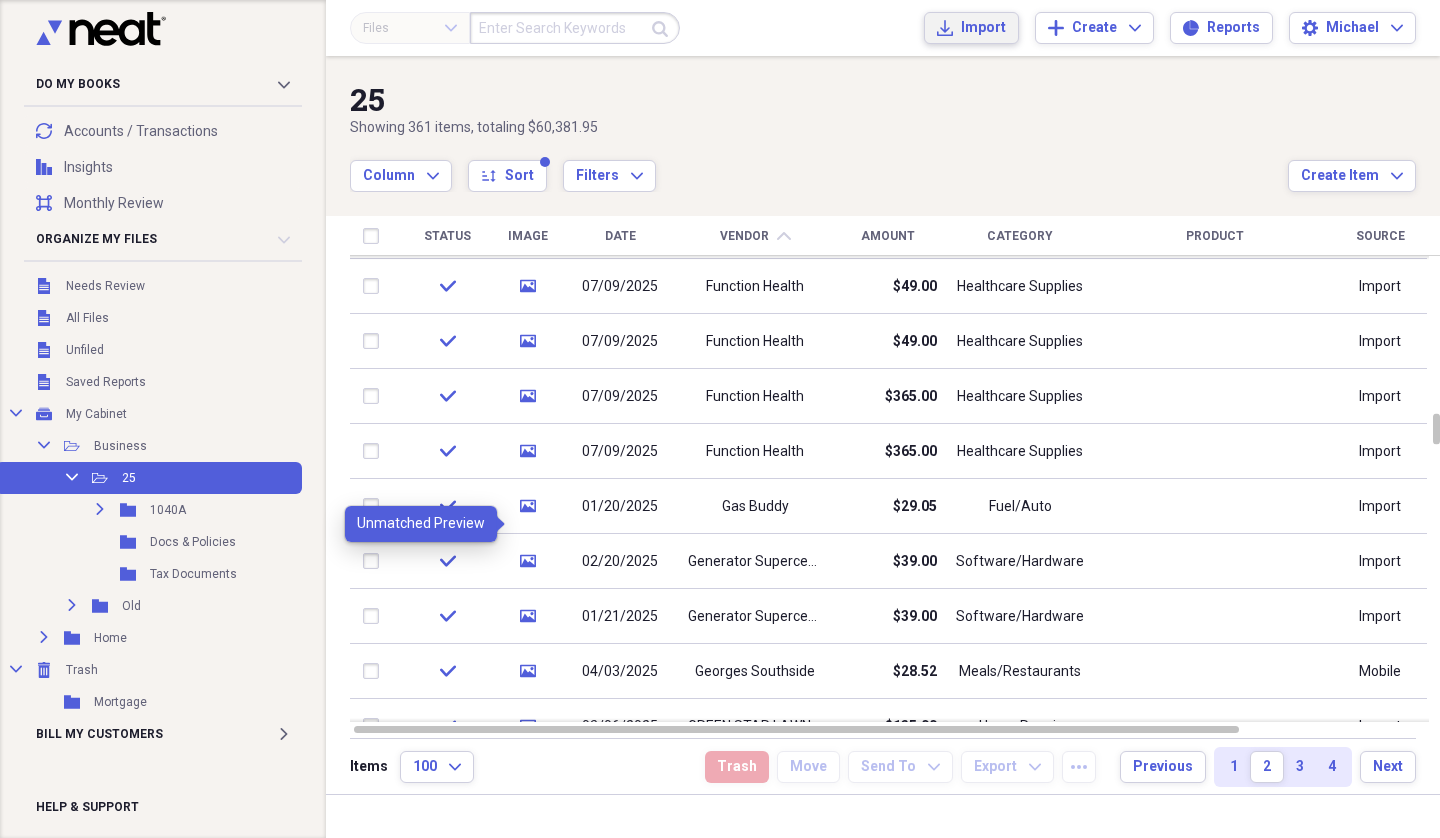 click on "Import" at bounding box center (983, 28) 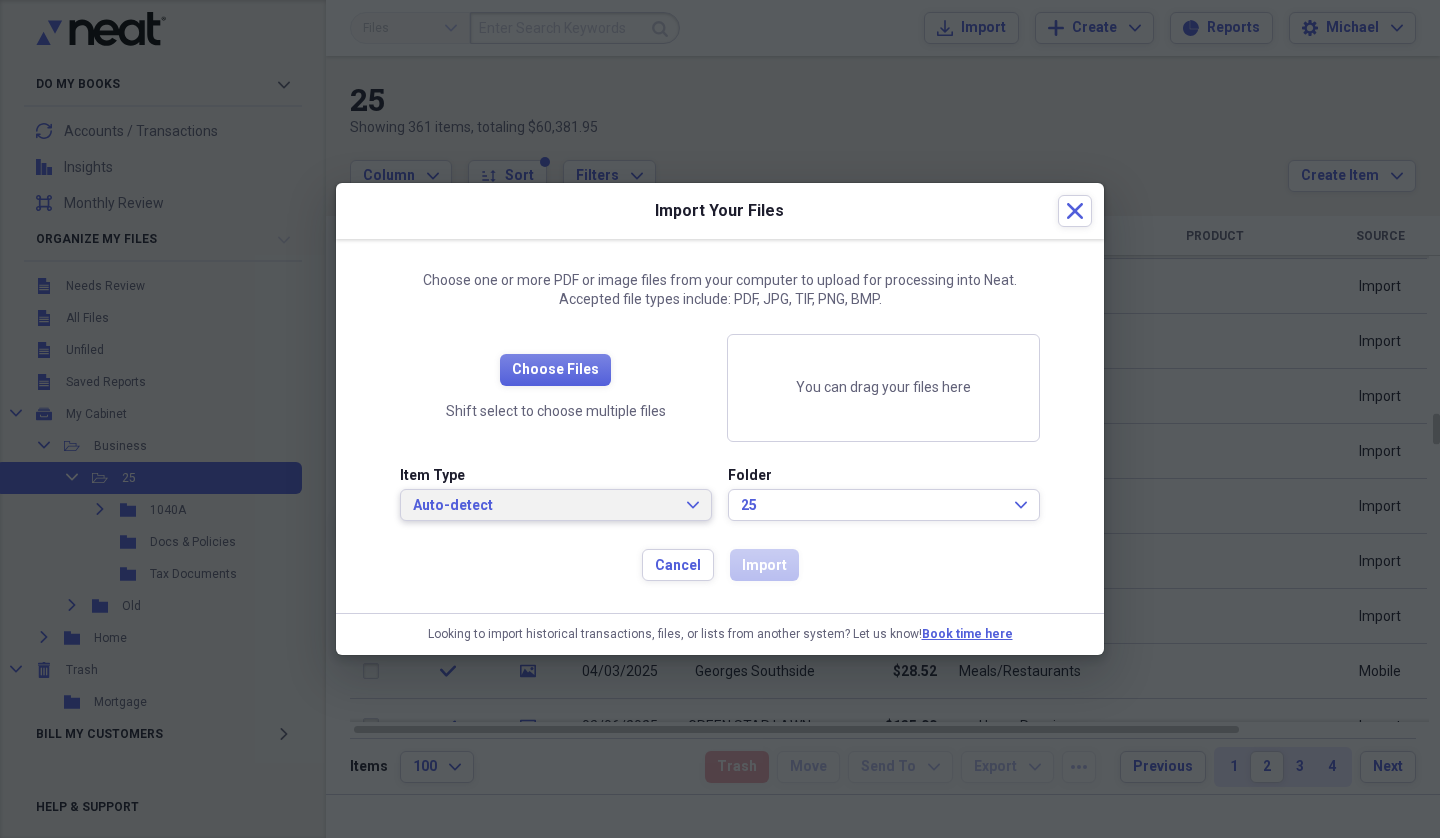 click on "Auto-detect" at bounding box center (544, 506) 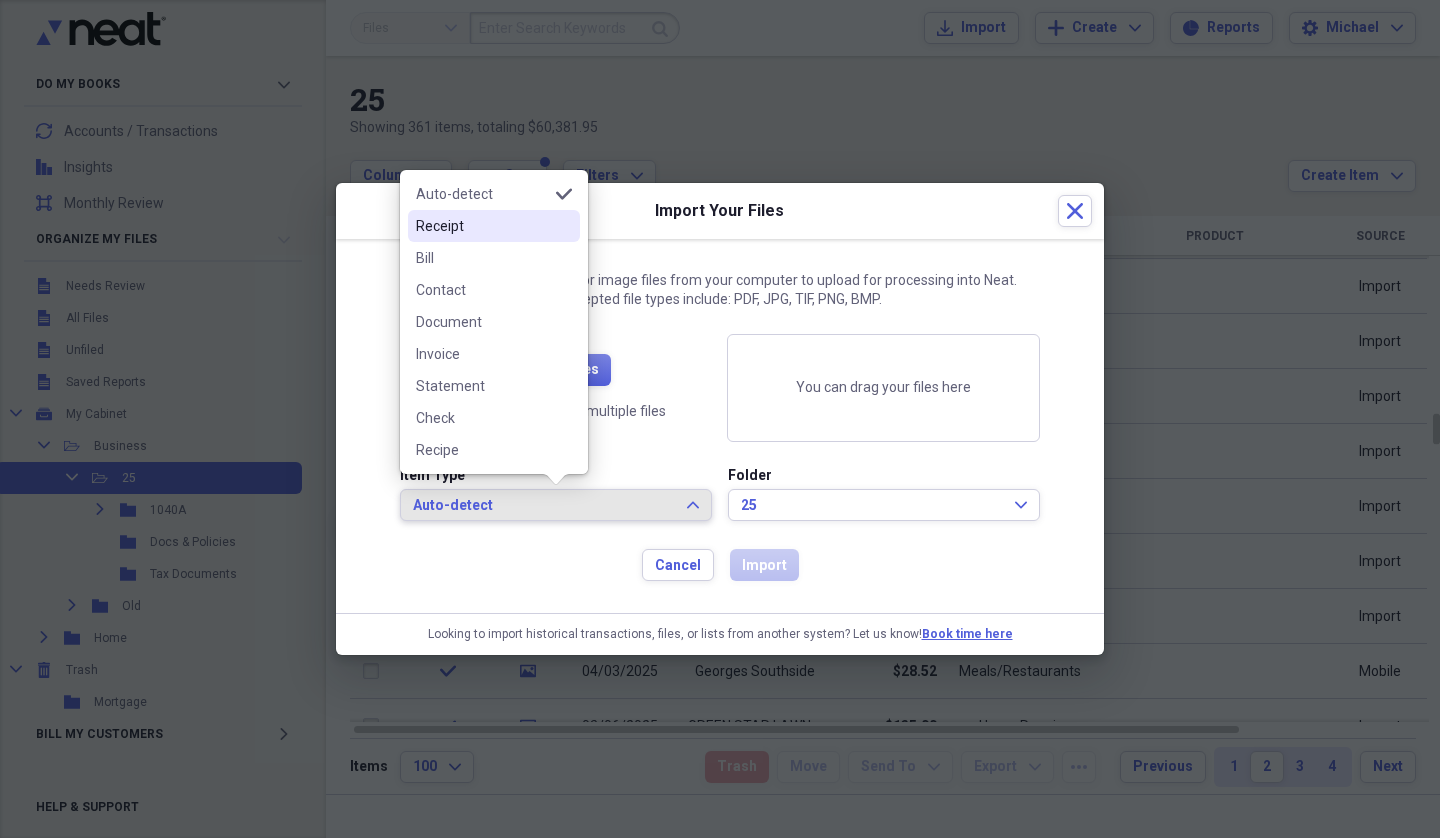 click on "Receipt" at bounding box center (482, 226) 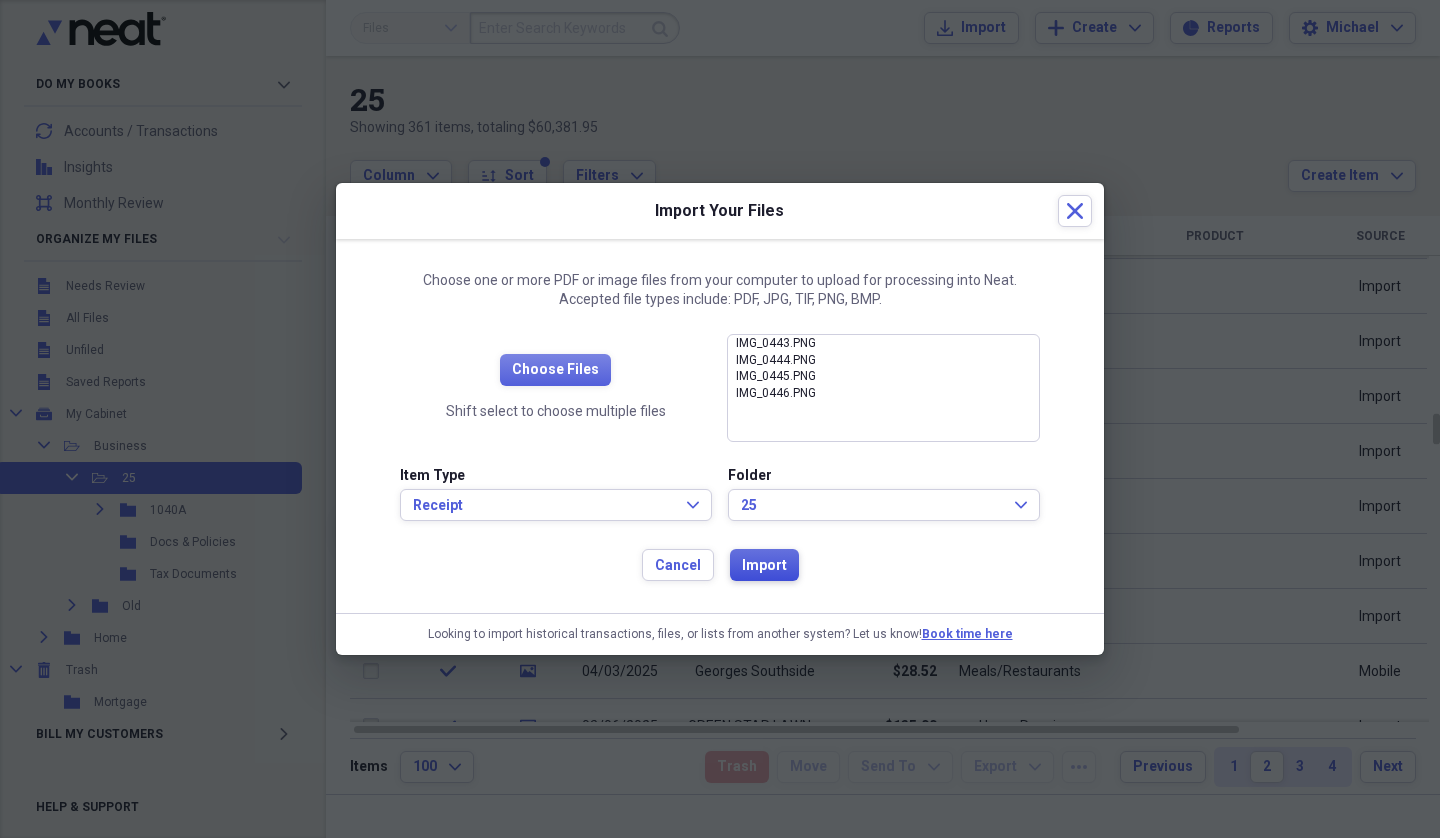 click on "Import" at bounding box center [764, 566] 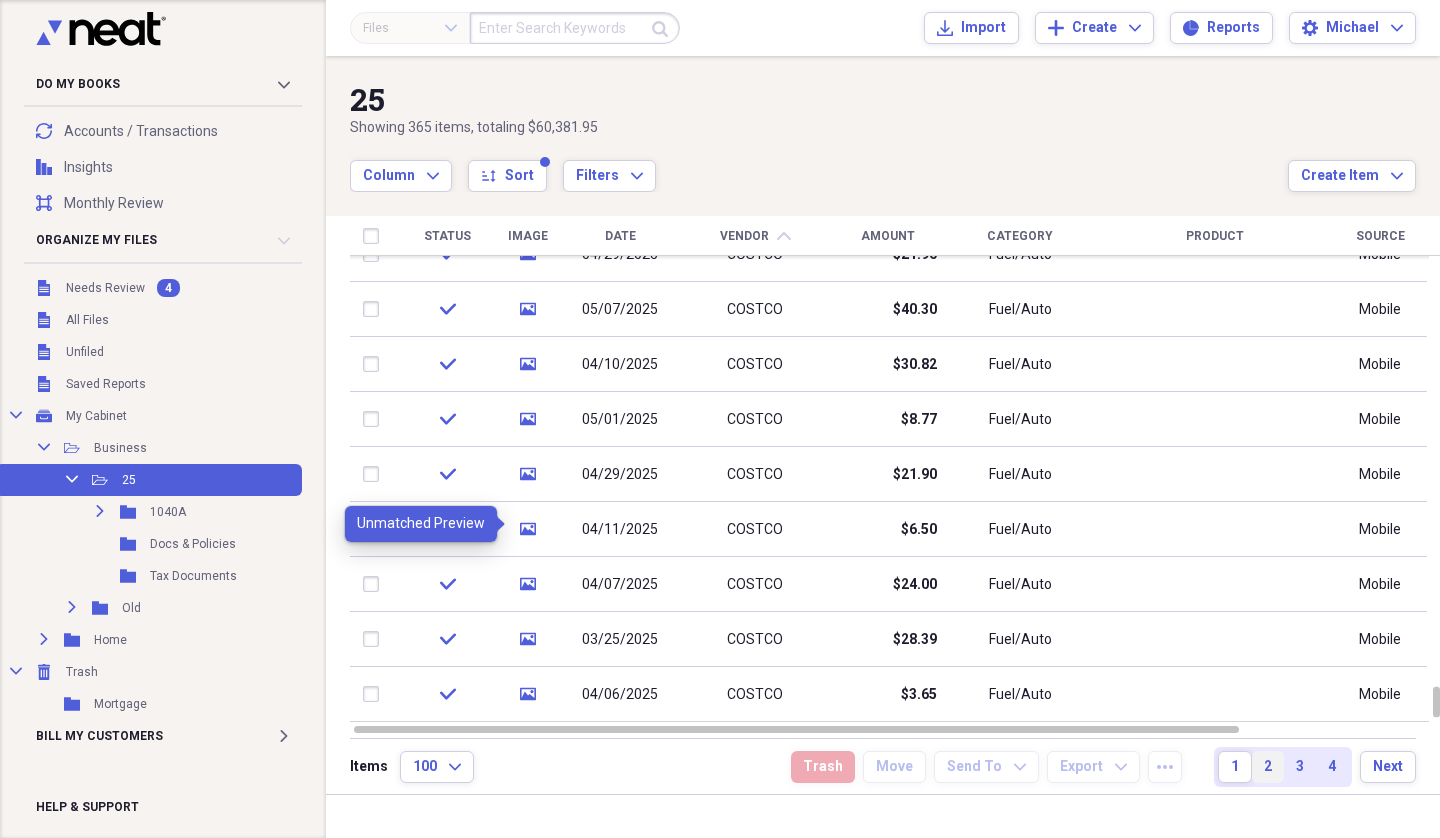 click on "2" at bounding box center (1268, 767) 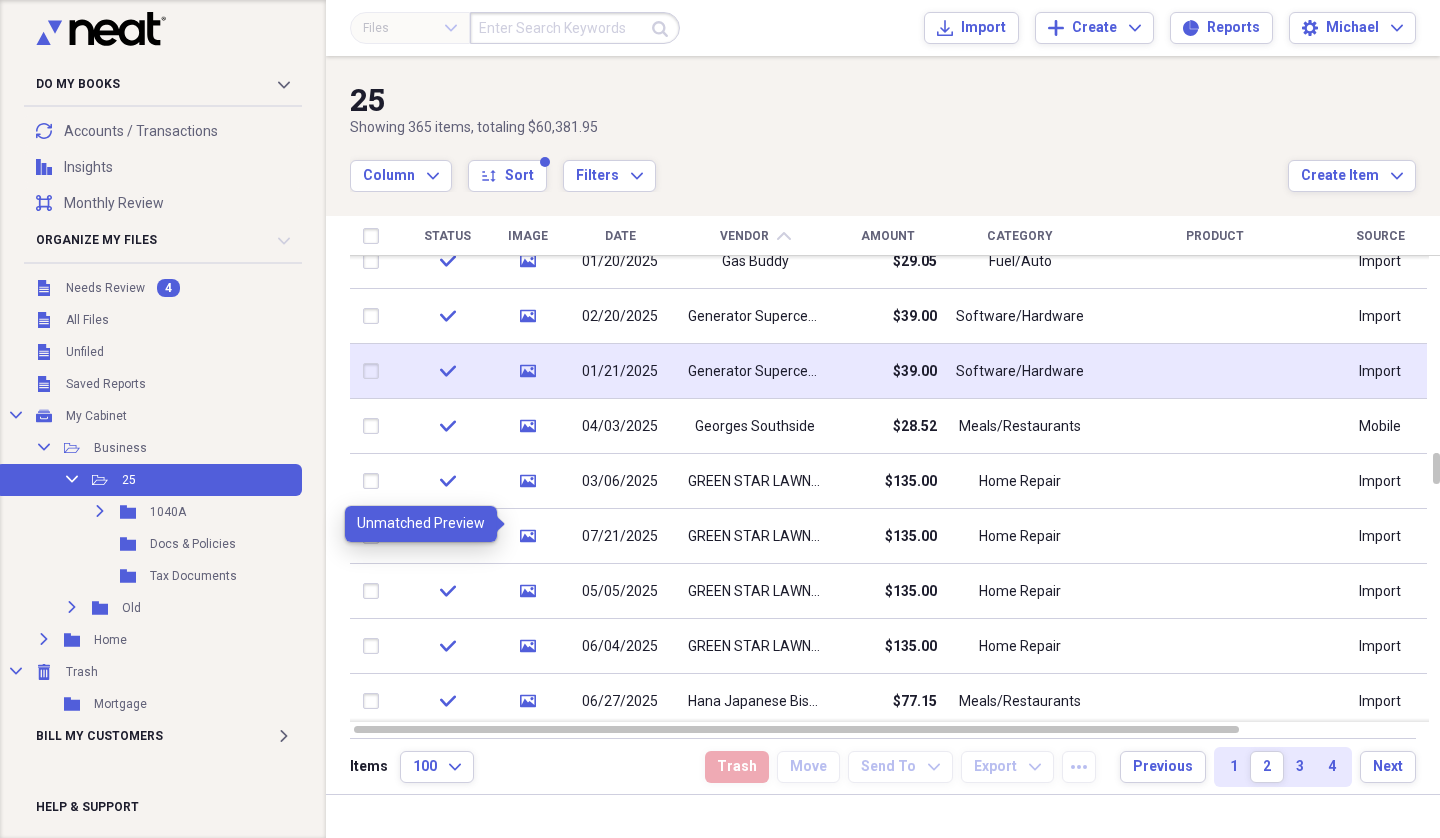 click on "Generator Supercenter" at bounding box center (755, 372) 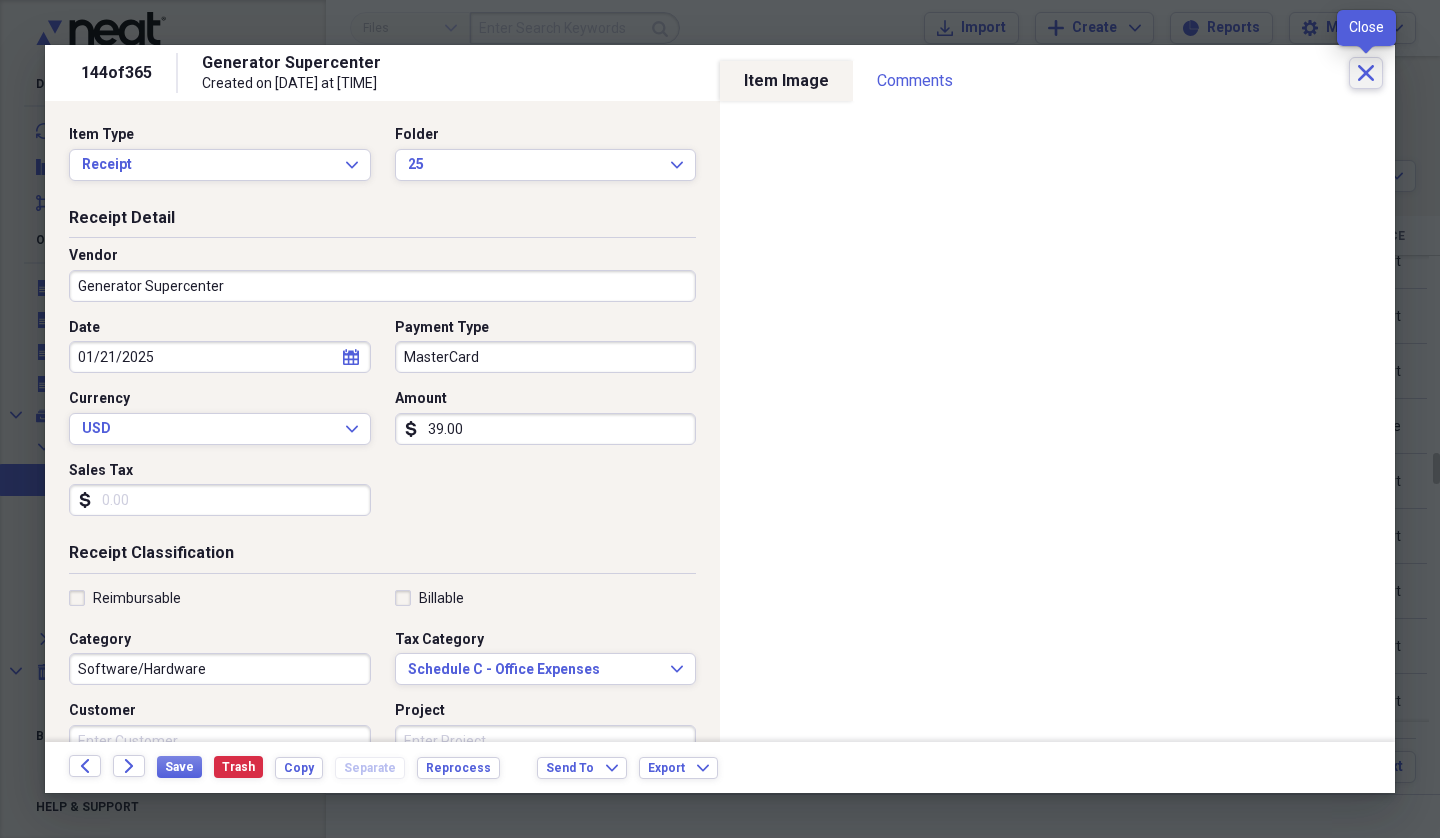 click on "Close" at bounding box center [1366, 73] 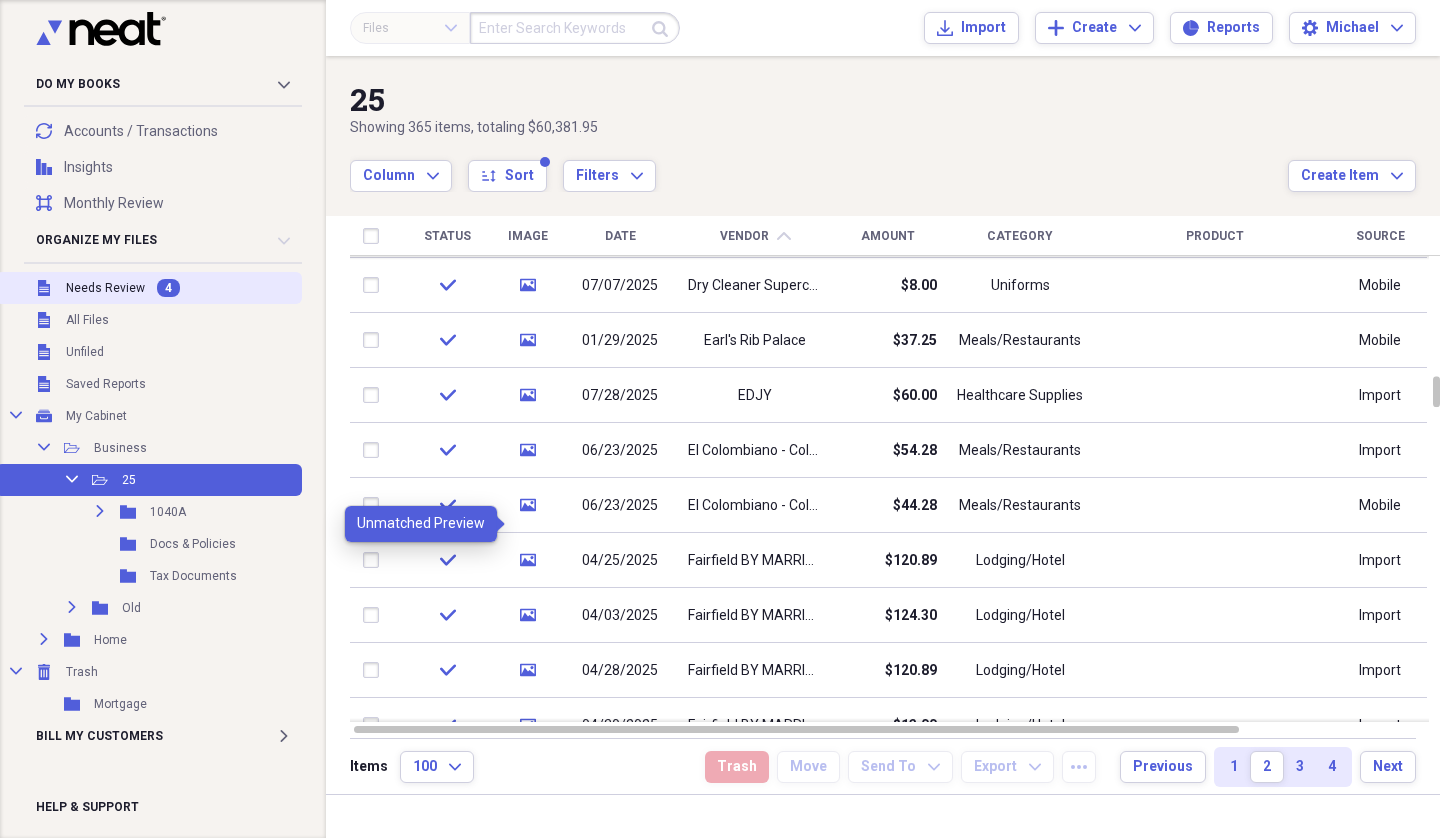 click on "Unfiled Needs Review 4" at bounding box center (149, 288) 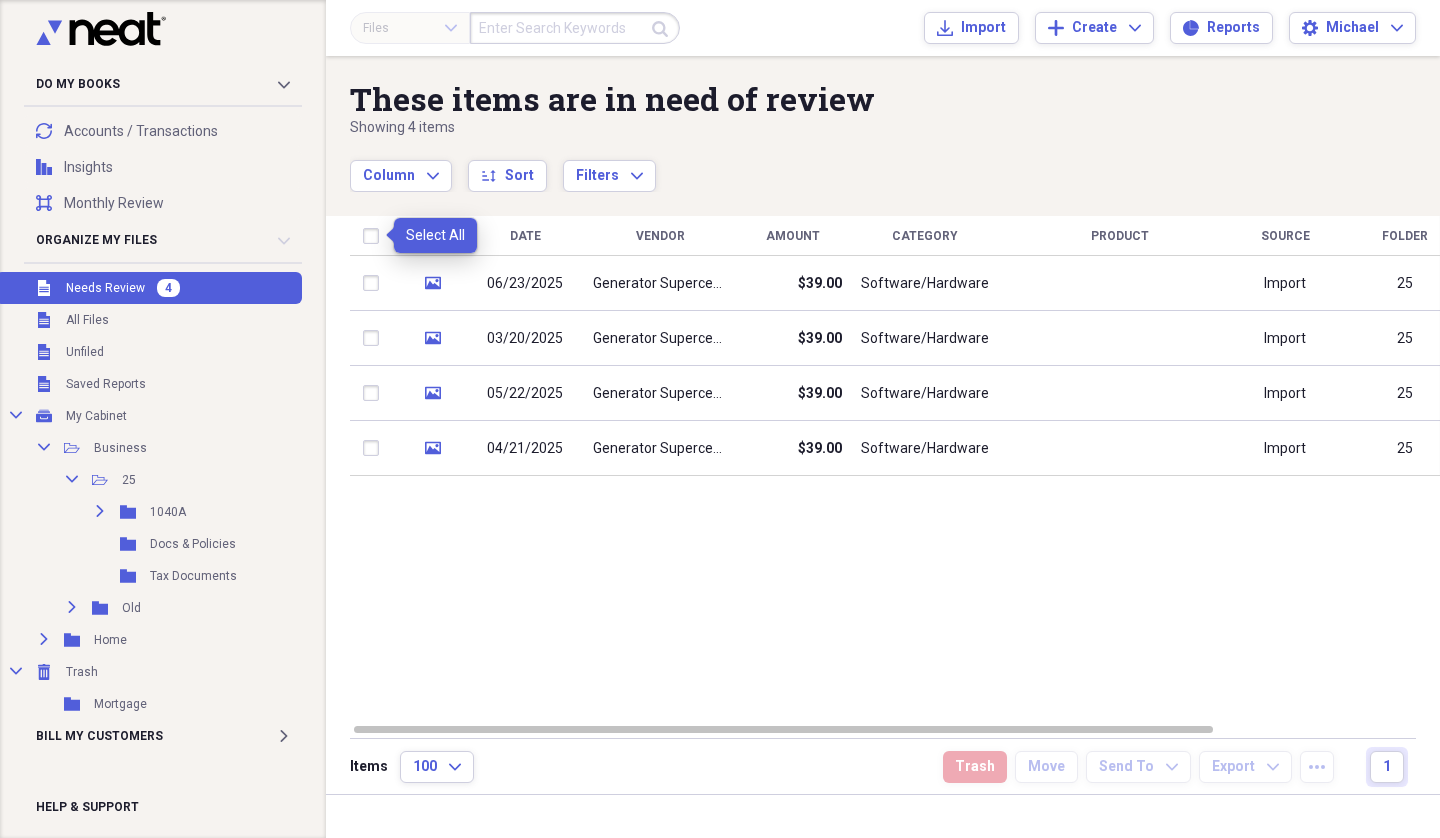 click at bounding box center [375, 236] 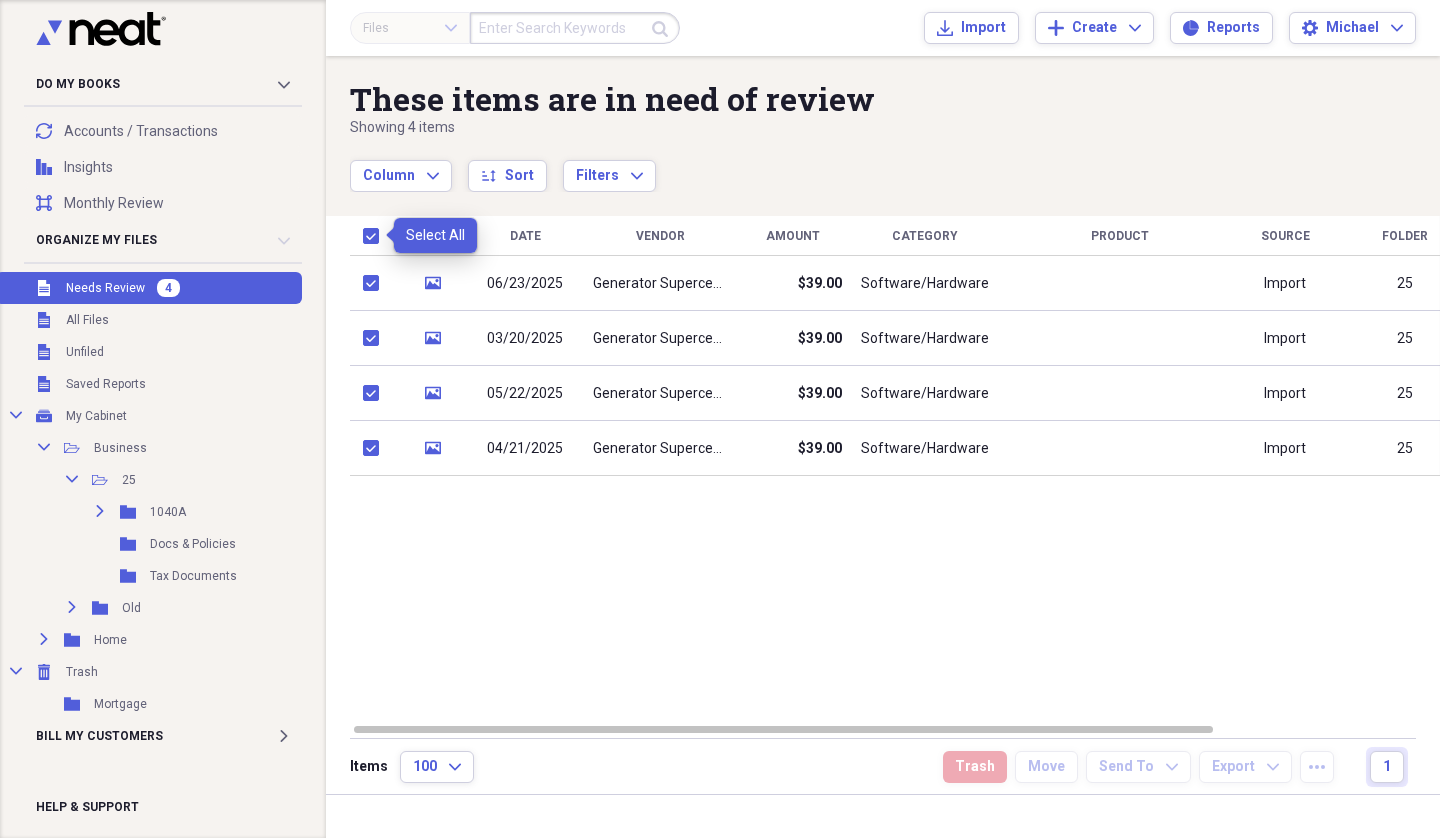 checkbox on "true" 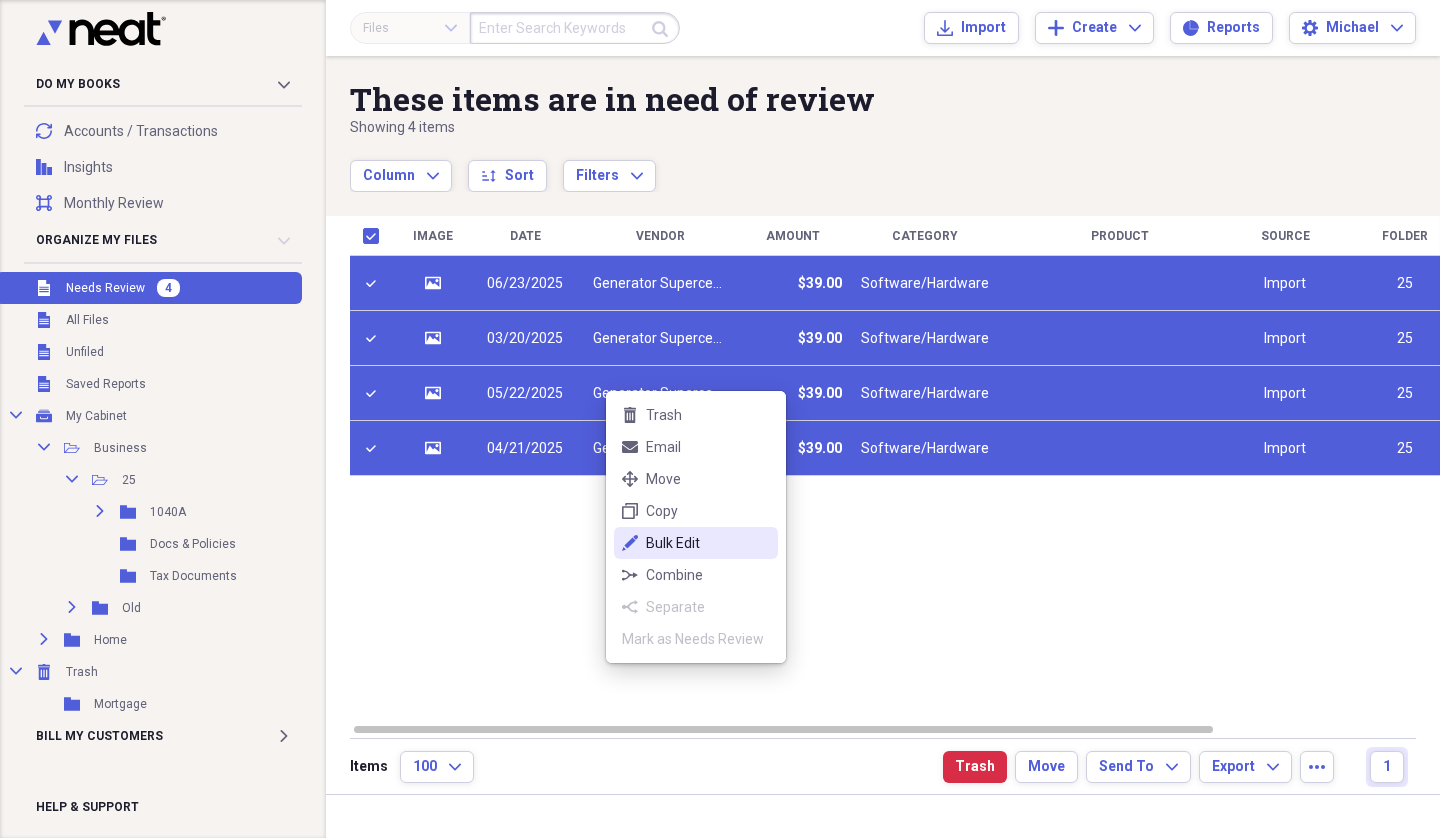click on "Bulk Edit" at bounding box center [708, 543] 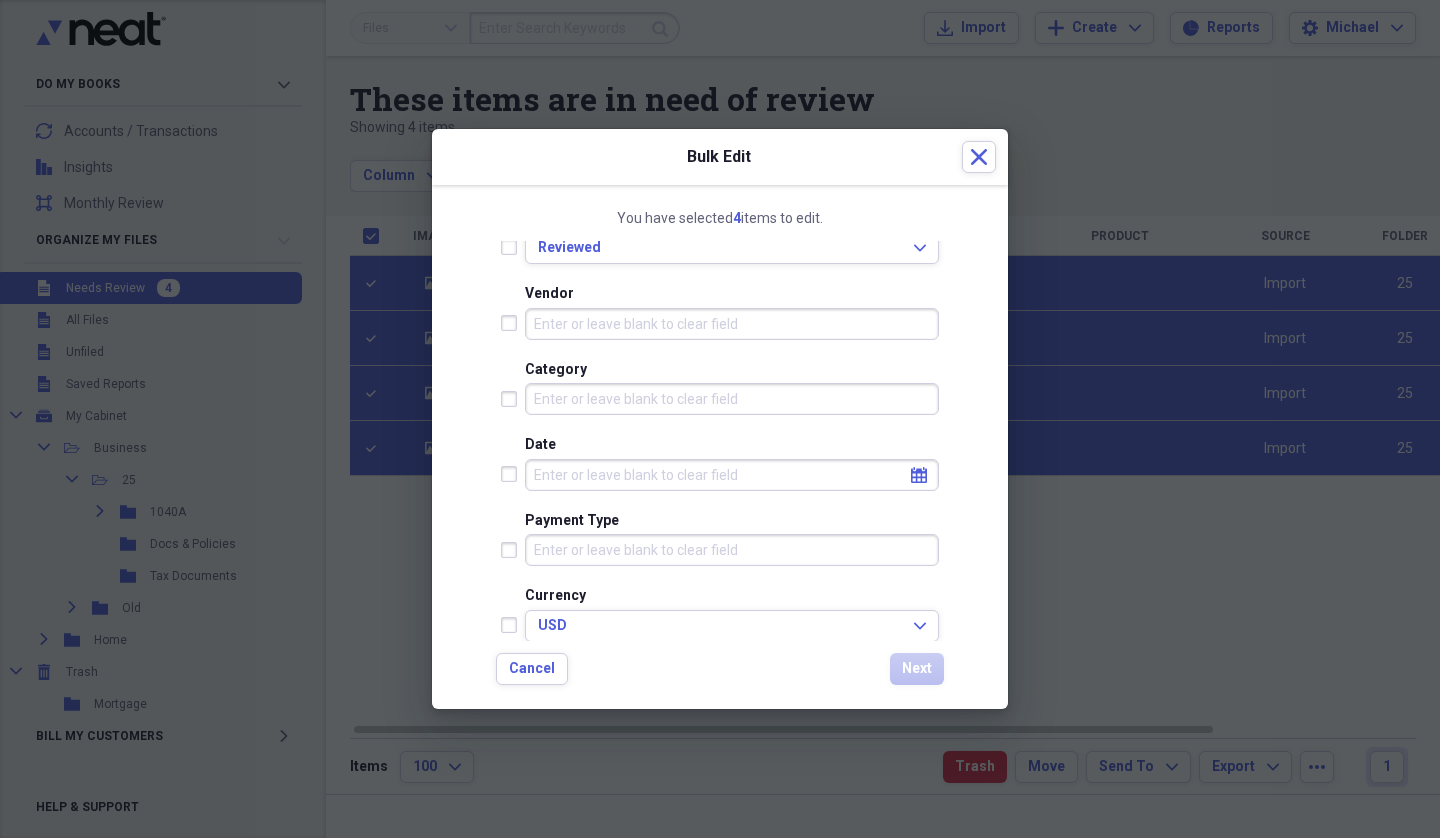scroll, scrollTop: 133, scrollLeft: 0, axis: vertical 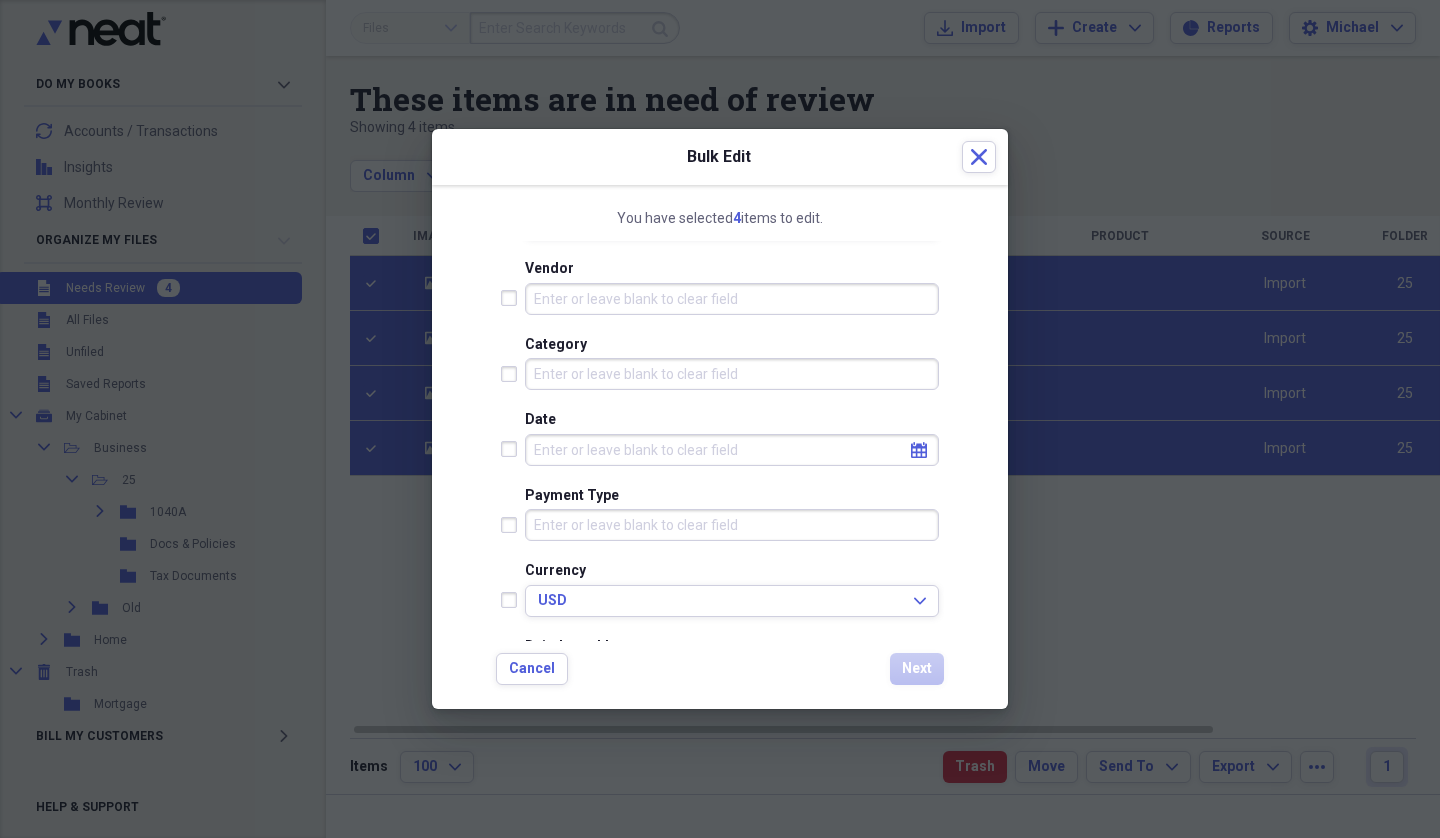 click on "Category" at bounding box center (732, 374) 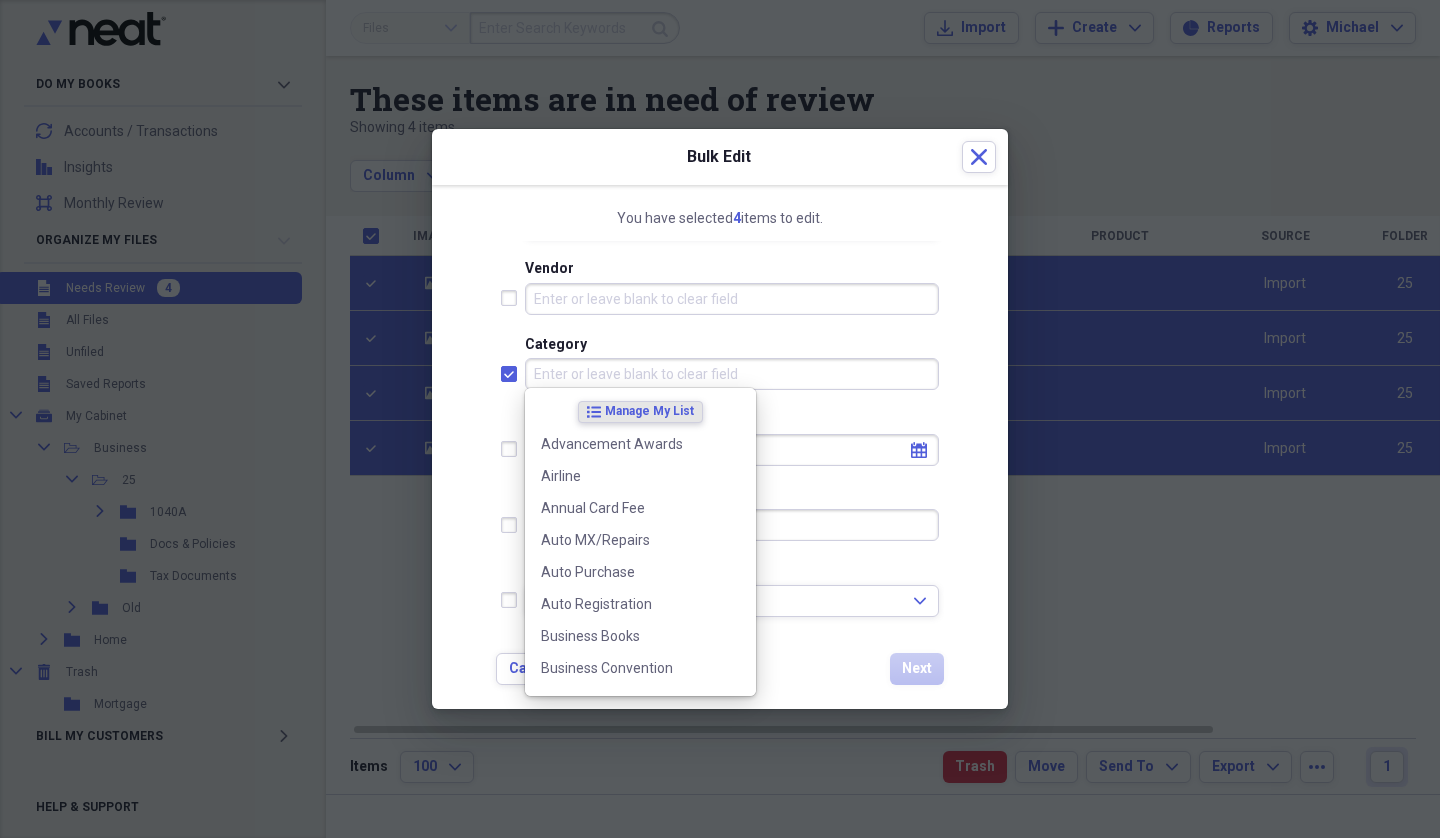checkbox on "true" 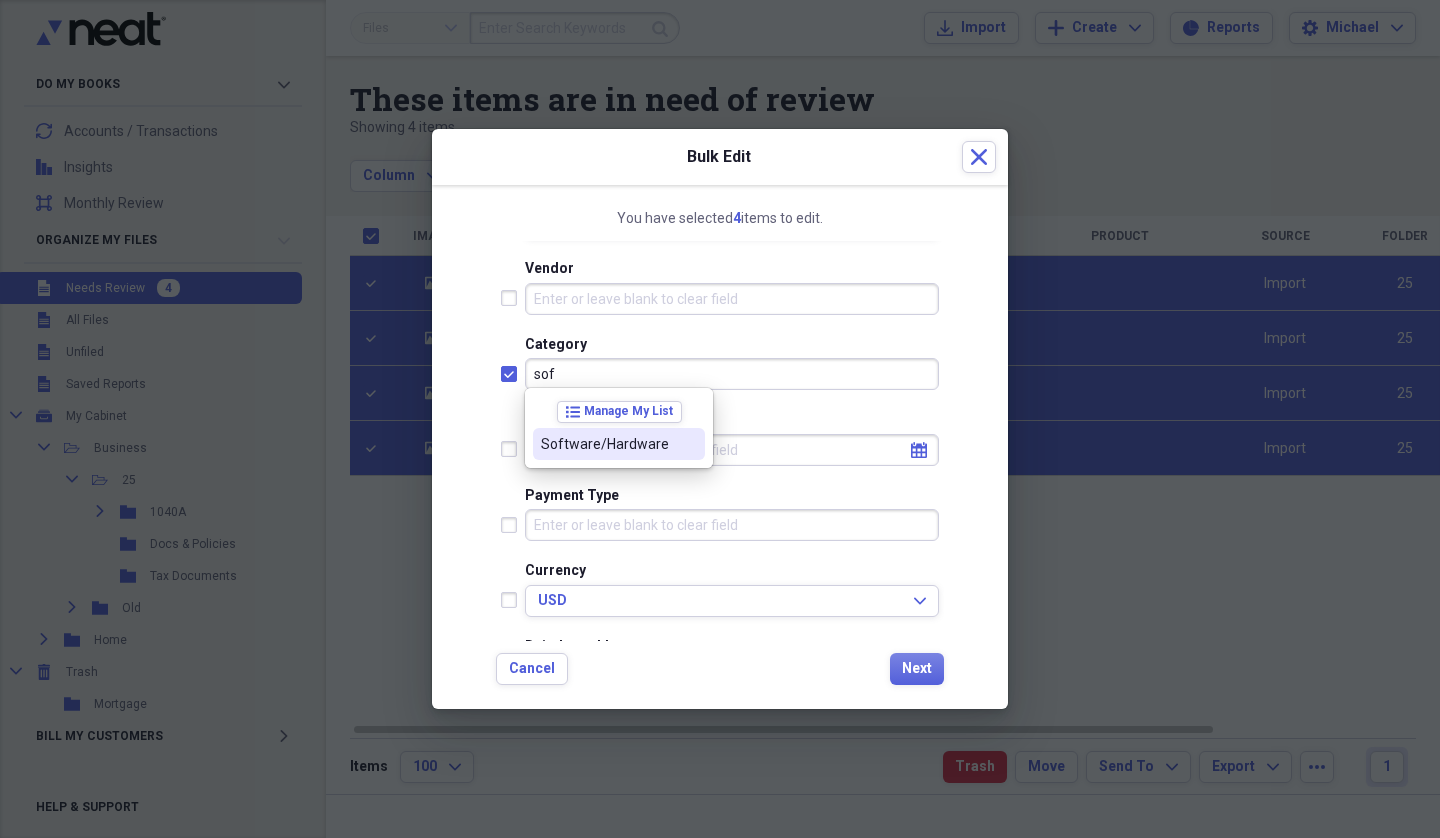 click on "Software/Hardware" at bounding box center (607, 444) 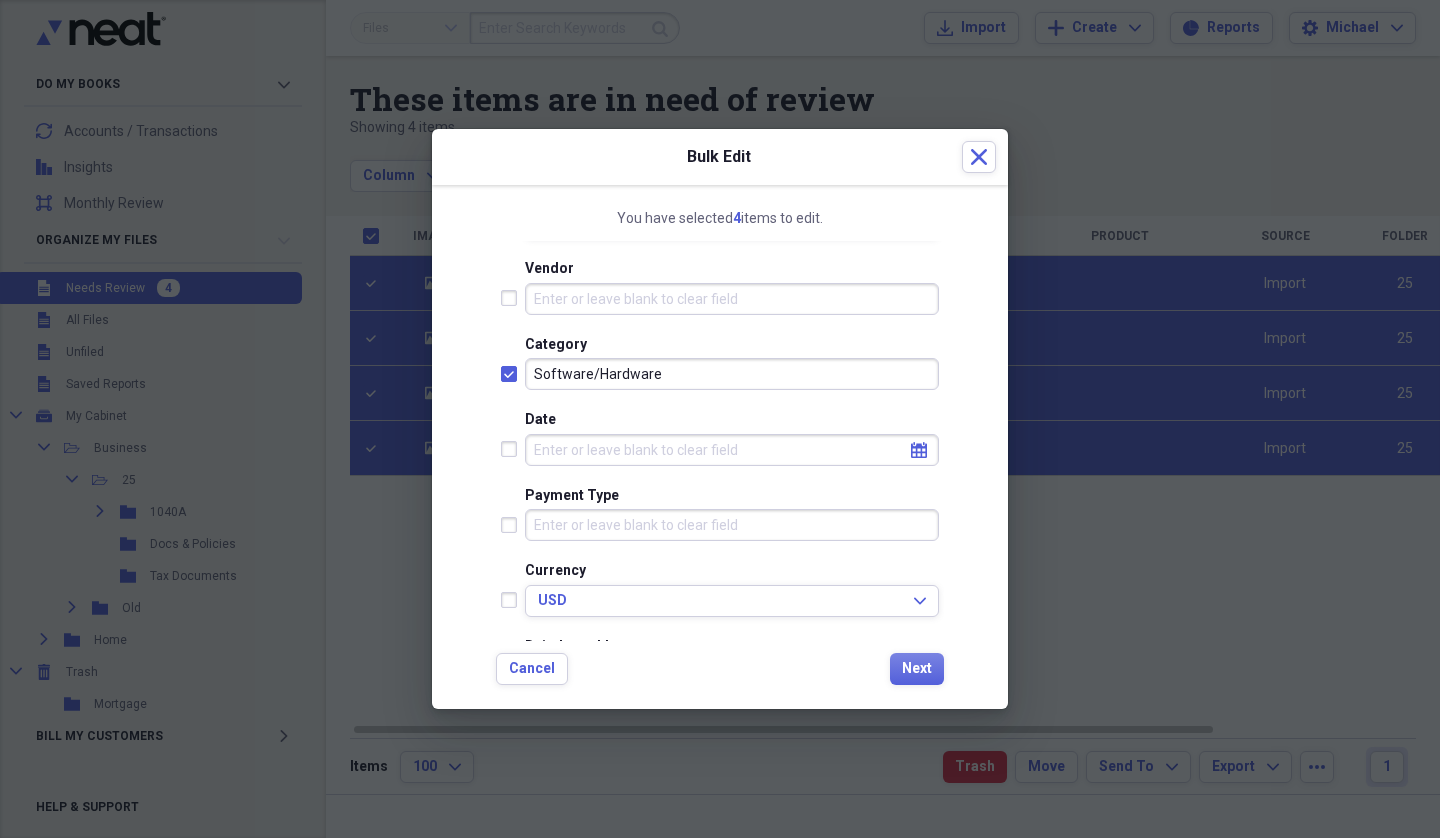 click on "Payment Type" at bounding box center [732, 525] 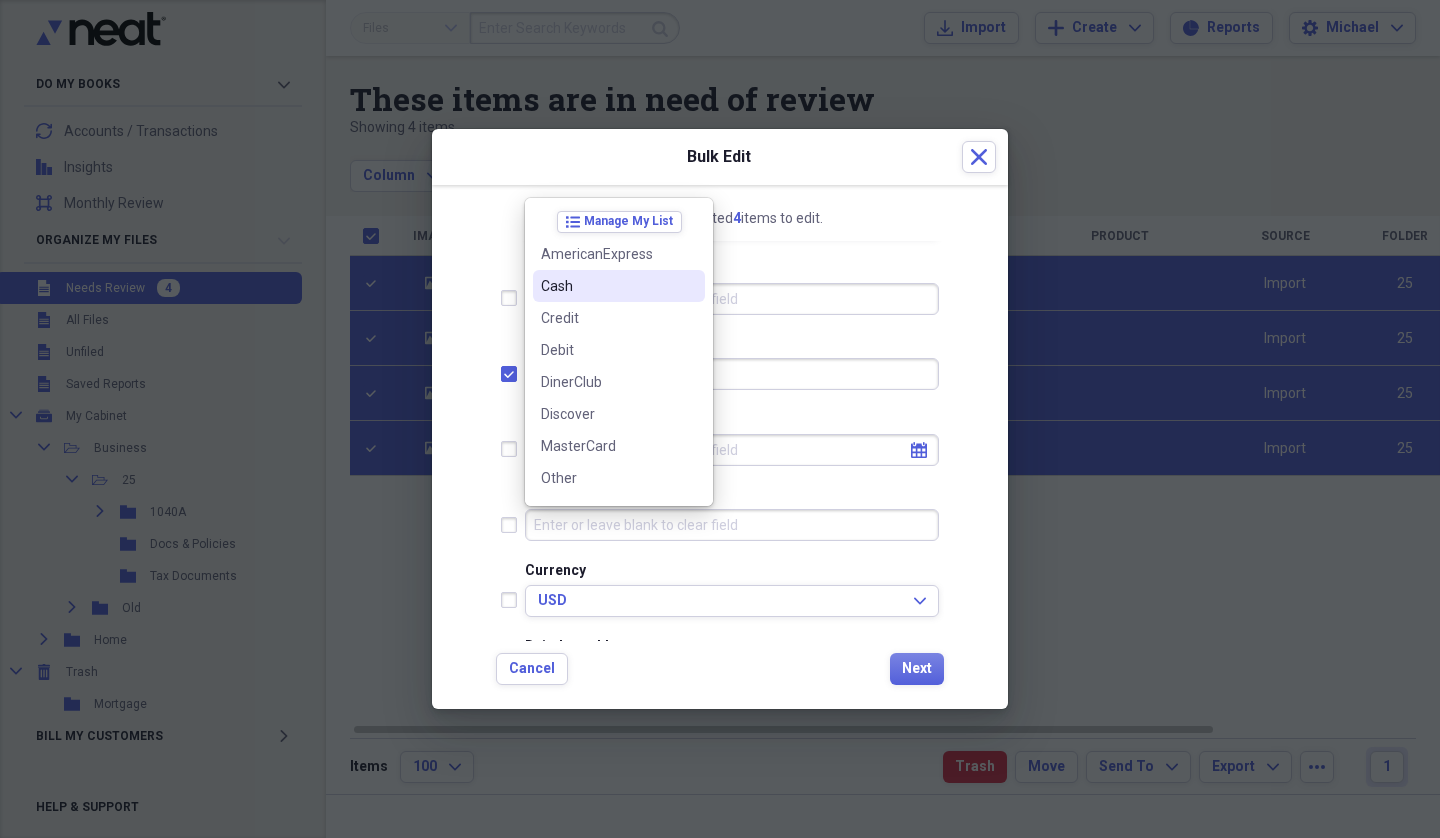 click on "Cash" at bounding box center [607, 286] 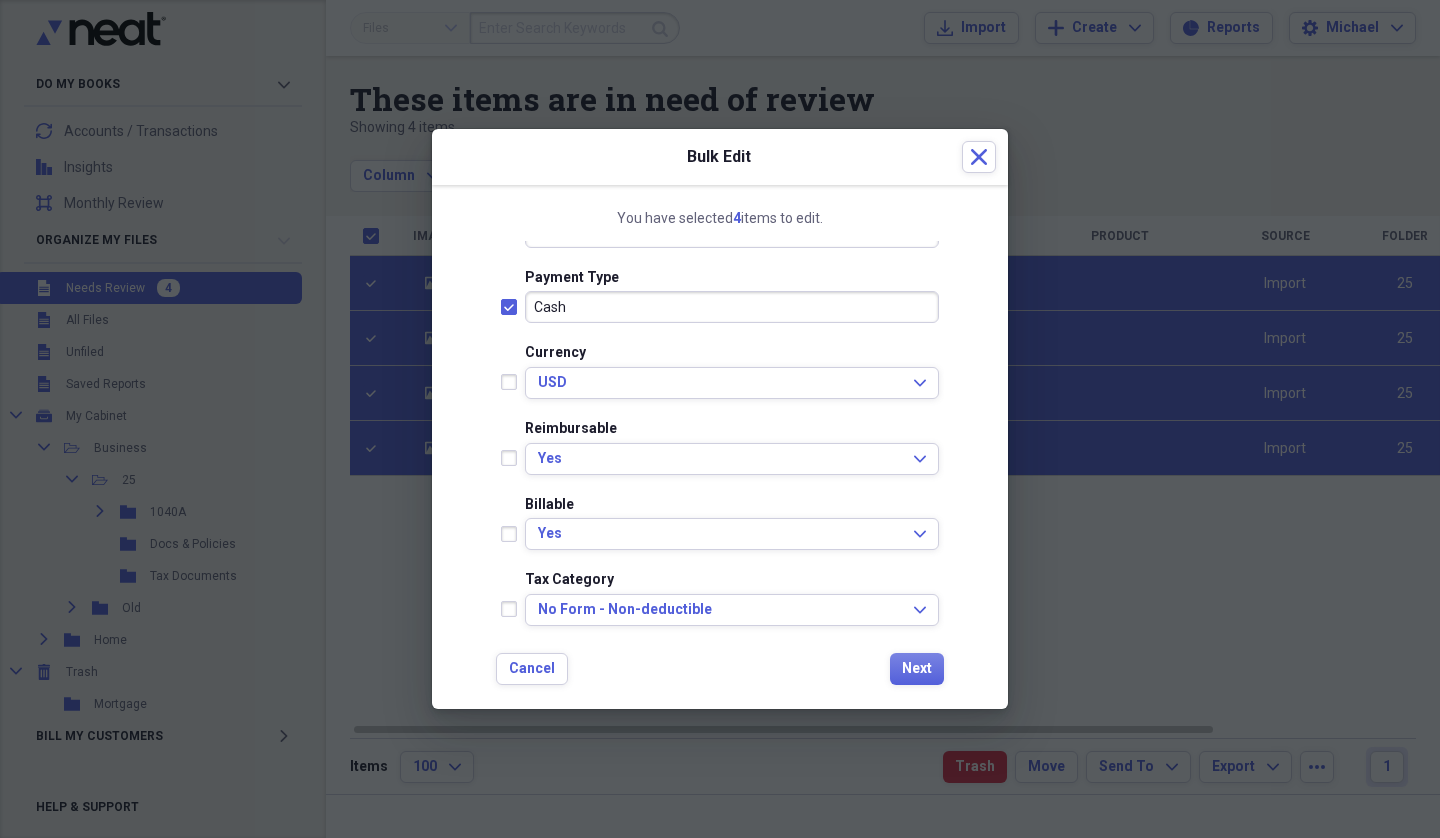 scroll, scrollTop: 353, scrollLeft: 0, axis: vertical 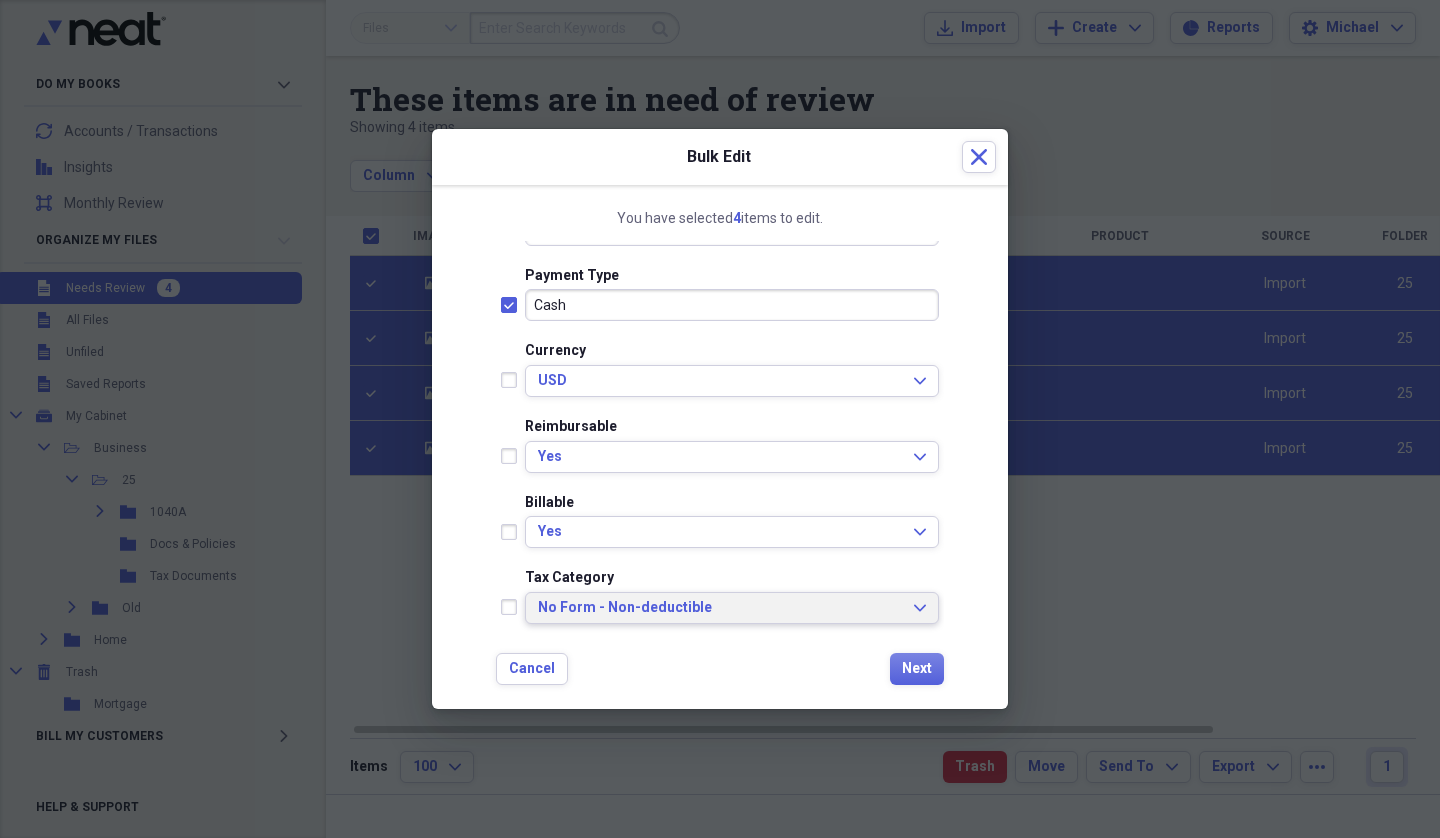 click on "No Form - Non-deductible" at bounding box center (720, 608) 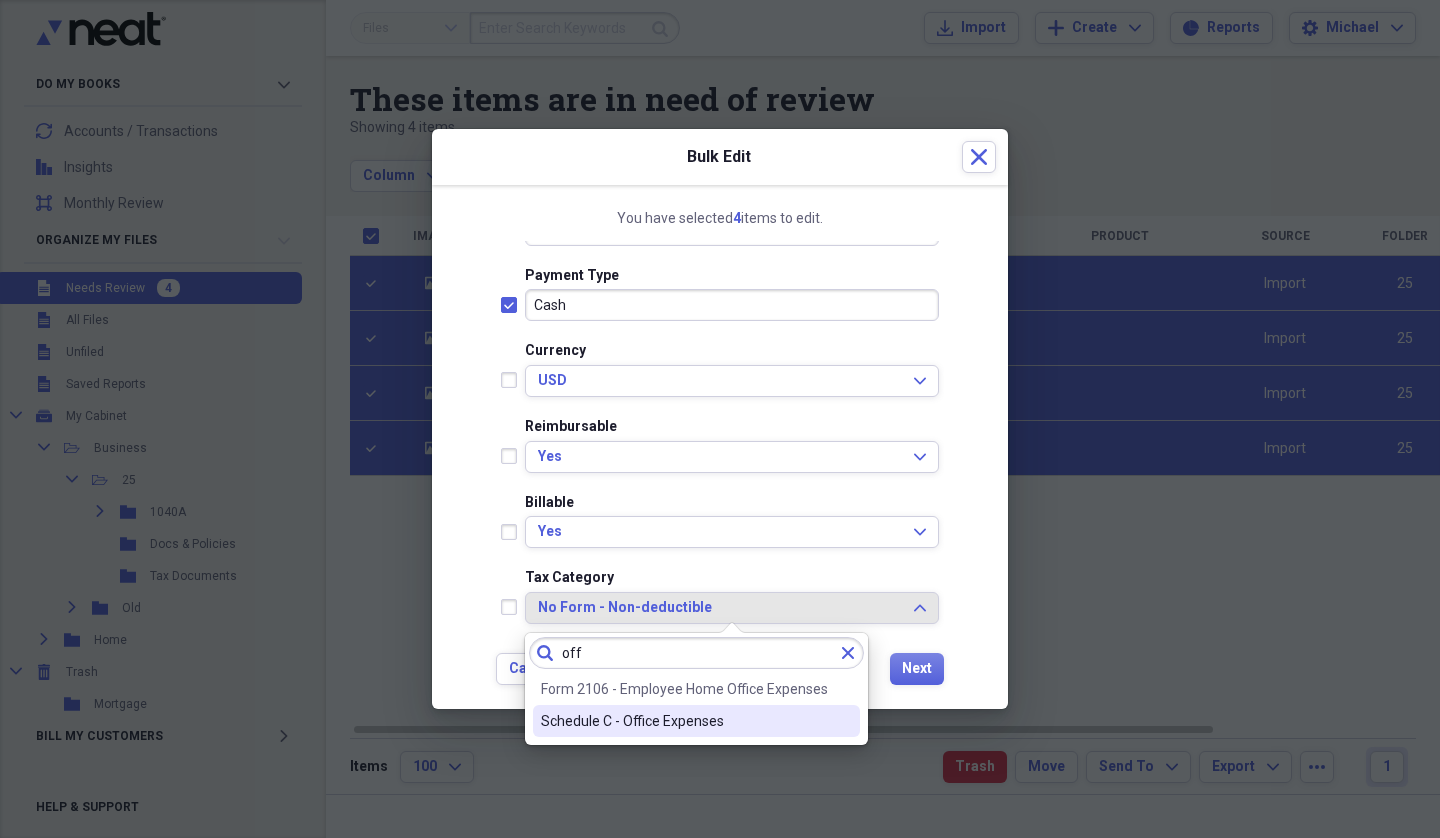 click on "Schedule C - Office Expenses" at bounding box center (684, 721) 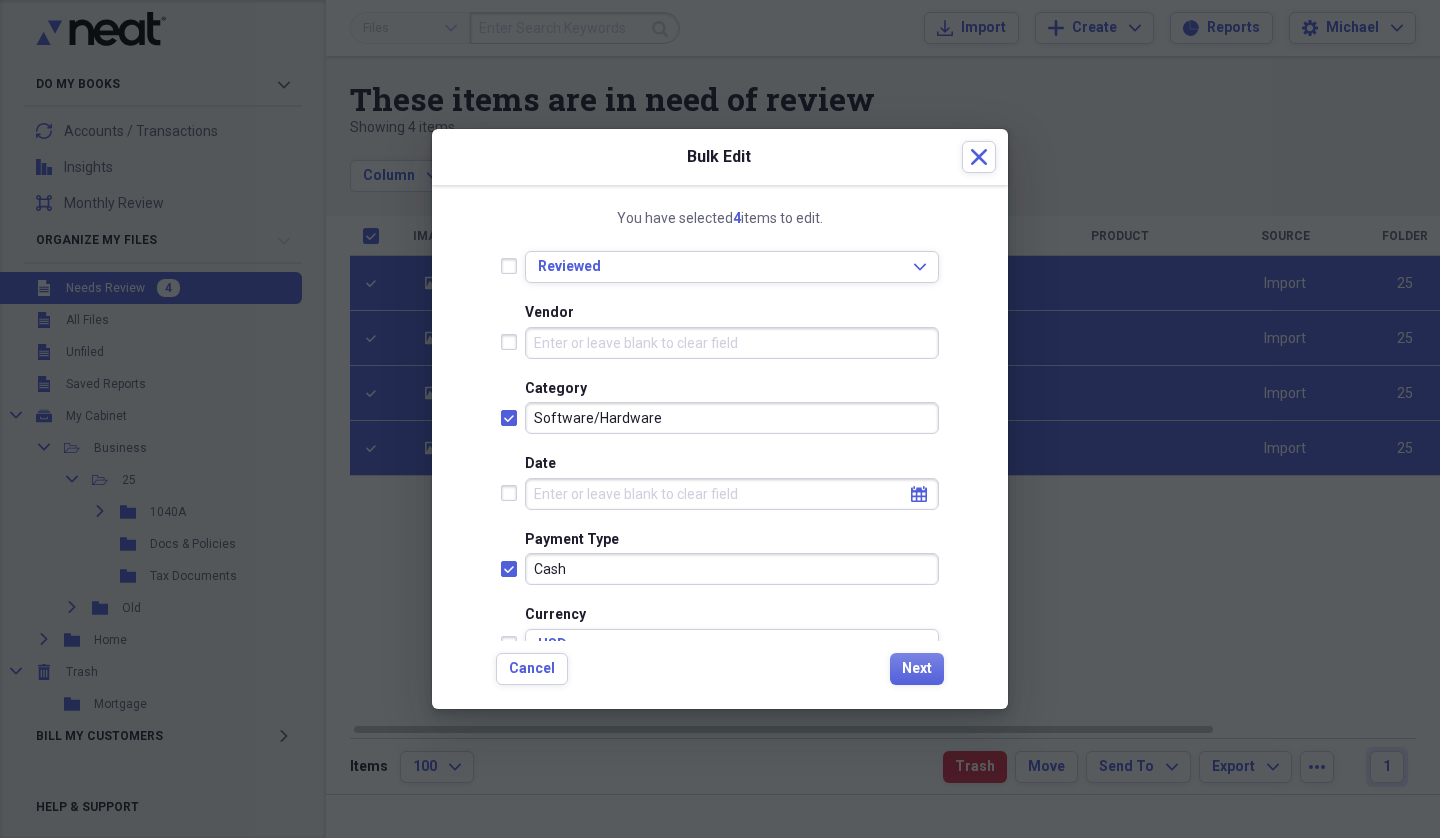 scroll, scrollTop: 88, scrollLeft: 0, axis: vertical 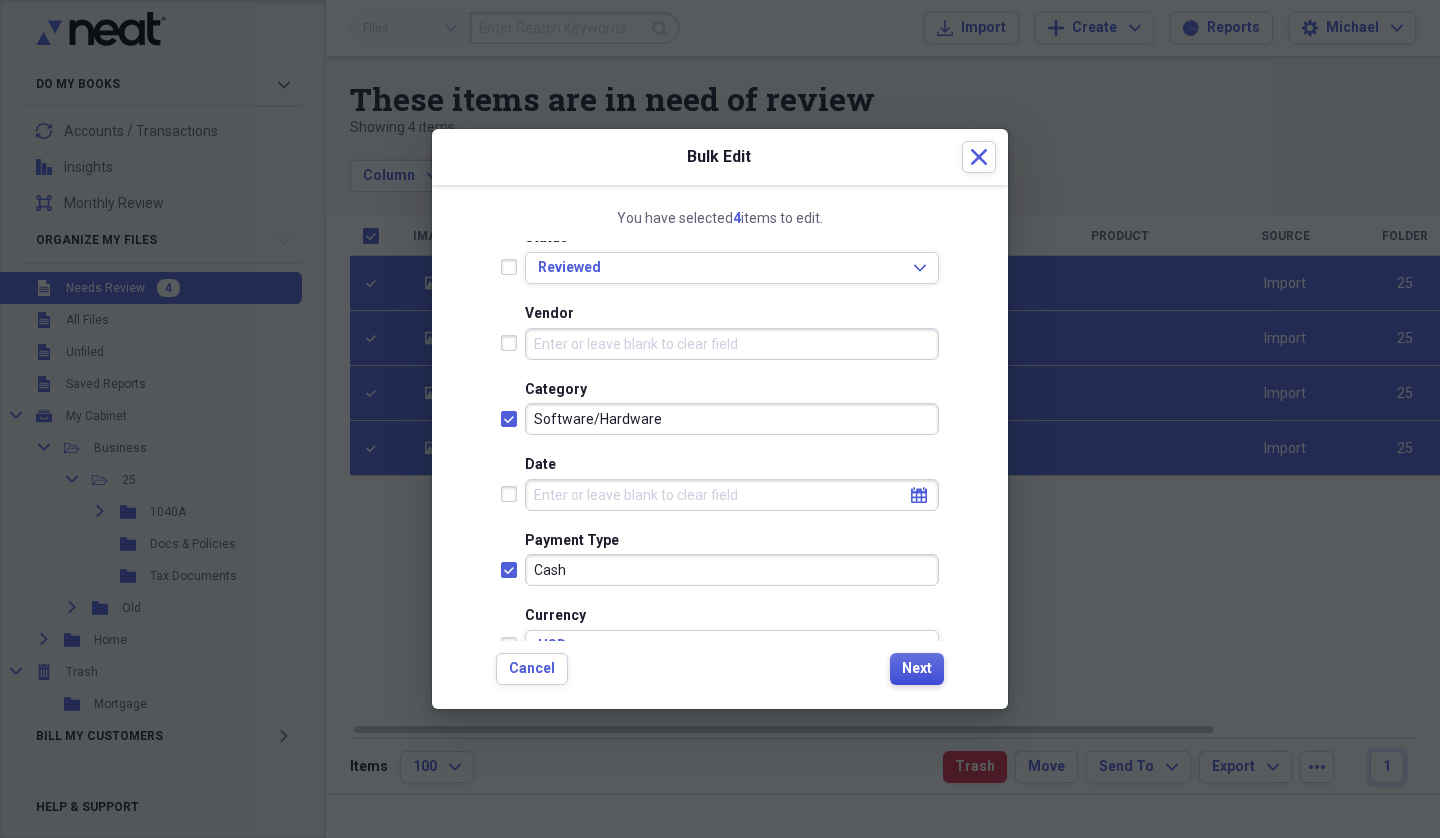 click on "Next" at bounding box center [917, 669] 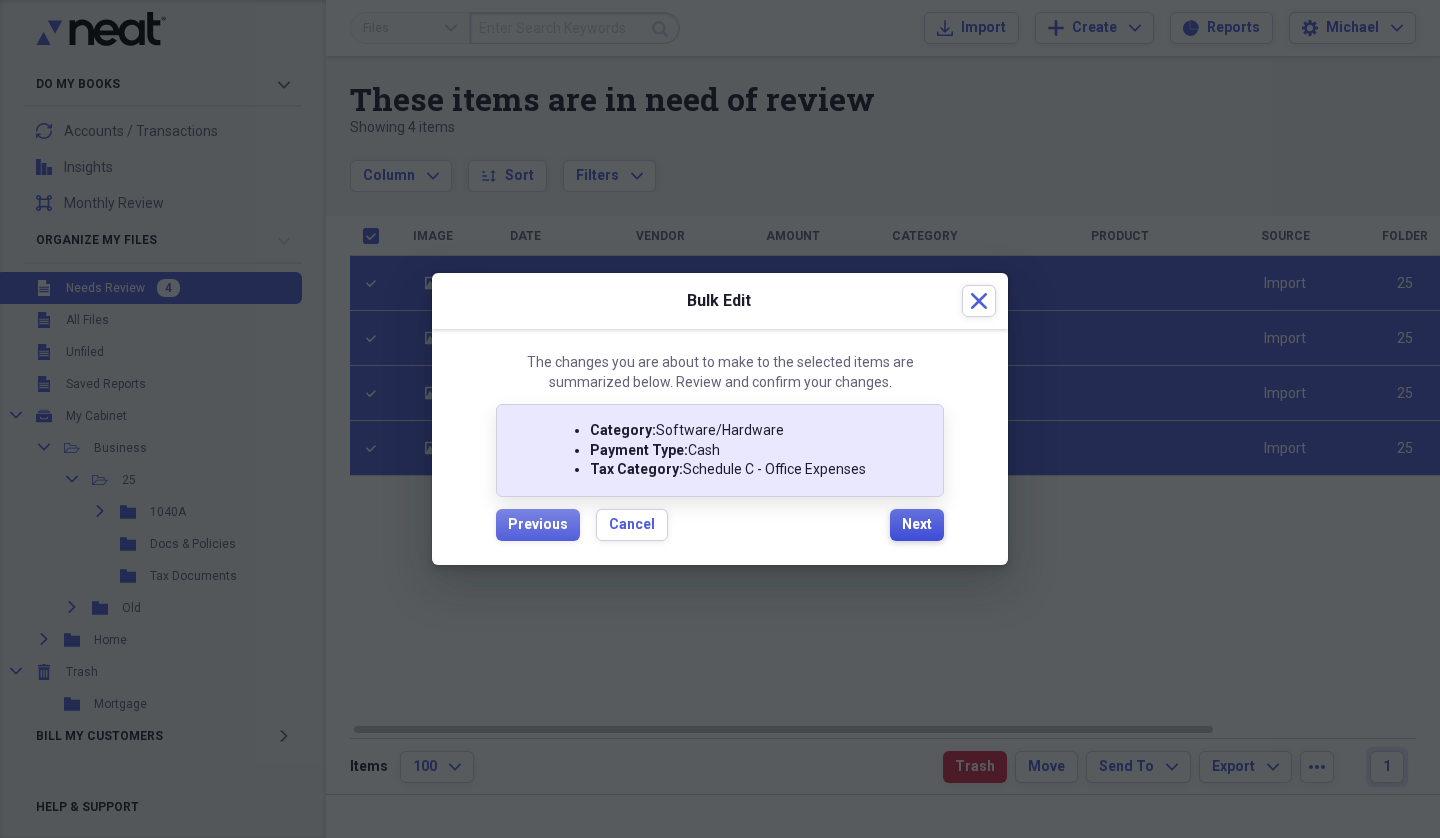 click on "Next" at bounding box center [917, 525] 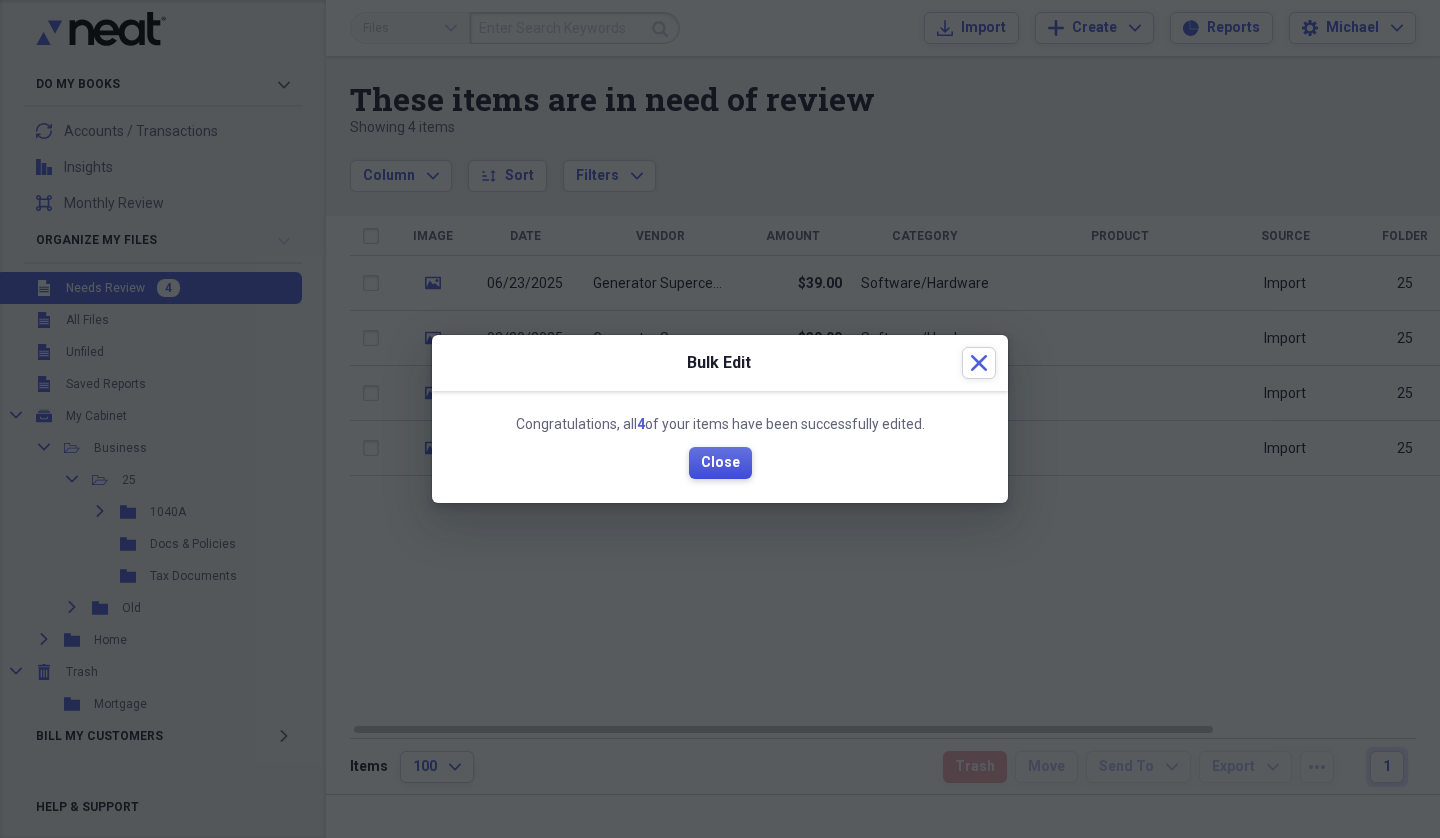 click on "Close" at bounding box center [720, 463] 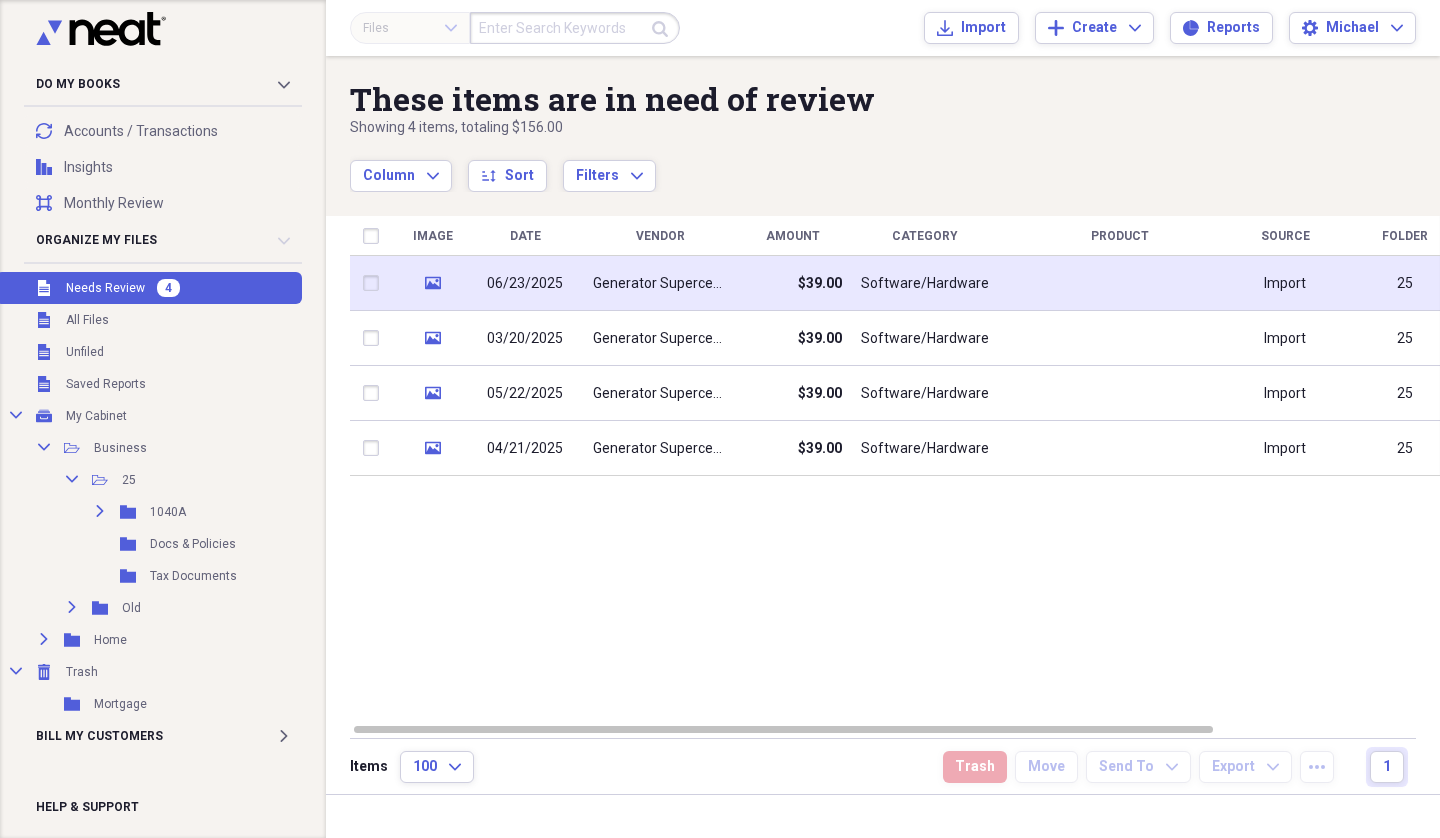 click on "Software/Hardware" at bounding box center (925, 284) 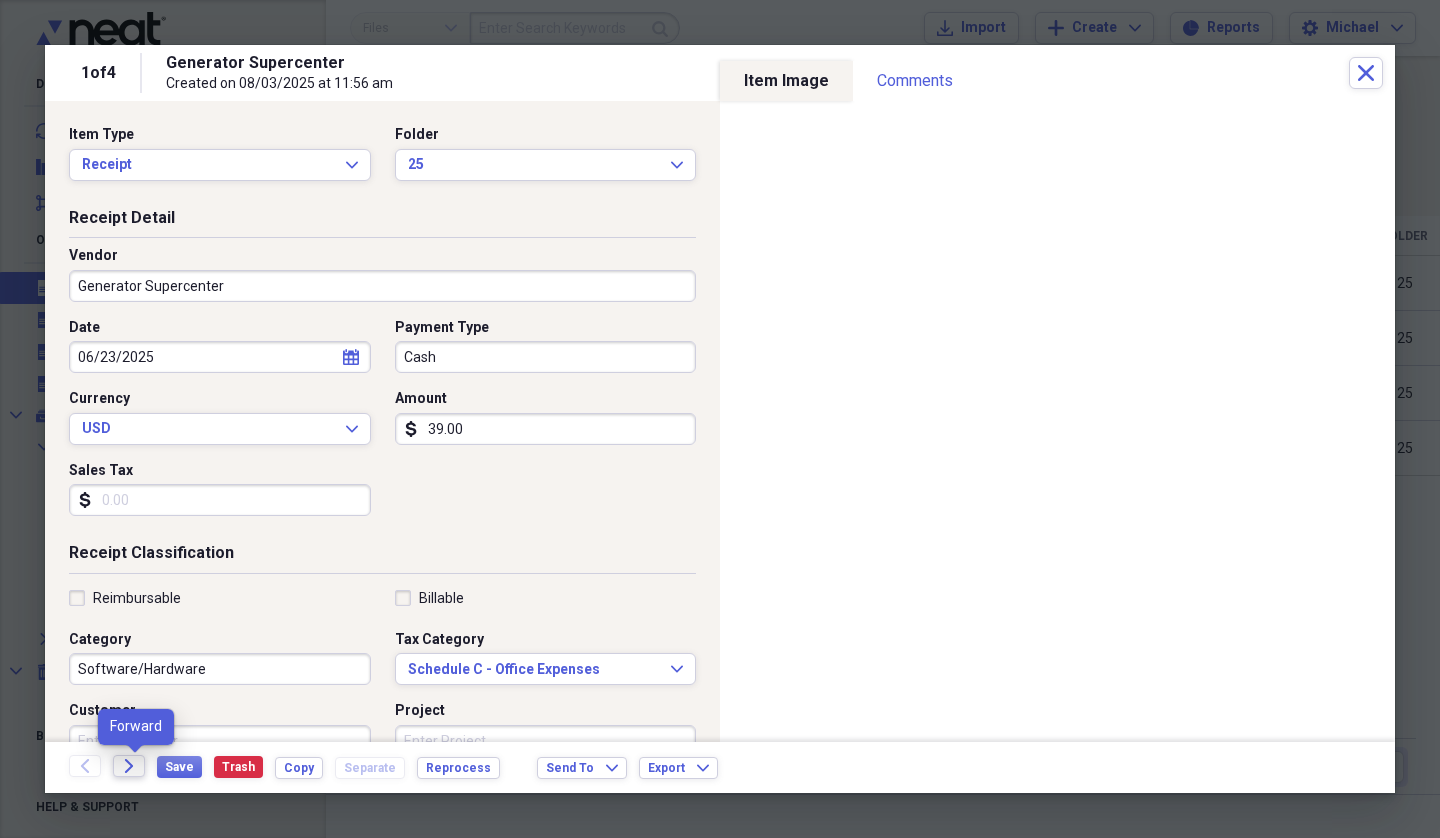 click 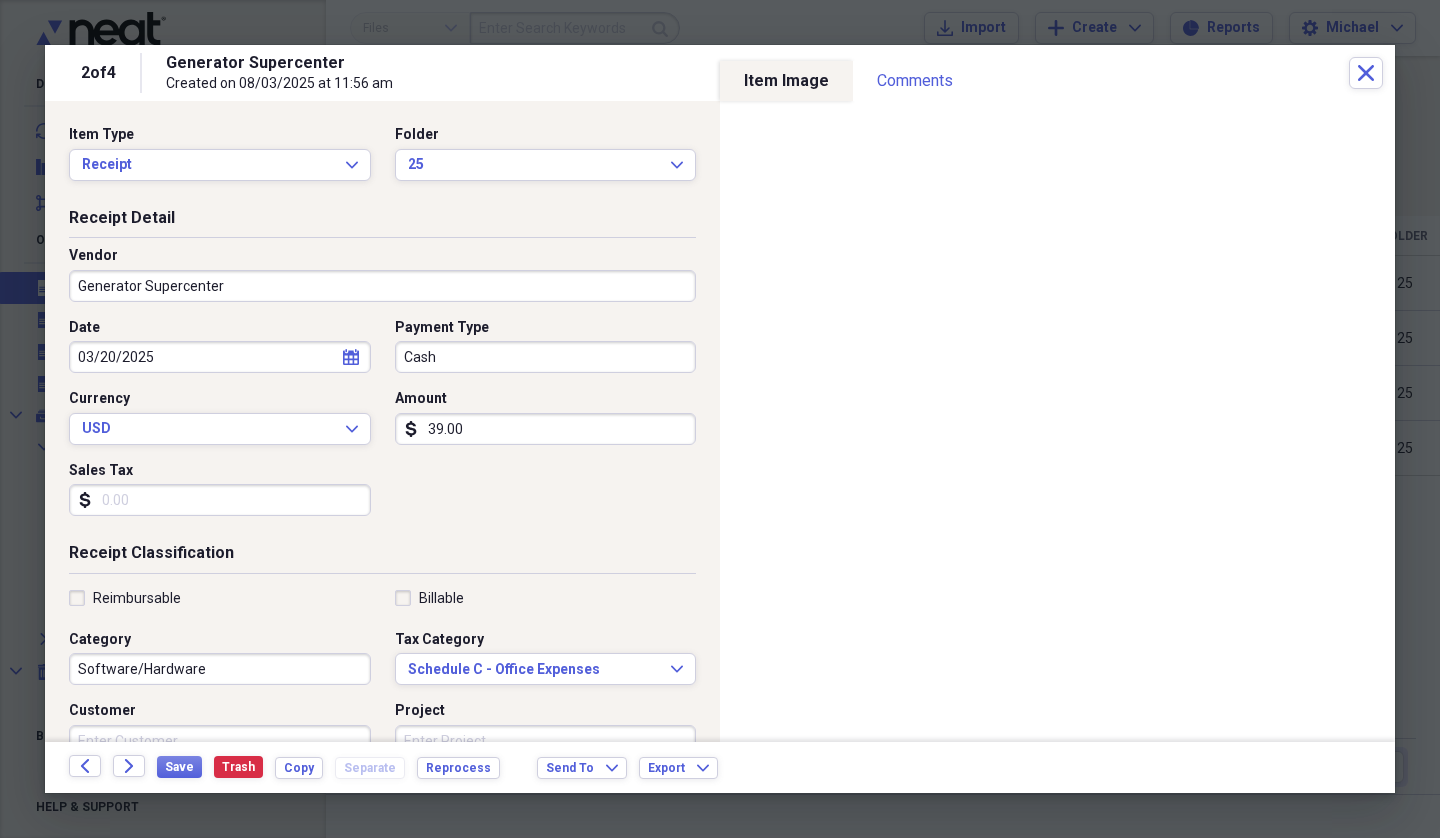 click 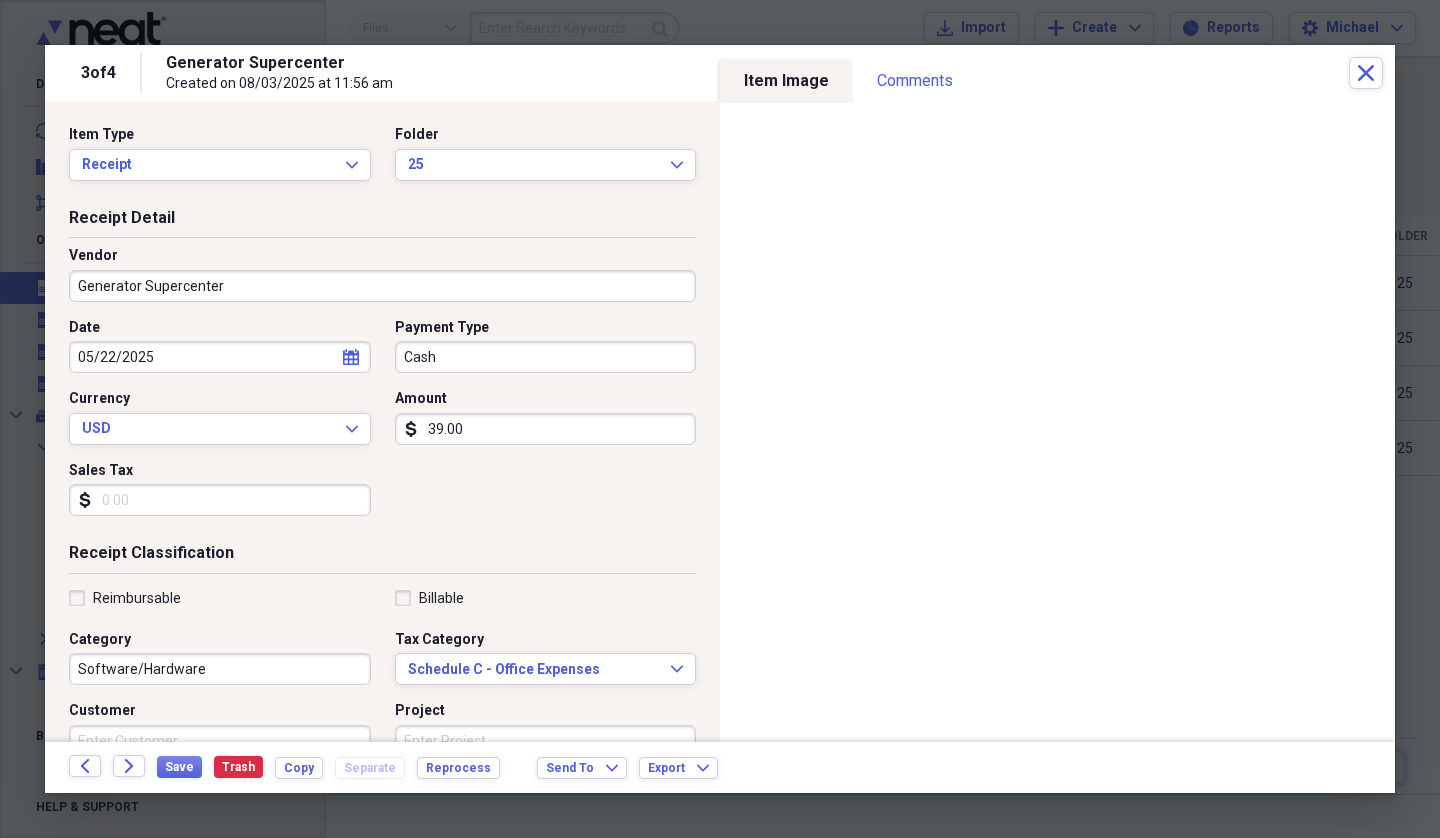 click 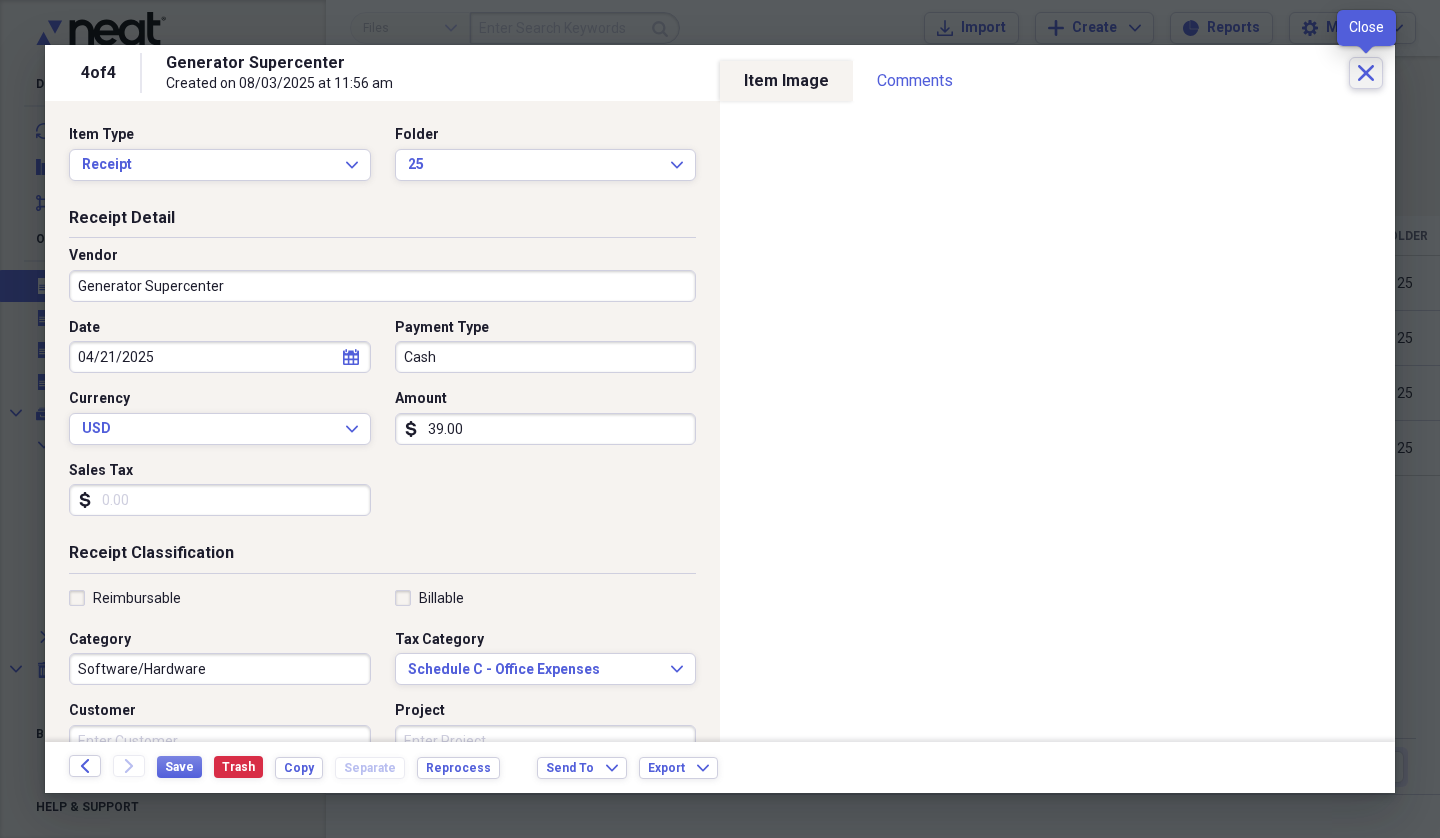 click on "Close" 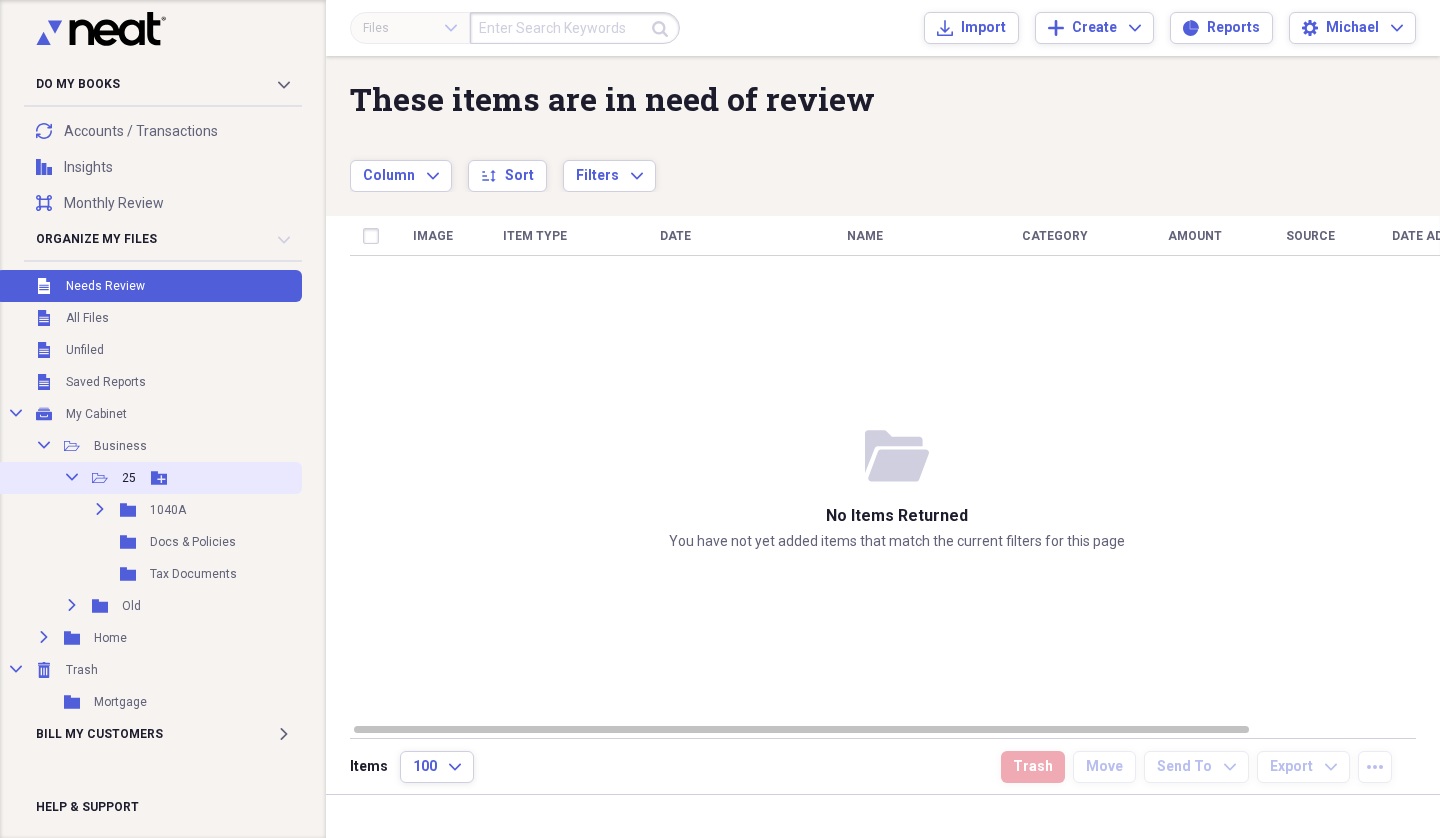click on "25" at bounding box center (129, 478) 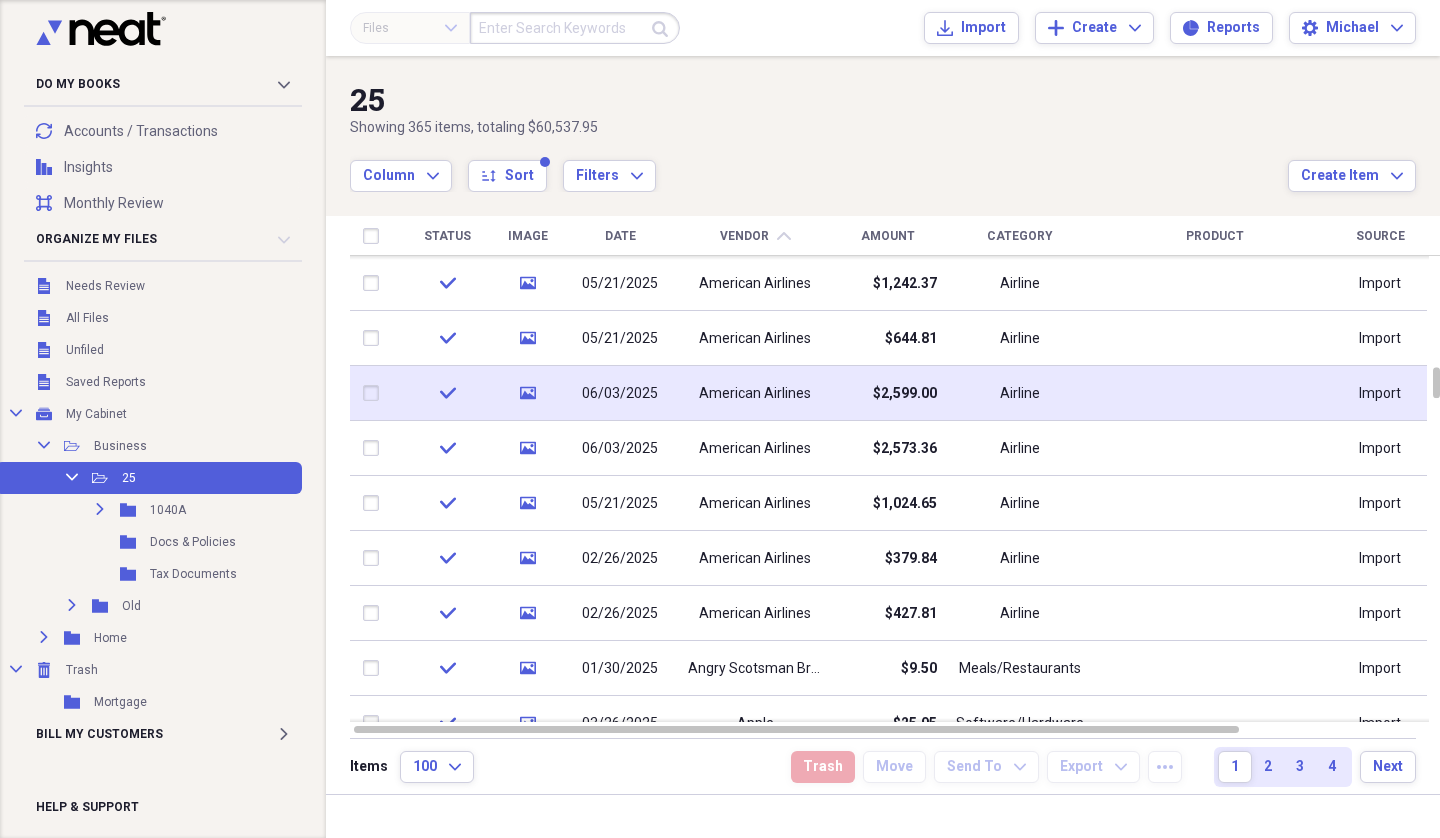 click 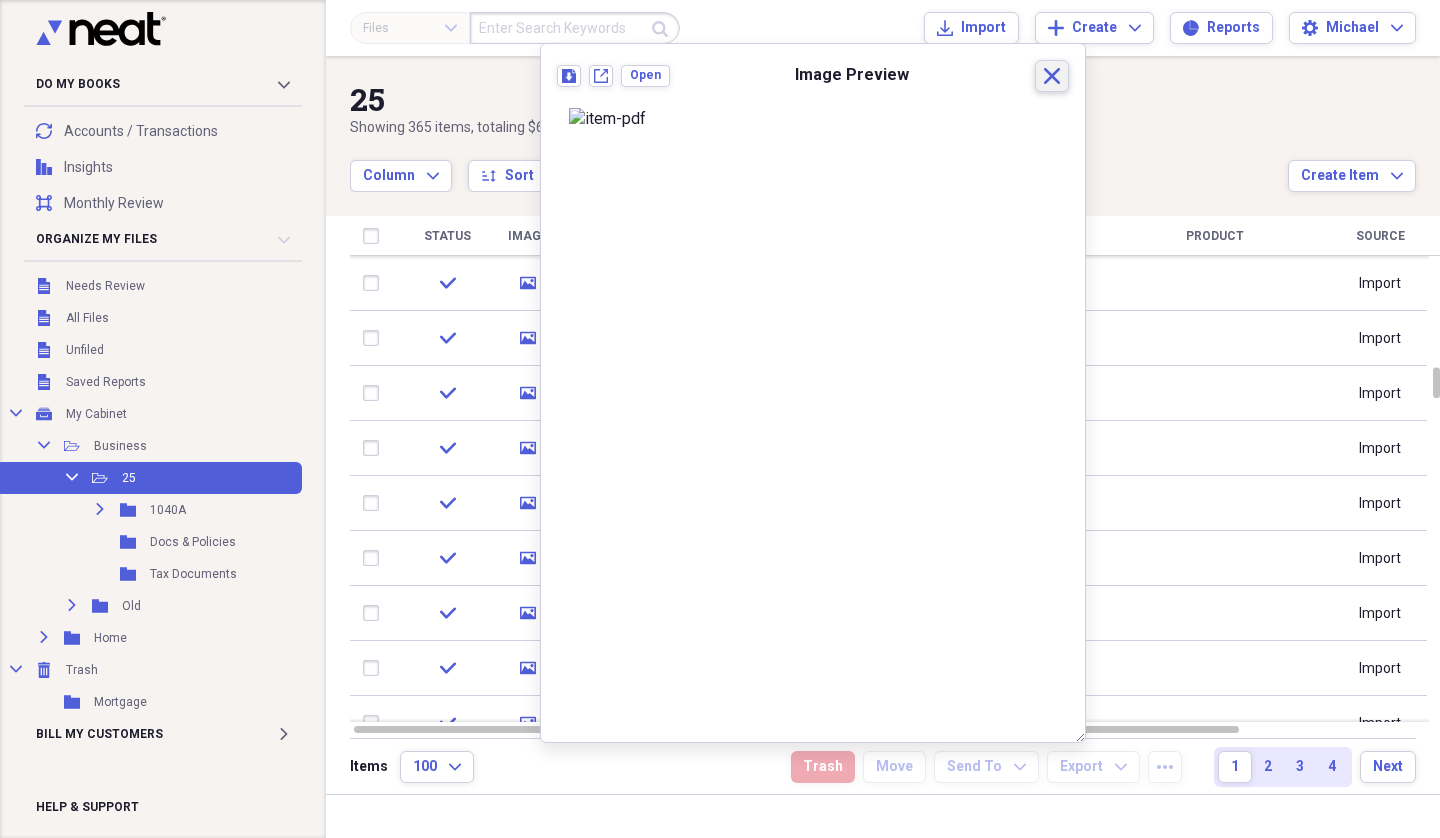 click on "Close" 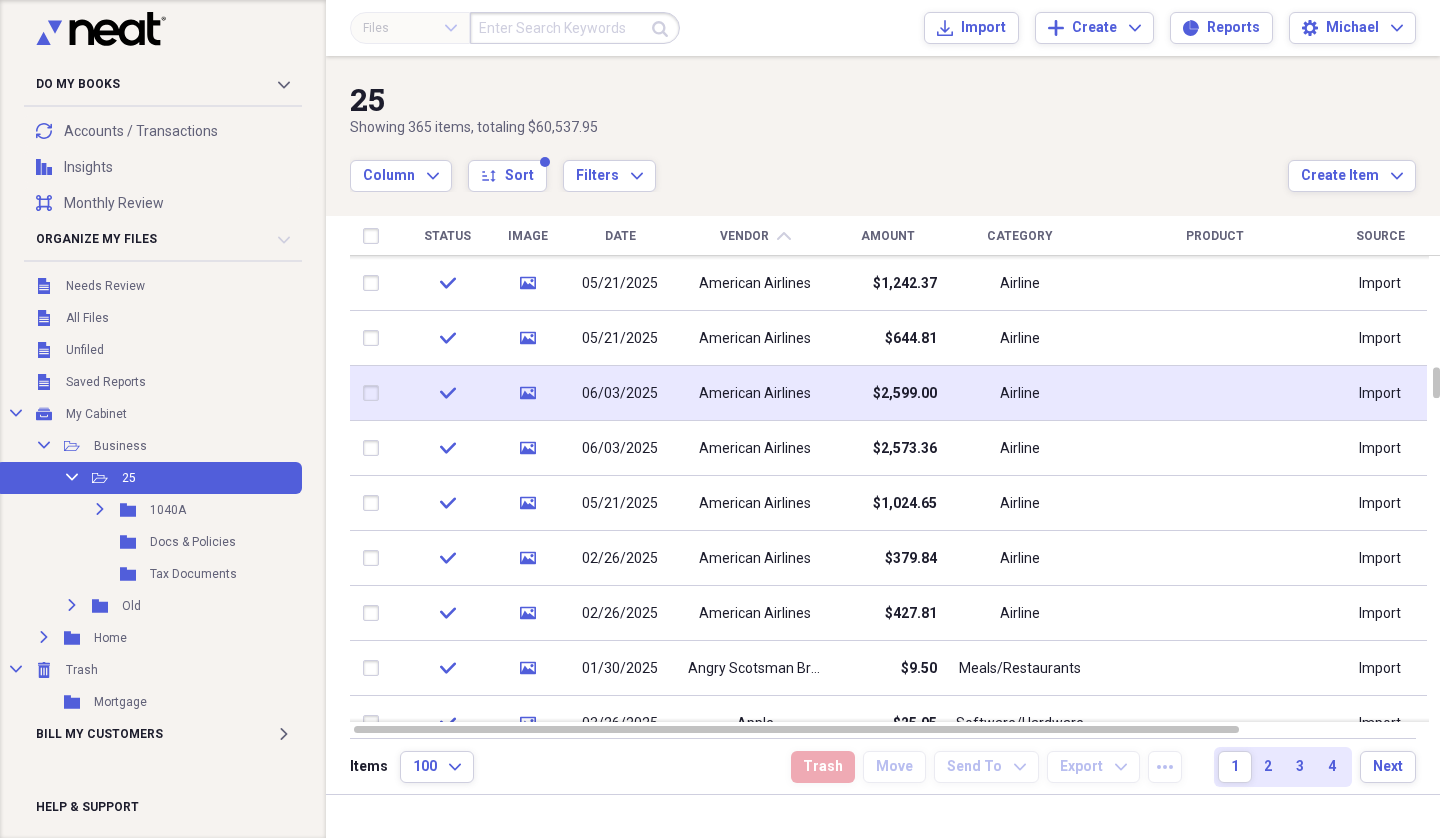 click on "American Airlines" at bounding box center (755, 394) 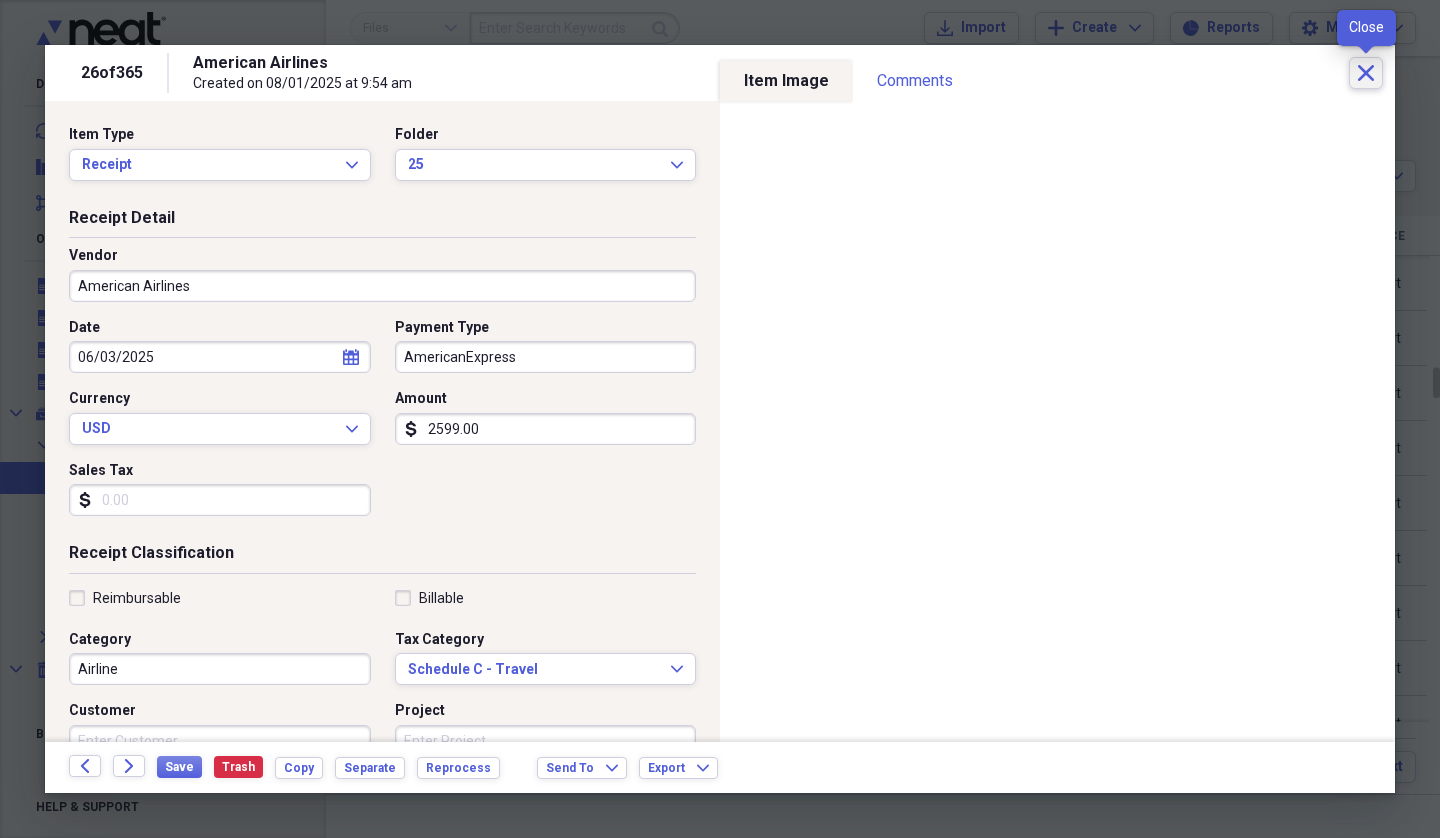 click on "Close" 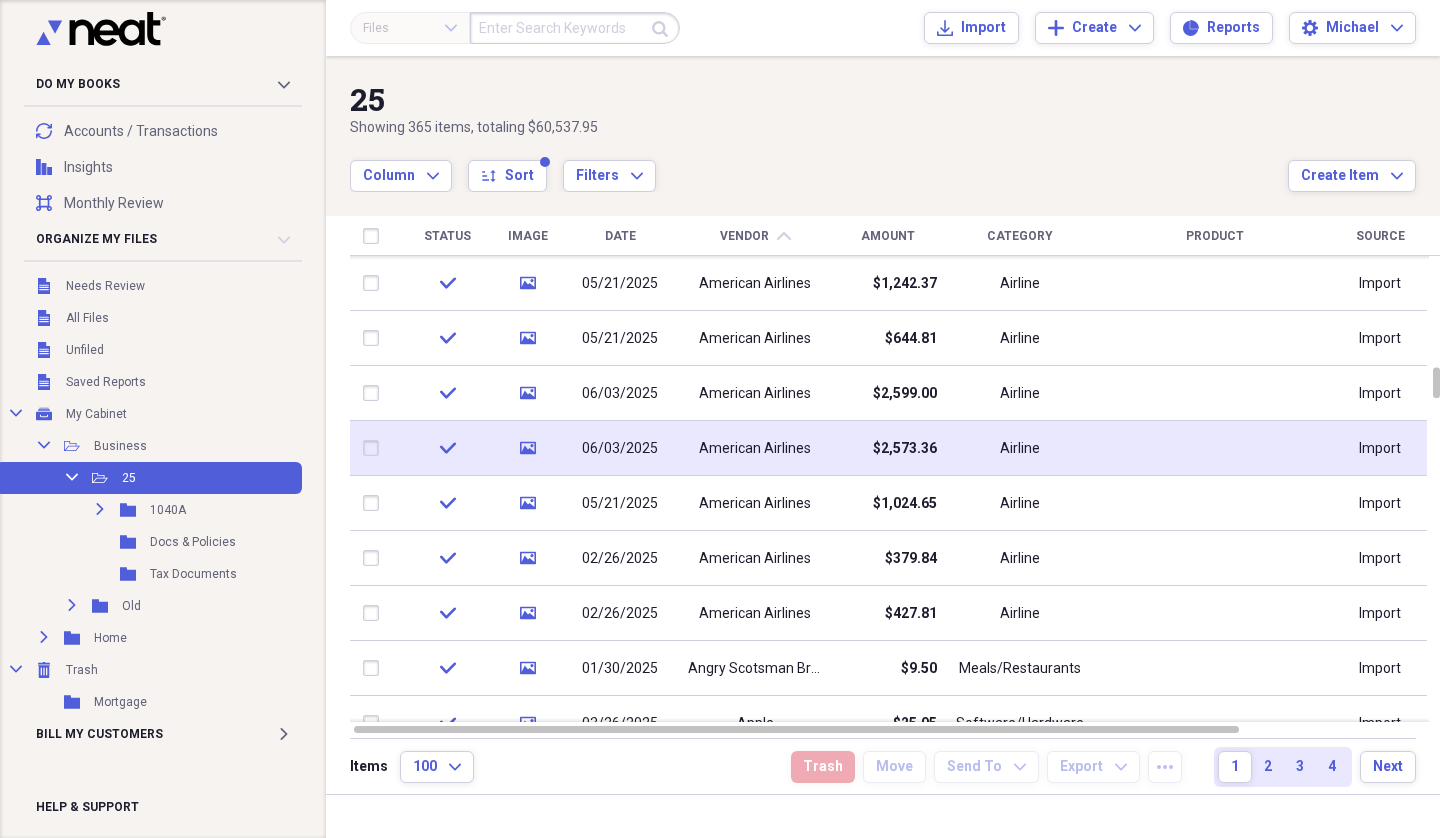 click on "American Airlines" at bounding box center (755, 449) 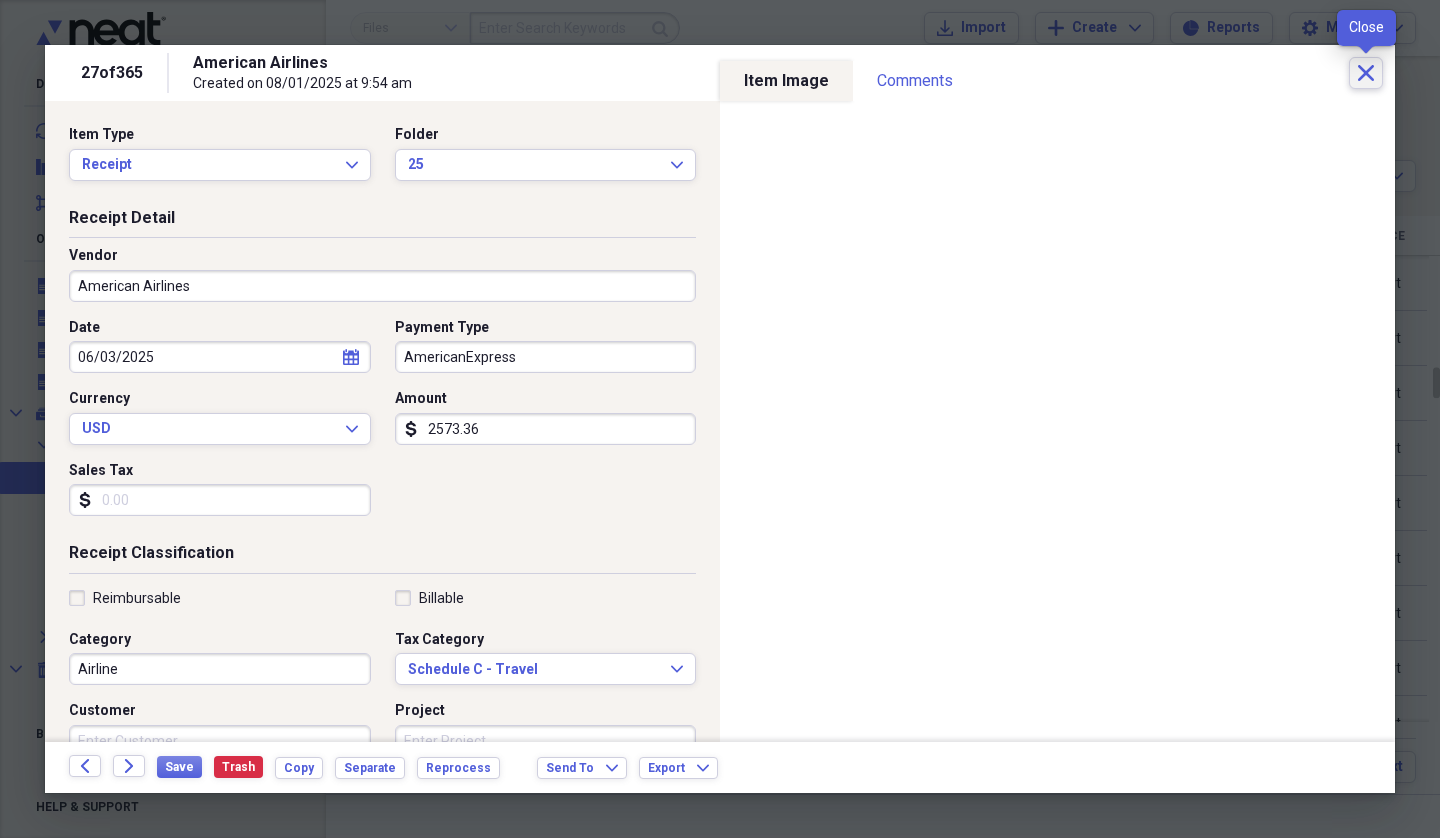 click on "Close" 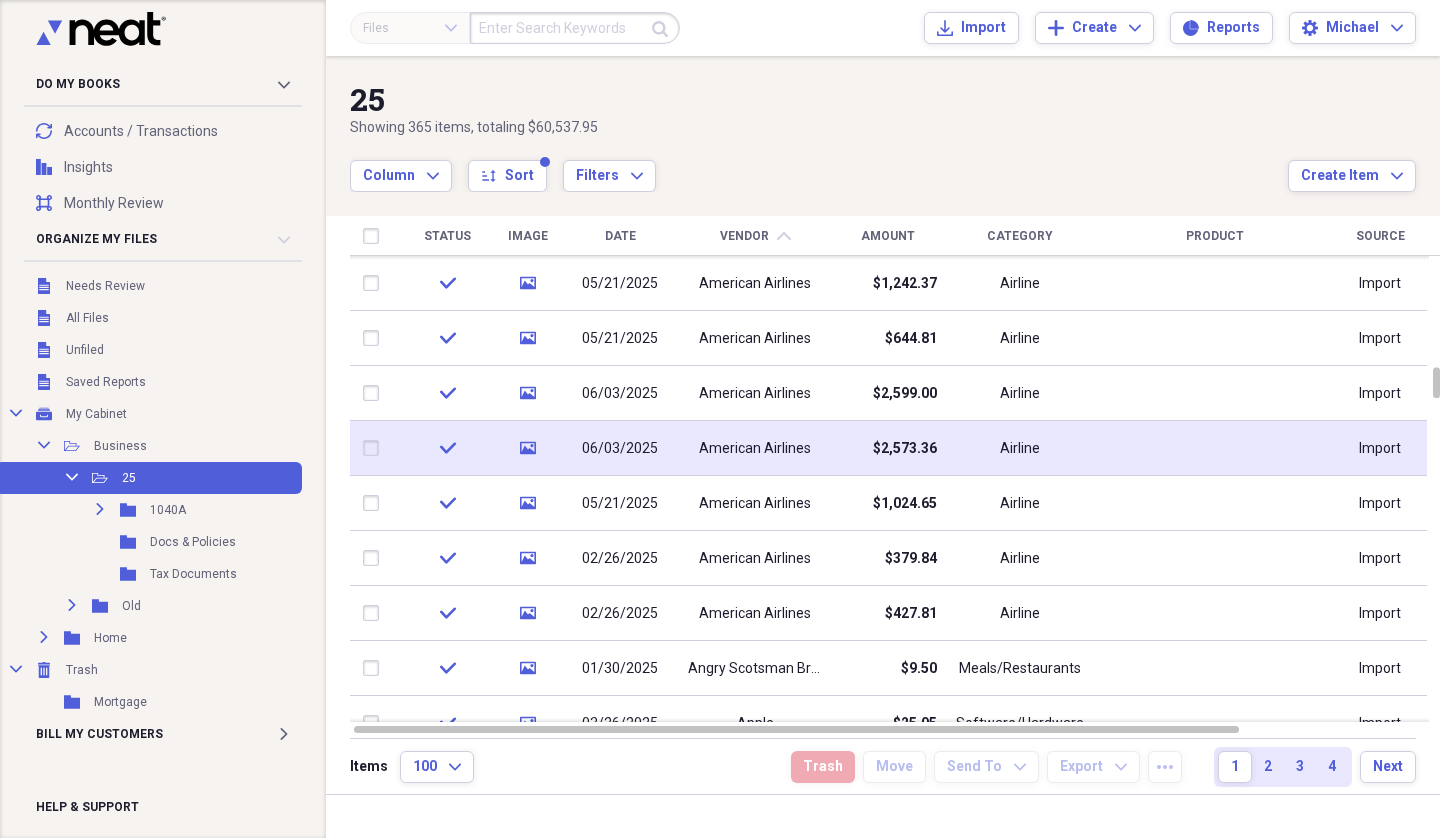 click at bounding box center [375, 448] 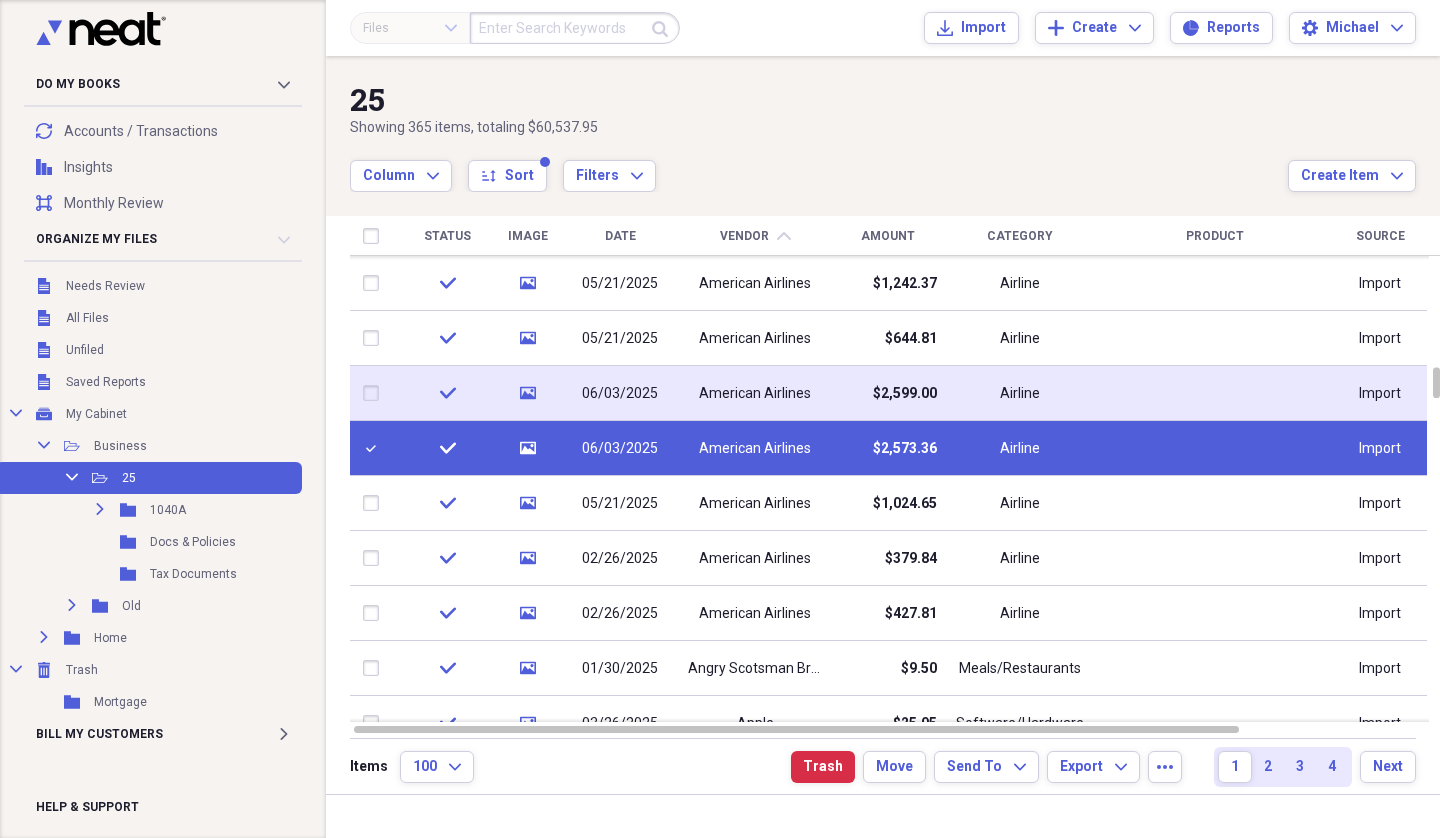 click at bounding box center (375, 393) 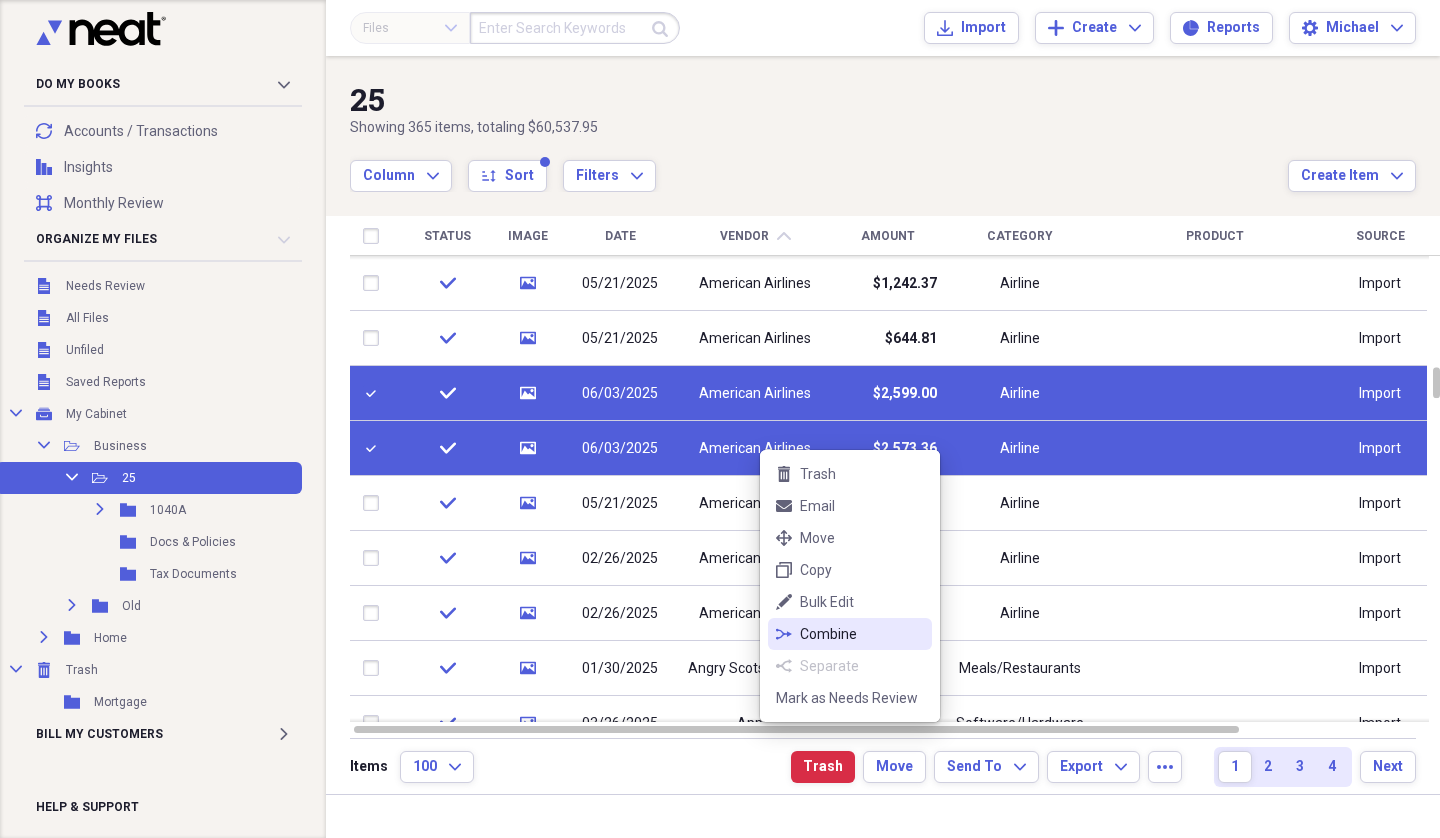 click on "Combine" at bounding box center [862, 634] 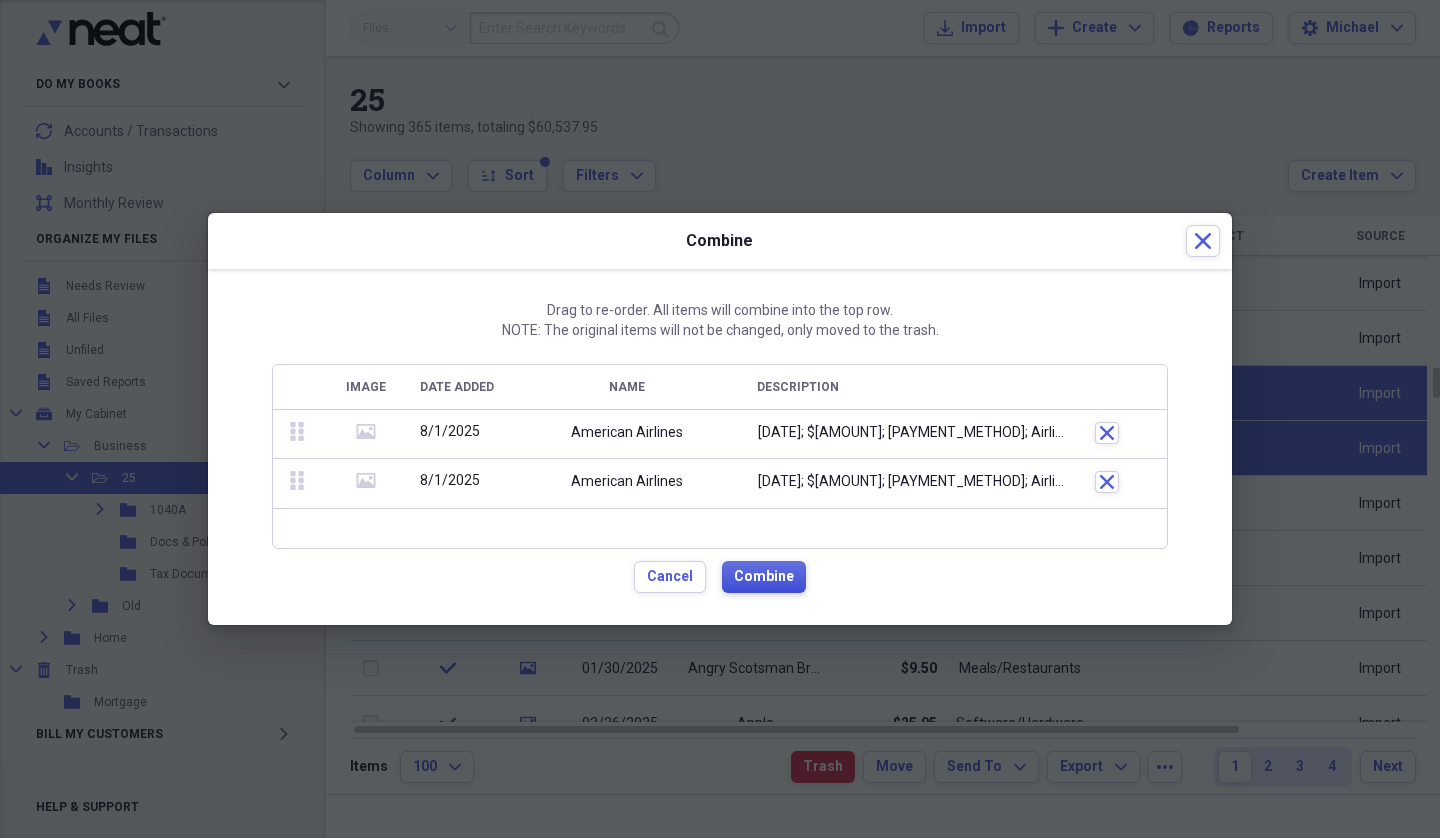 click on "Combine" at bounding box center [764, 577] 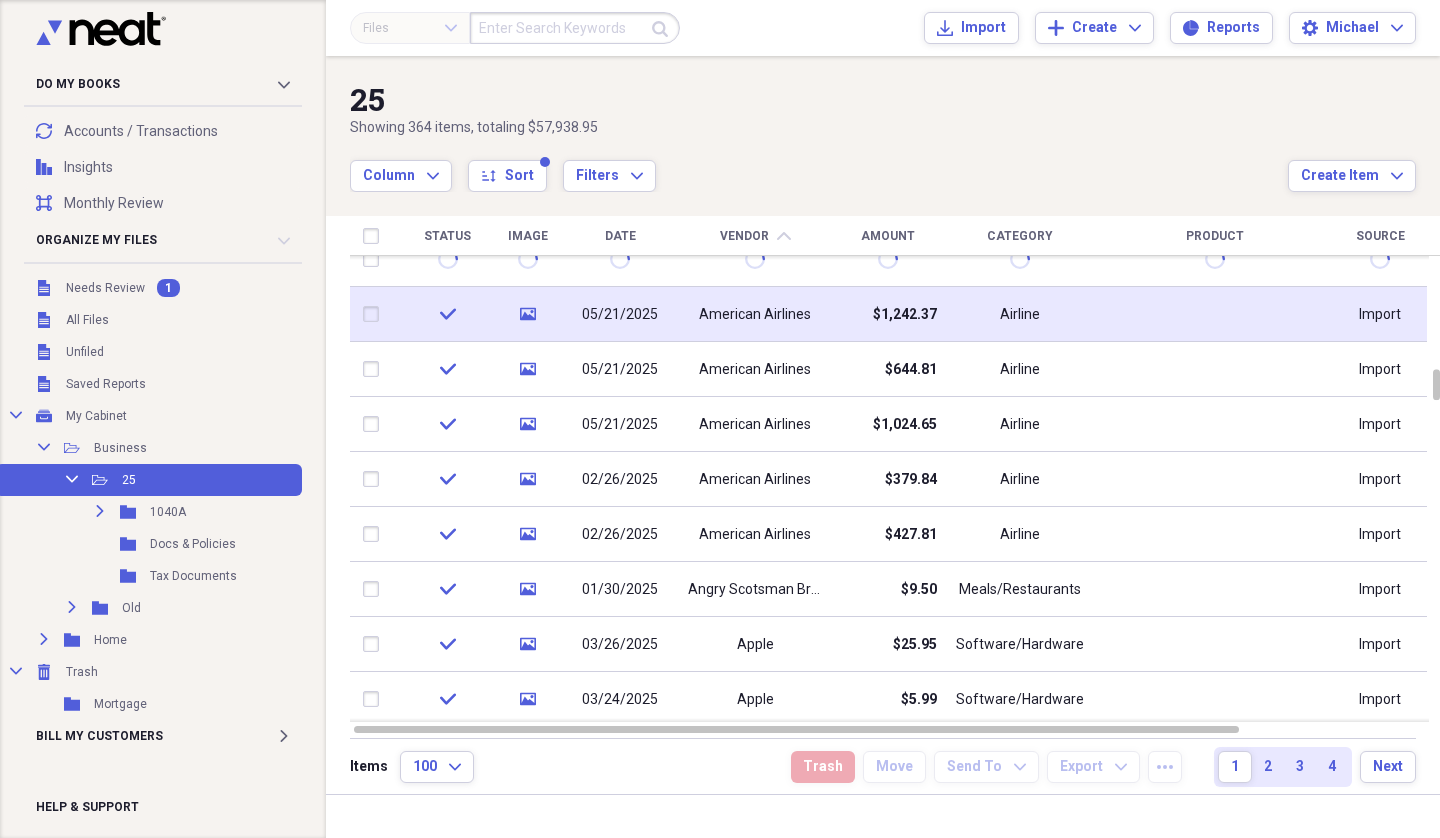click on "media" 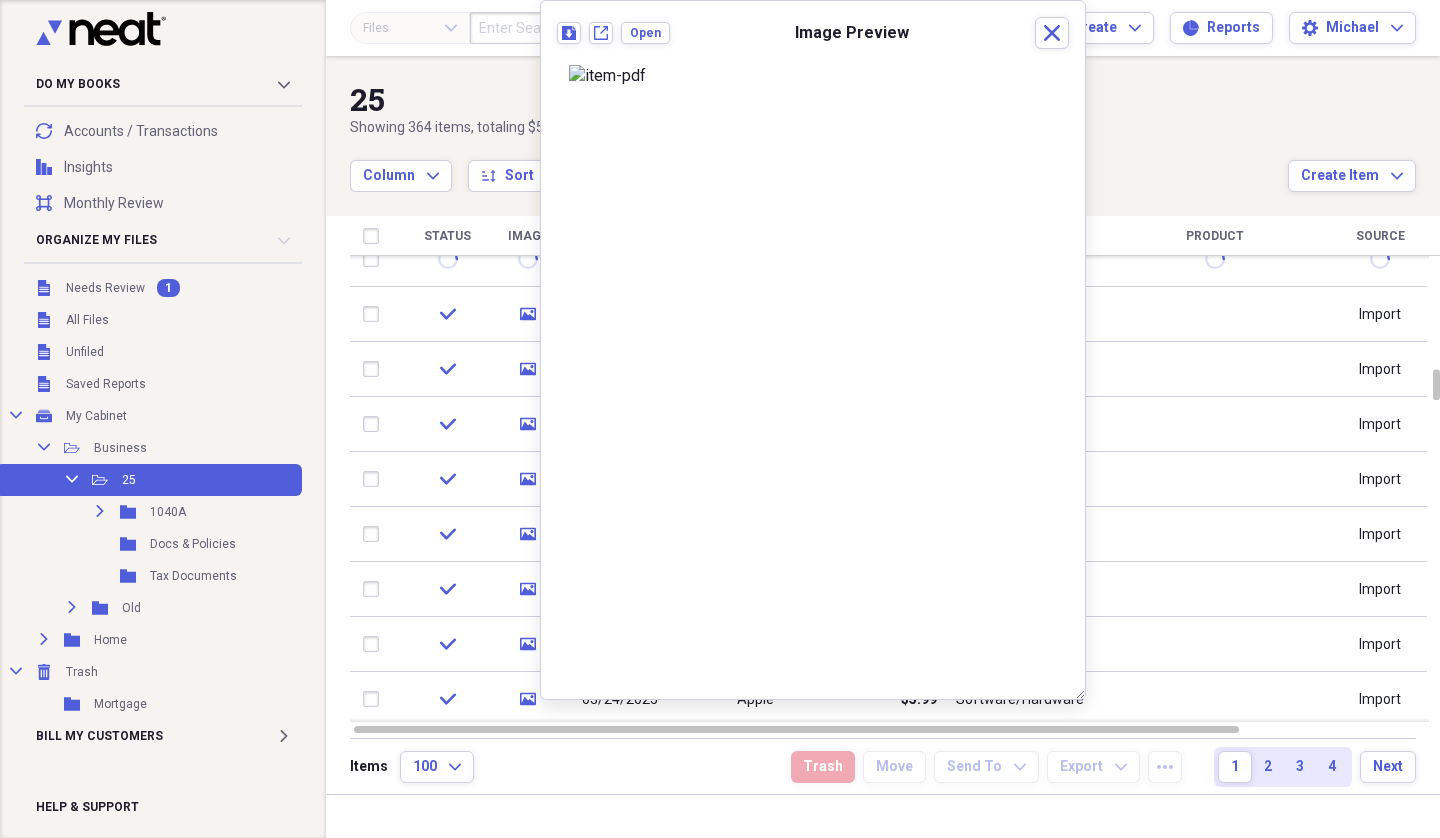 click 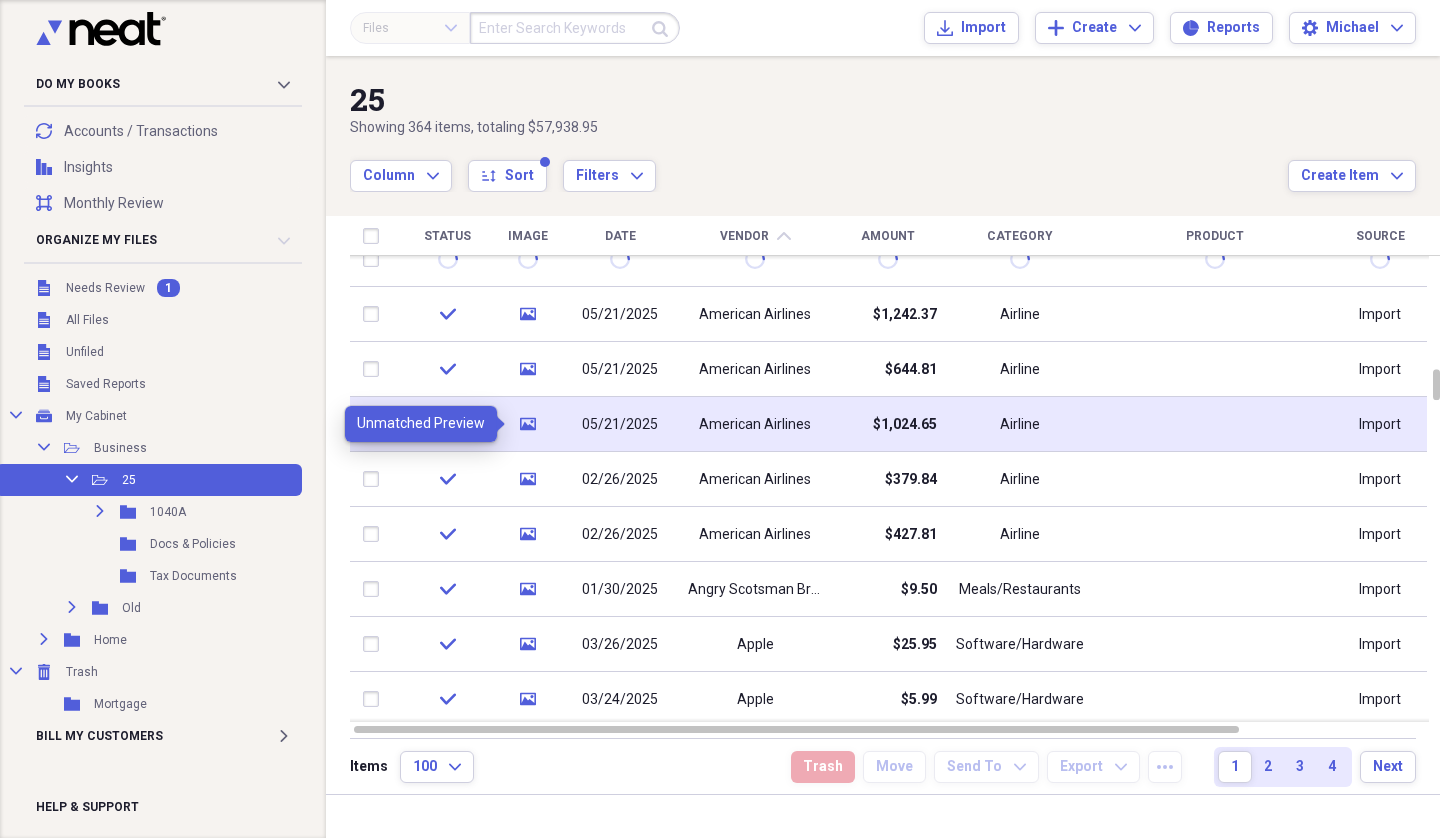 click 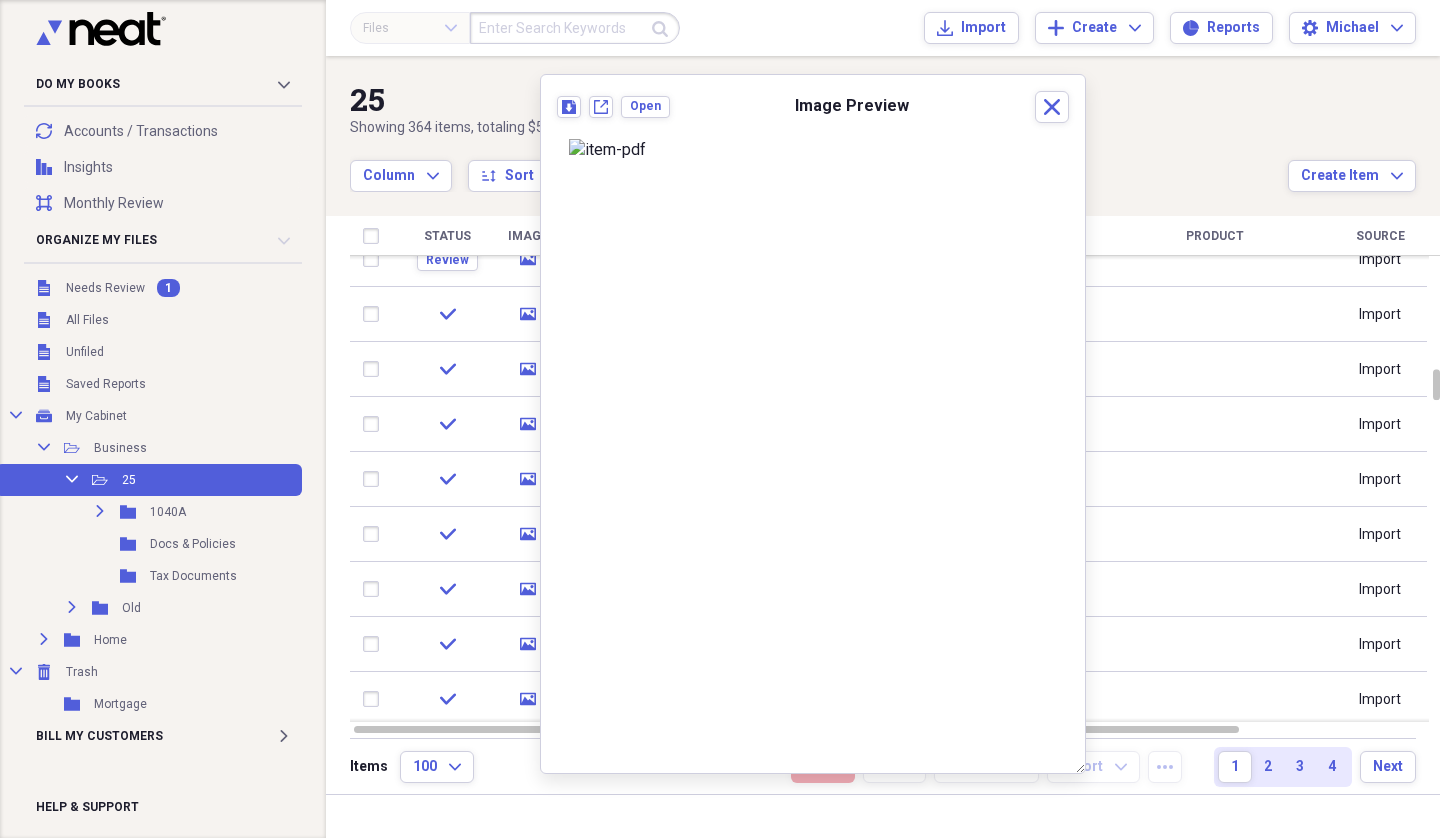 scroll, scrollTop: 1, scrollLeft: 0, axis: vertical 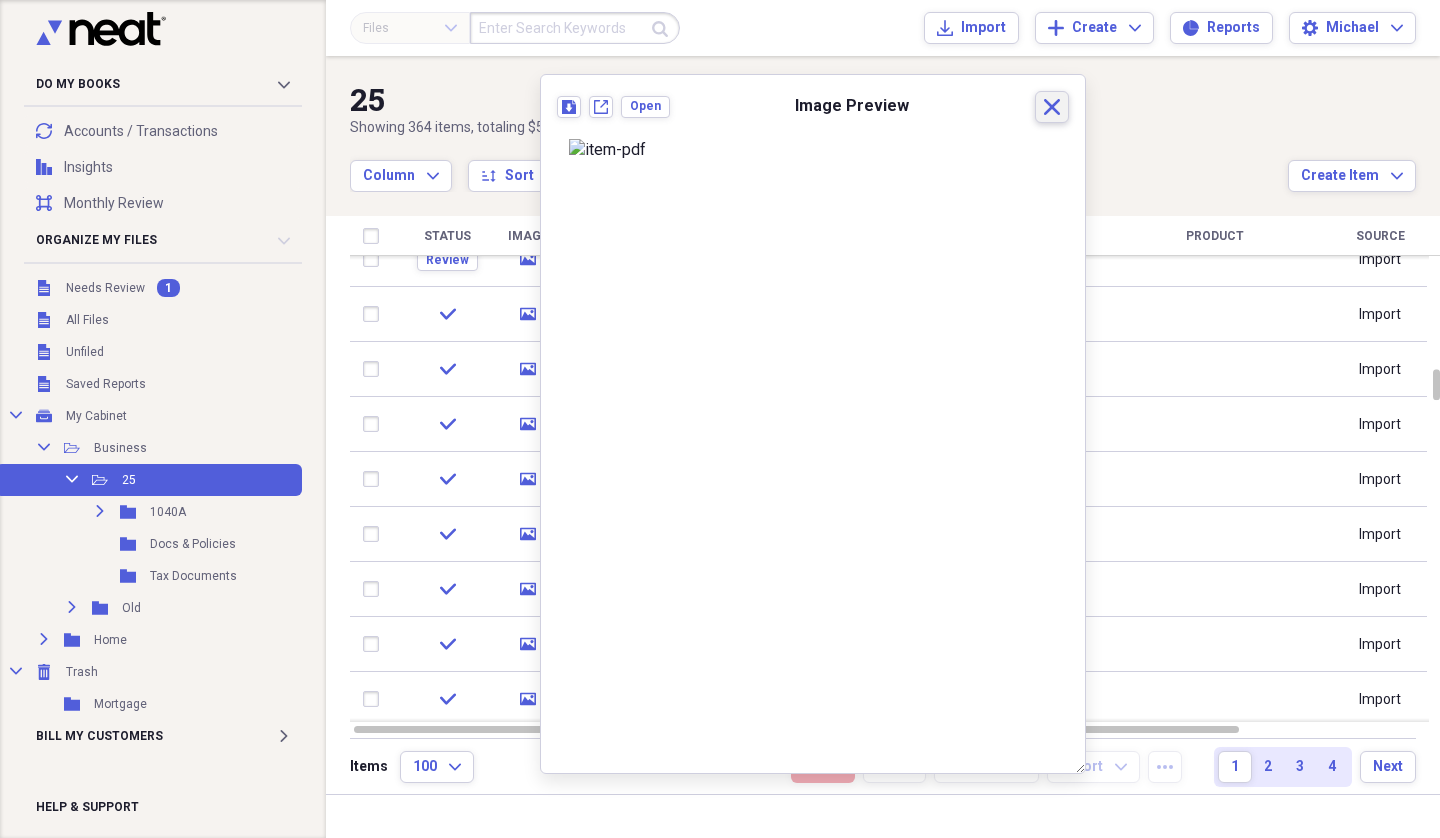click on "Close" 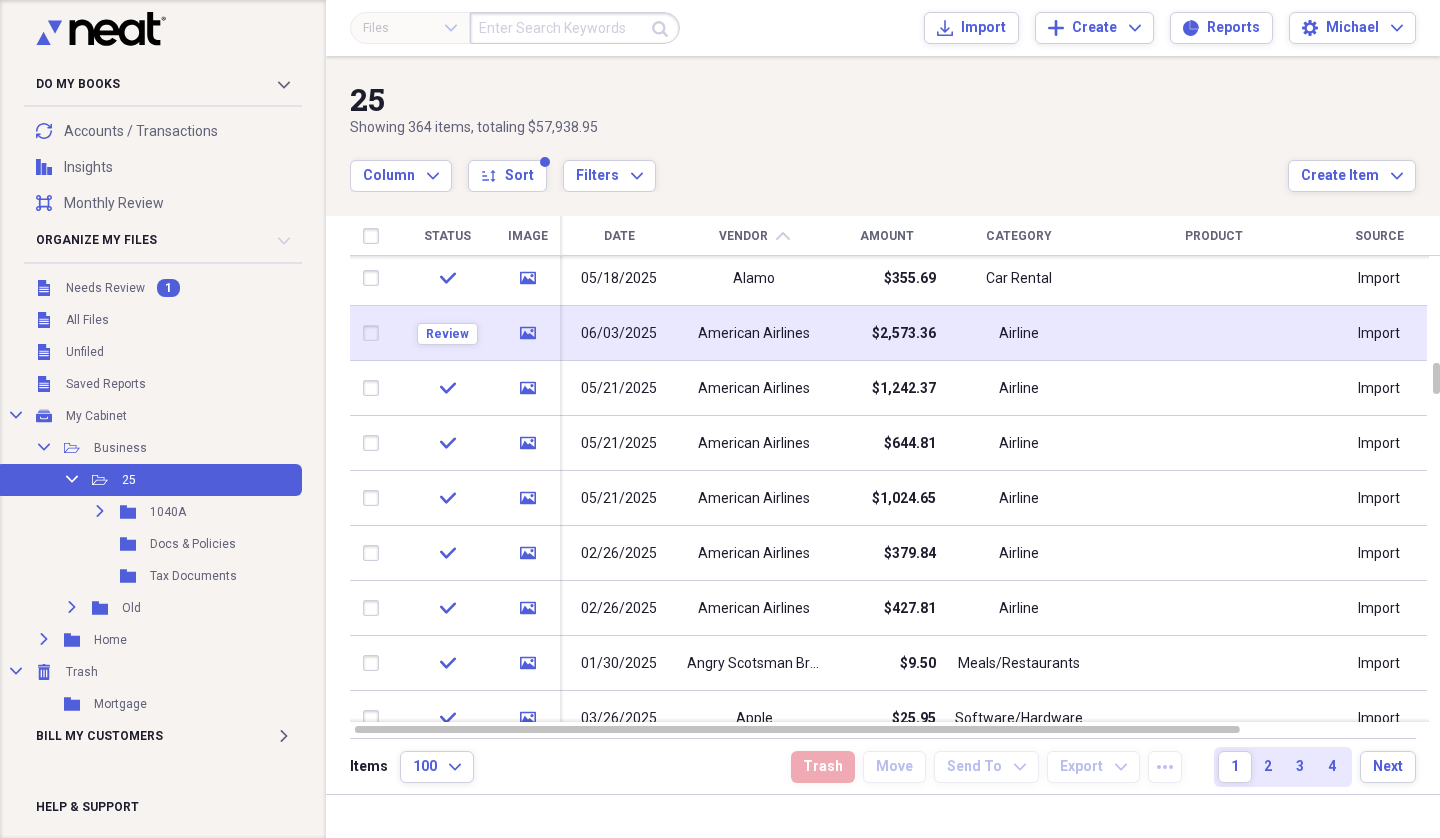 click on "$2,573.36" at bounding box center [904, 334] 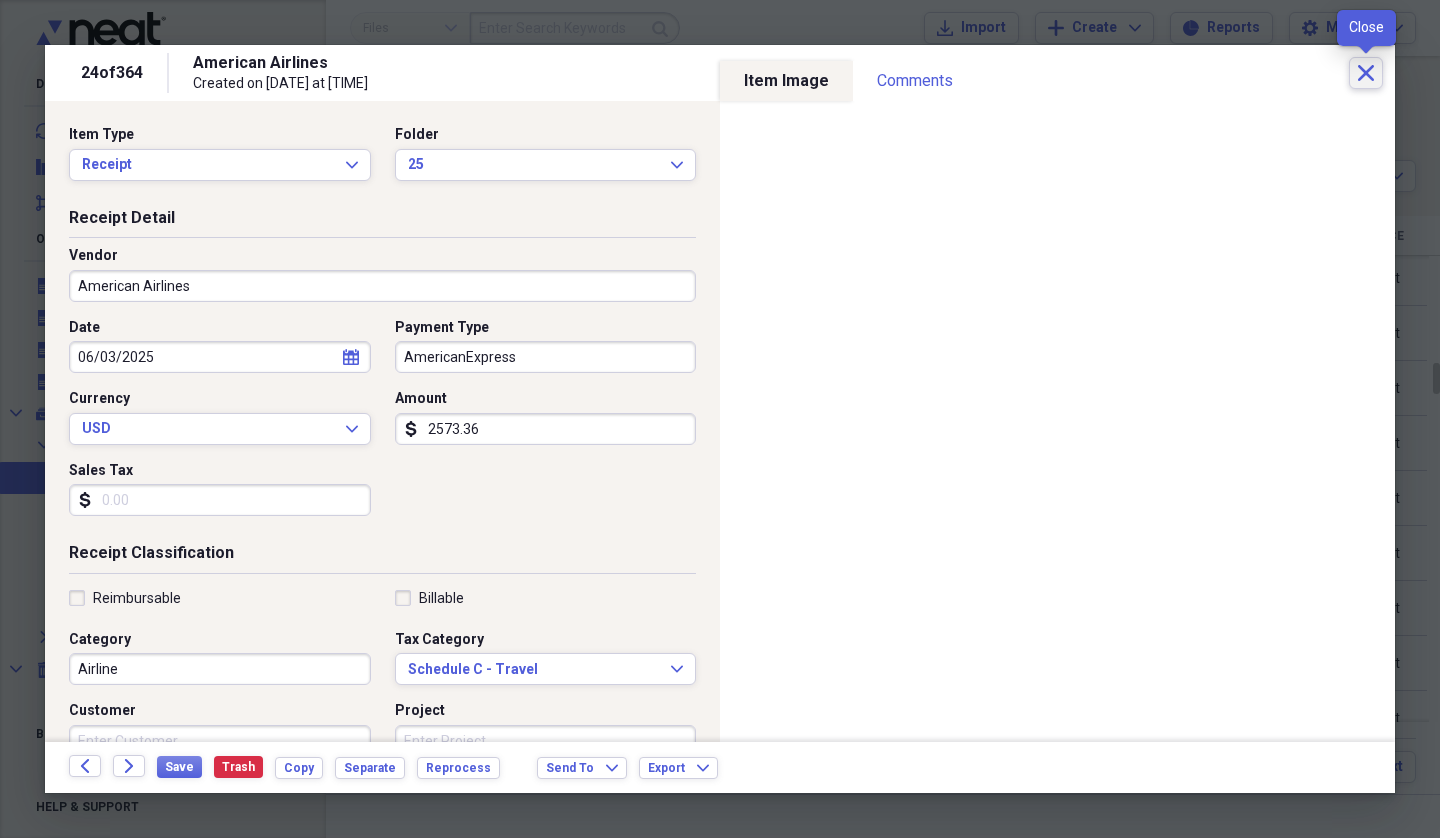 click on "Close" at bounding box center [1366, 73] 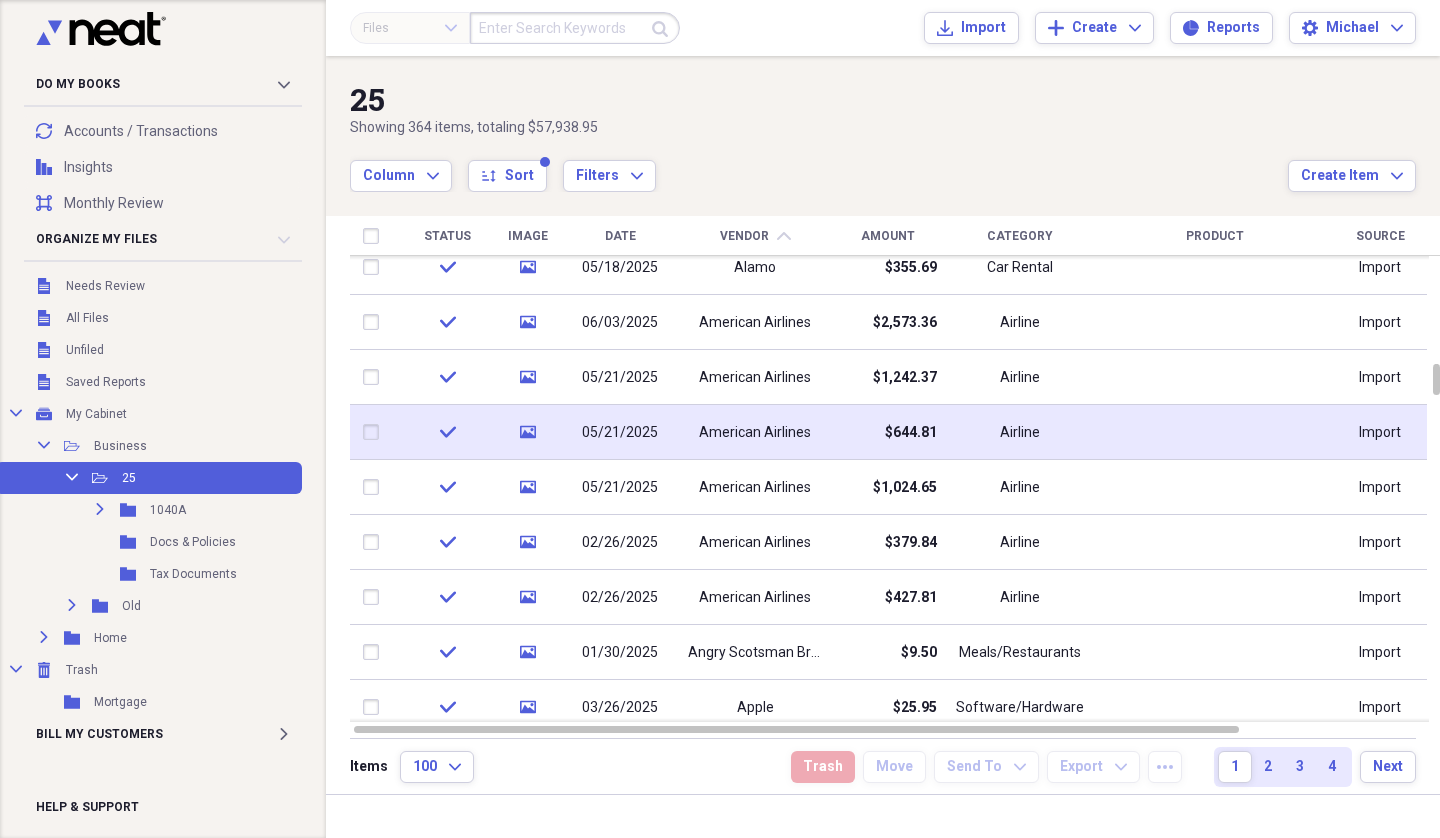 click 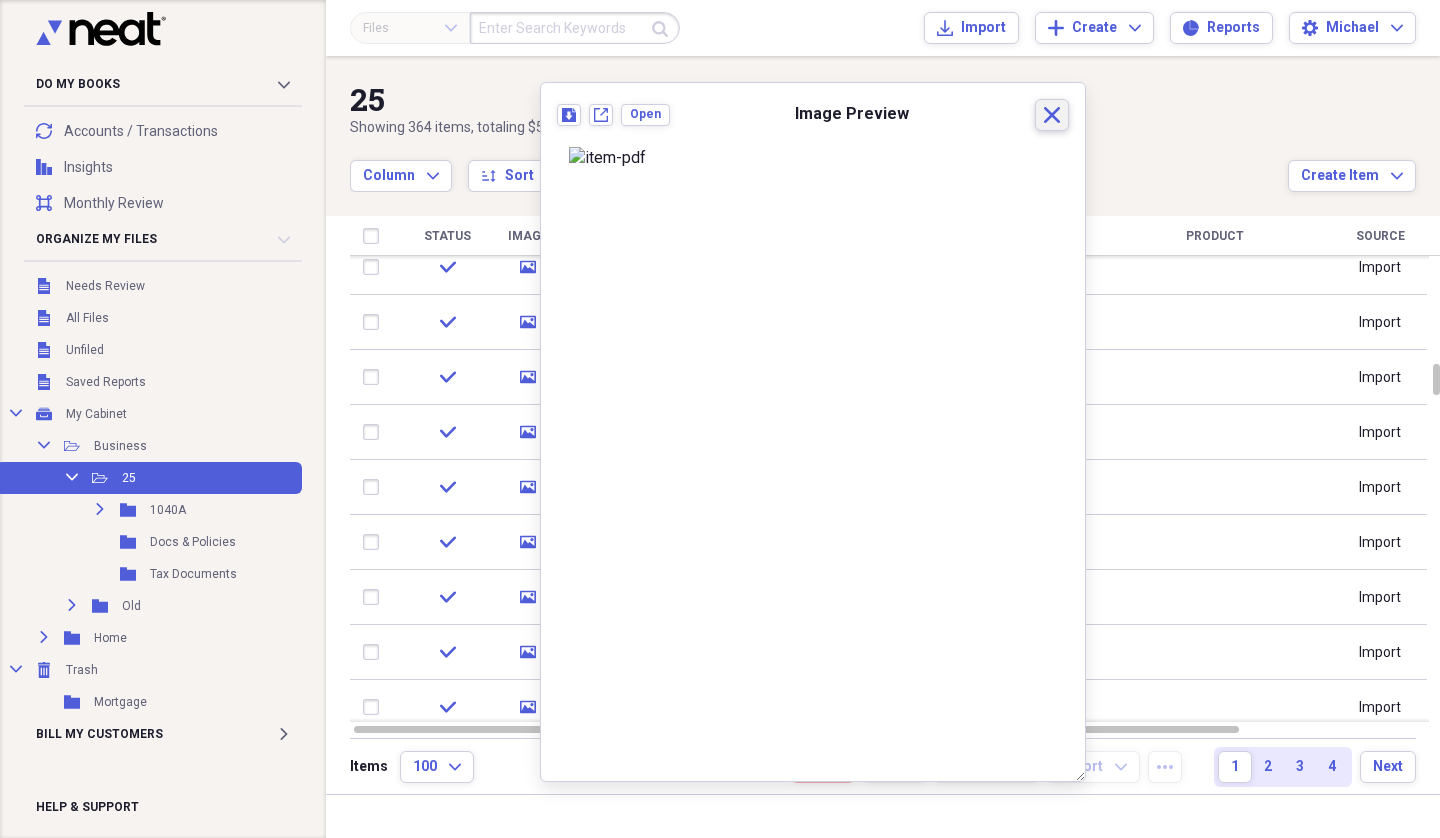 click on "Close" 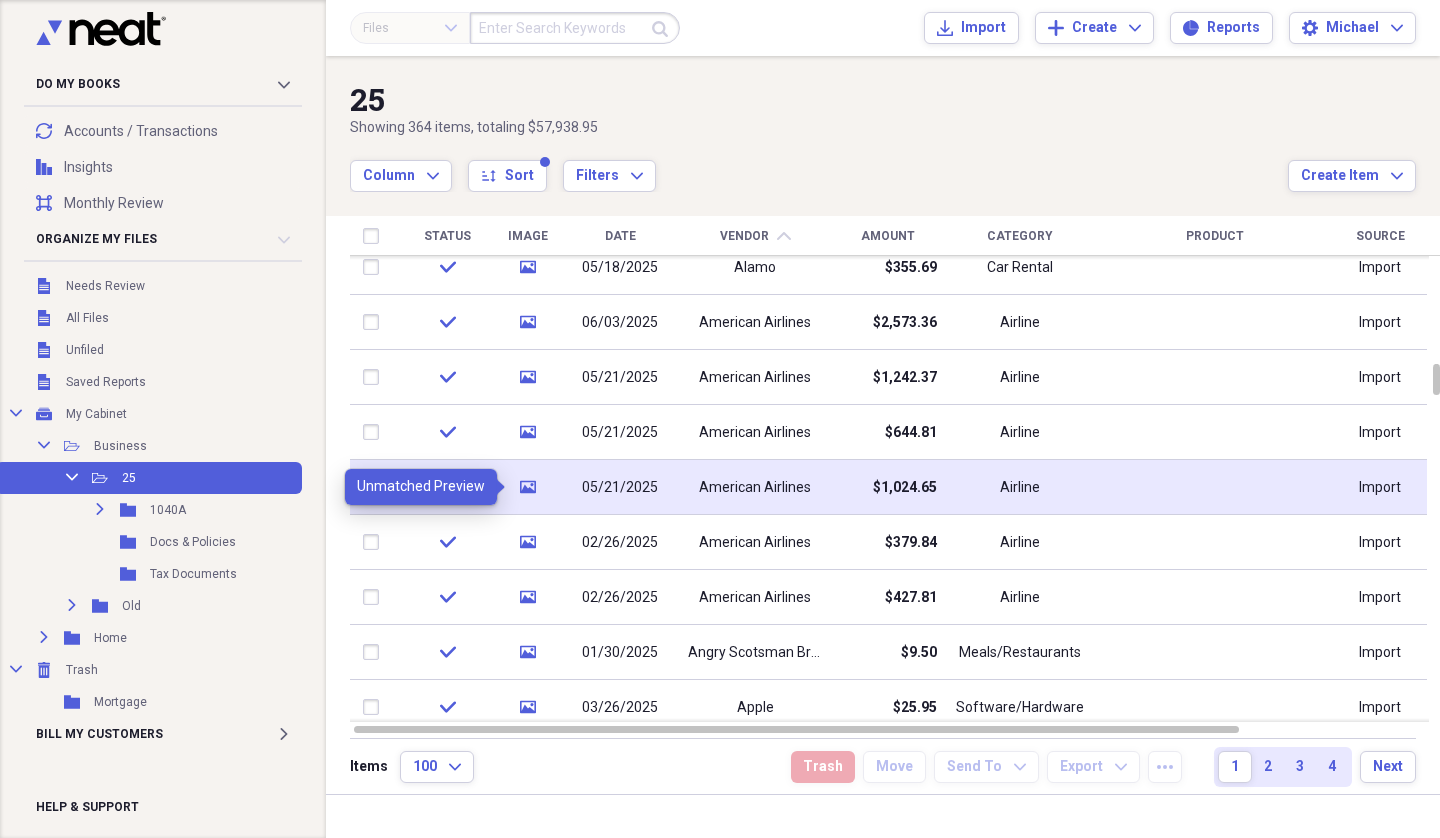 click 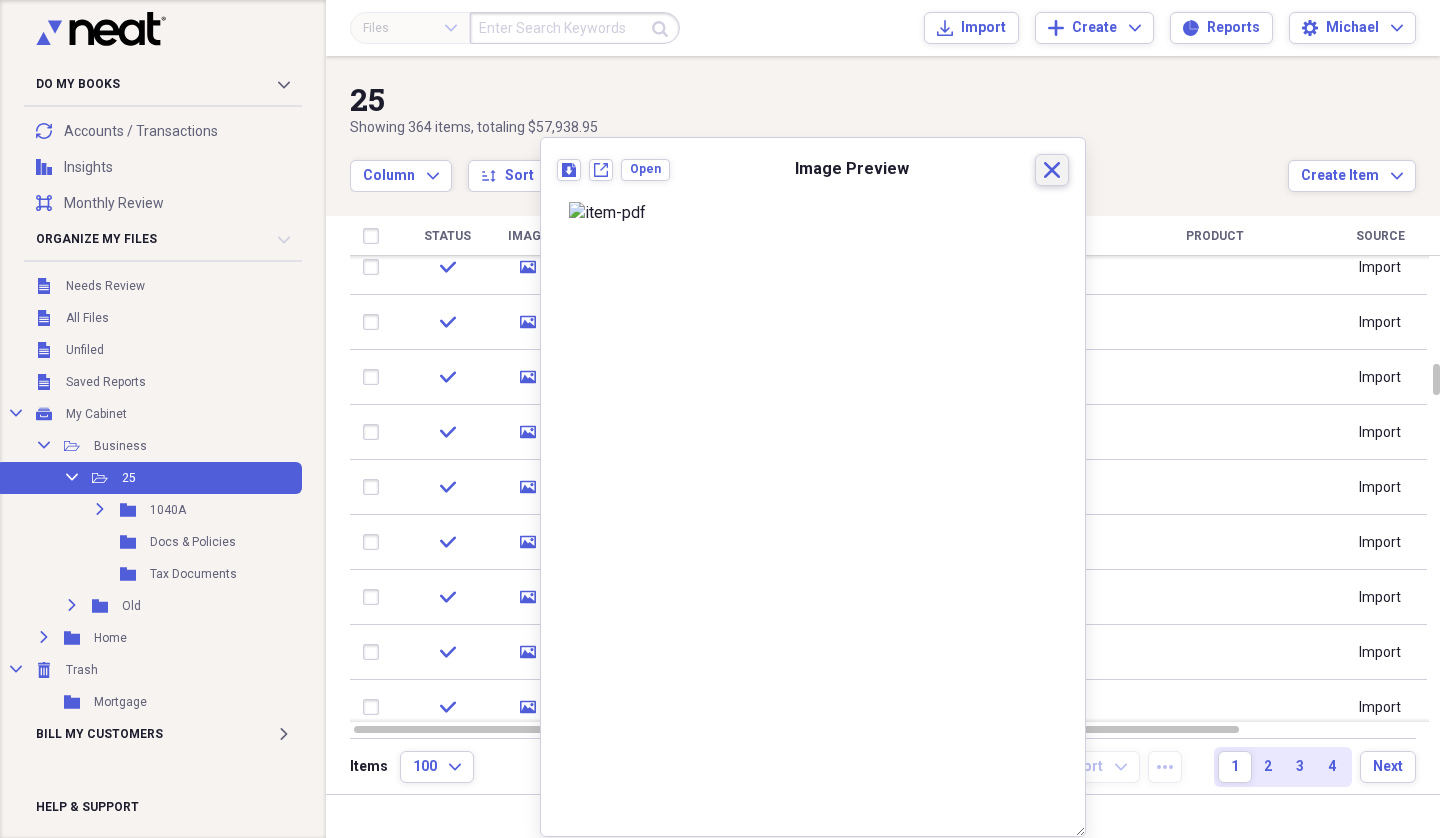 click on "Close" 